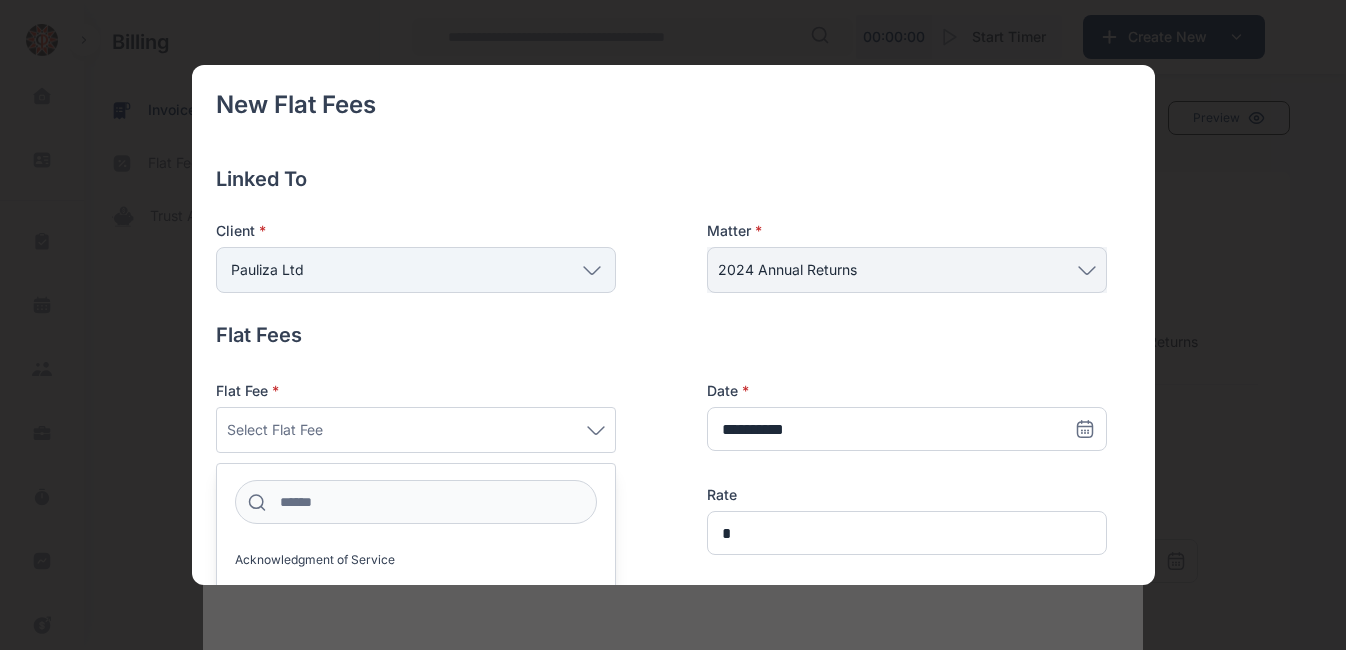 scroll, scrollTop: 438, scrollLeft: 0, axis: vertical 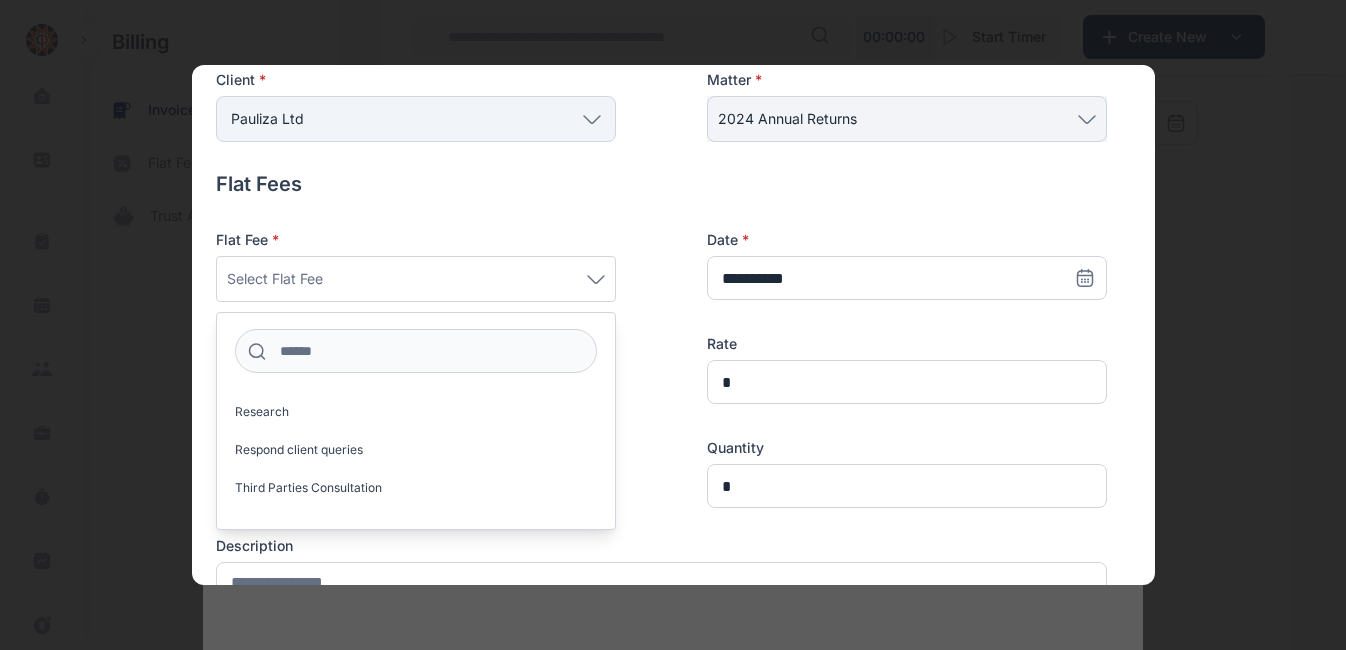 click 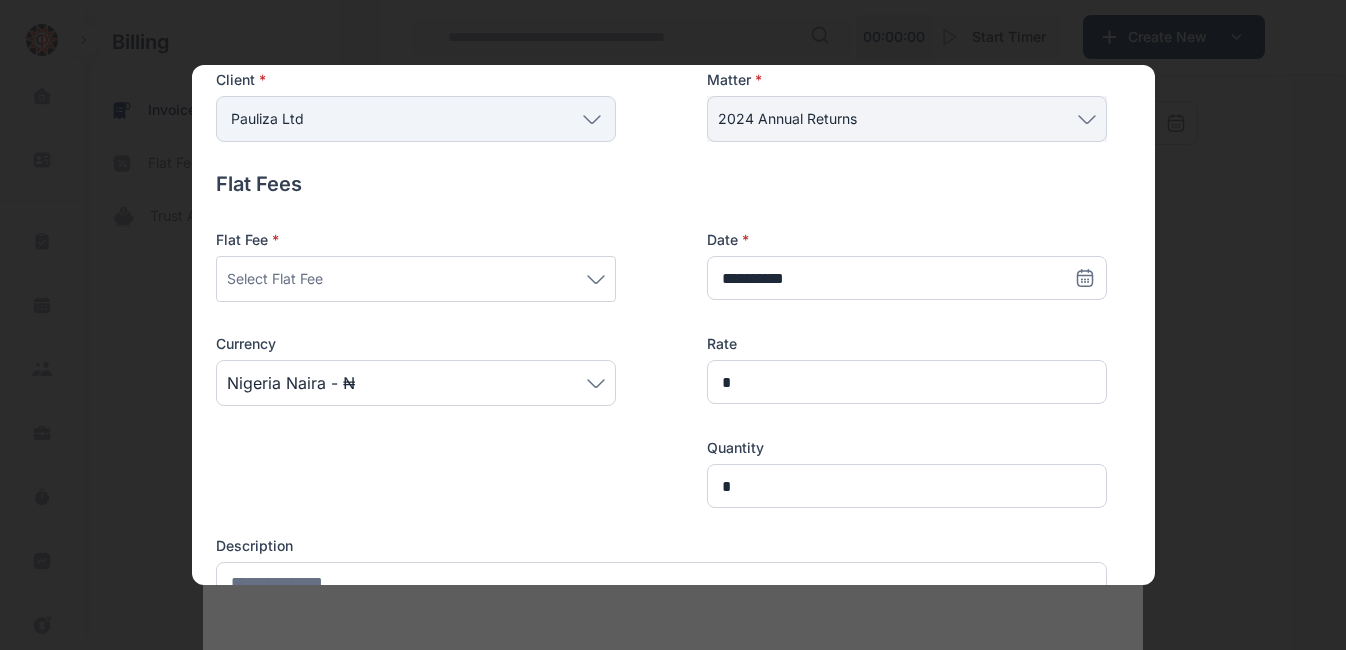click 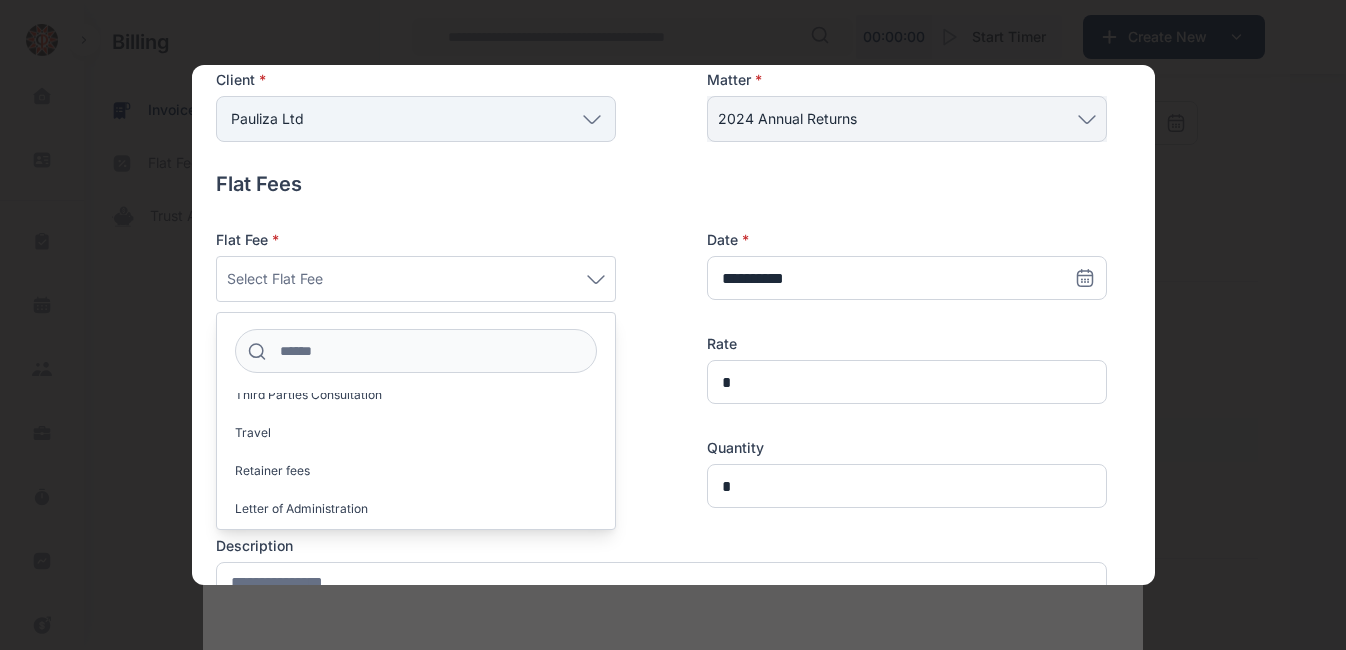 scroll, scrollTop: 1818, scrollLeft: 0, axis: vertical 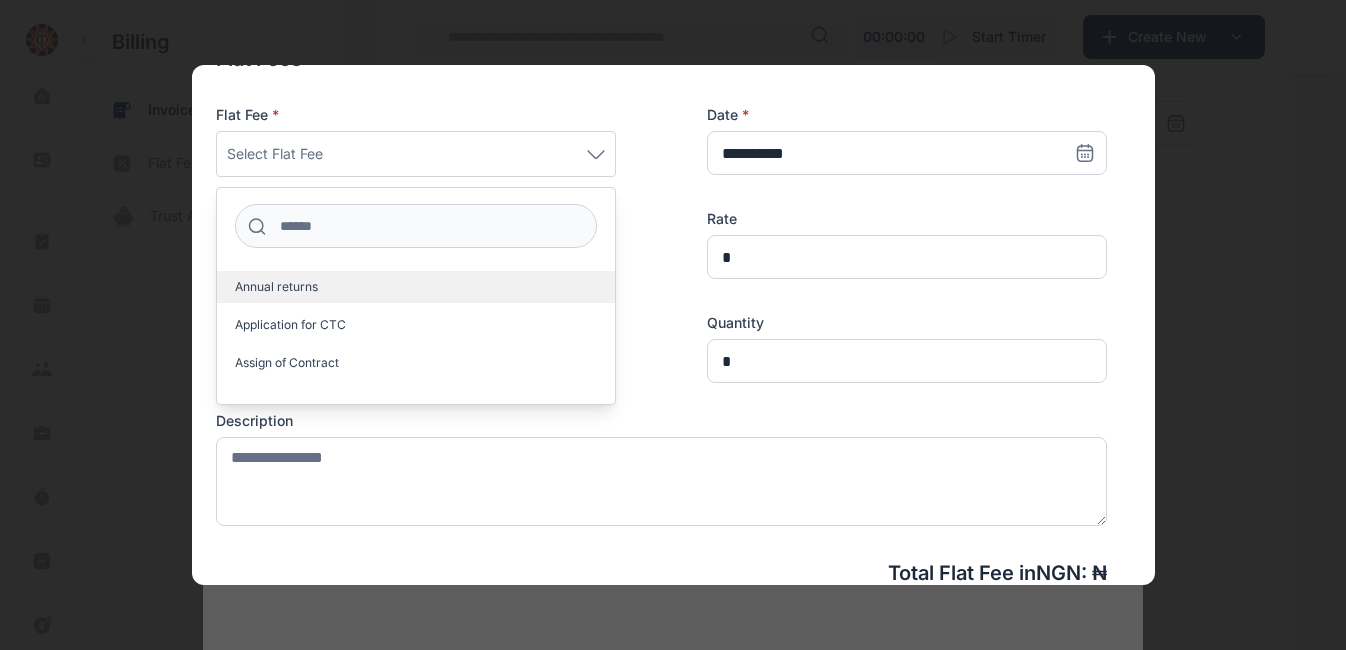 click on "Annual returns" at bounding box center [276, 287] 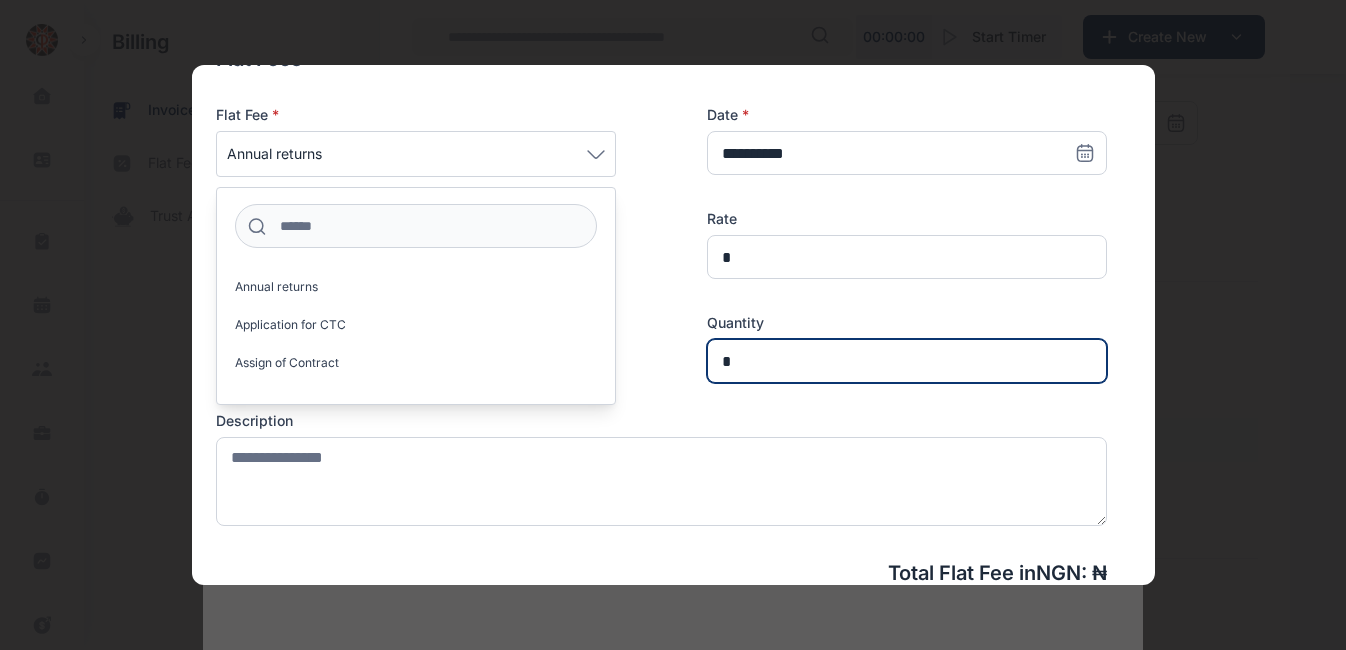 click on "*" at bounding box center (907, 361) 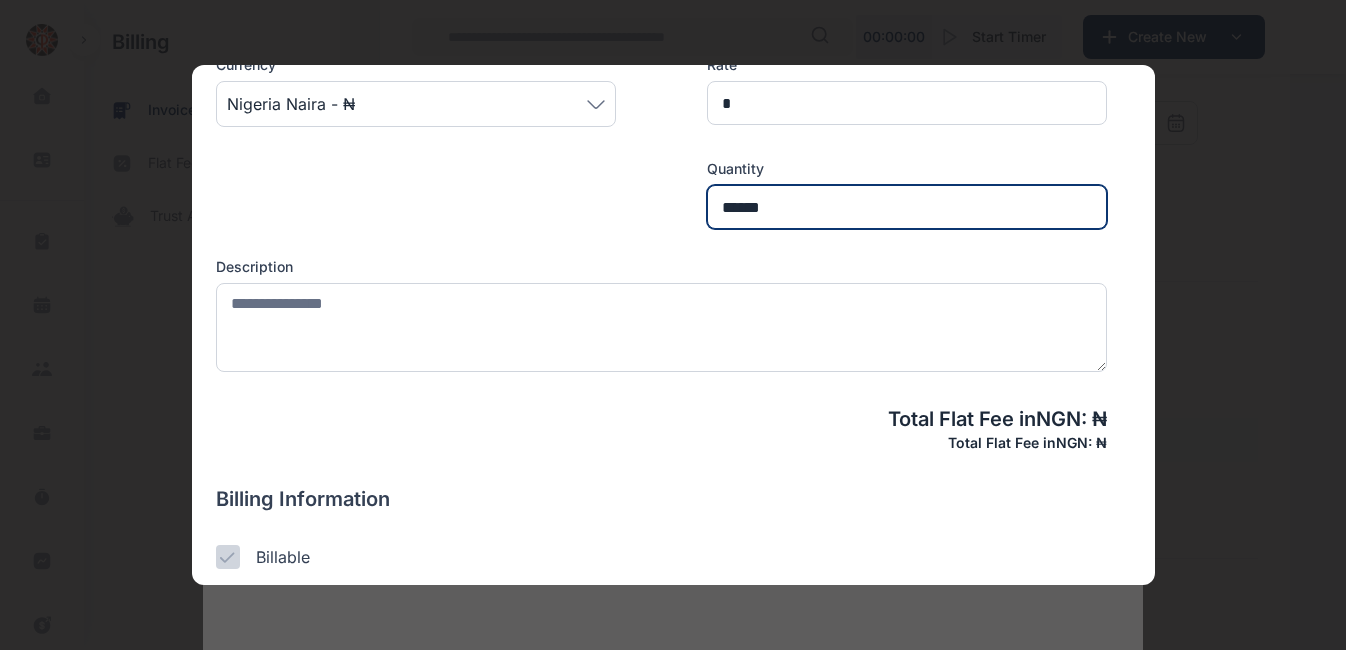 scroll, scrollTop: 431, scrollLeft: 0, axis: vertical 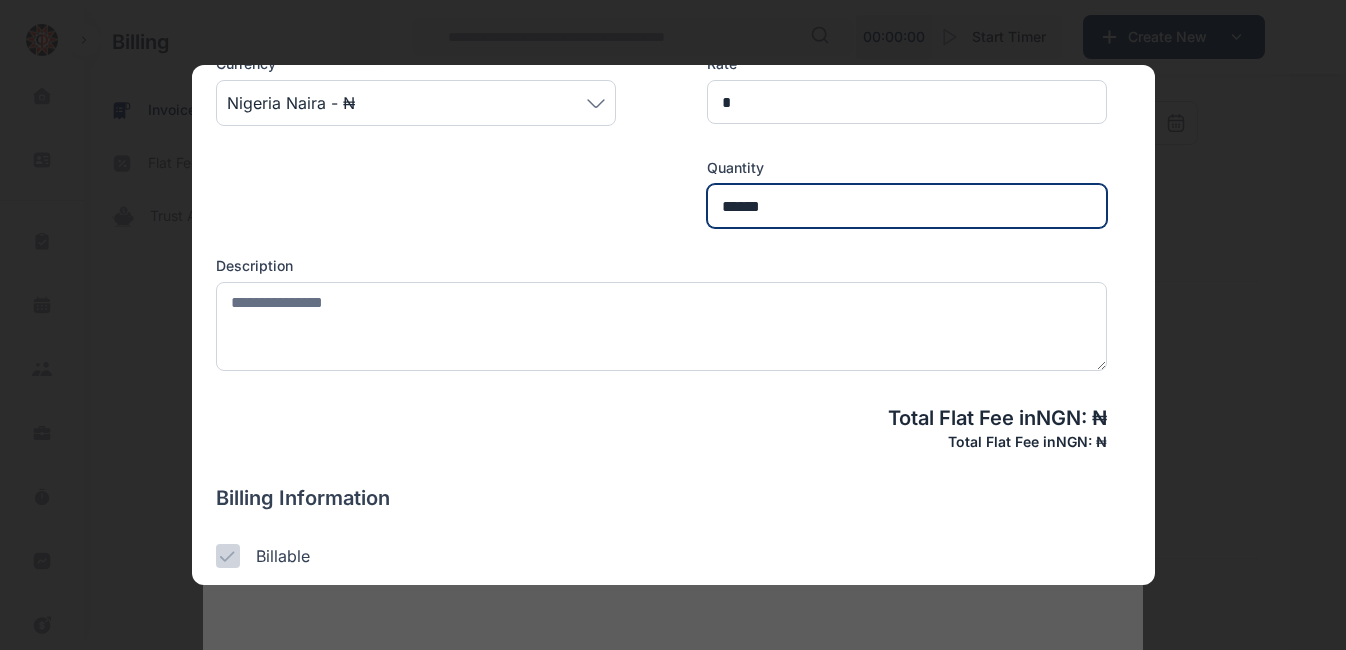 type on "******" 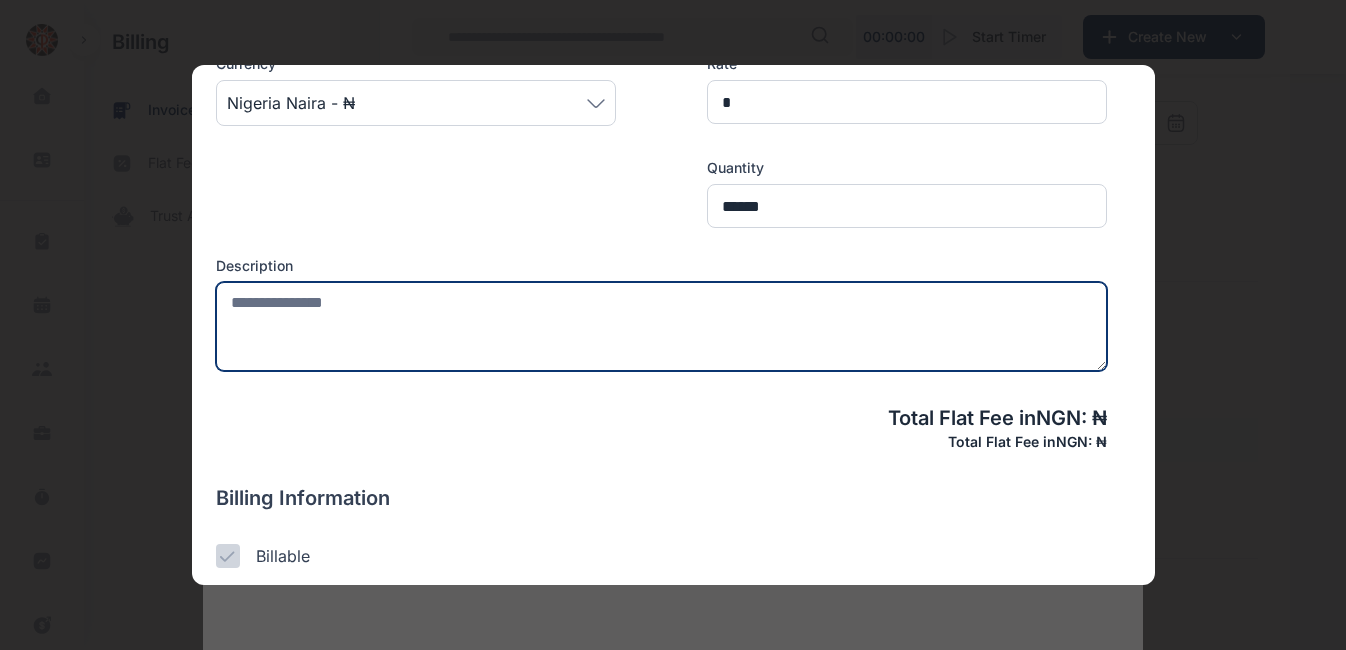 click at bounding box center [661, 326] 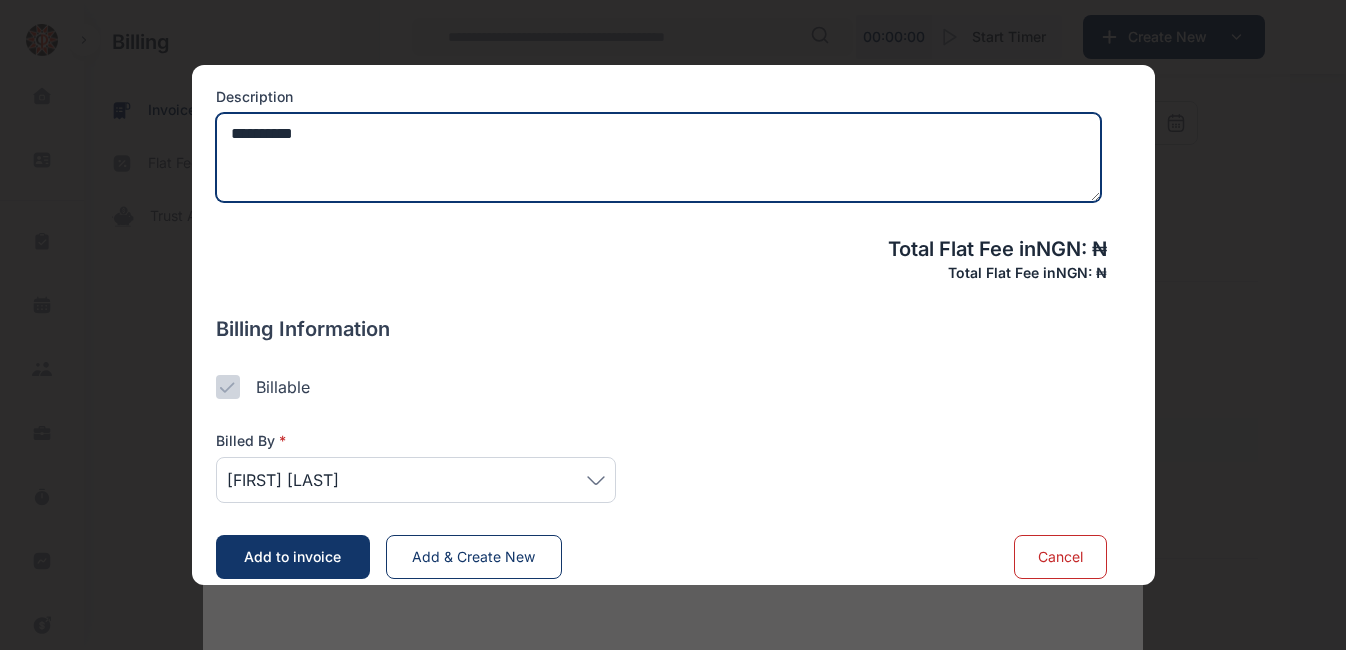 scroll, scrollTop: 618, scrollLeft: 0, axis: vertical 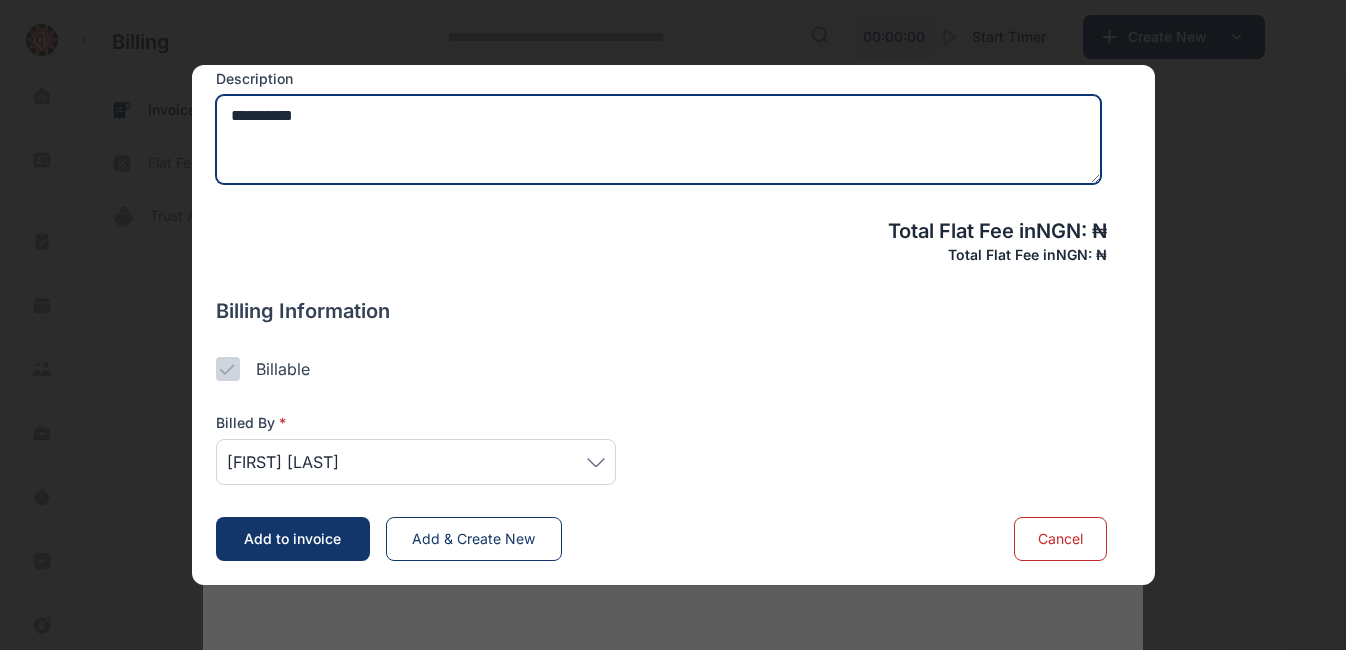 type on "**********" 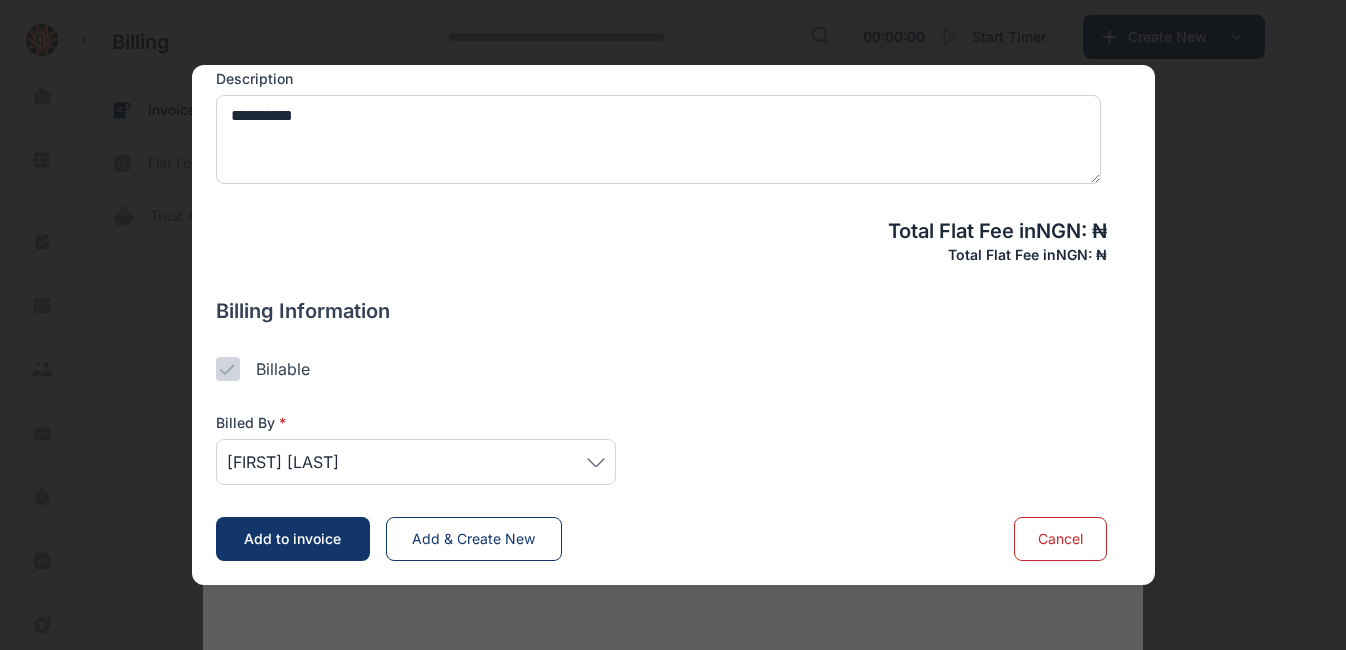 click 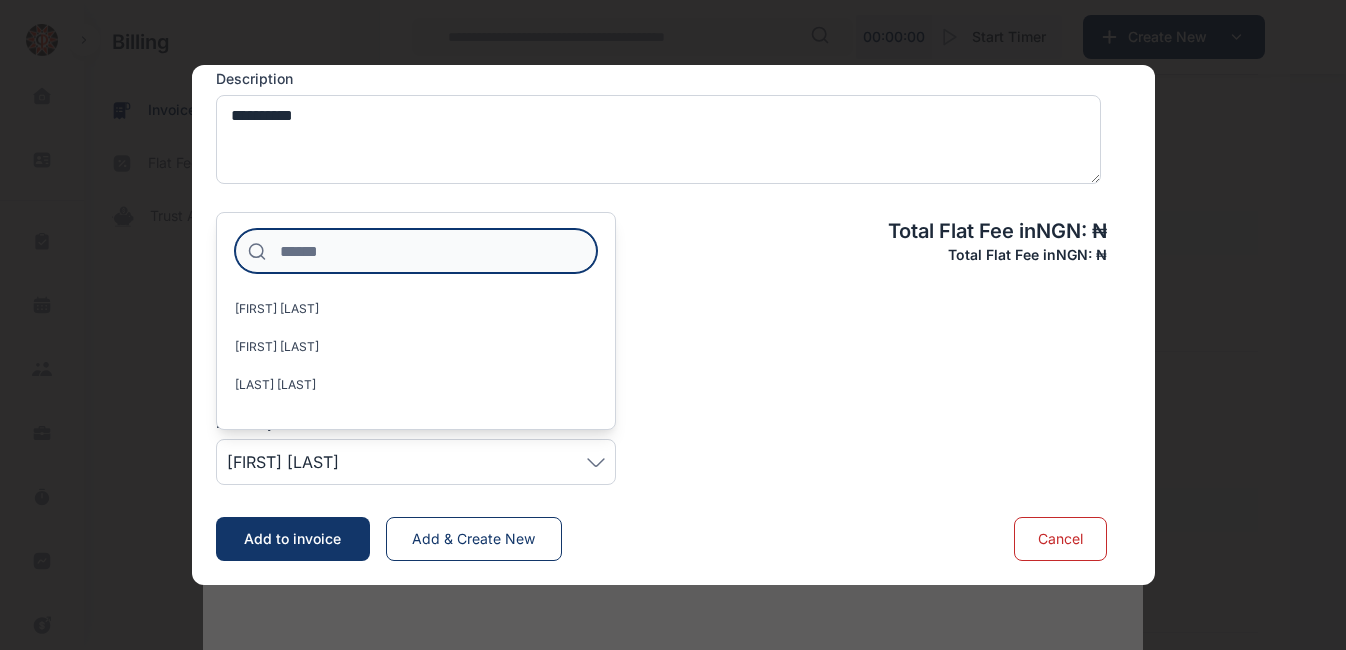 click at bounding box center (416, 251) 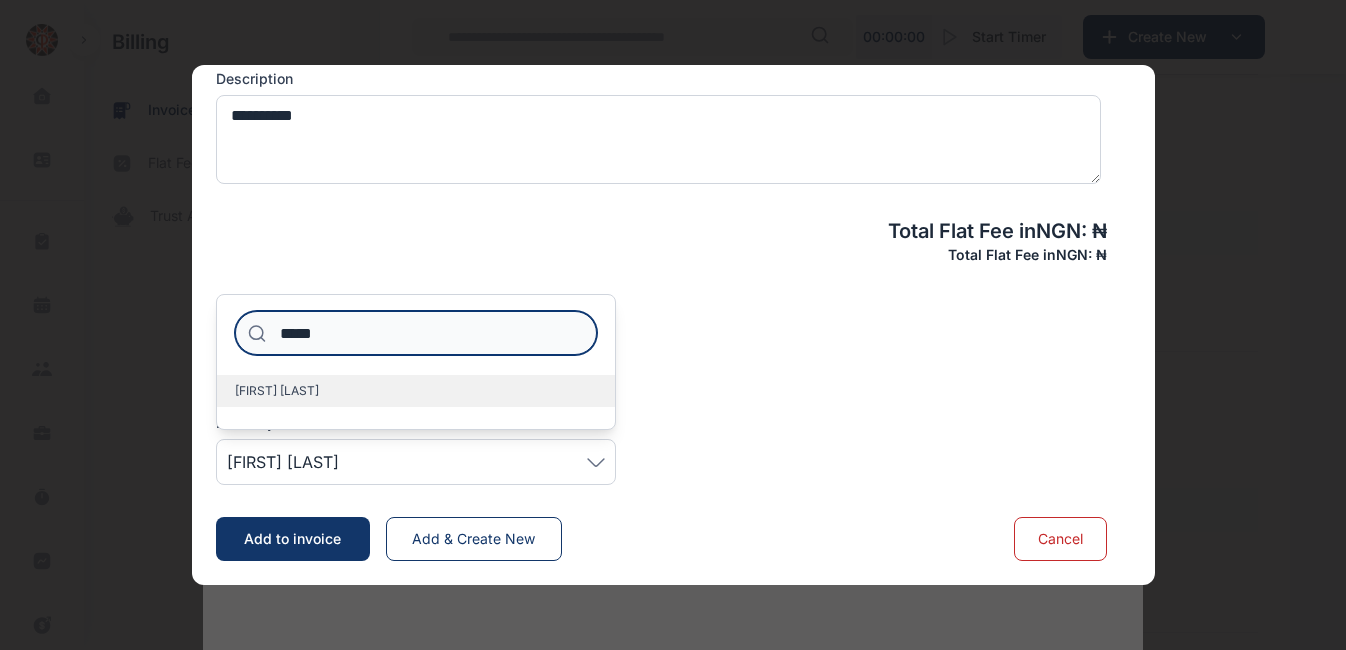 type on "*****" 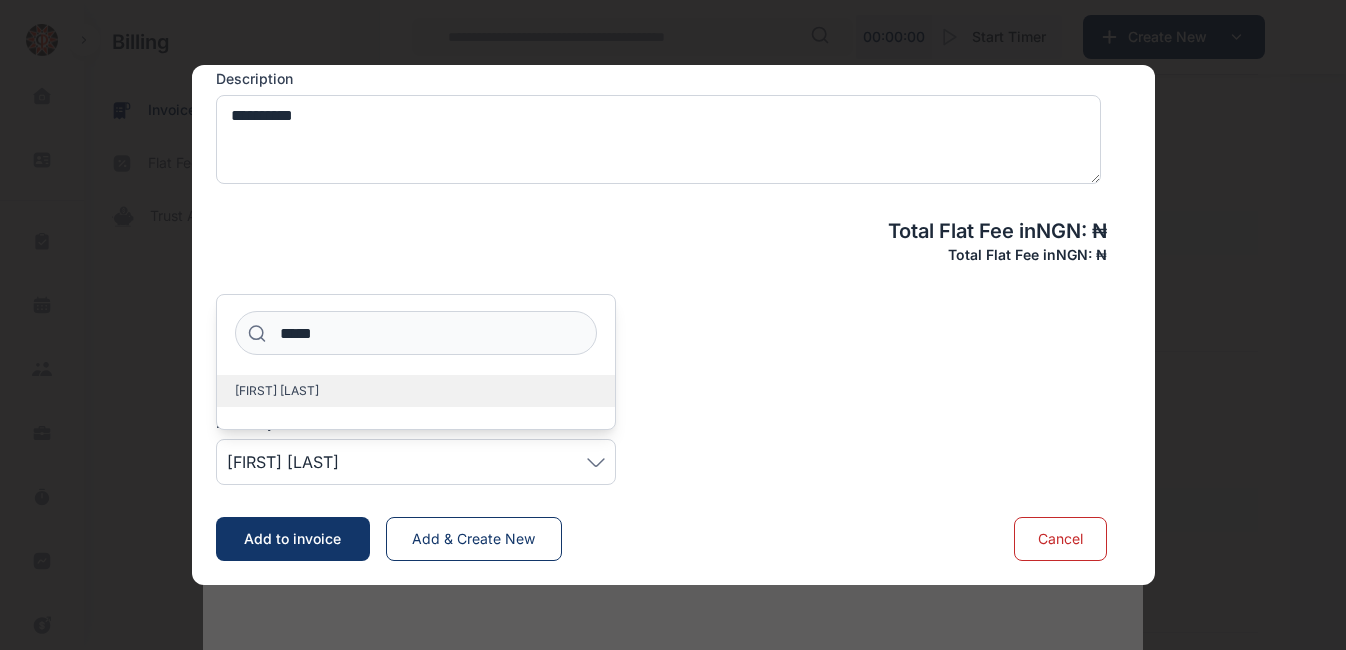 click on "[LAST] [LAST]" at bounding box center (277, 391) 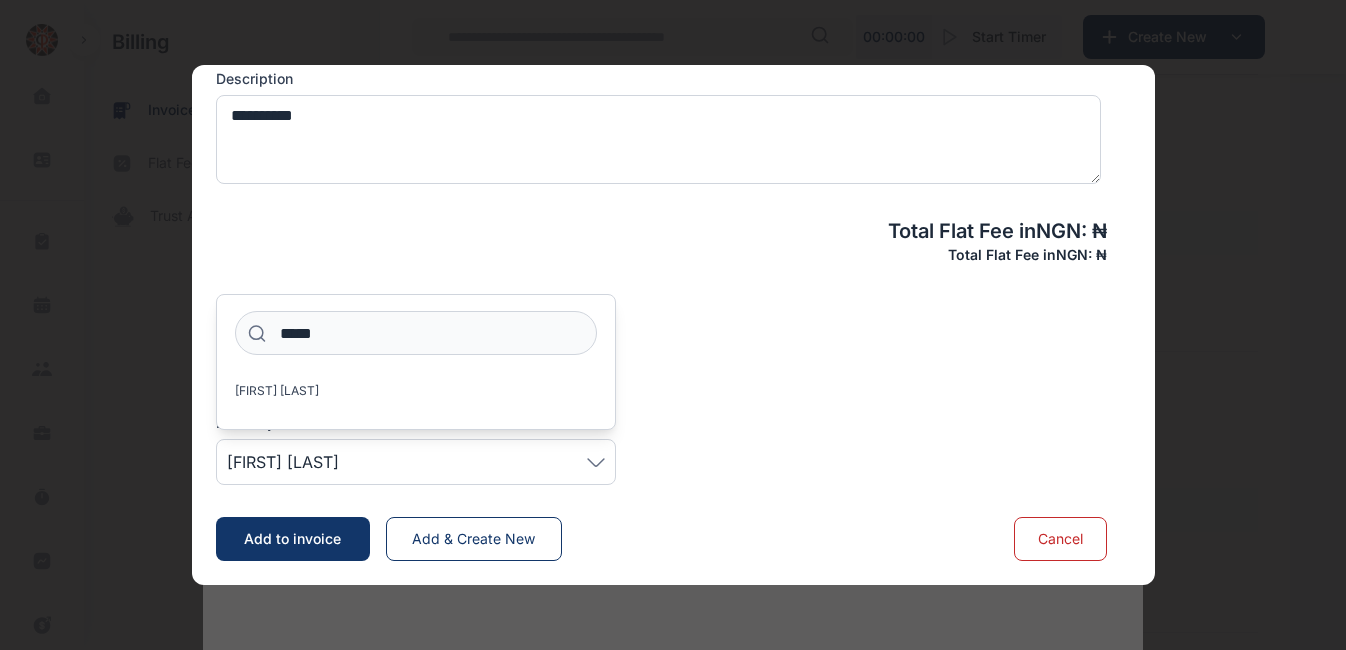 click on "Total Flat Fee in  NGN :   ₦ Total Flat Fee in  NGN :   ₦" at bounding box center (661, 241) 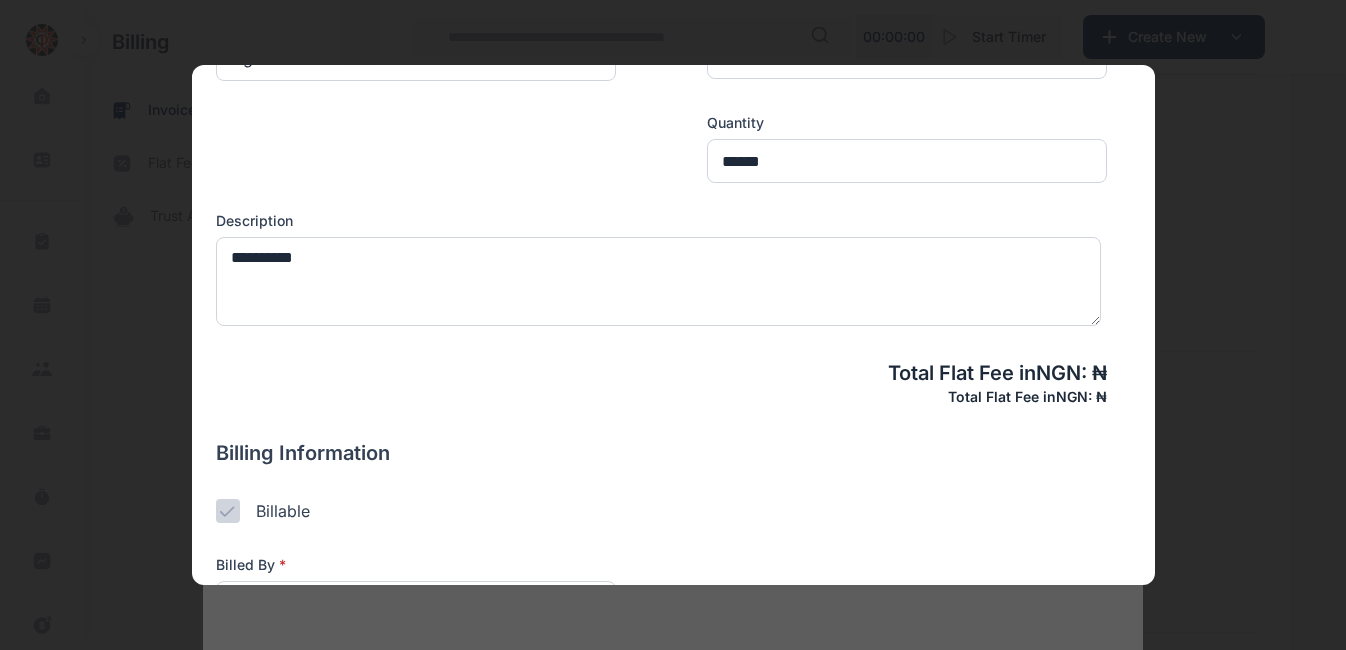 scroll, scrollTop: 618, scrollLeft: 0, axis: vertical 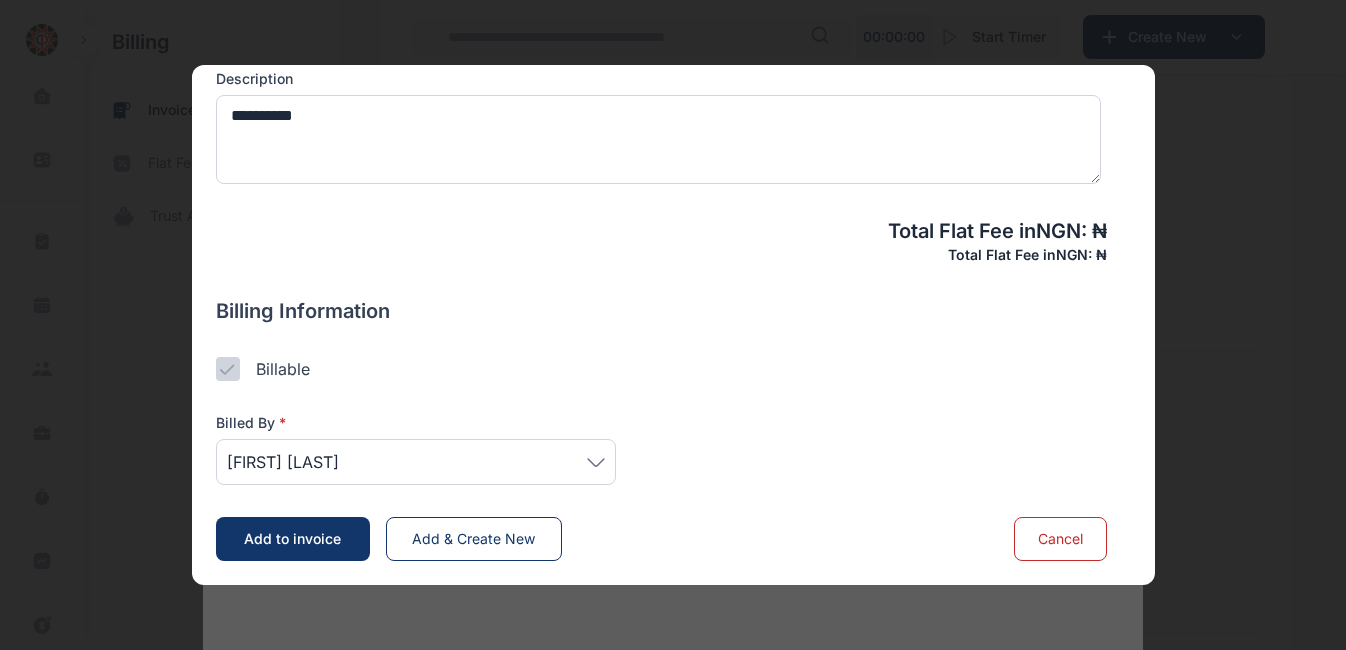 click 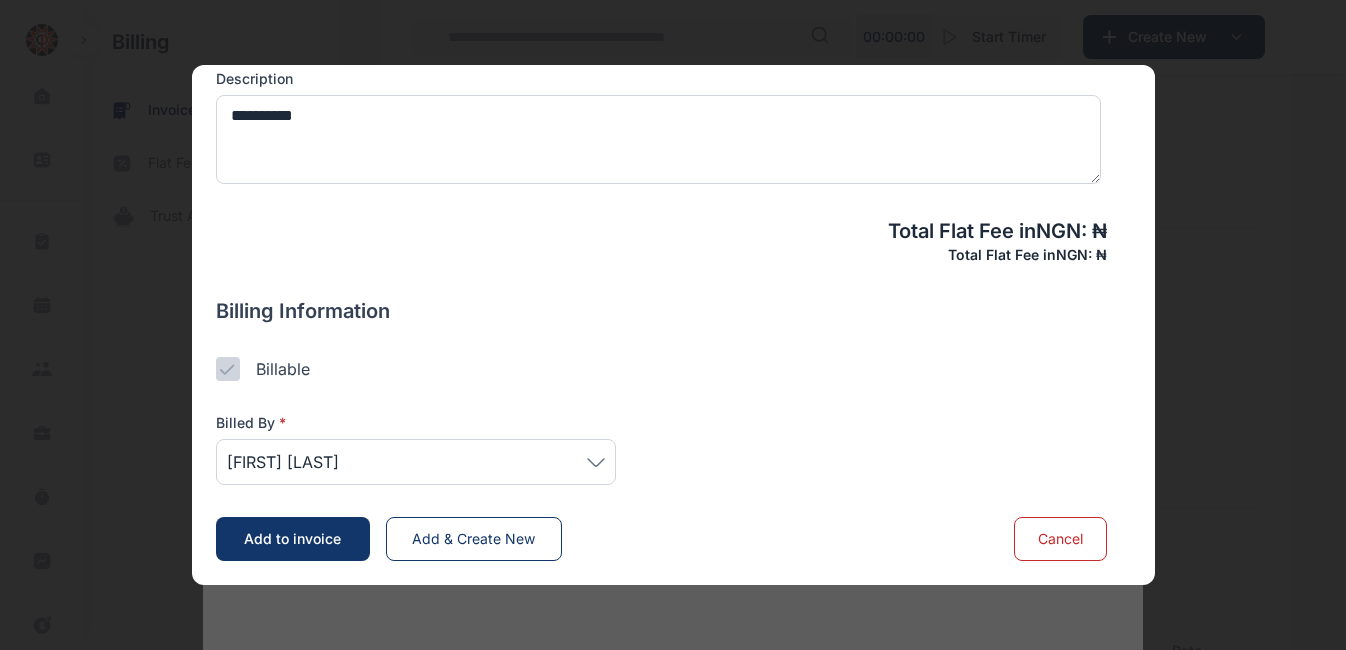 scroll, scrollTop: 770, scrollLeft: 0, axis: vertical 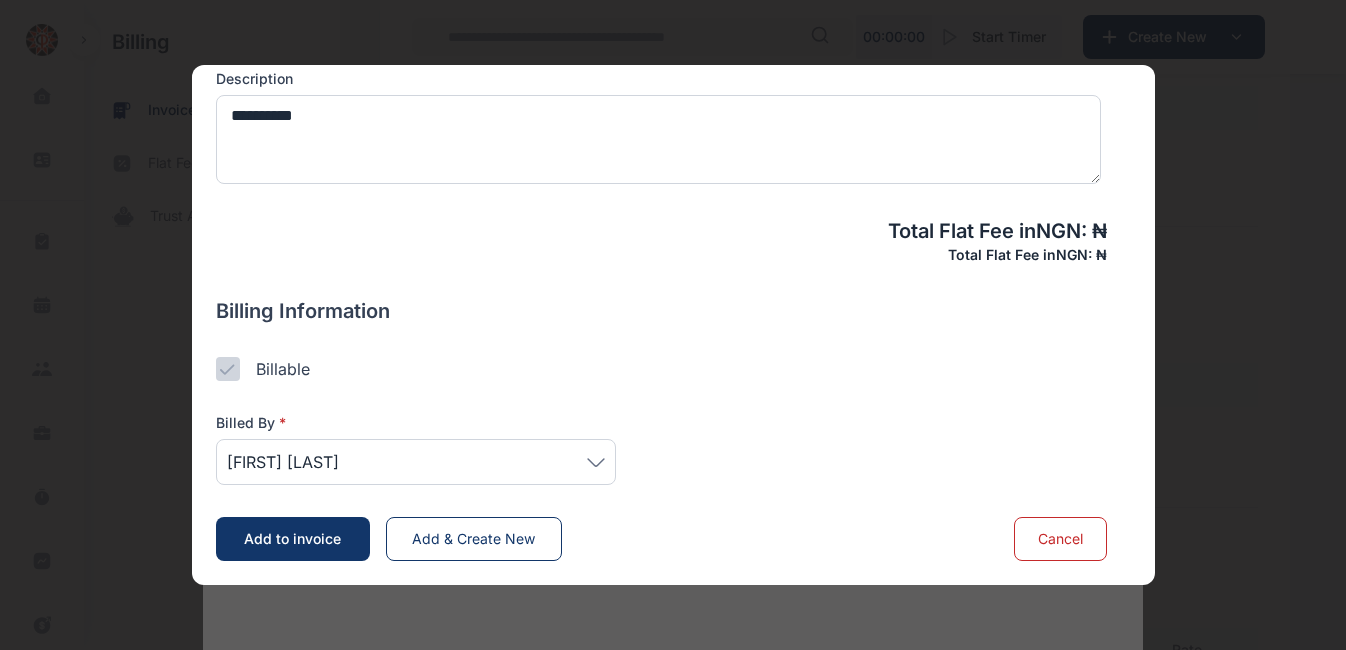 click on "Add to invoice" at bounding box center (292, 538) 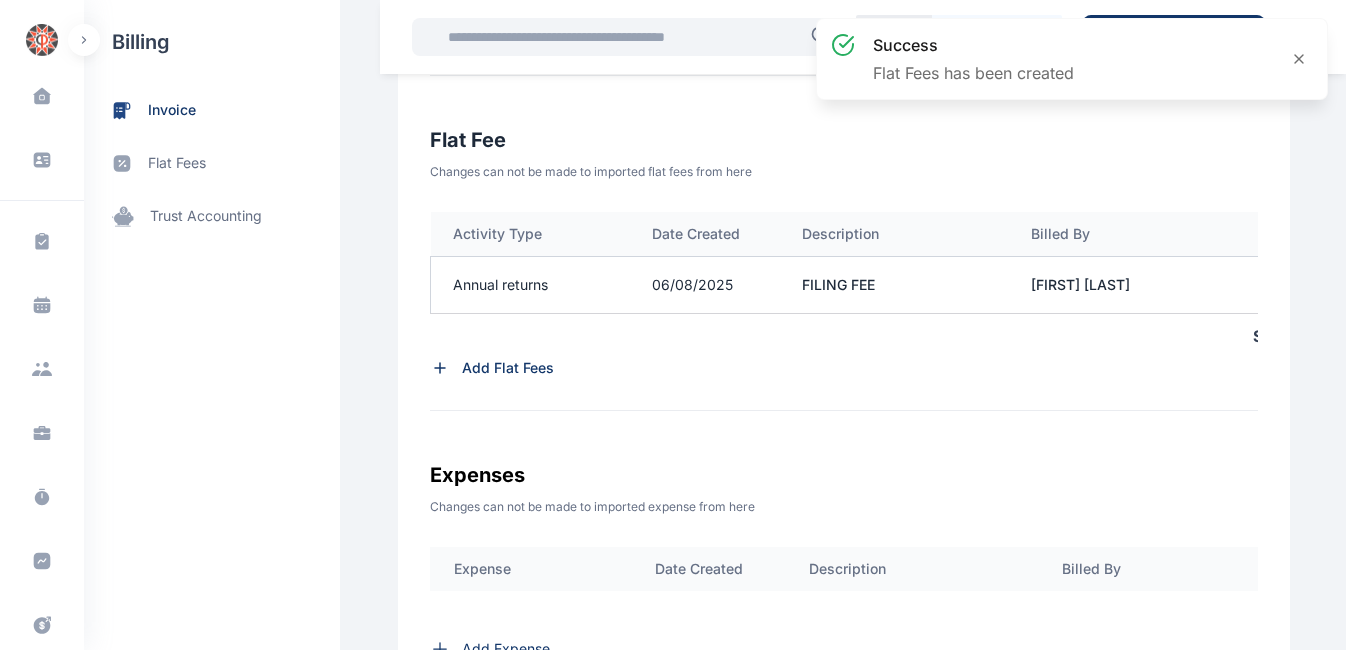 scroll, scrollTop: 643, scrollLeft: 0, axis: vertical 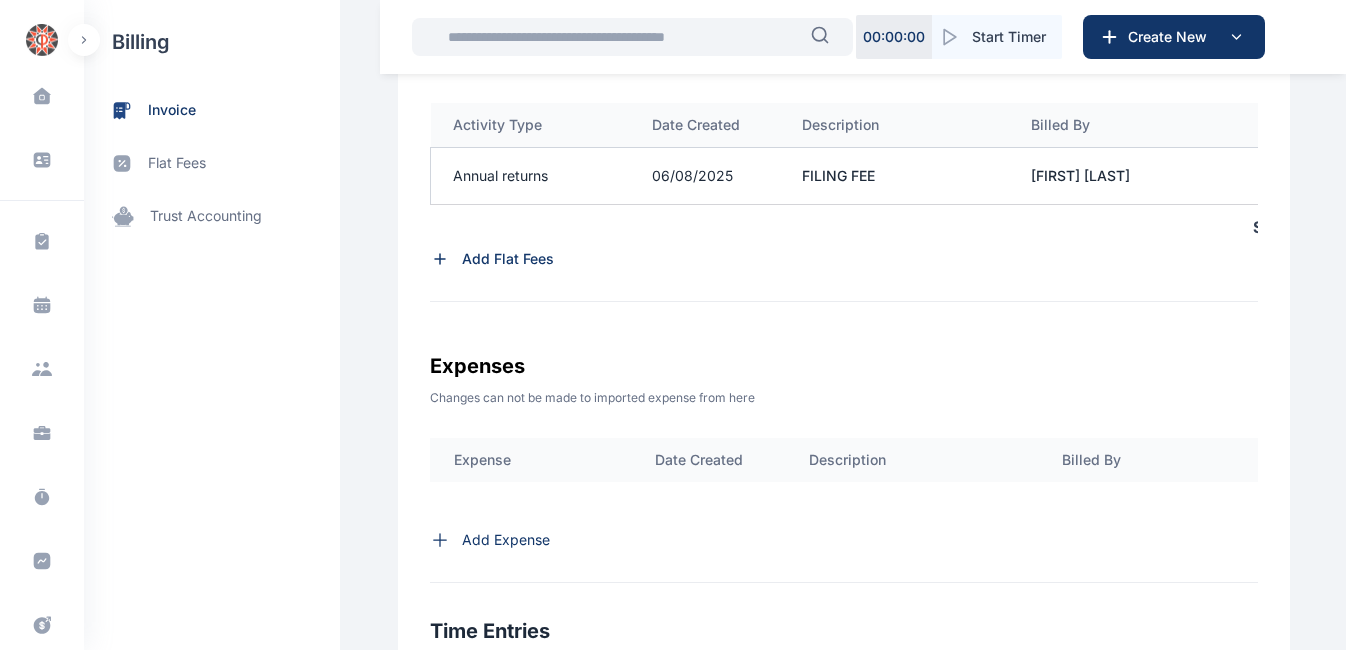 click on "Add Expense" at bounding box center (506, 540) 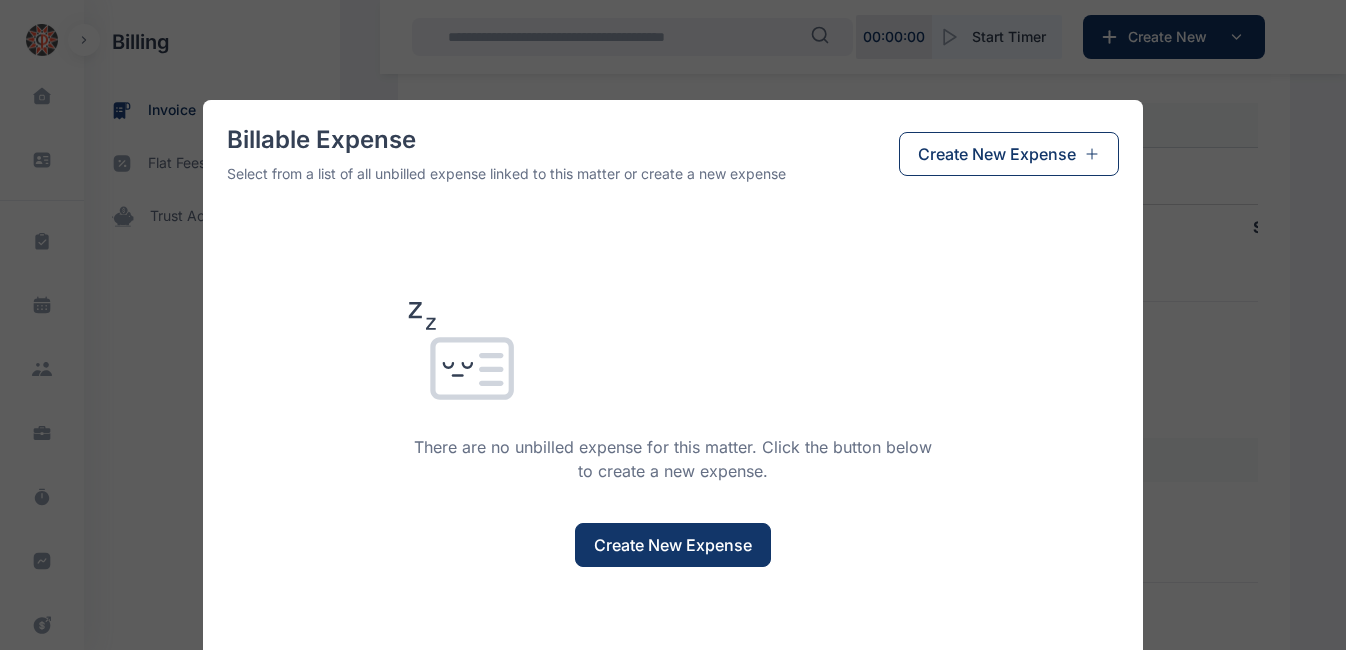 click on "Create New Expense" at bounding box center [673, 545] 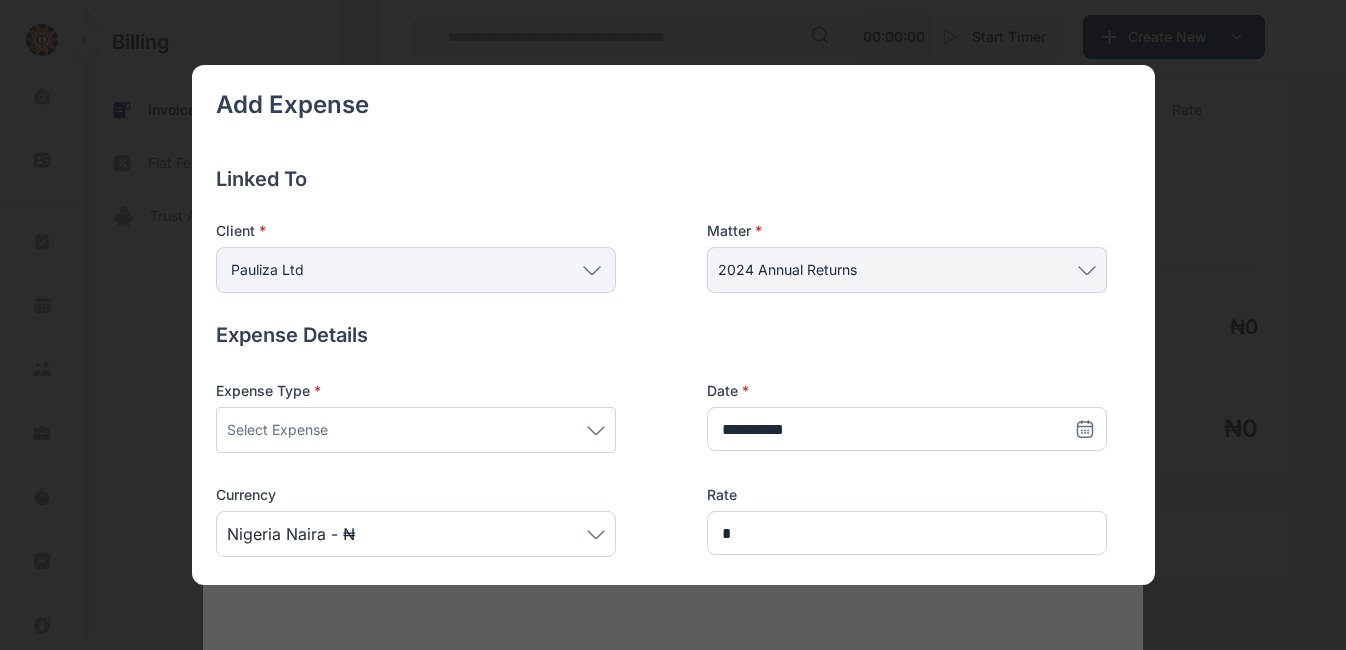scroll, scrollTop: 1376, scrollLeft: 0, axis: vertical 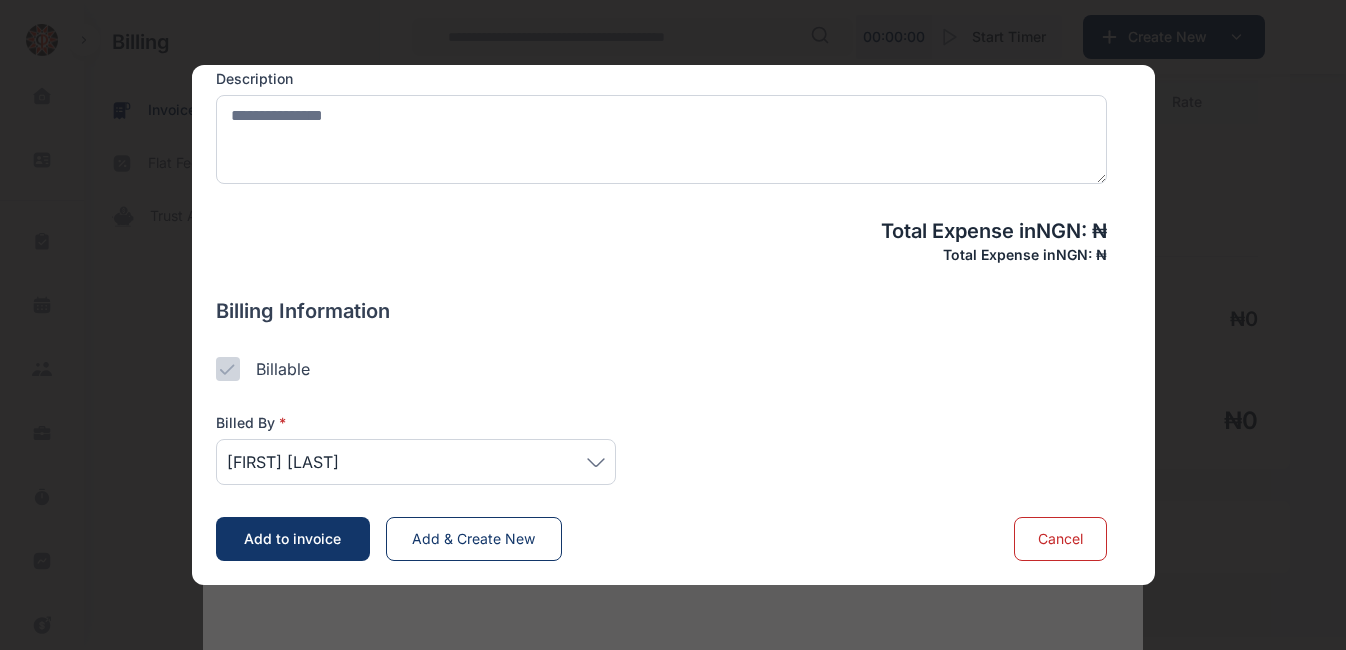 click on "Cancel" at bounding box center [1060, 538] 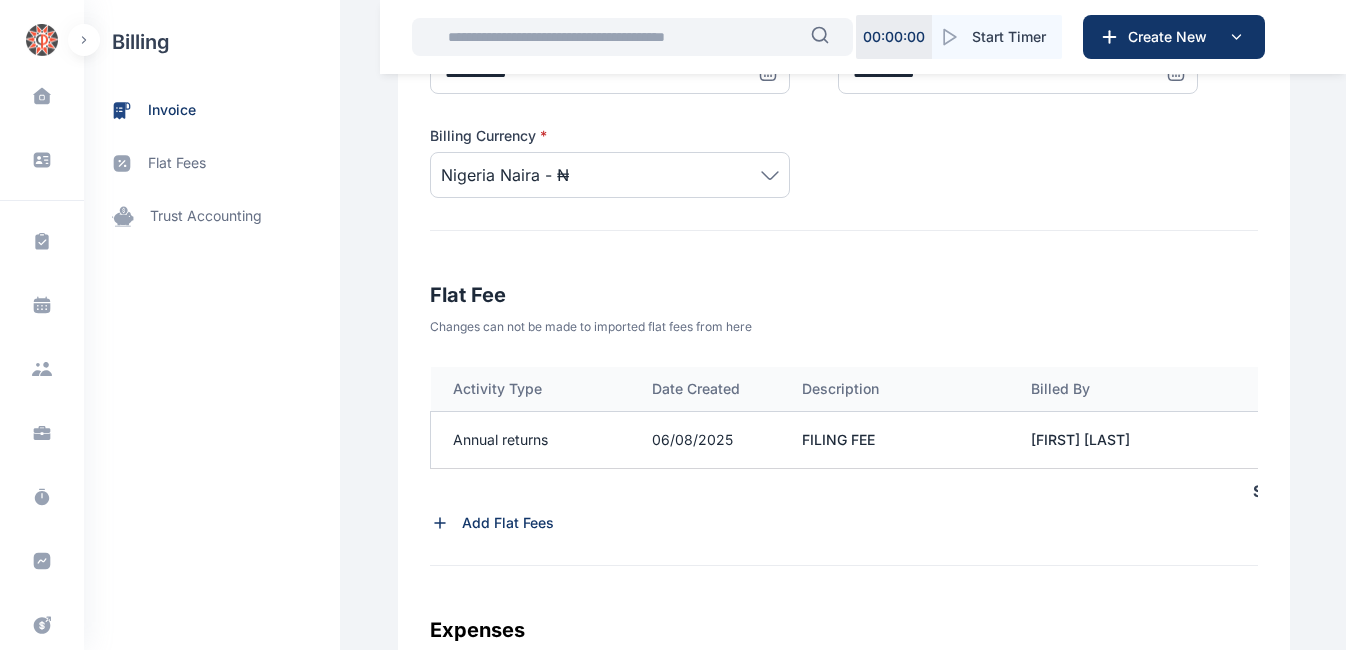 scroll, scrollTop: 486, scrollLeft: 0, axis: vertical 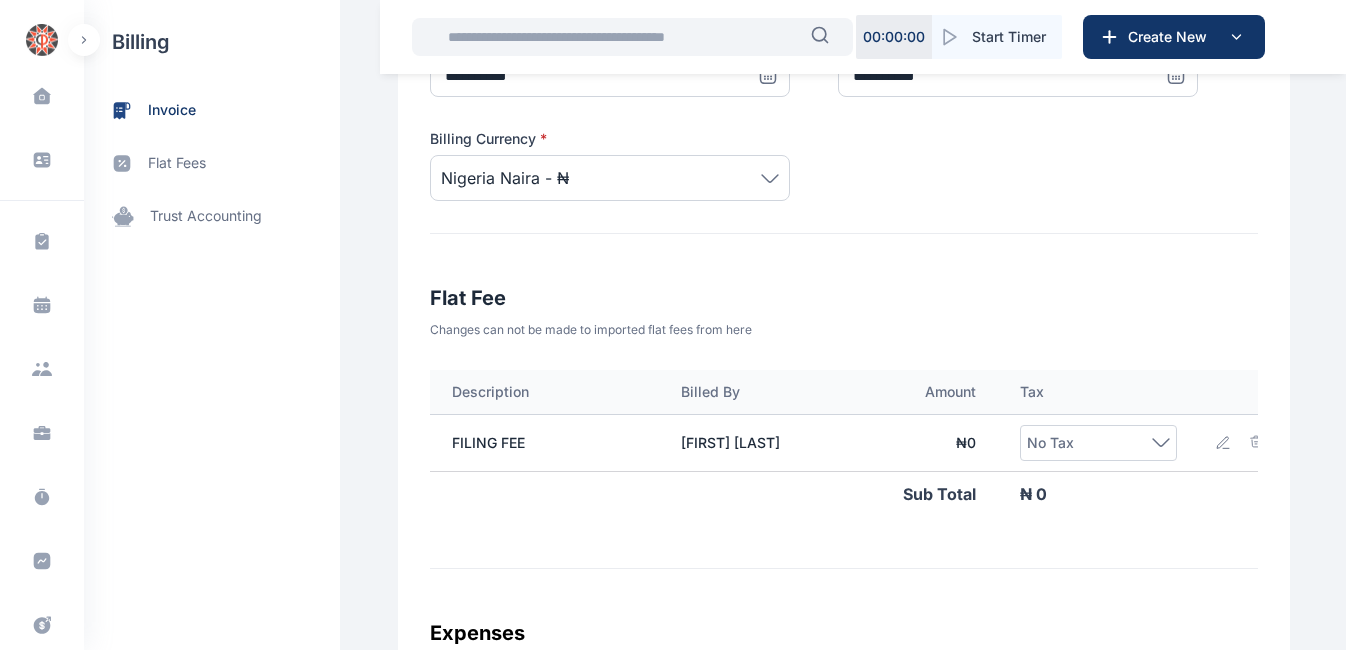 click 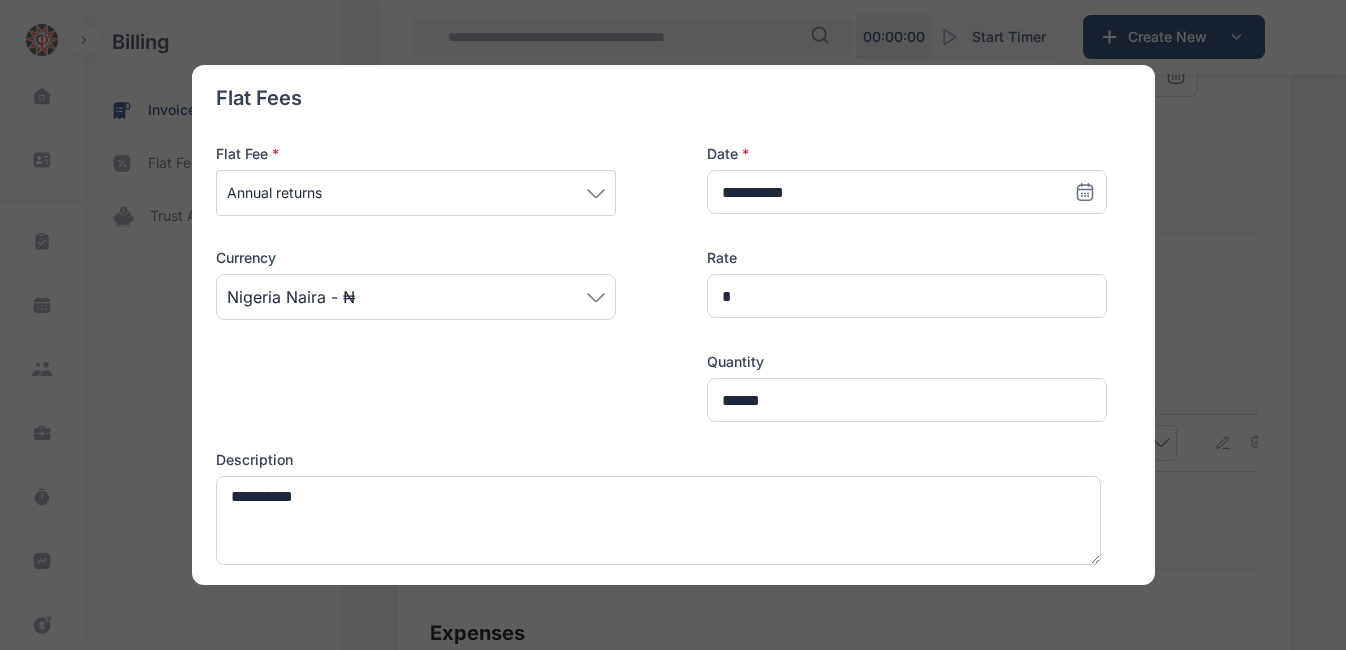 scroll, scrollTop: 238, scrollLeft: 0, axis: vertical 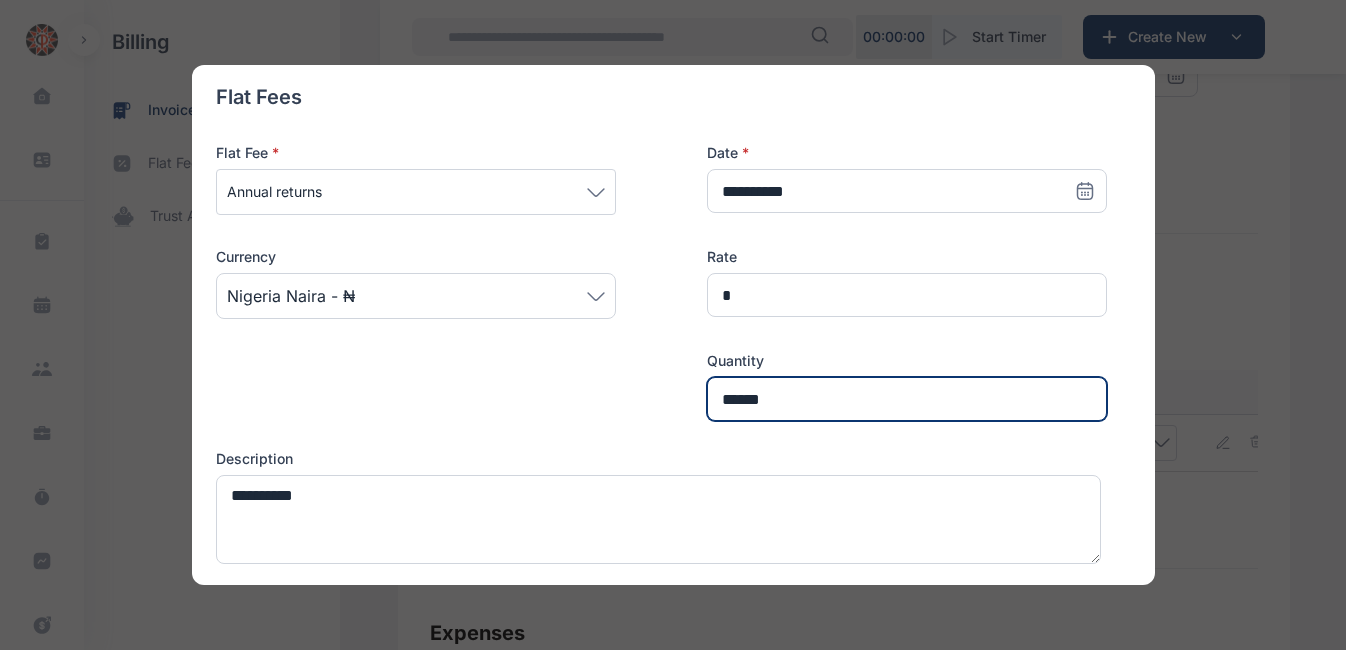 click on "******" at bounding box center [907, 399] 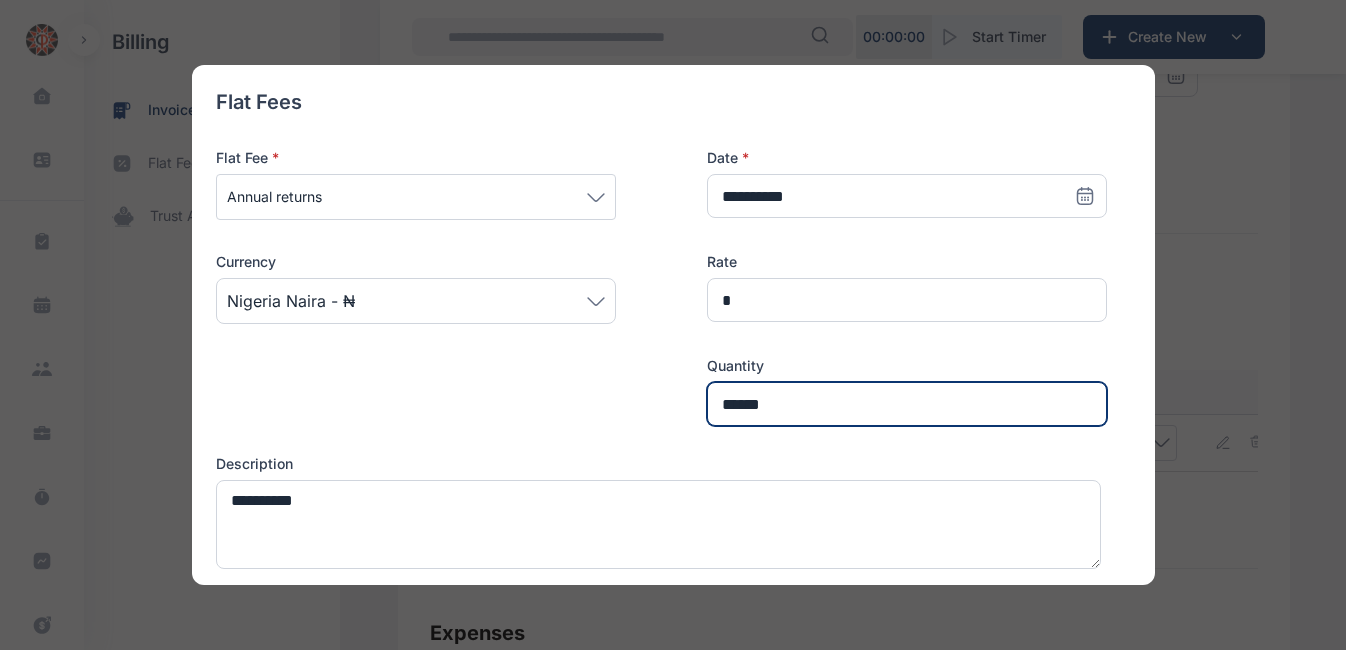 scroll, scrollTop: 235, scrollLeft: 0, axis: vertical 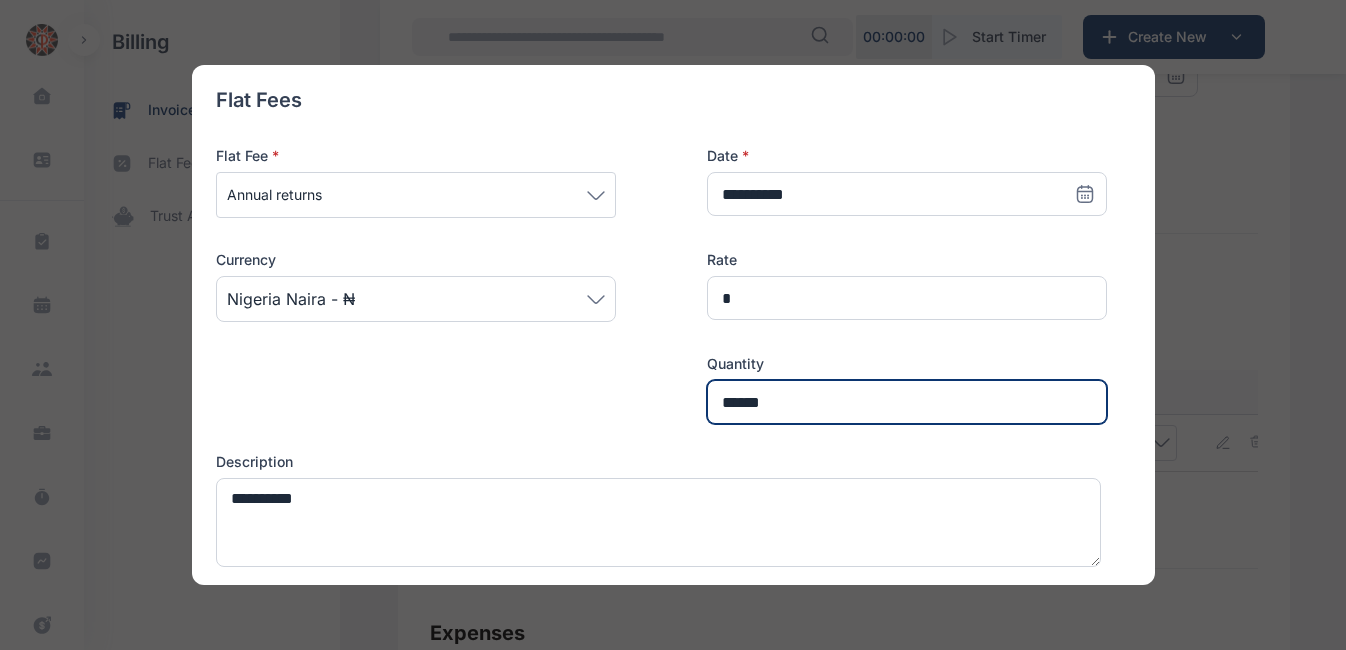 type on "******" 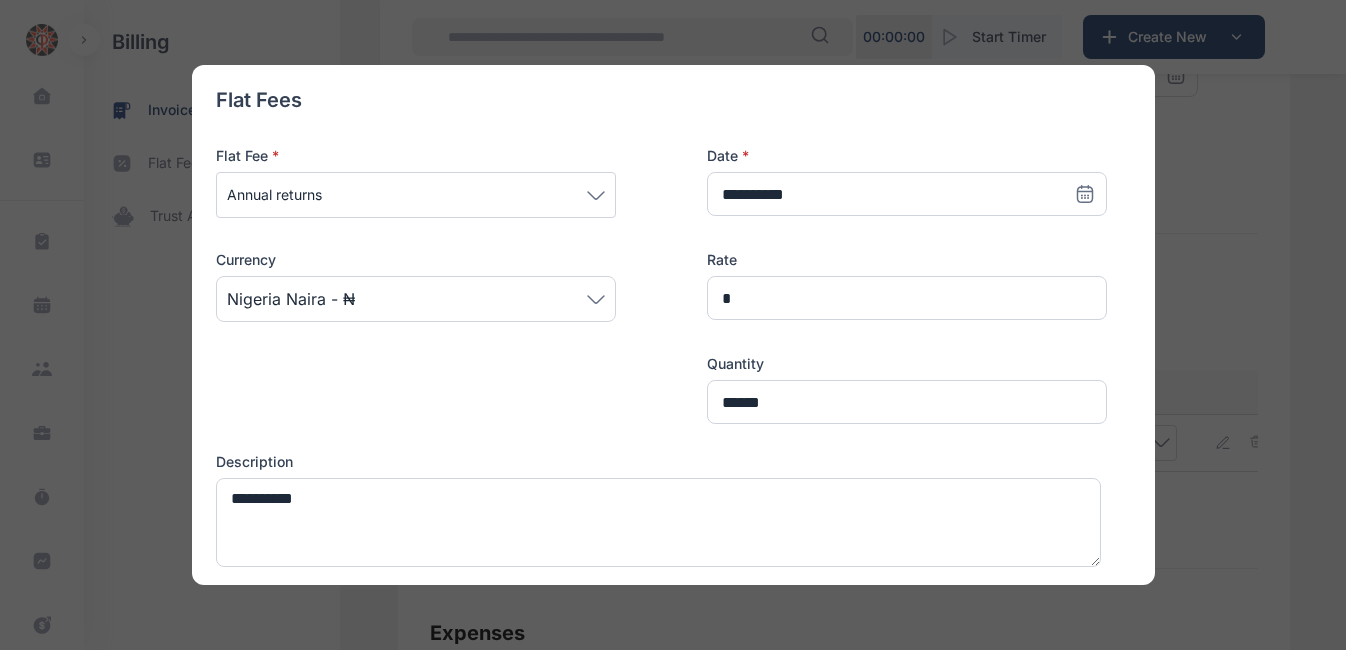 click 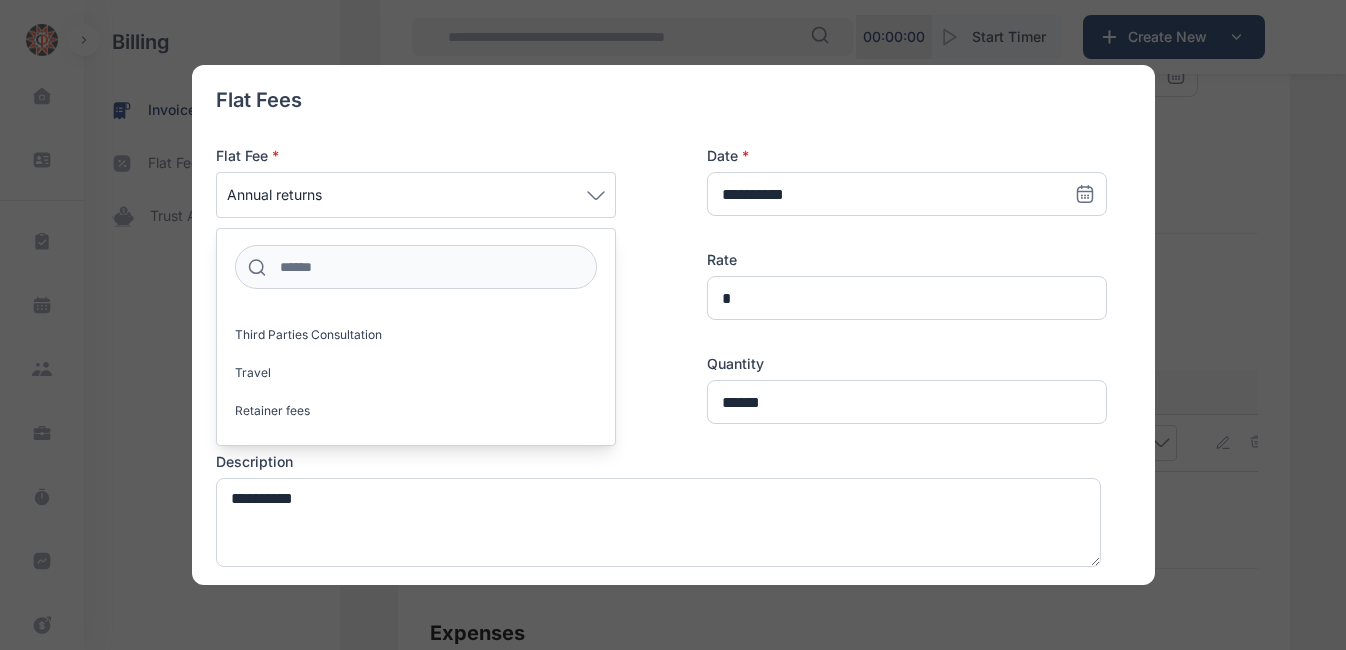 scroll, scrollTop: 1818, scrollLeft: 0, axis: vertical 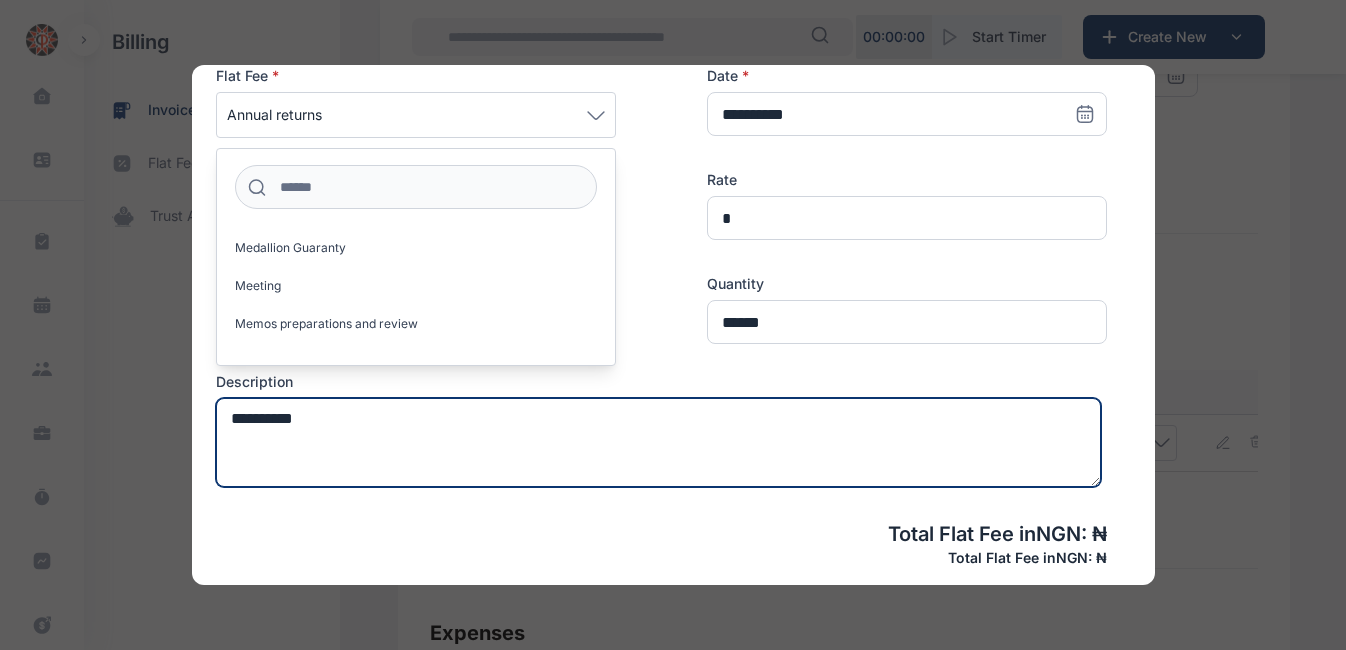 click on "**********" at bounding box center (658, 442) 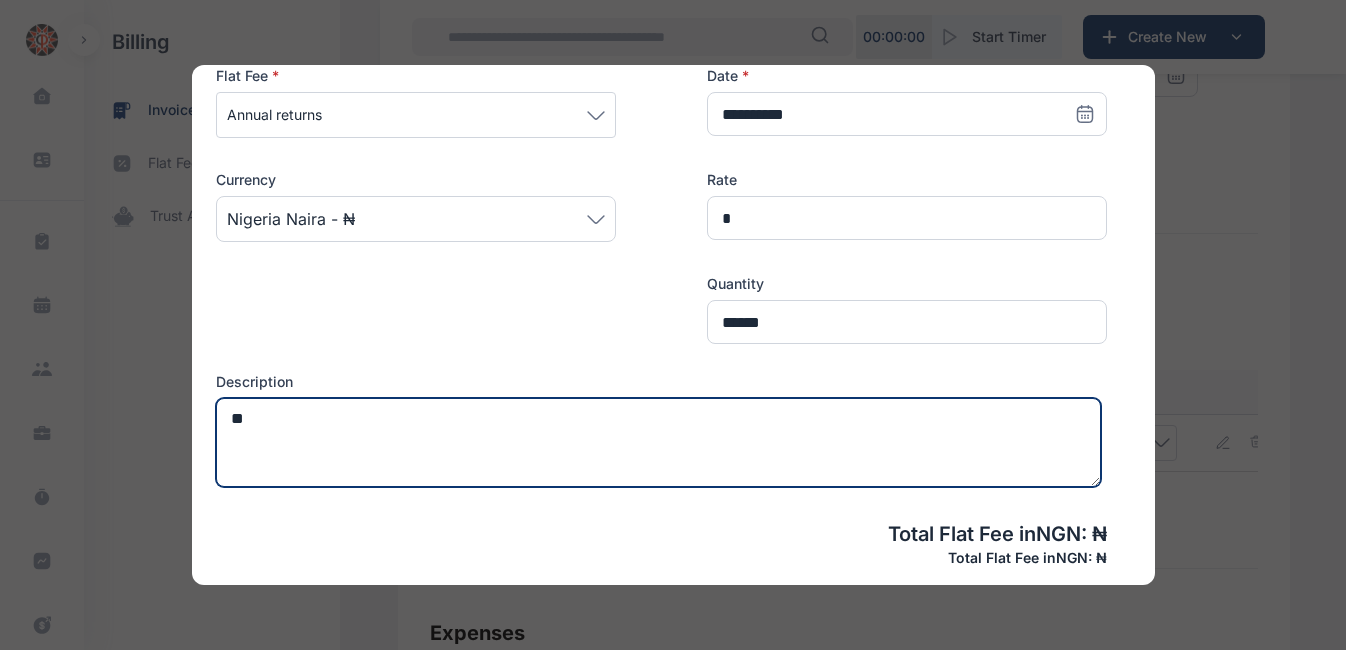type on "*" 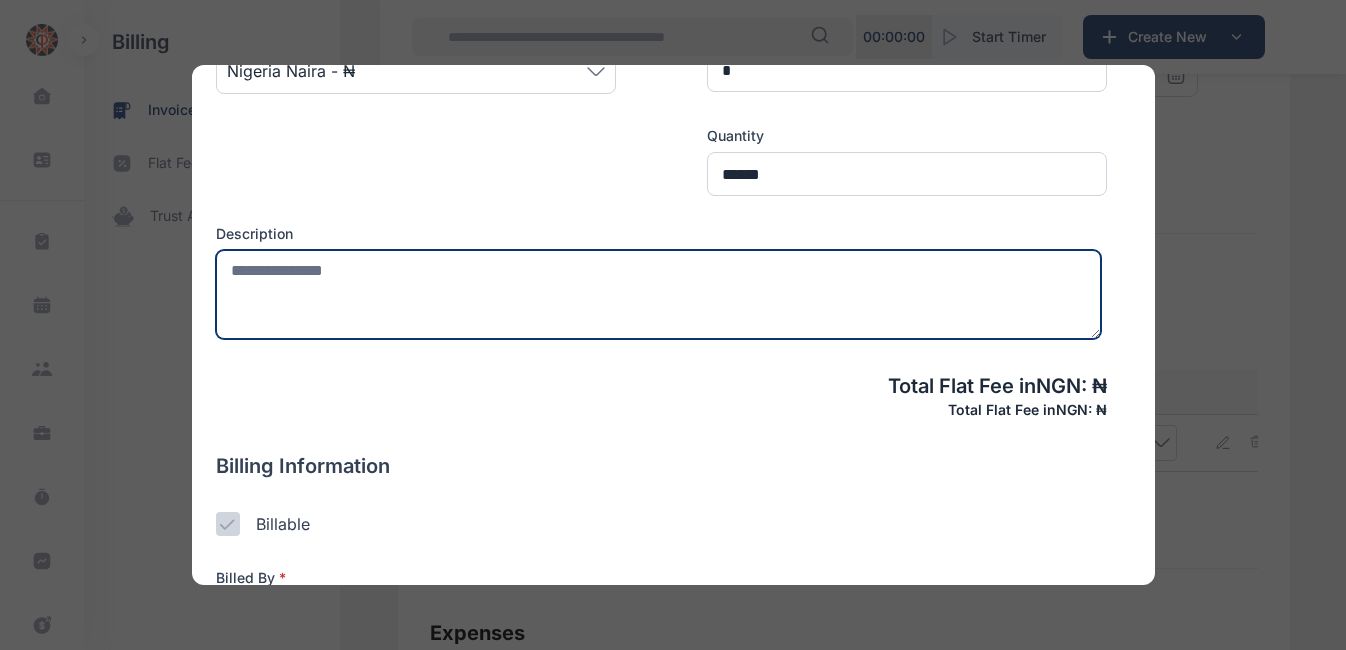 scroll, scrollTop: 618, scrollLeft: 0, axis: vertical 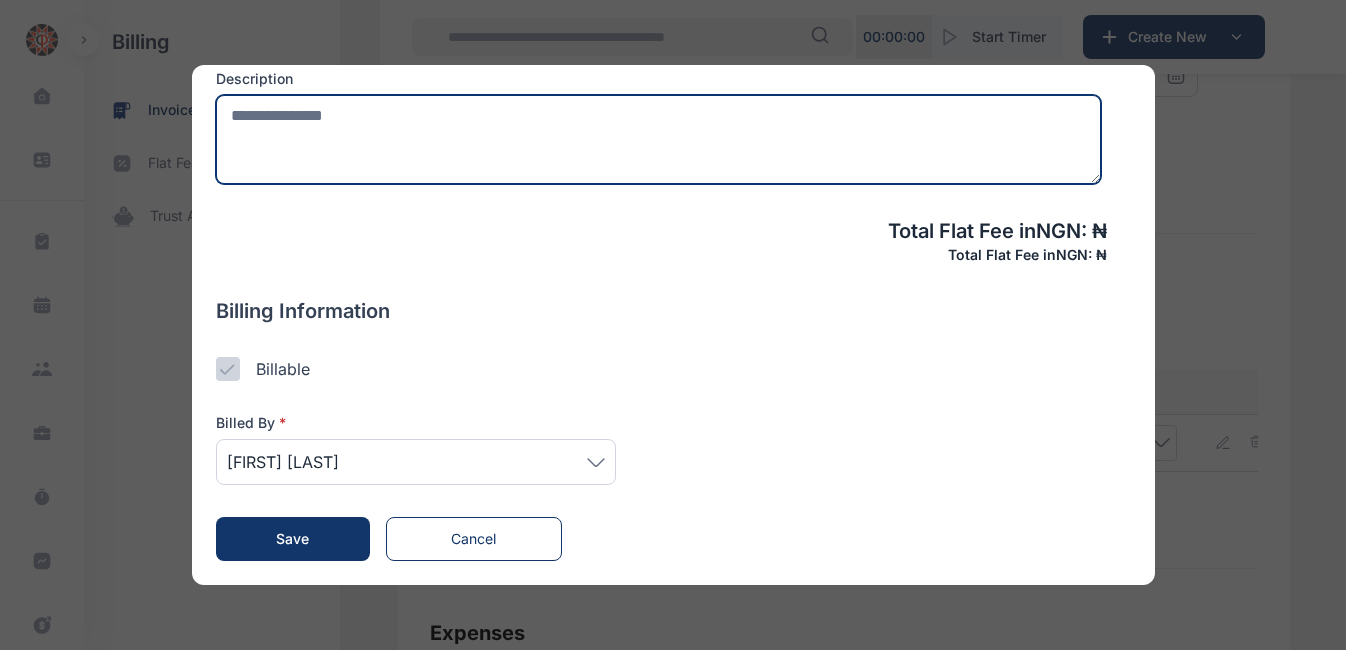 type 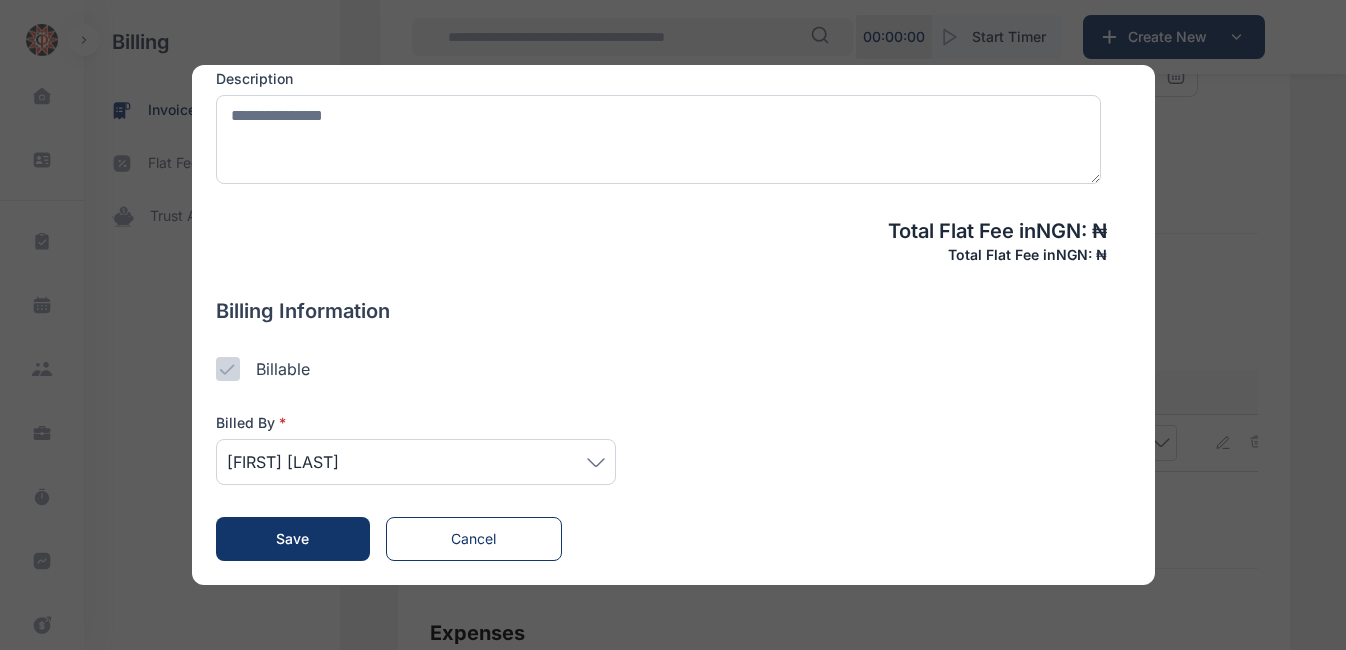 click on "Save" at bounding box center (292, 538) 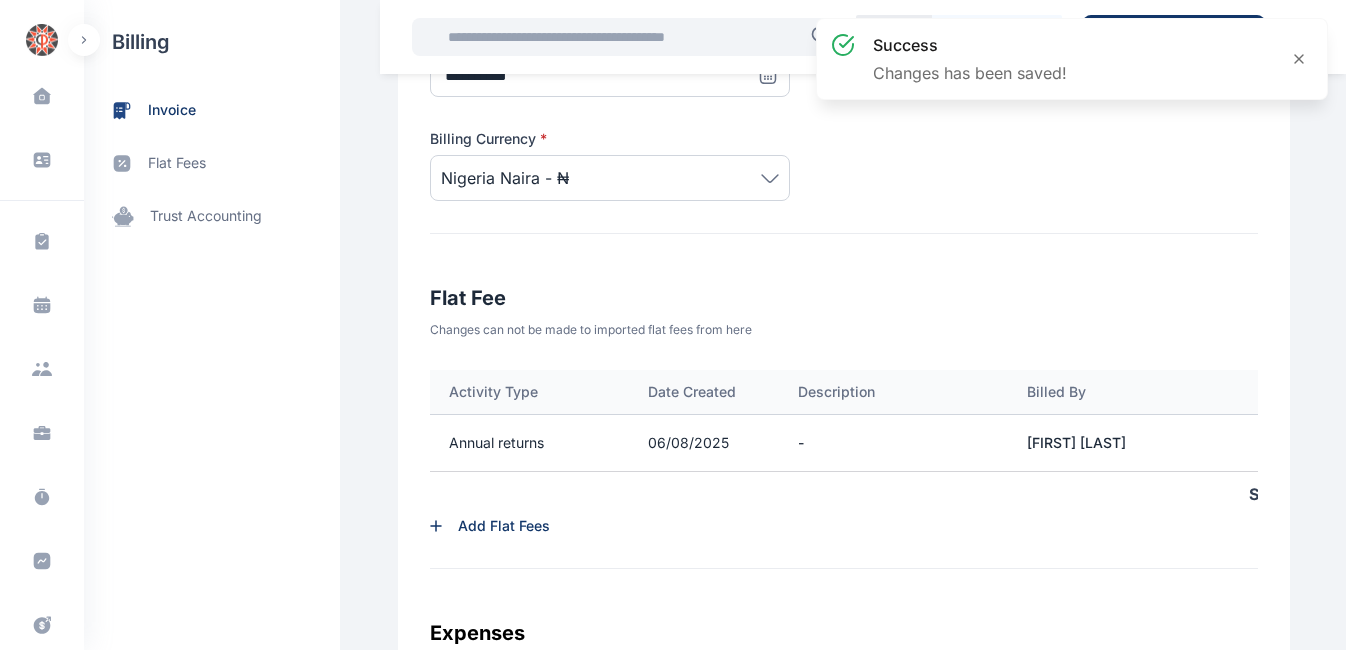 scroll, scrollTop: 0, scrollLeft: 0, axis: both 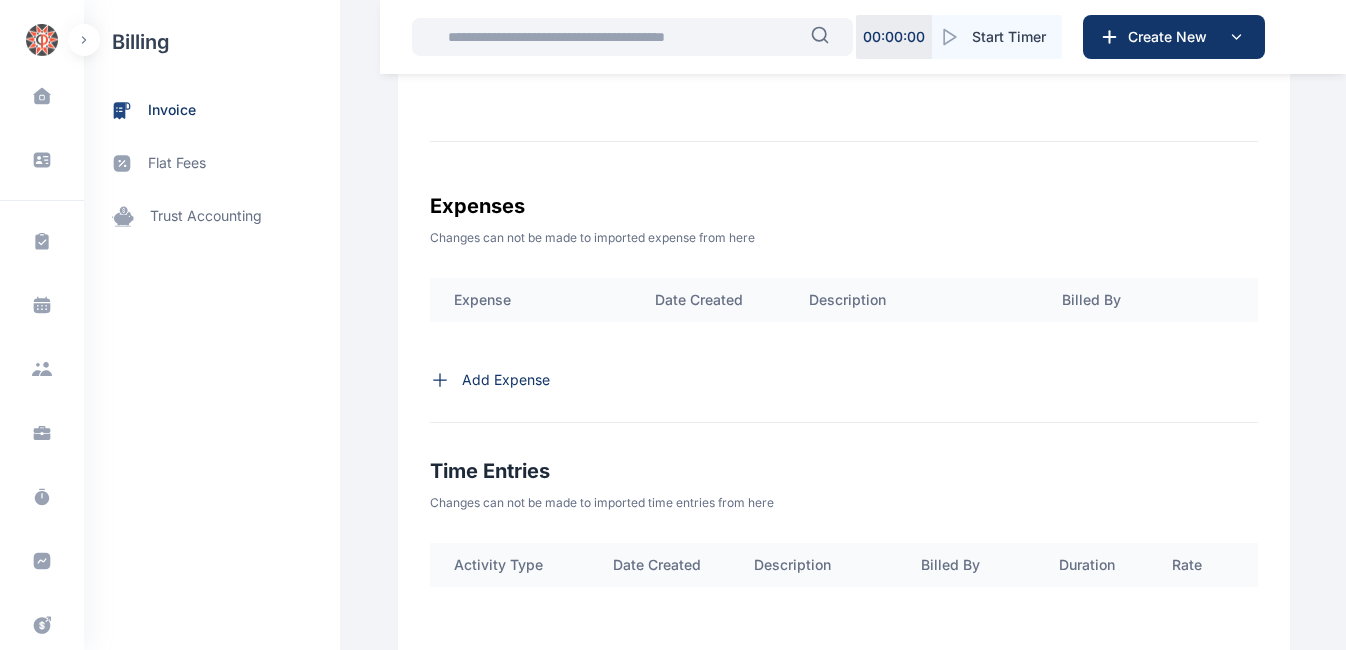 click on "Add Expense" at bounding box center [506, 380] 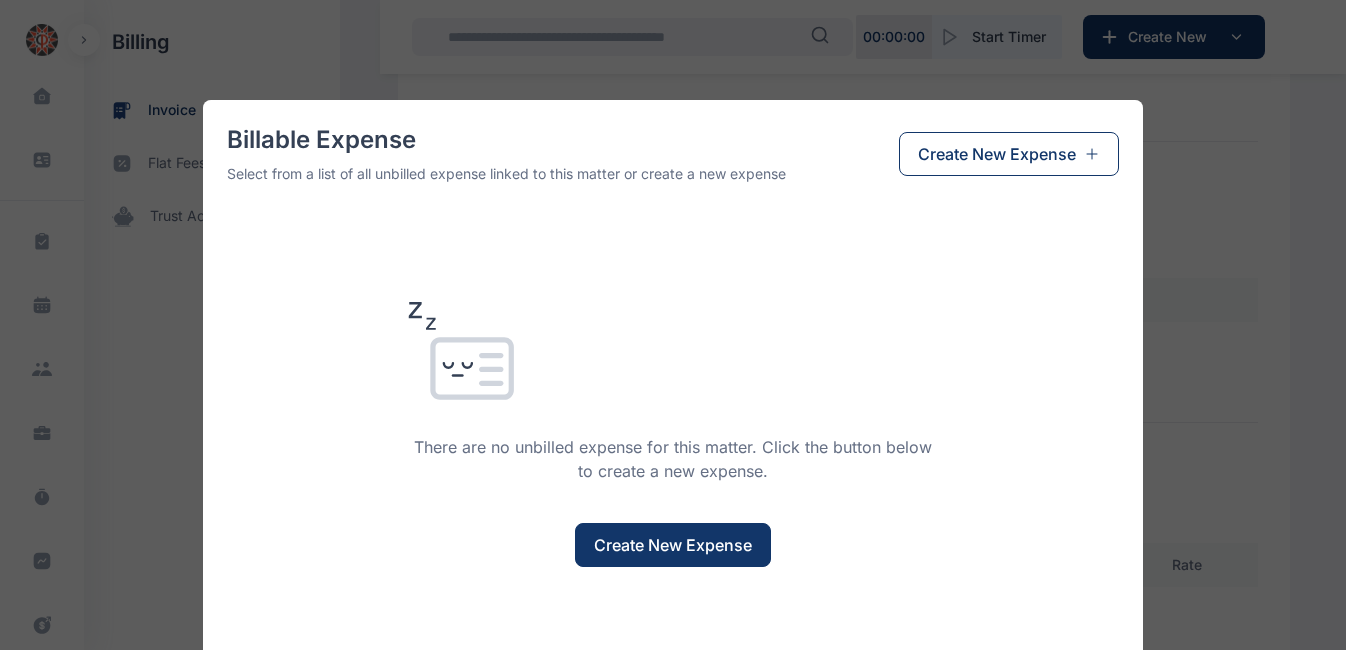 click on "Create New Expense" at bounding box center (673, 545) 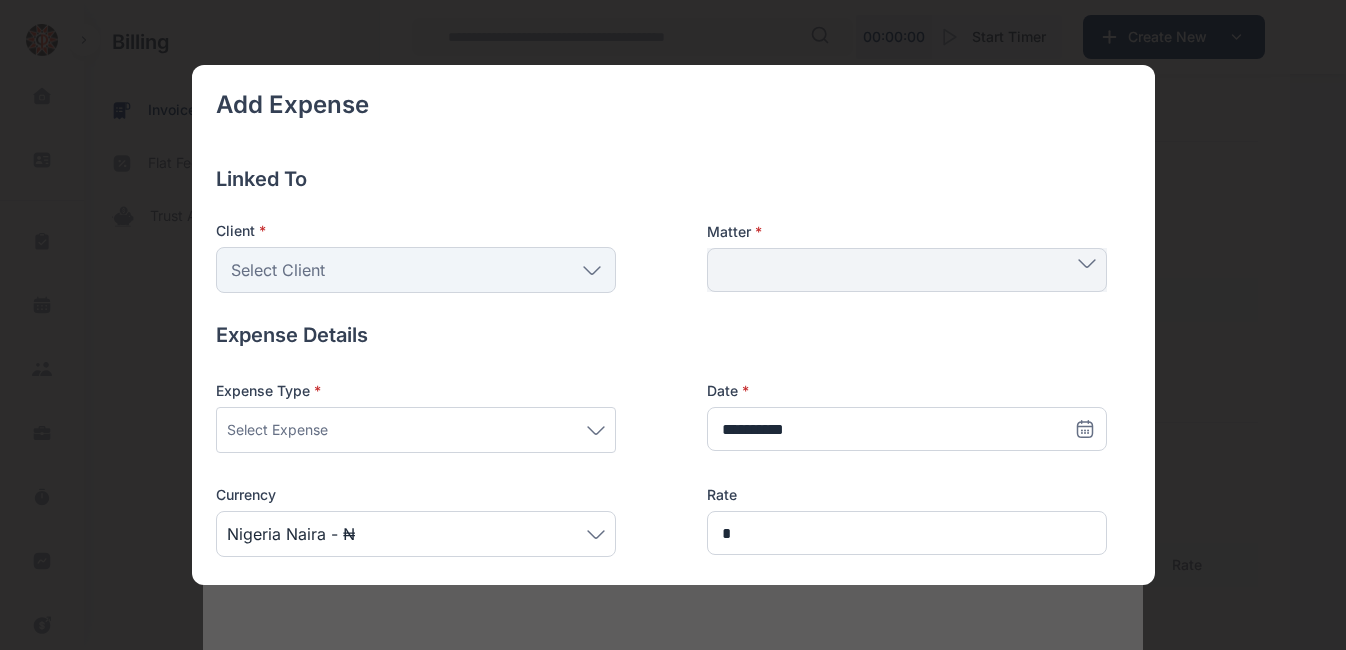 click 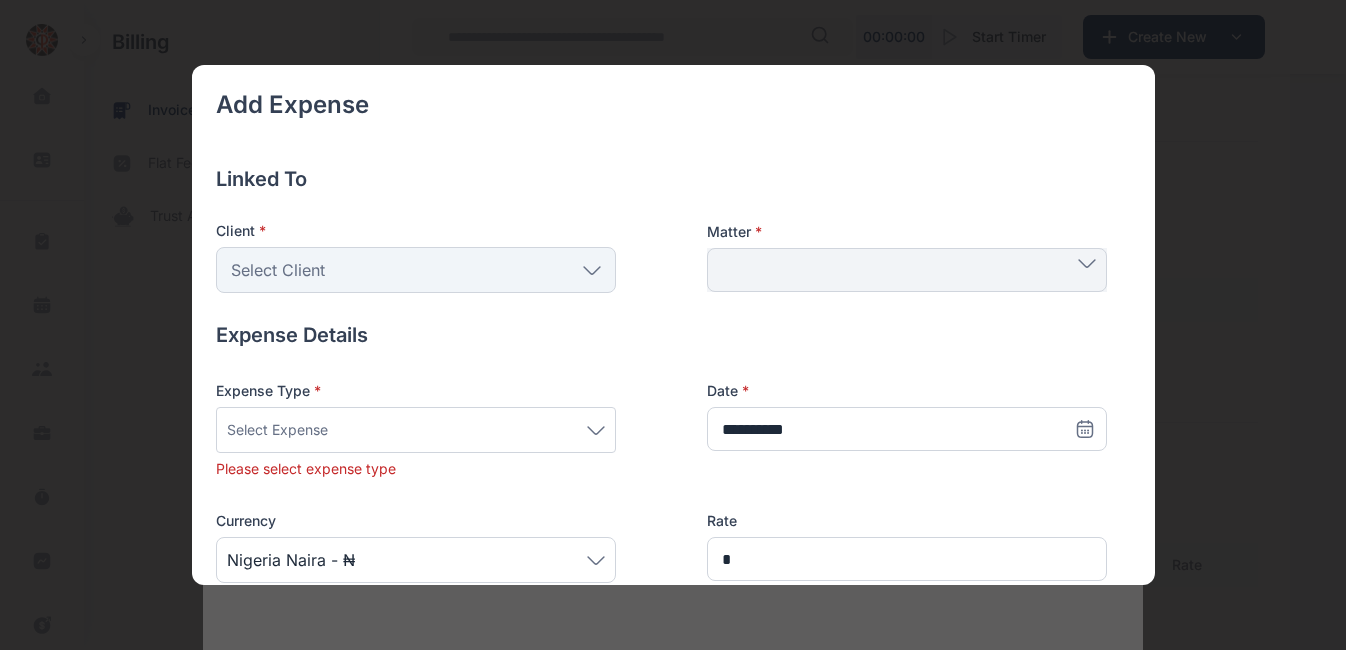 click on "Select Client" at bounding box center [416, 270] 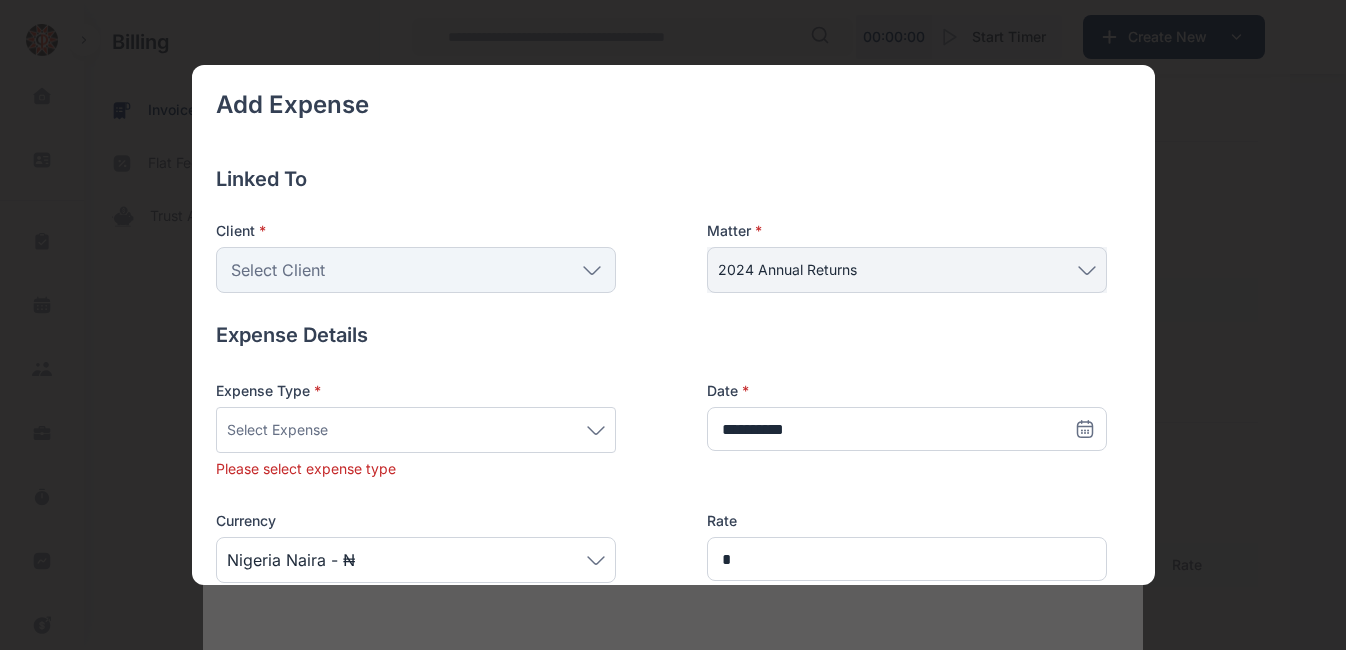scroll, scrollTop: 69, scrollLeft: 0, axis: vertical 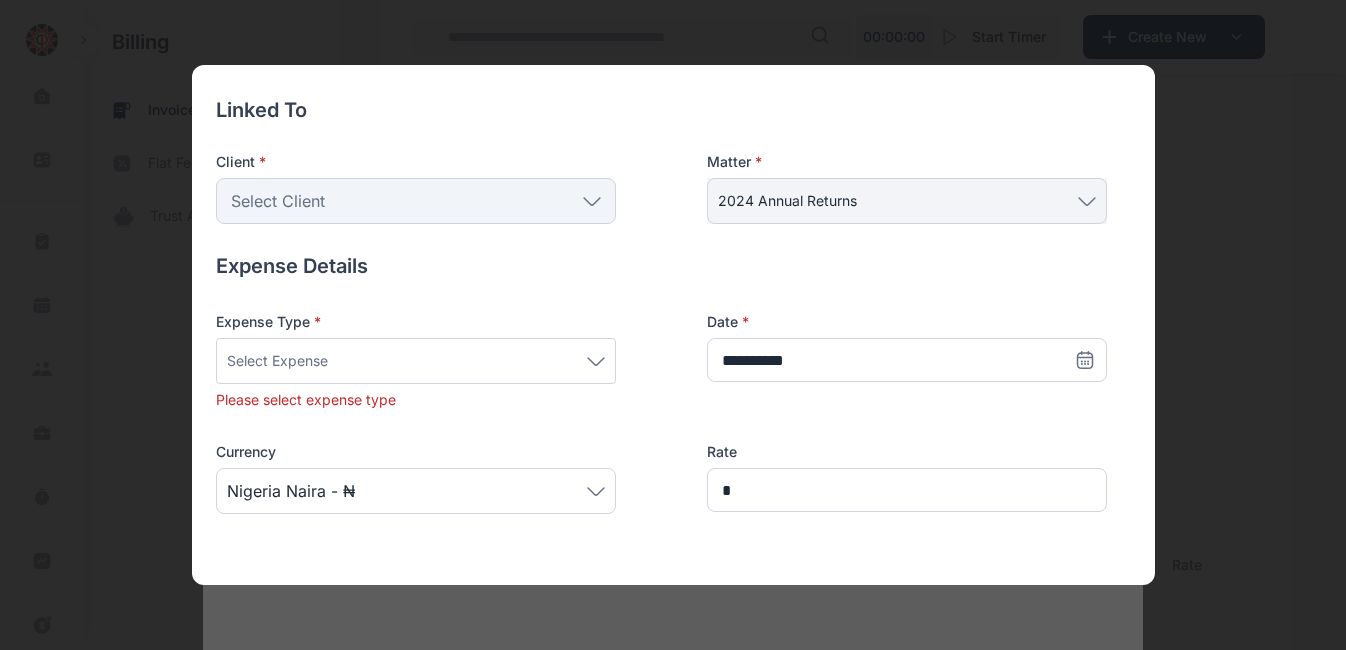 click 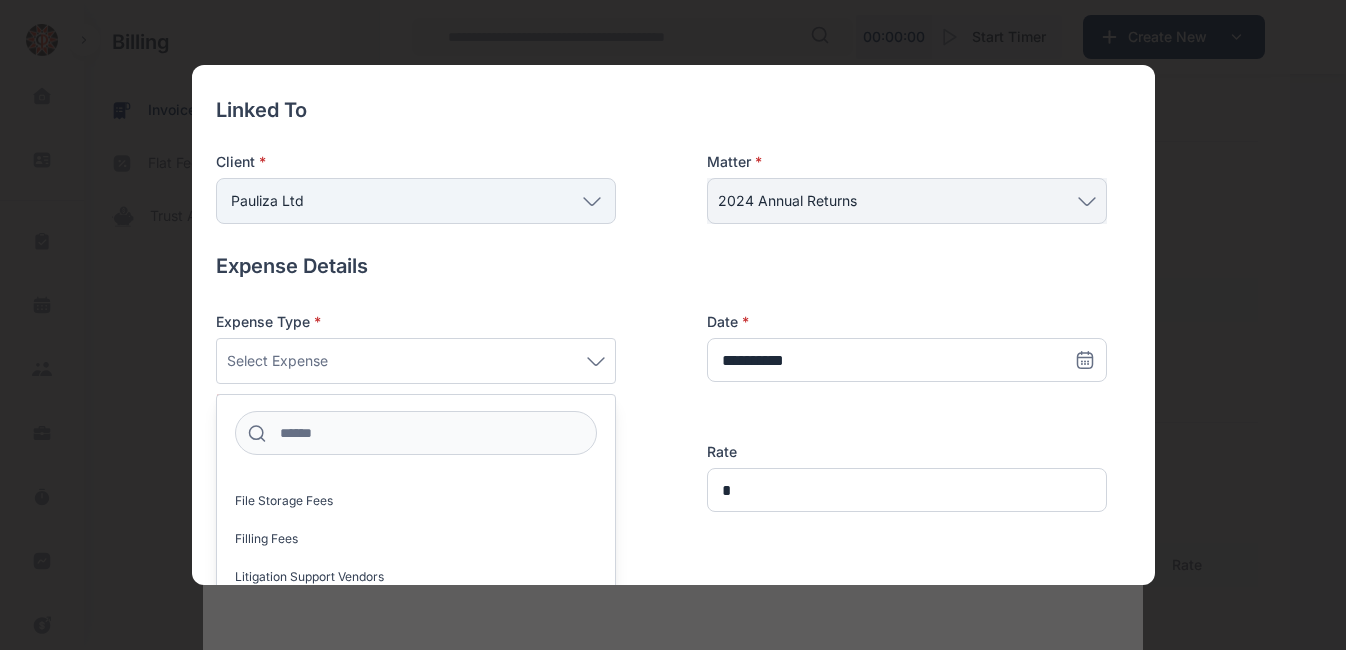 scroll, scrollTop: 661, scrollLeft: 0, axis: vertical 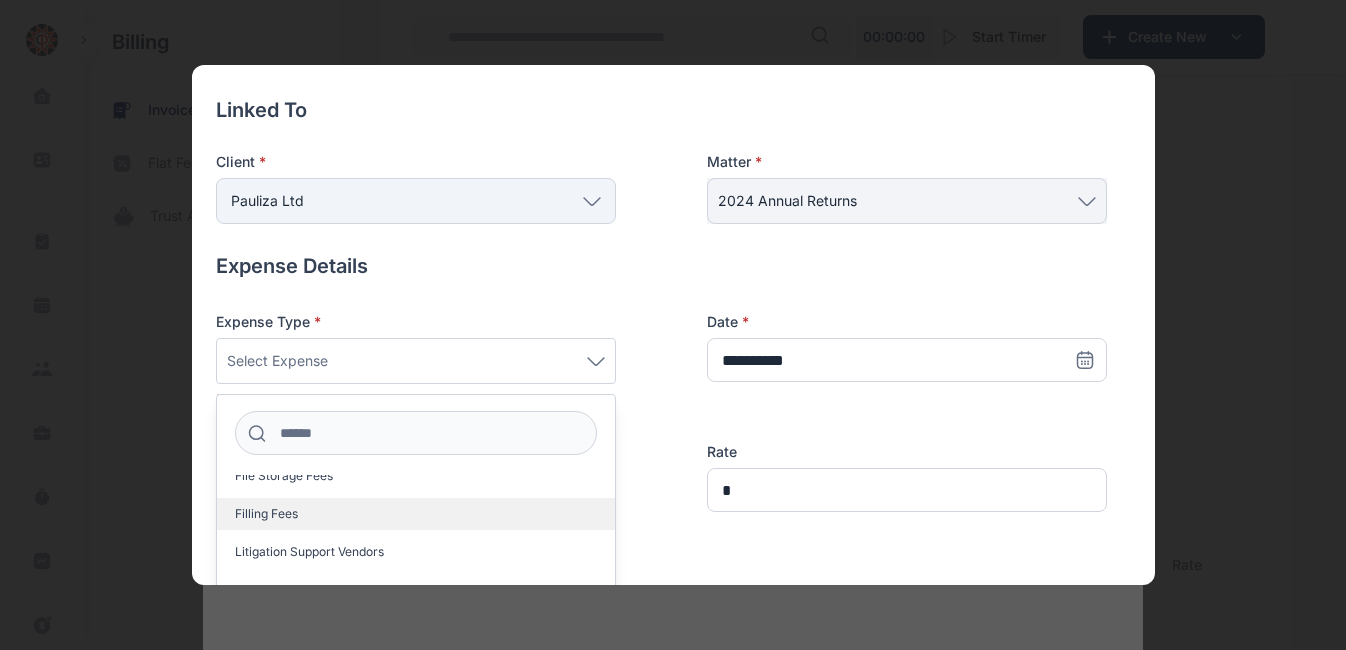 click on "Filling Fees" at bounding box center (416, 514) 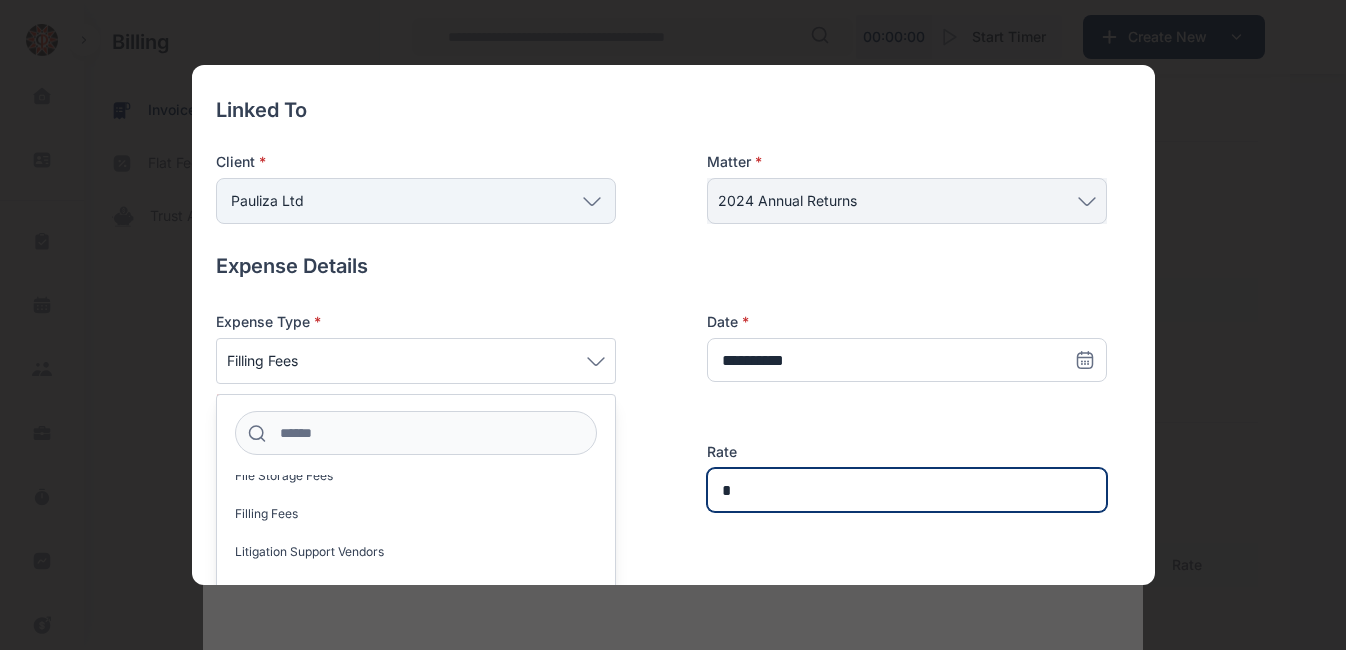 click on "*" at bounding box center [907, 490] 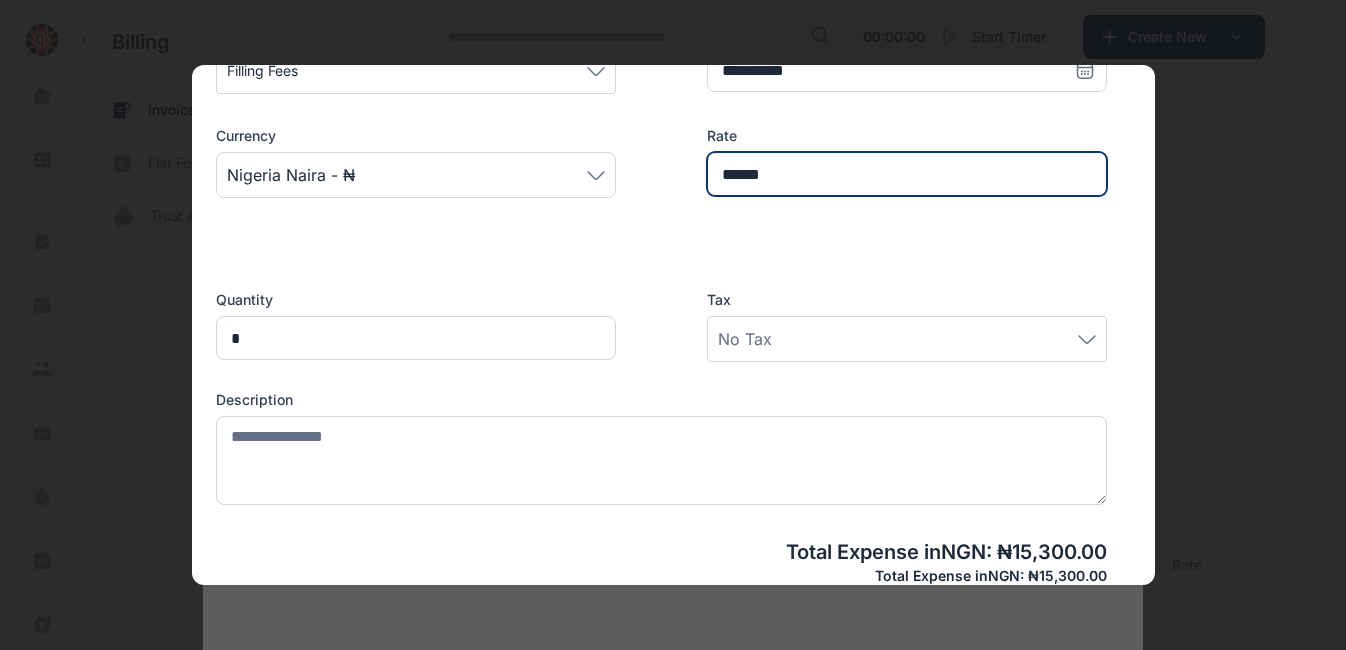 scroll, scrollTop: 361, scrollLeft: 0, axis: vertical 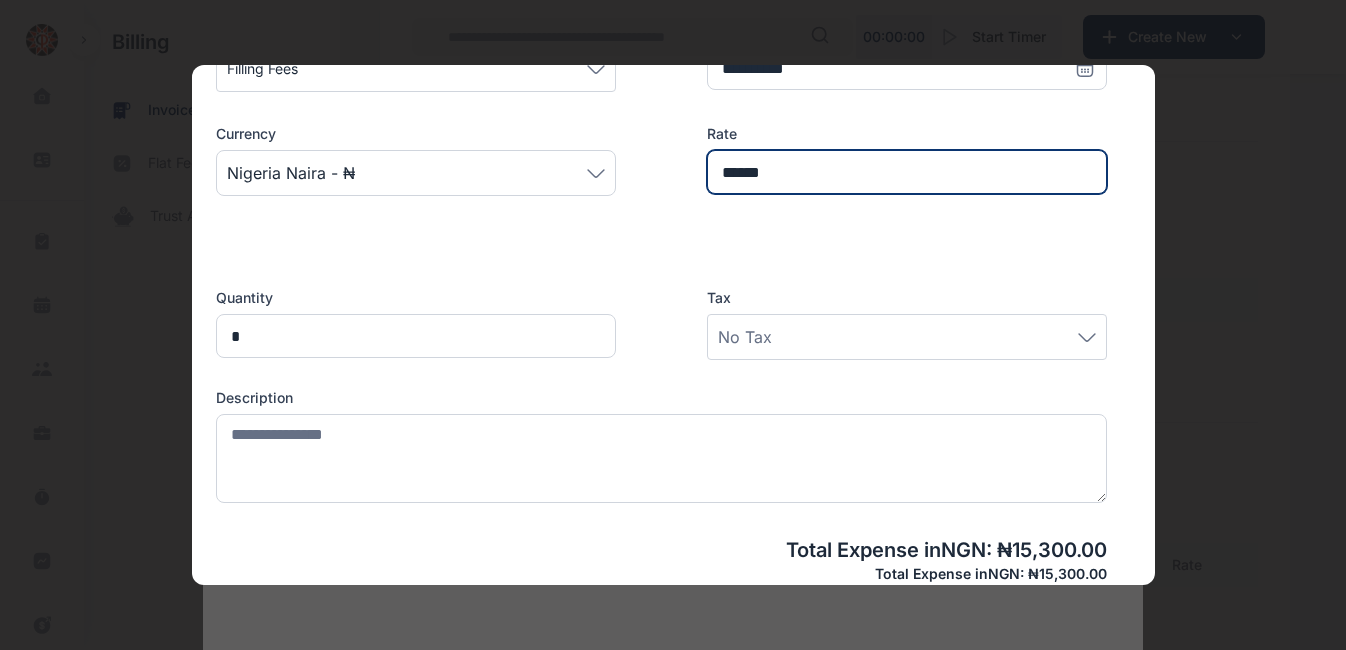 type on "******" 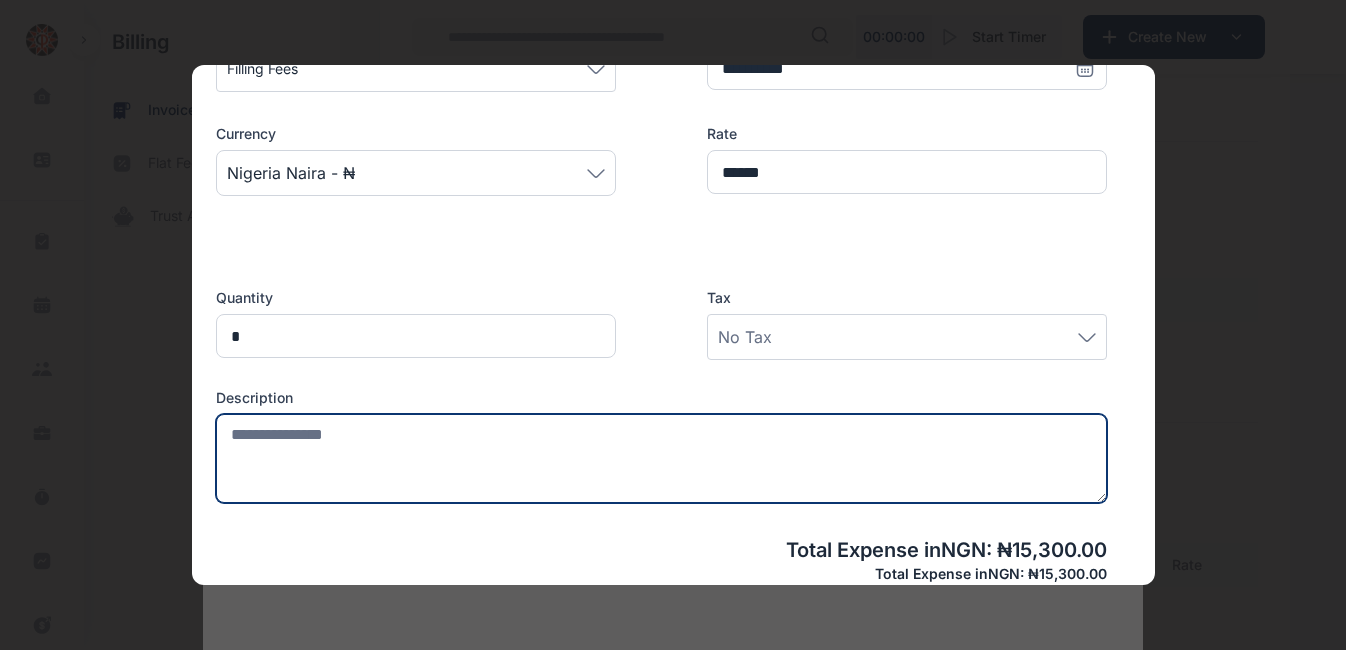 click at bounding box center (661, 458) 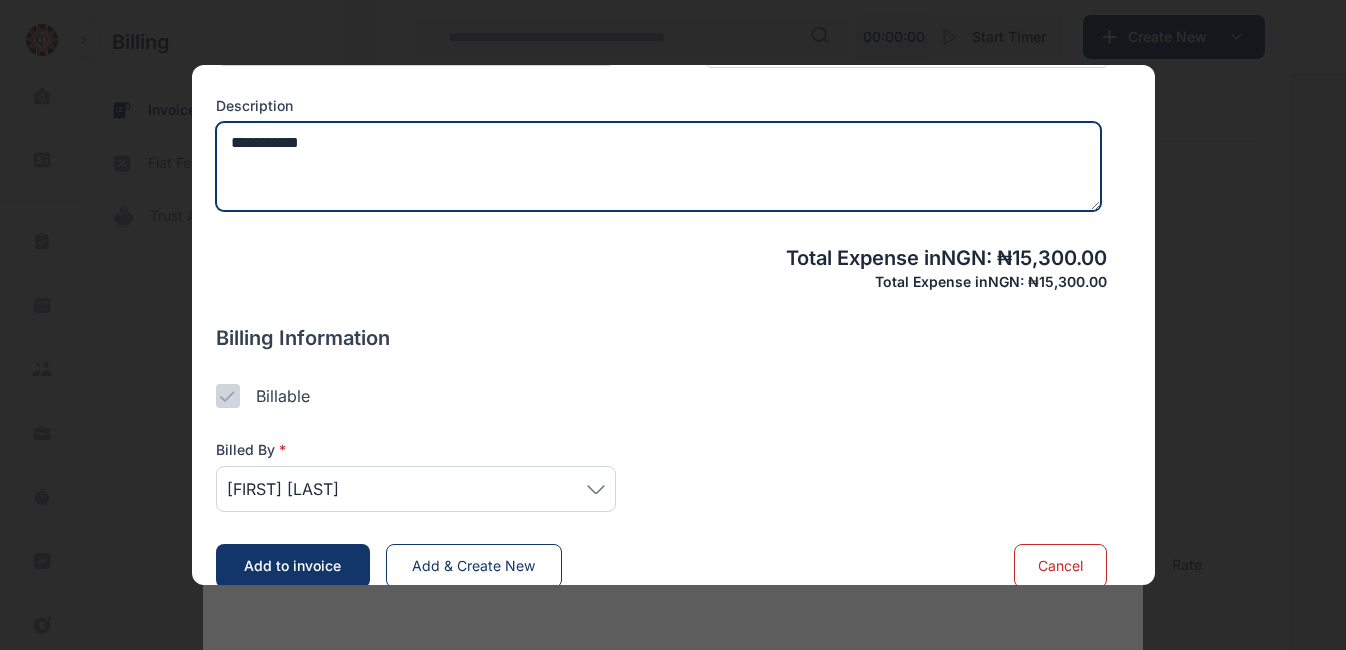 scroll, scrollTop: 680, scrollLeft: 0, axis: vertical 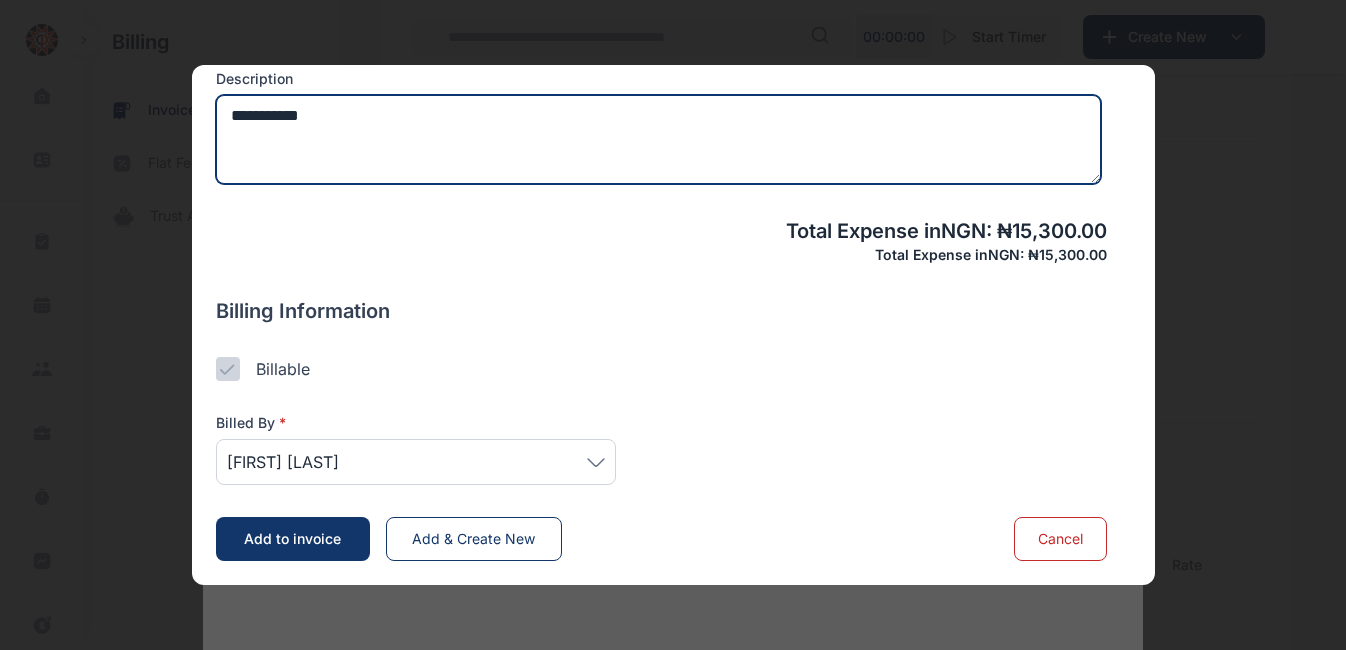 type on "**********" 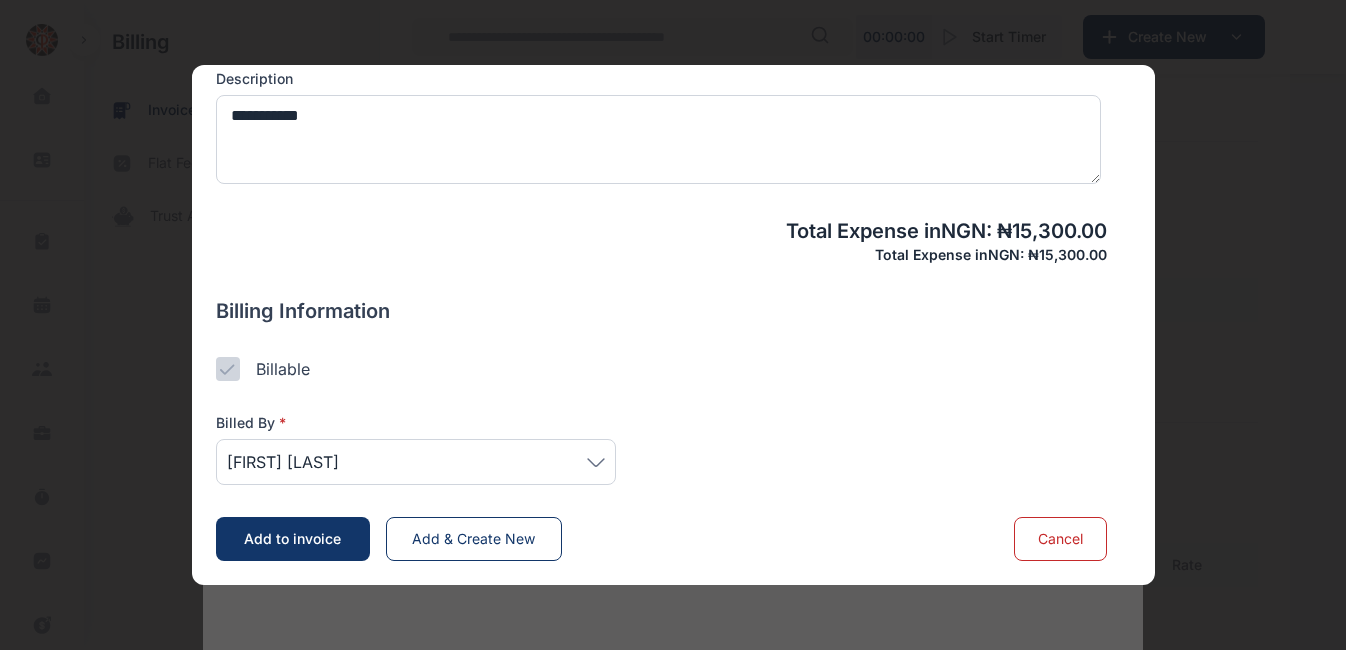 click 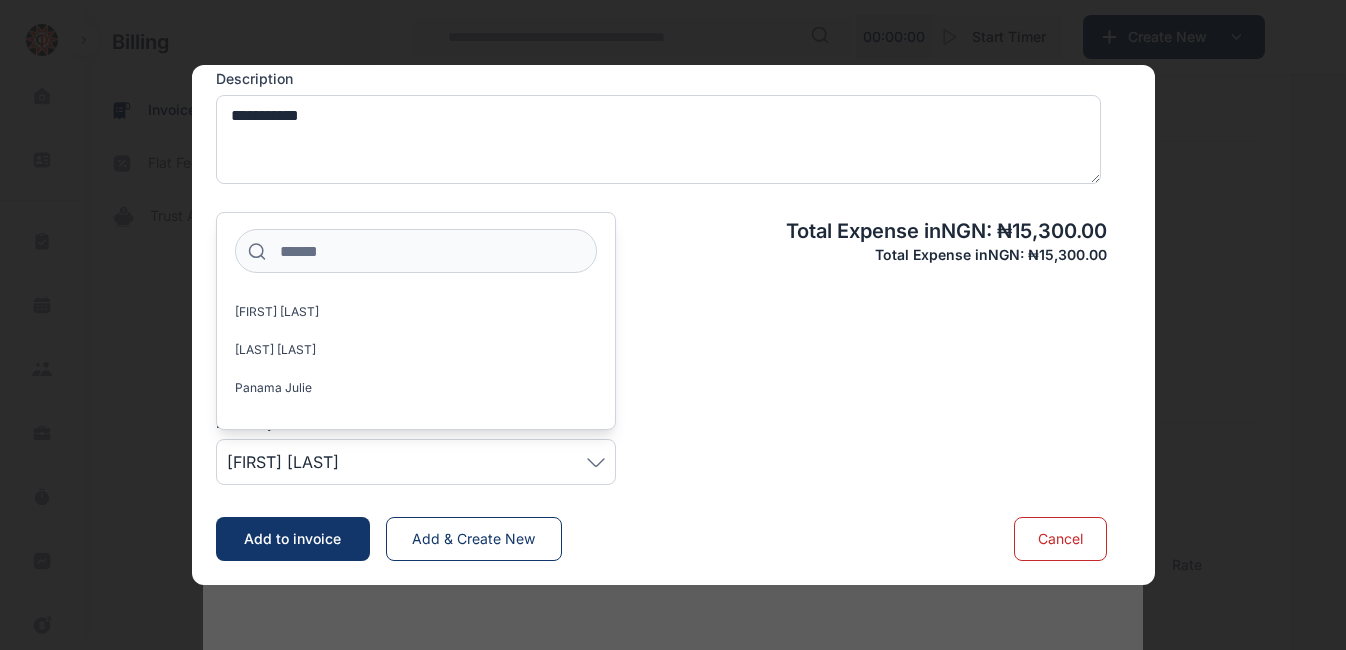 scroll, scrollTop: 378, scrollLeft: 0, axis: vertical 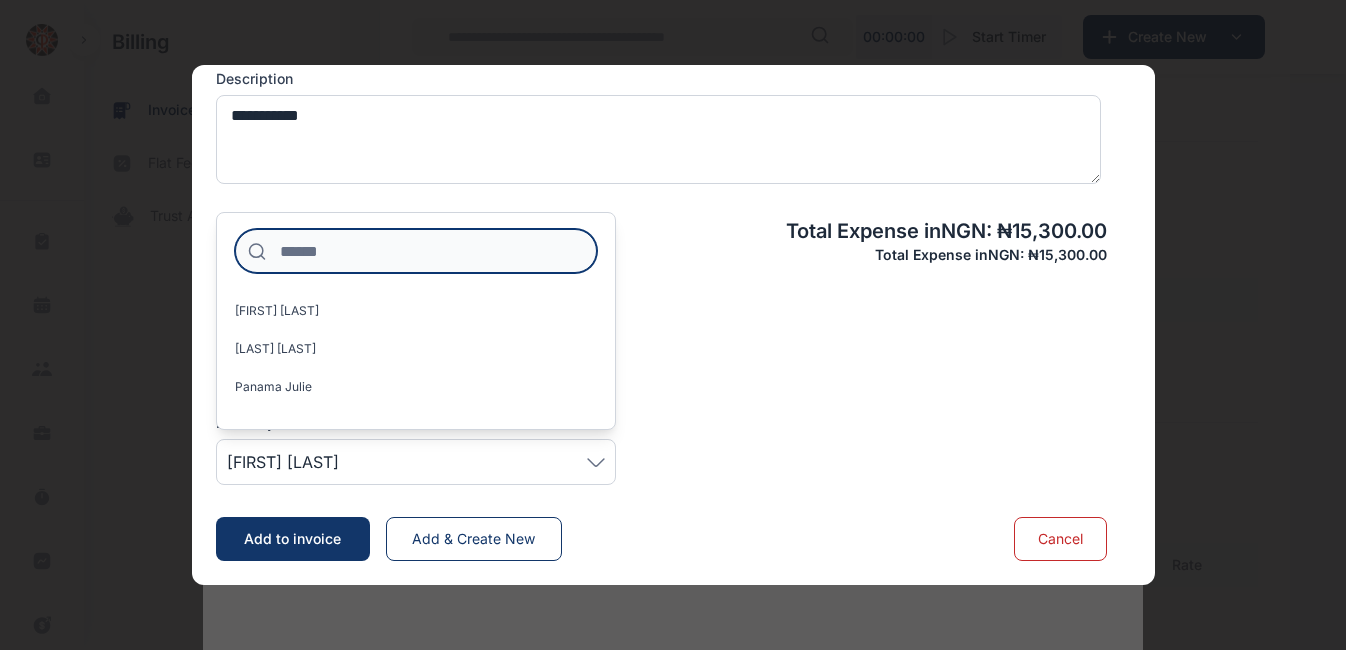 click at bounding box center (416, 251) 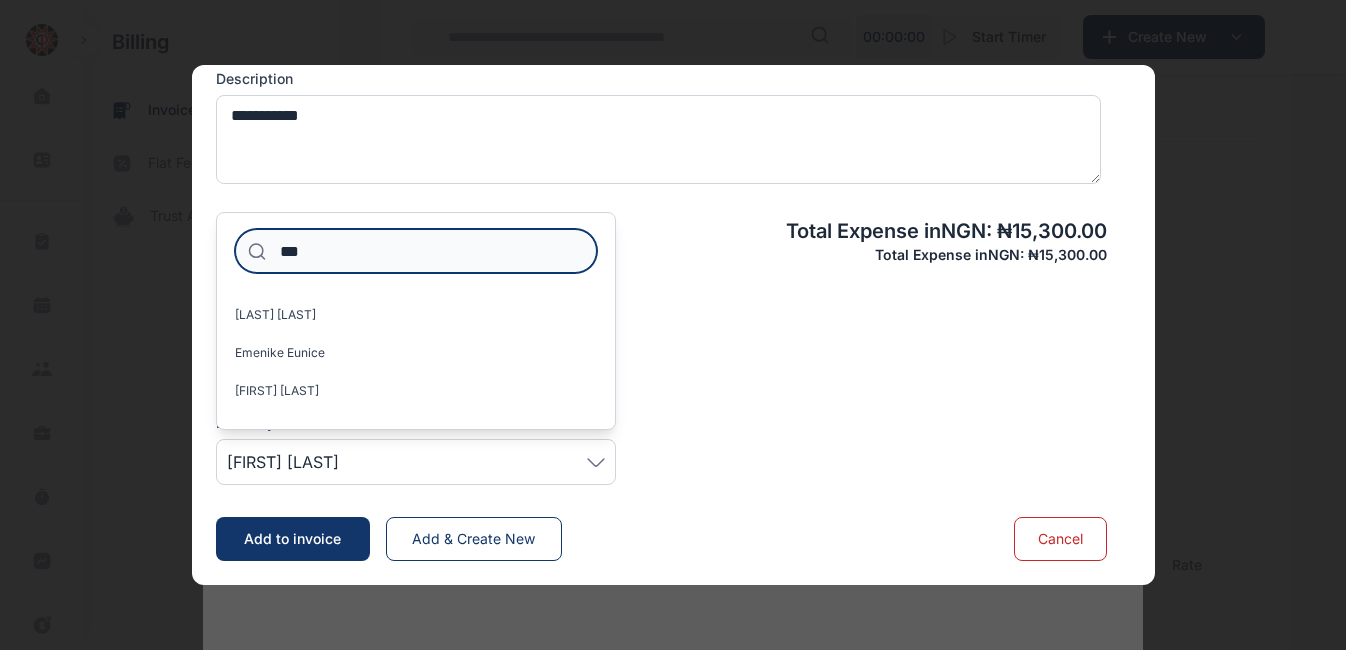 scroll, scrollTop: 0, scrollLeft: 0, axis: both 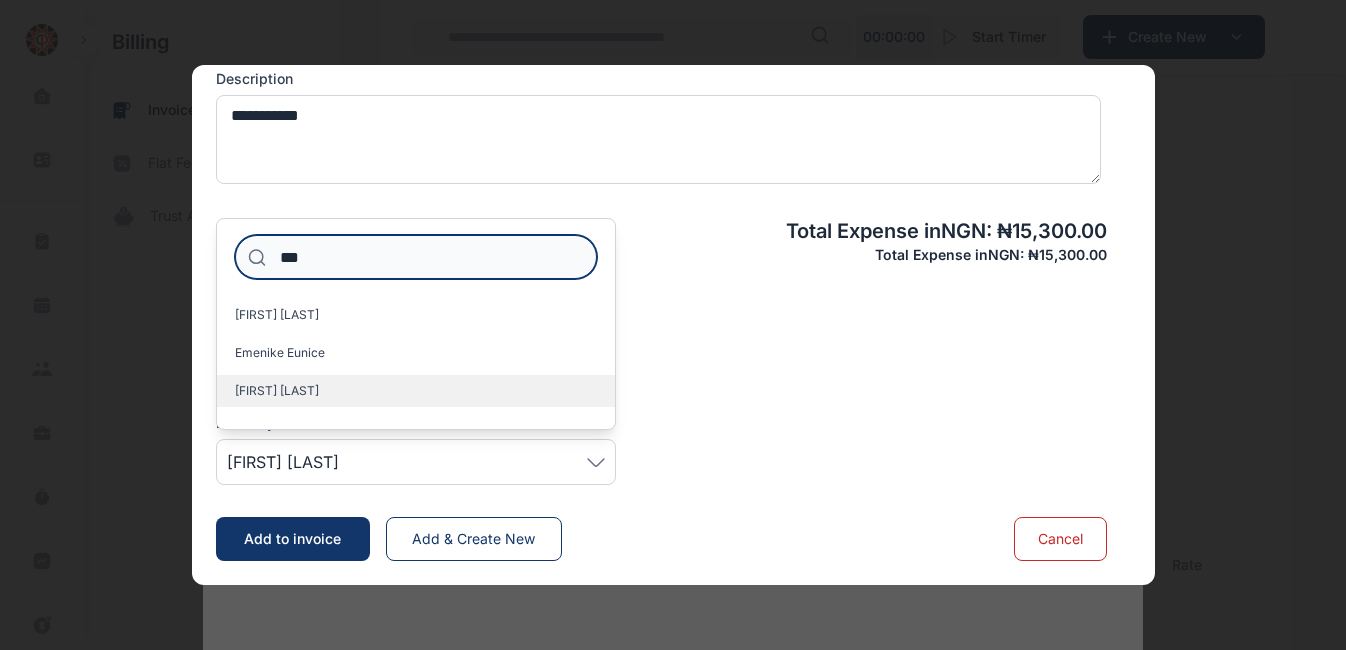 type on "***" 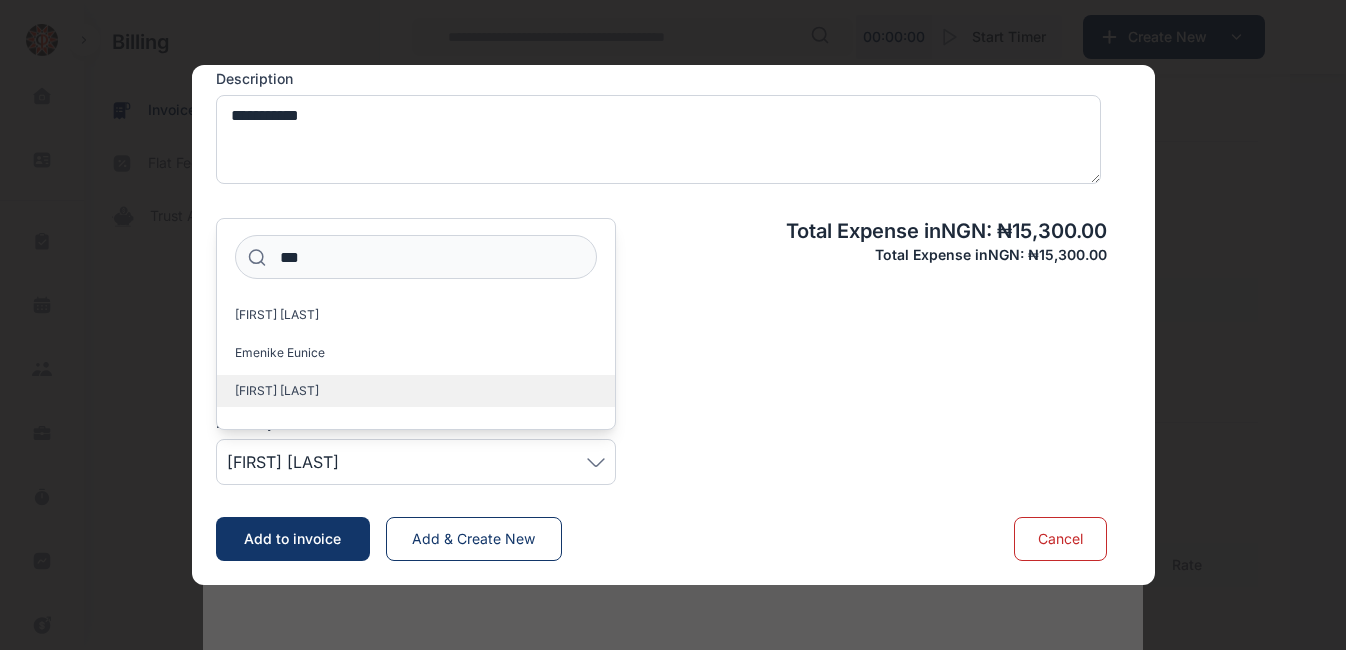 click on "[LAST] [LAST]" at bounding box center (277, 391) 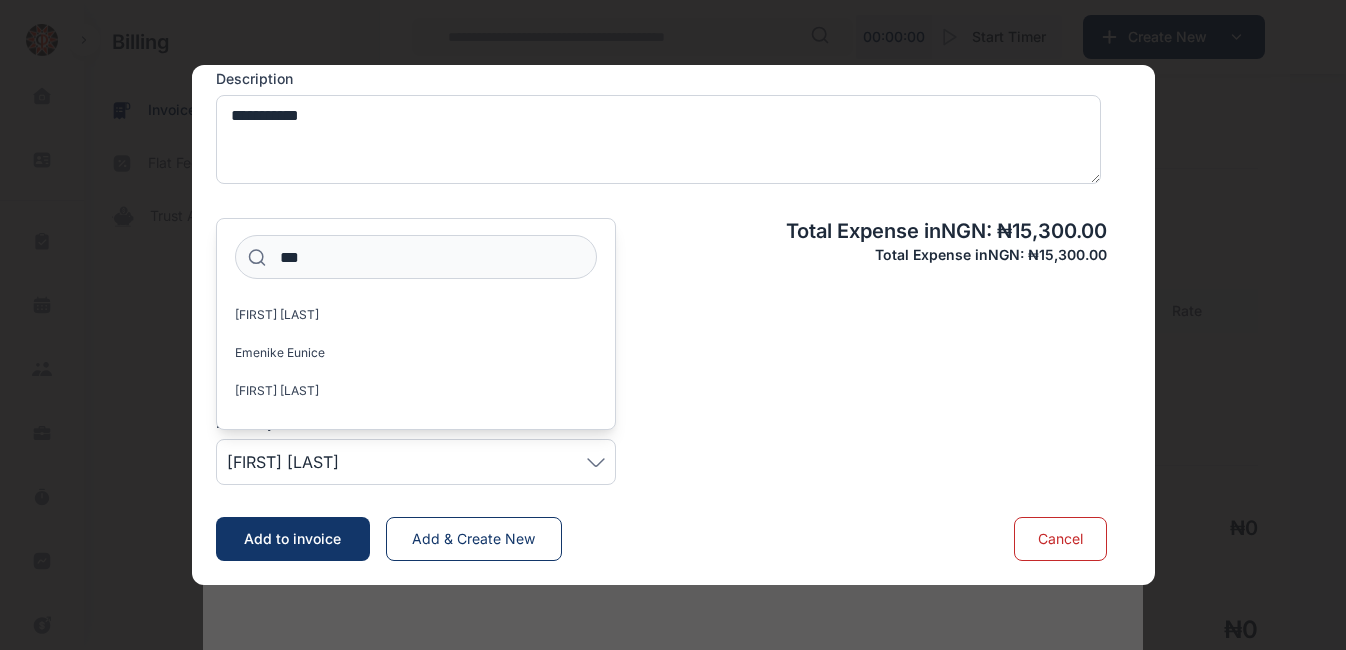 scroll, scrollTop: 1168, scrollLeft: 0, axis: vertical 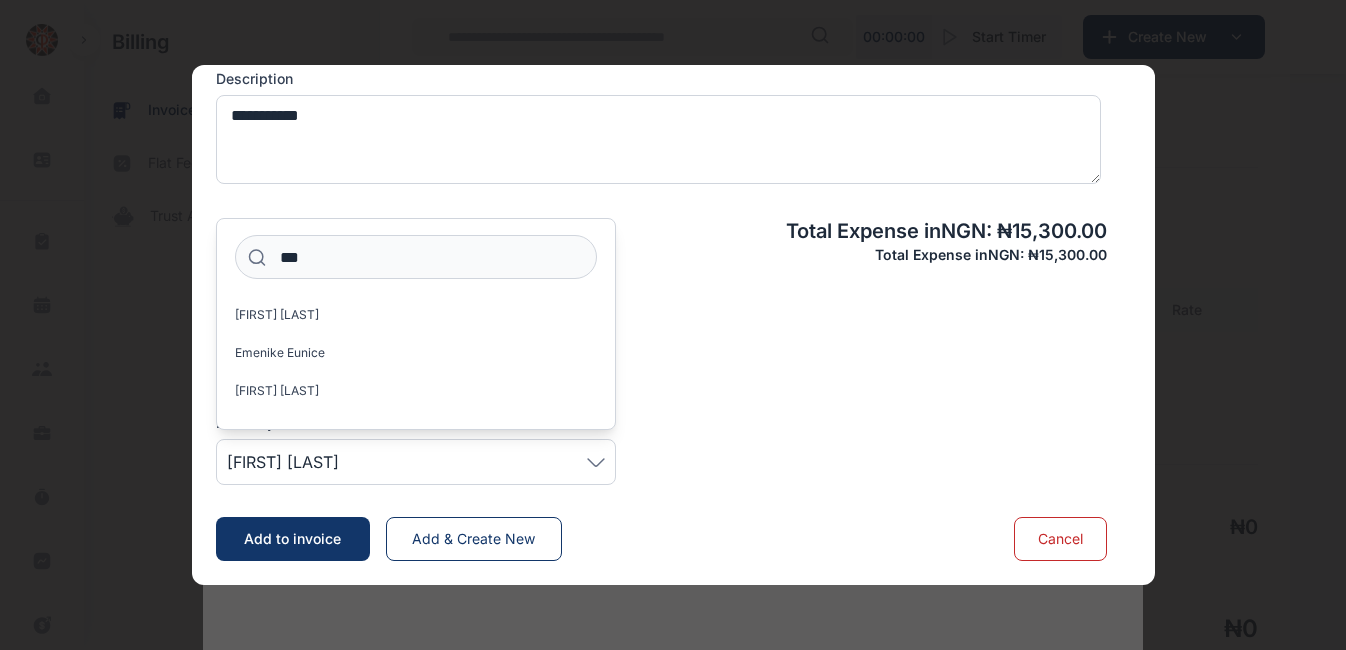 click on "Add to invoice" at bounding box center [292, 538] 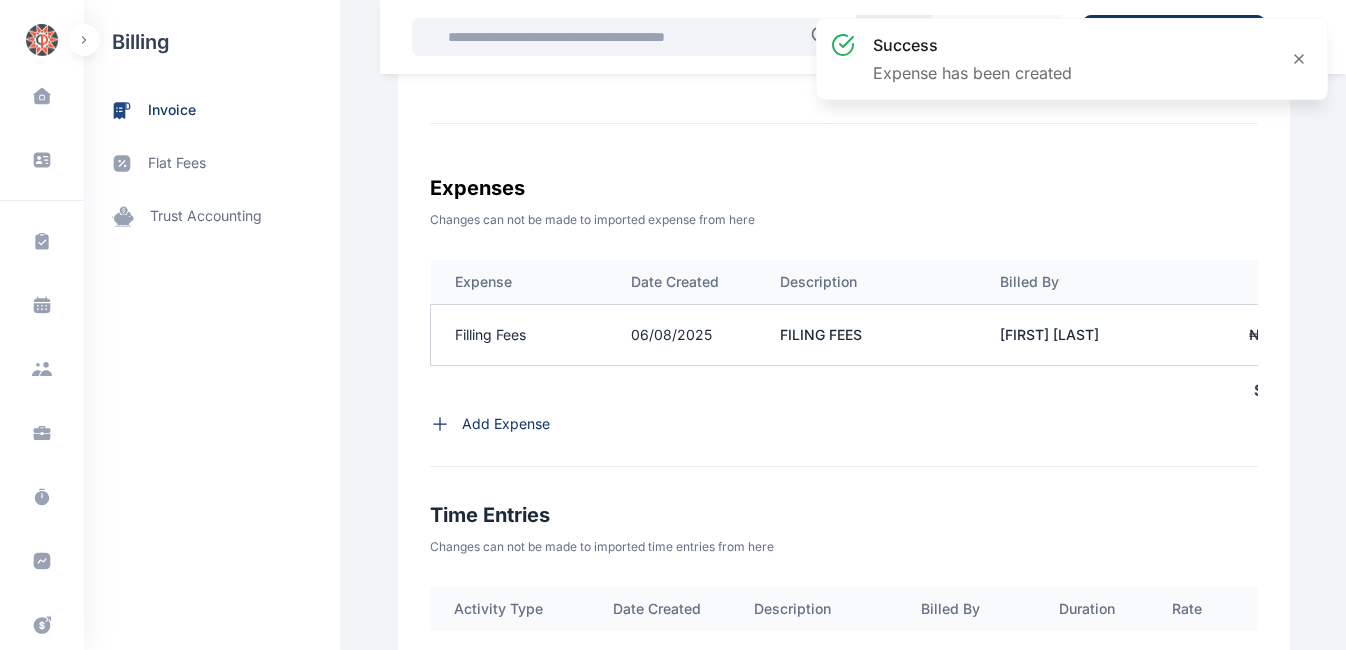scroll, scrollTop: 930, scrollLeft: 0, axis: vertical 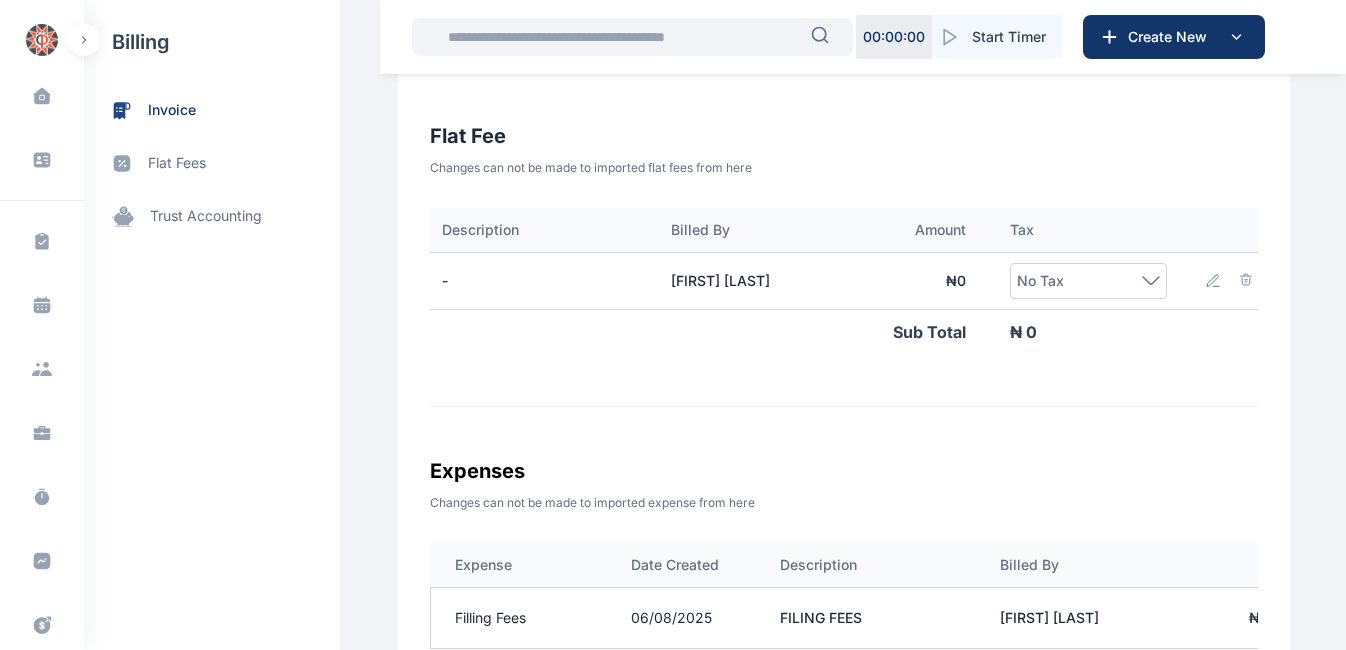 click 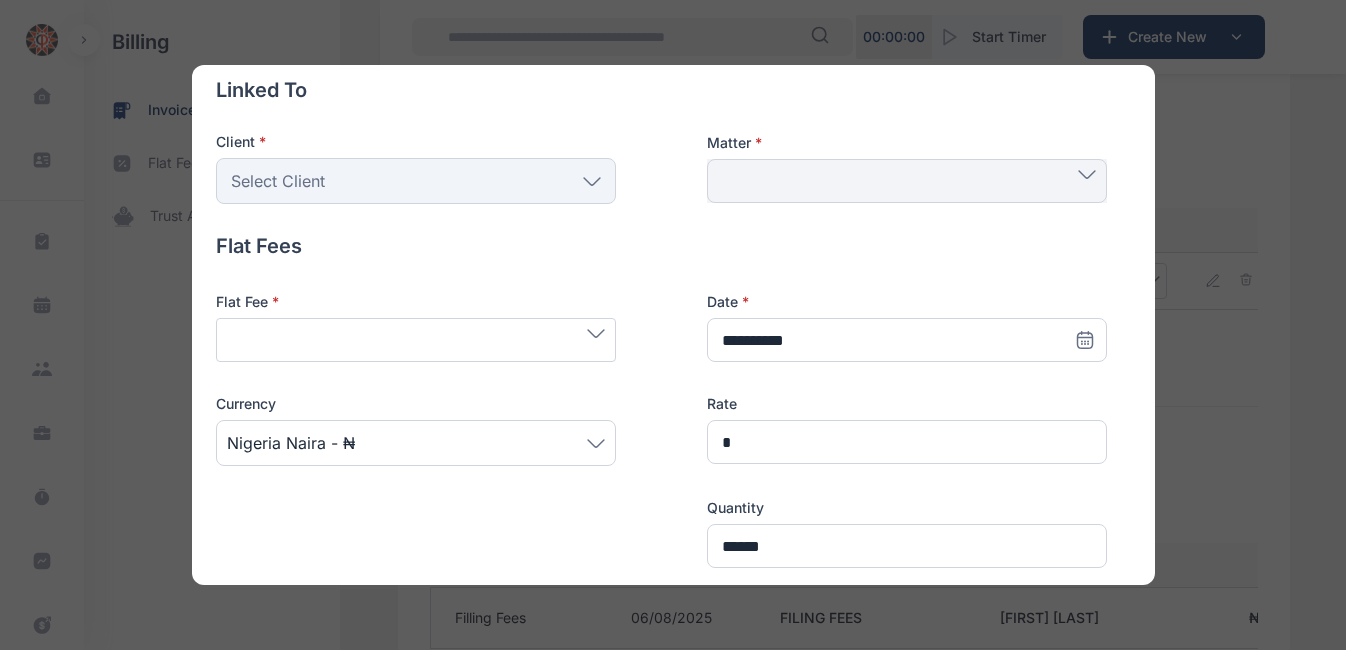 scroll, scrollTop: 90, scrollLeft: 0, axis: vertical 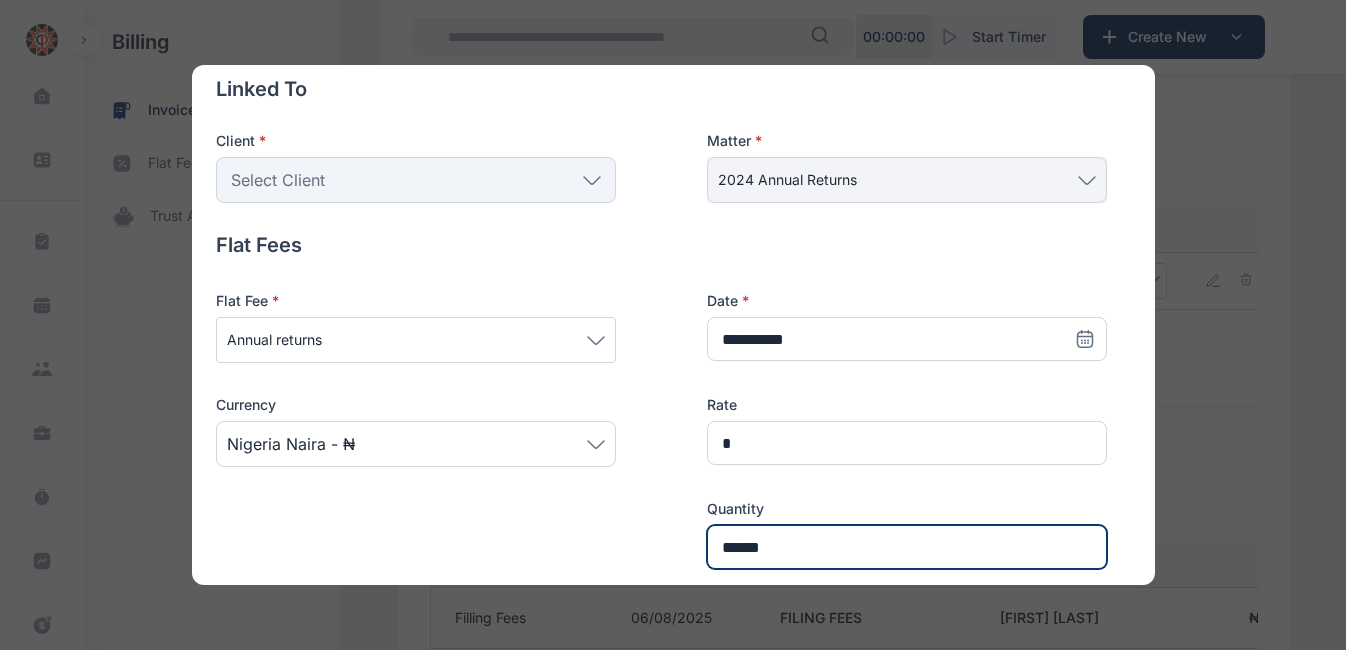 click on "******" at bounding box center [907, 547] 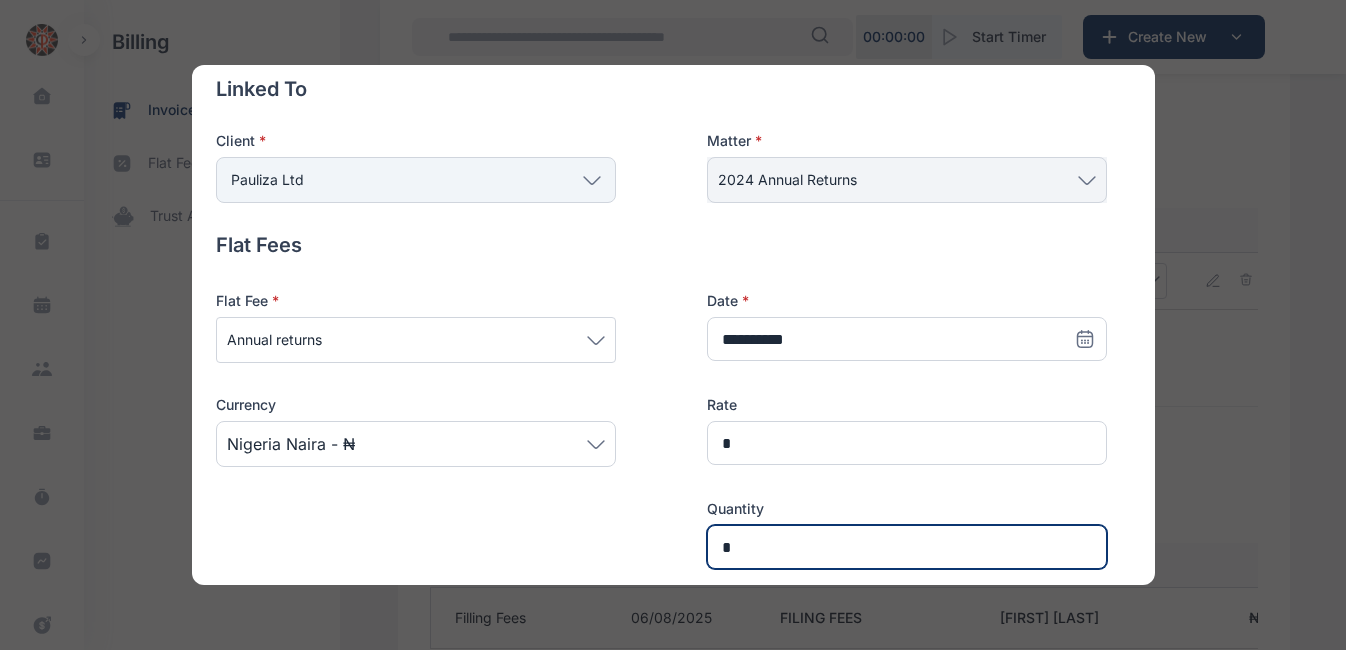 type on "*" 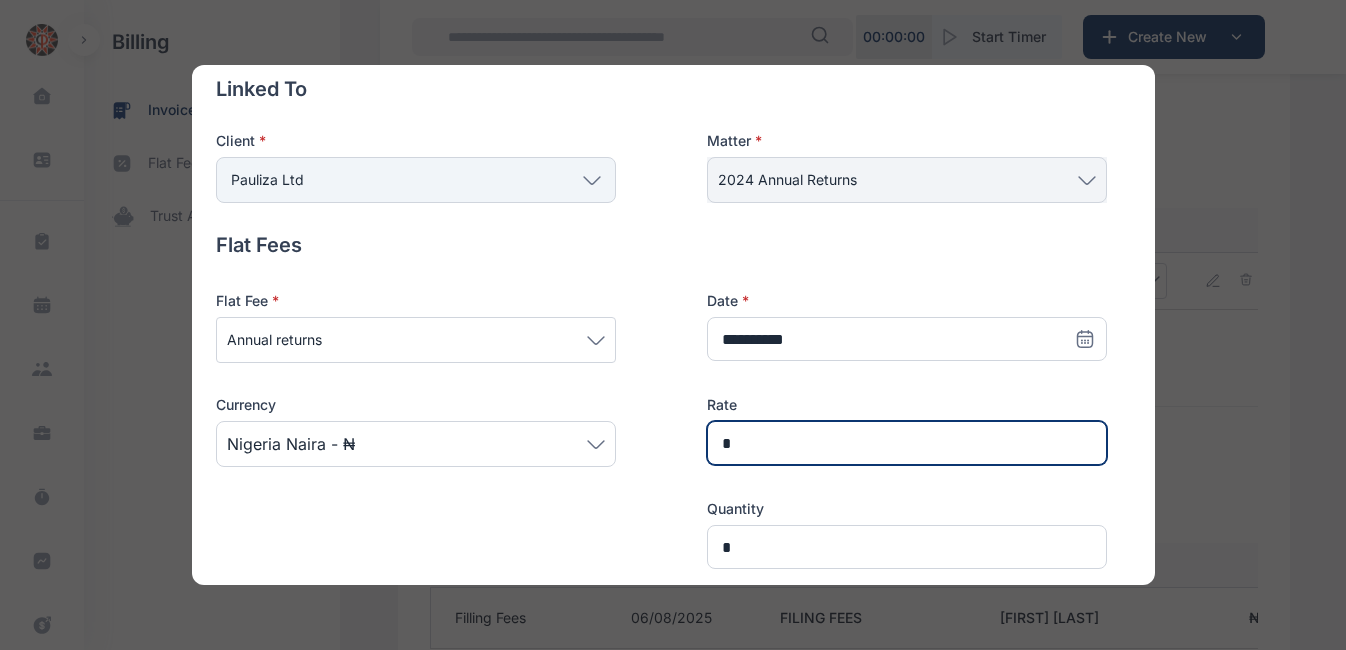 click on "*" at bounding box center [907, 443] 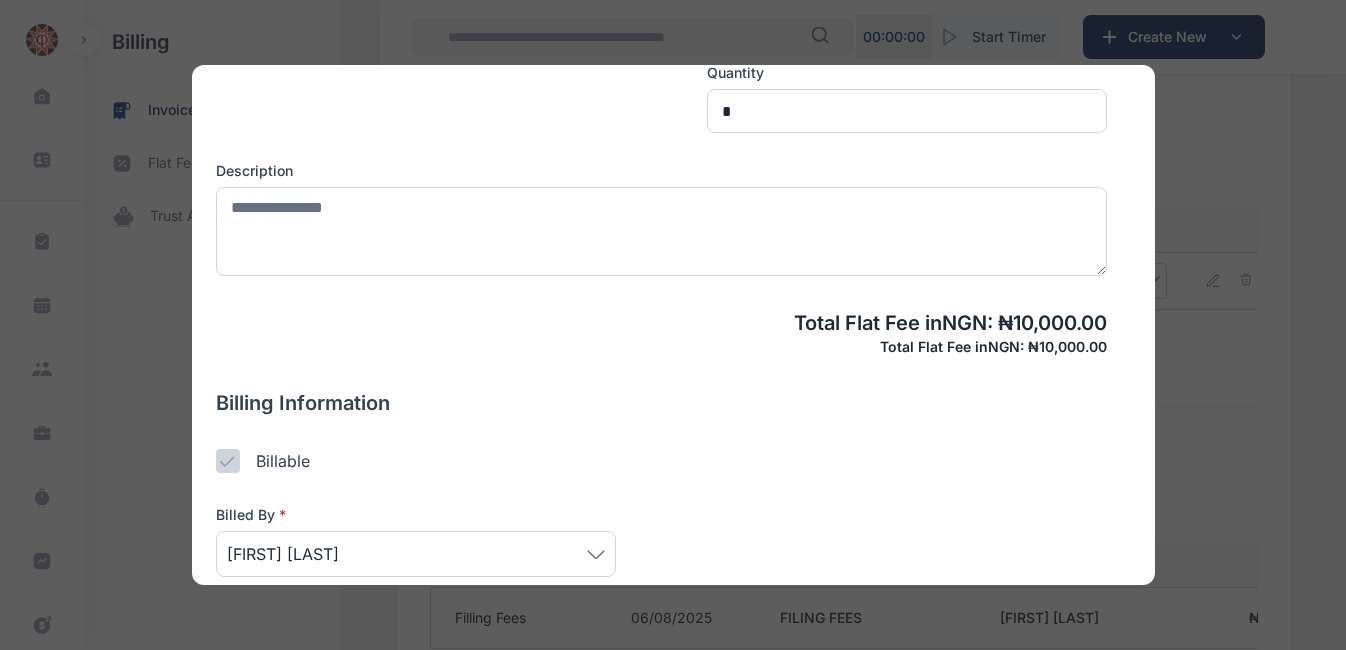 scroll, scrollTop: 618, scrollLeft: 0, axis: vertical 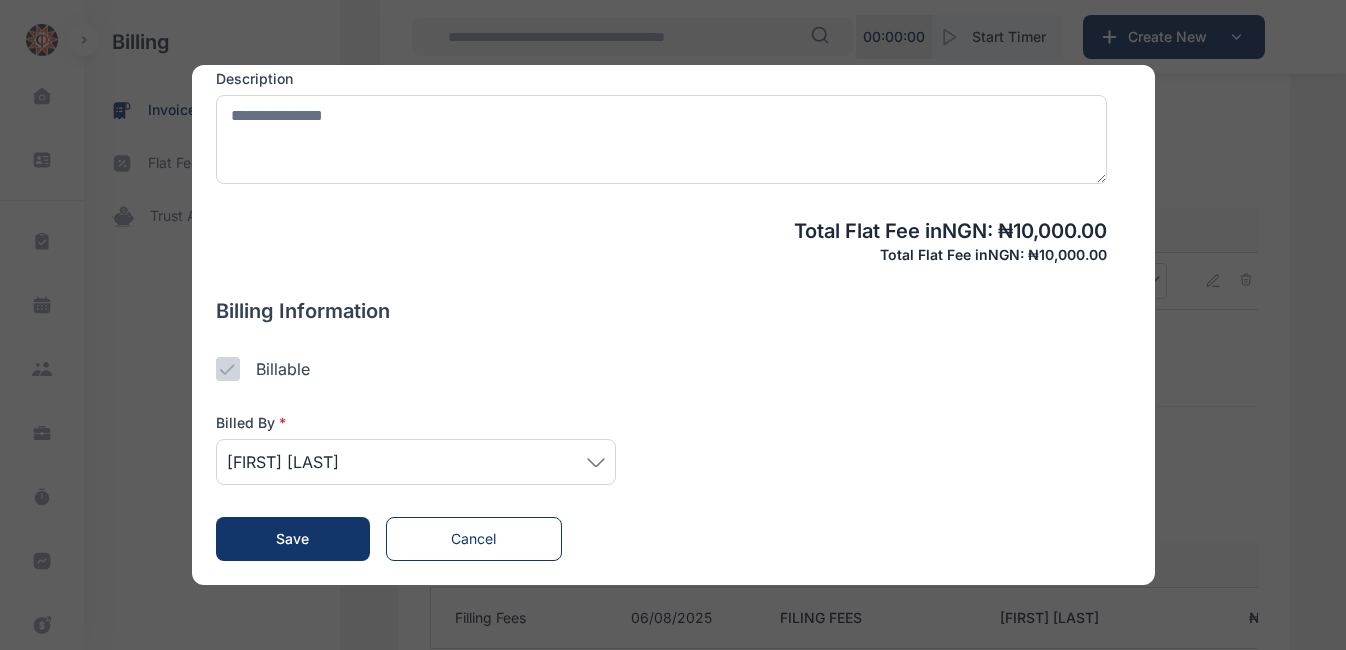 type on "******" 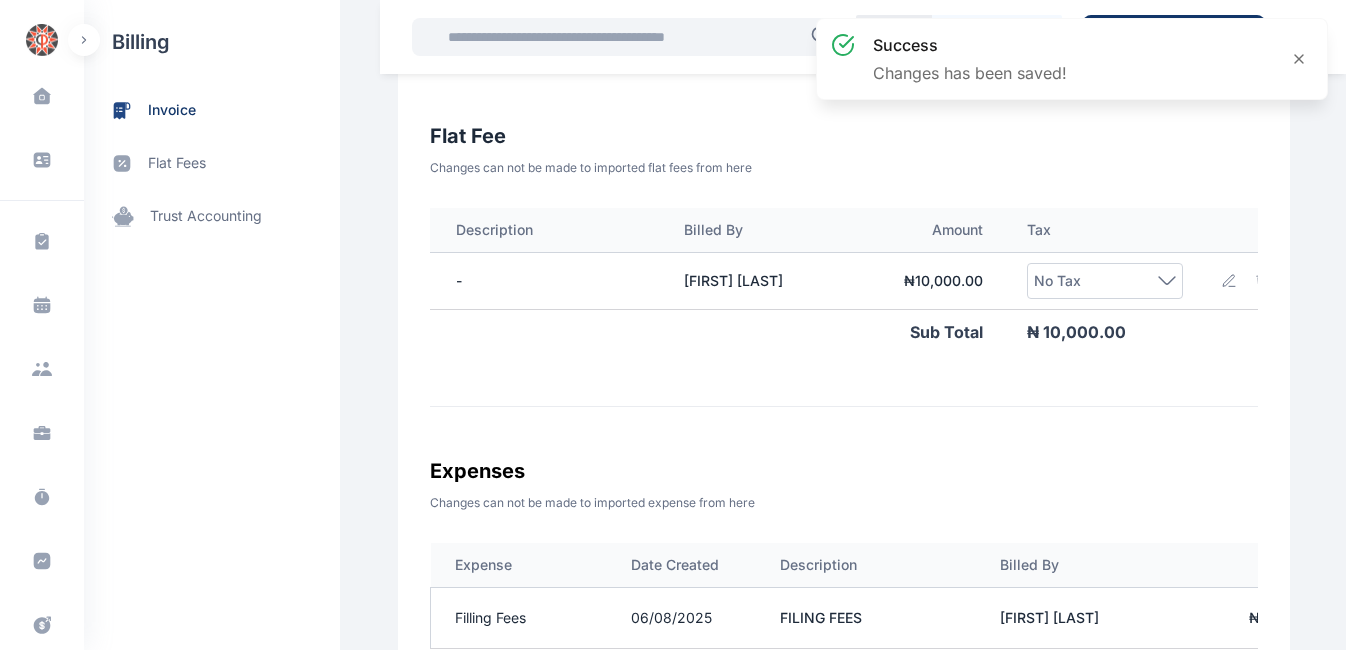 scroll, scrollTop: 0, scrollLeft: 360, axis: horizontal 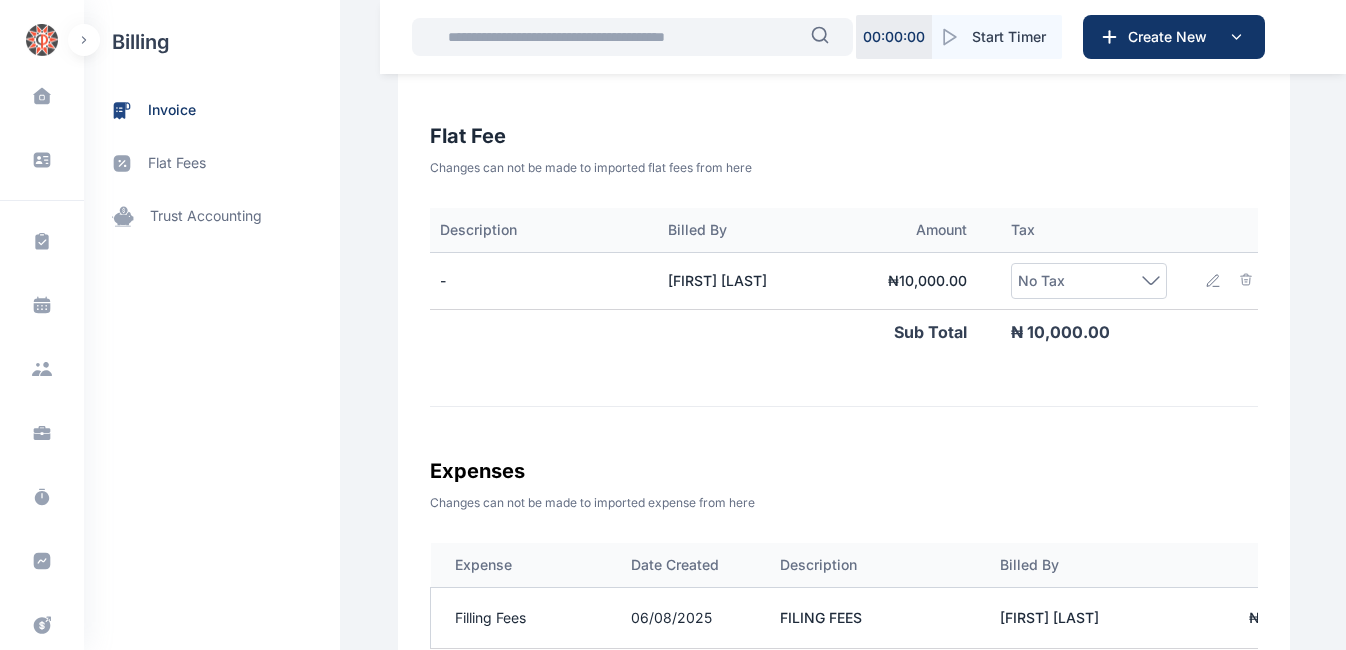 click 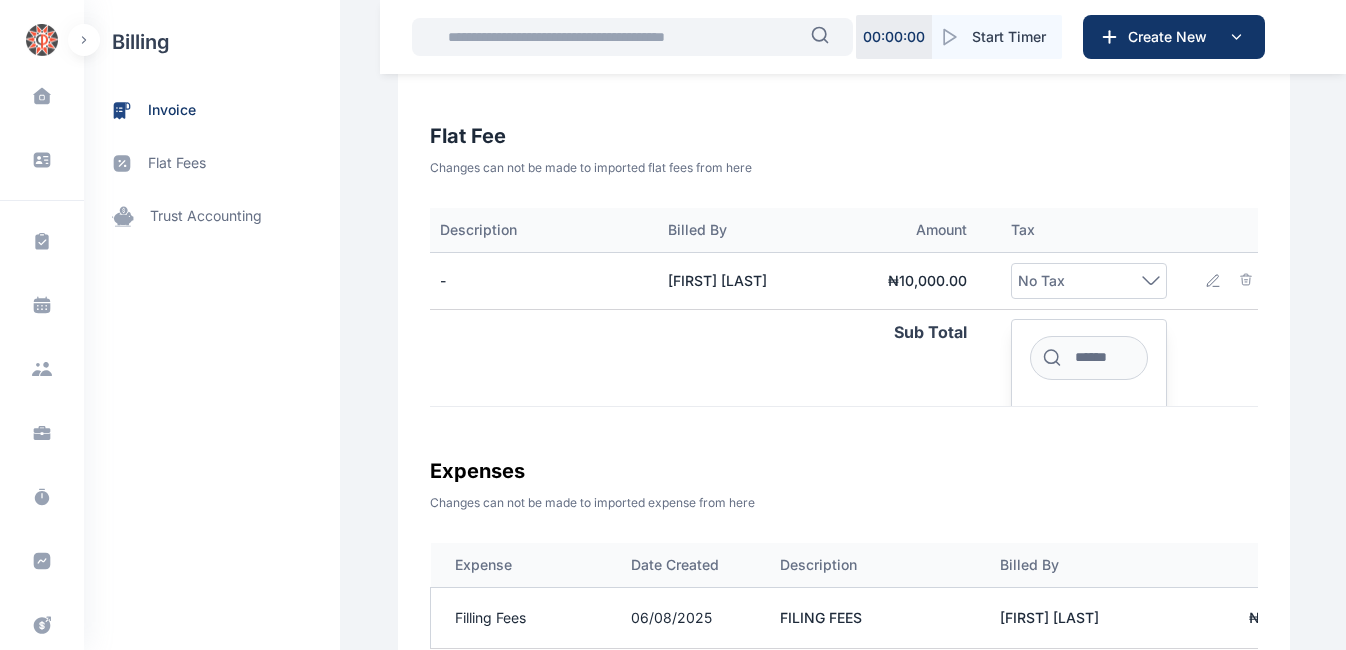 click 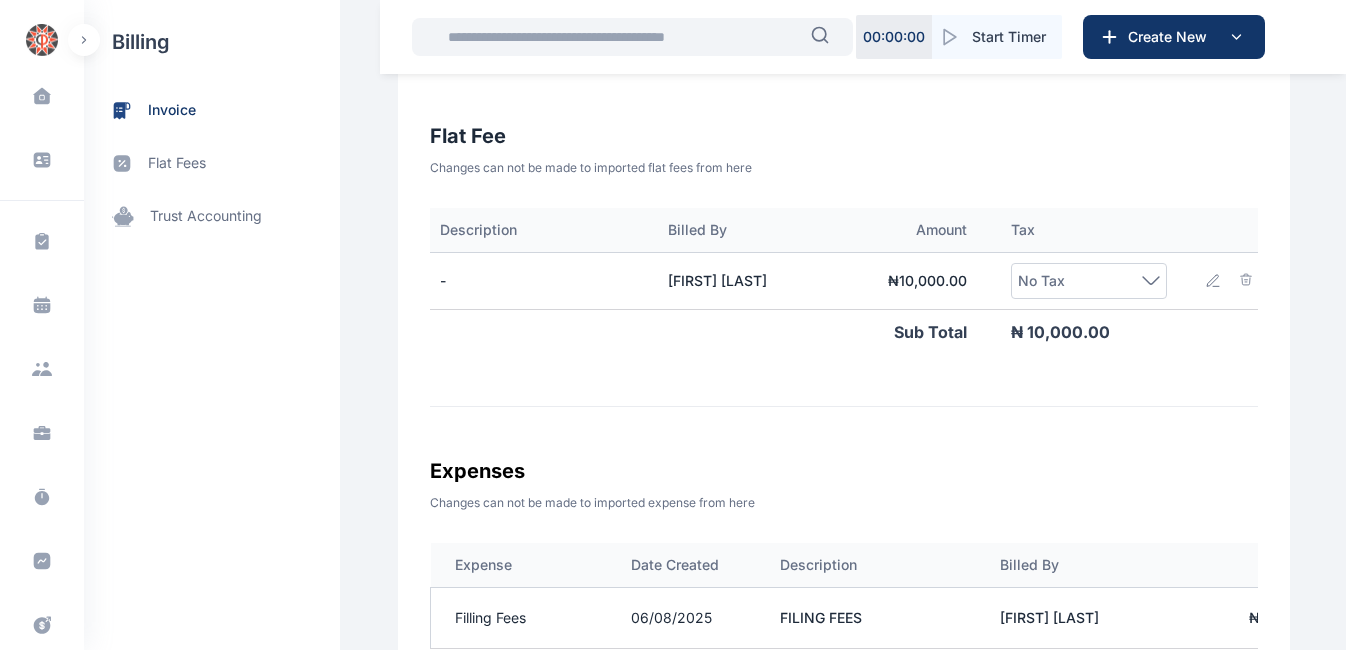 click 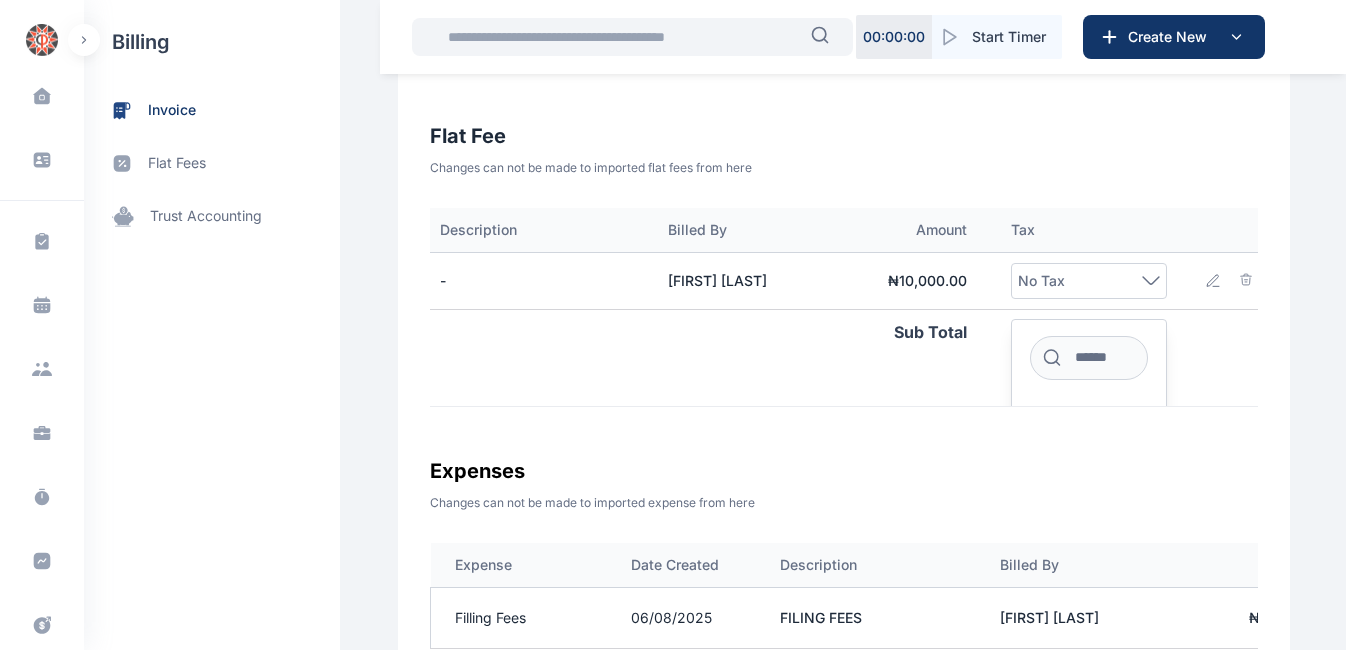scroll, scrollTop: 108, scrollLeft: 360, axis: both 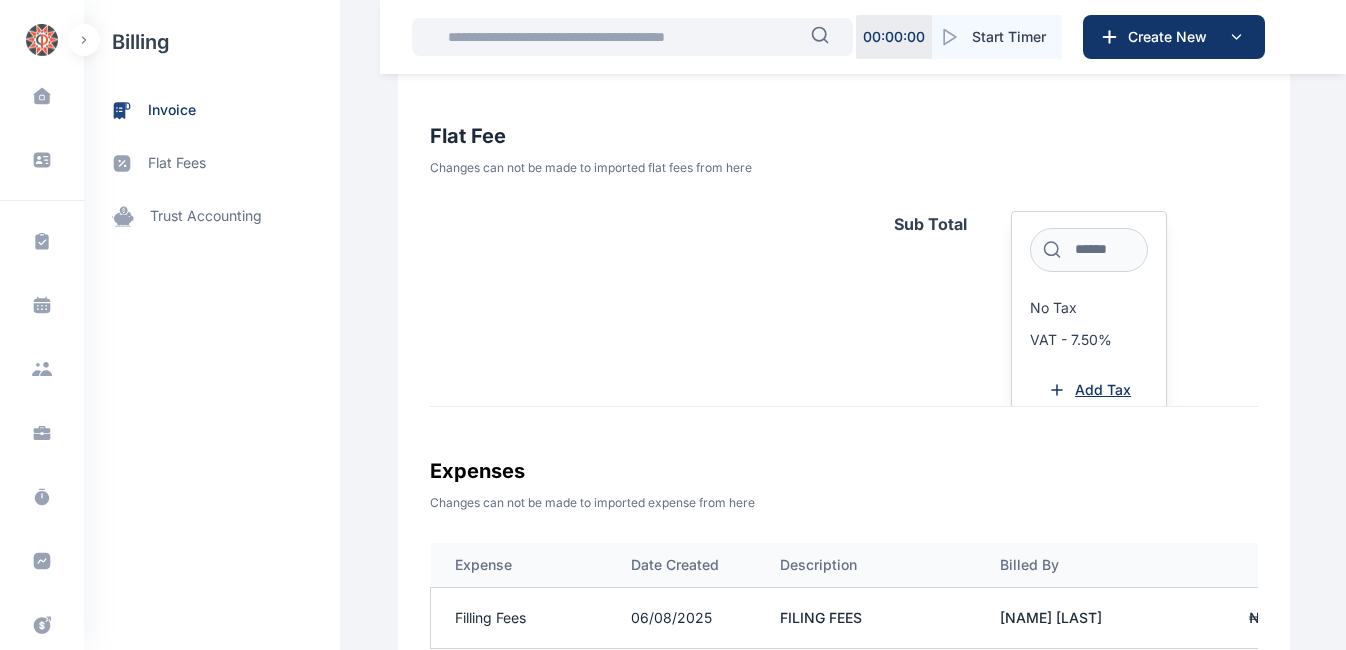 click on "Add Tax" at bounding box center (1103, 390) 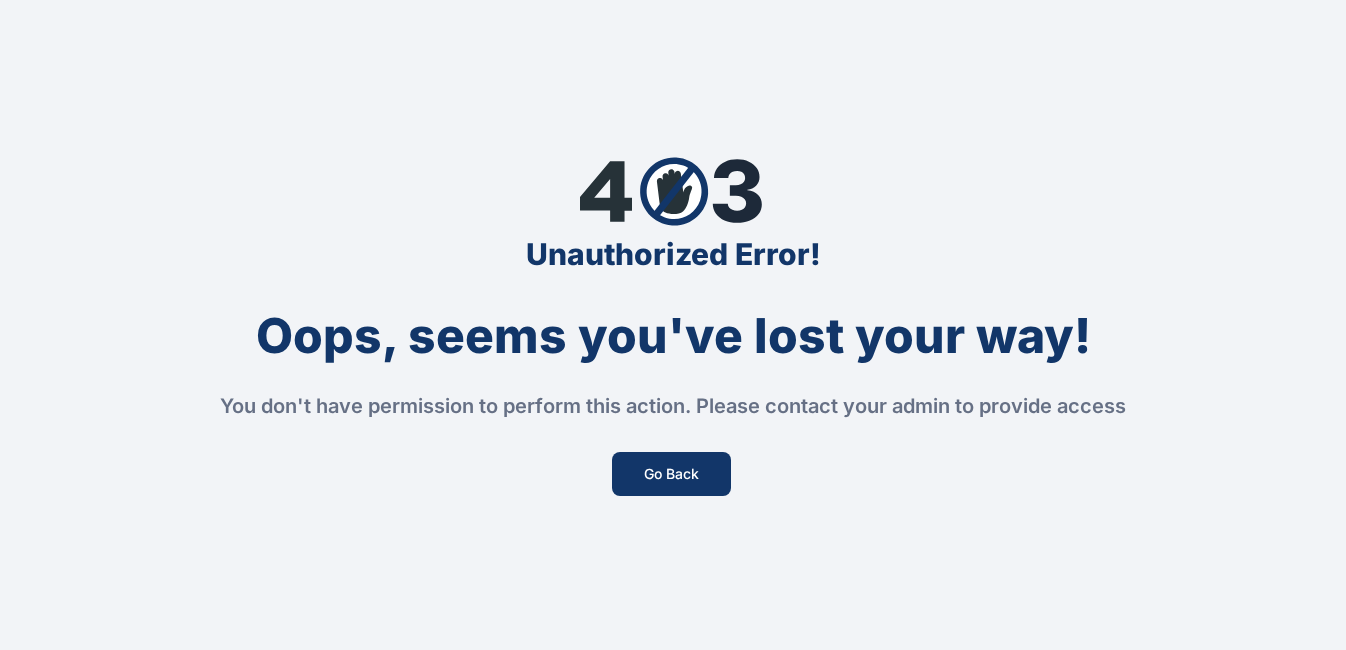 scroll, scrollTop: 0, scrollLeft: 0, axis: both 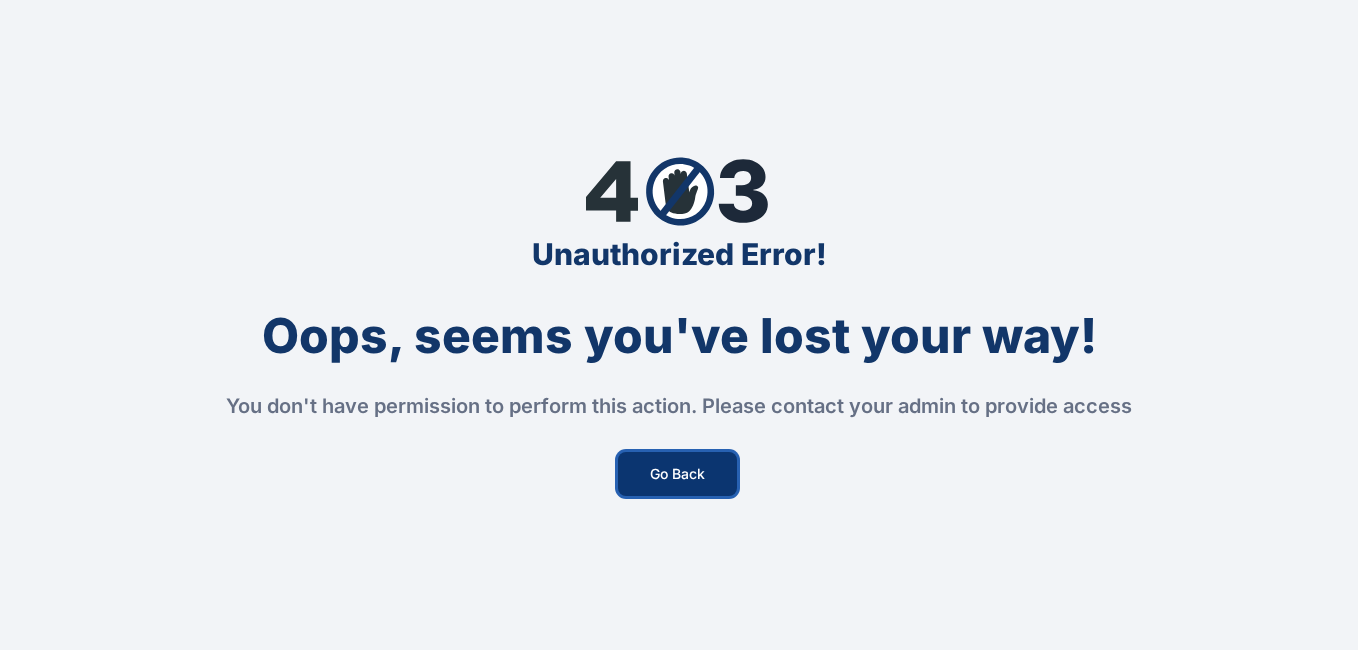 click on "Go Back" at bounding box center (677, 474) 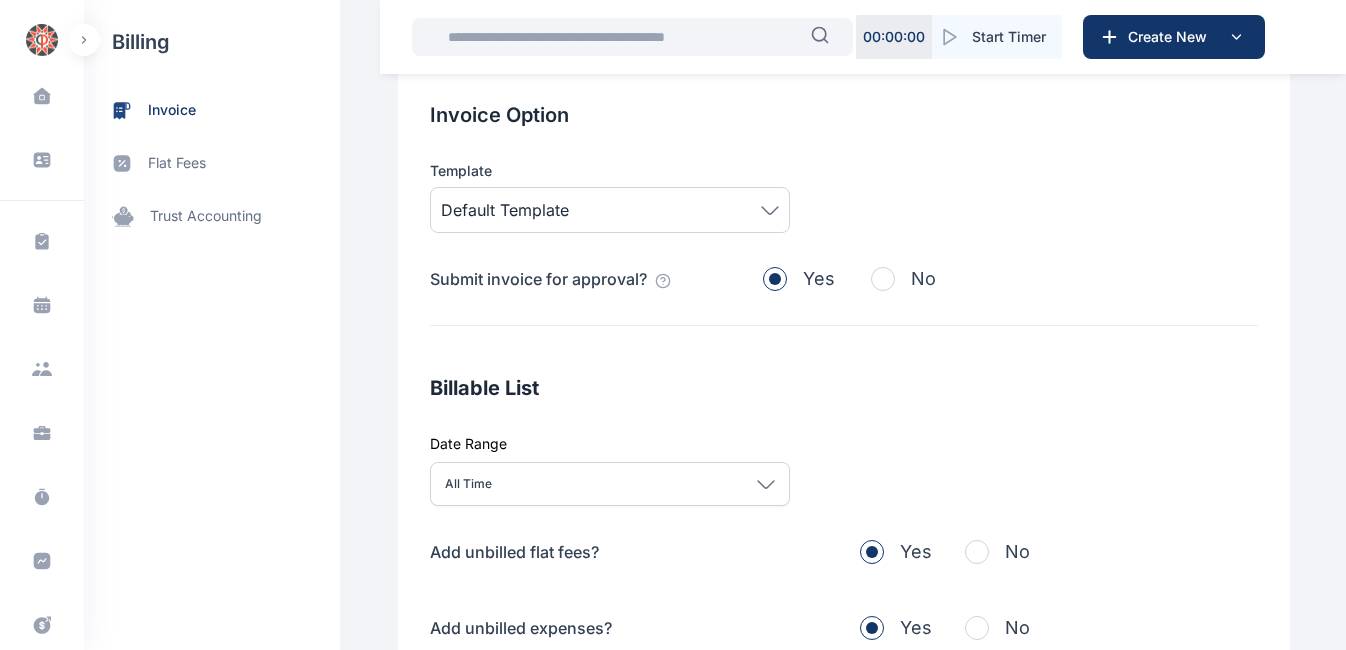 scroll, scrollTop: 0, scrollLeft: 0, axis: both 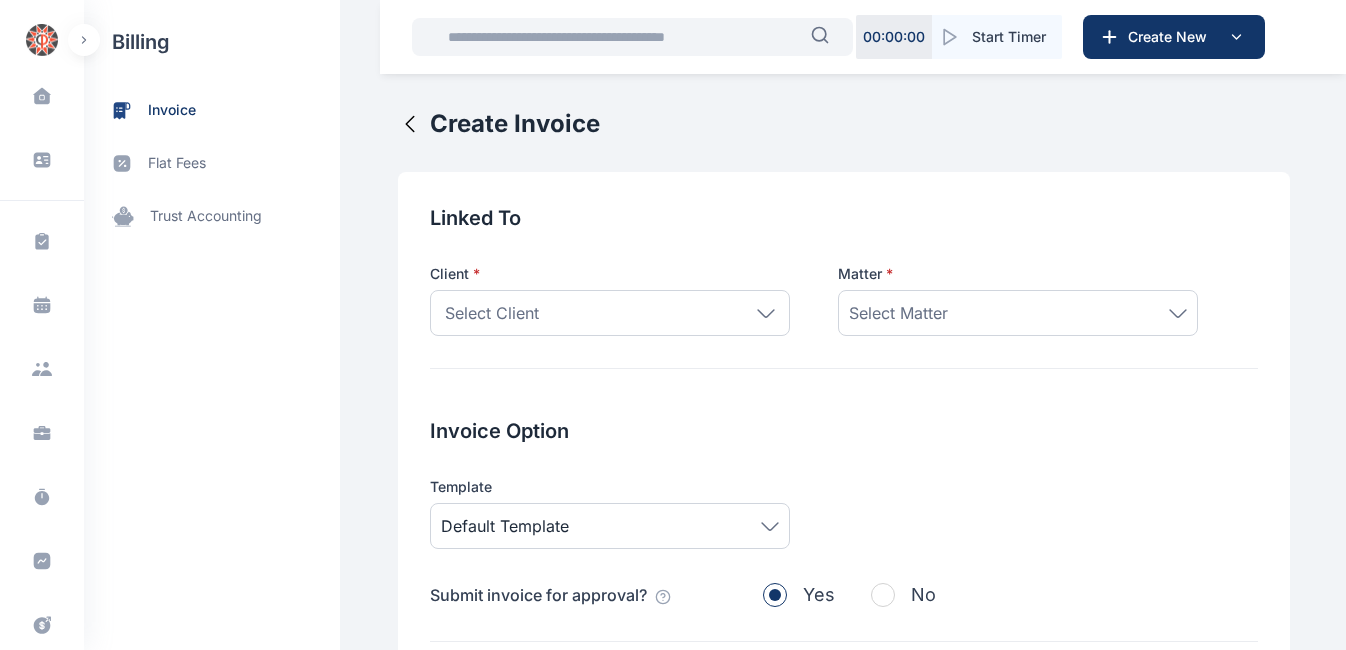 click 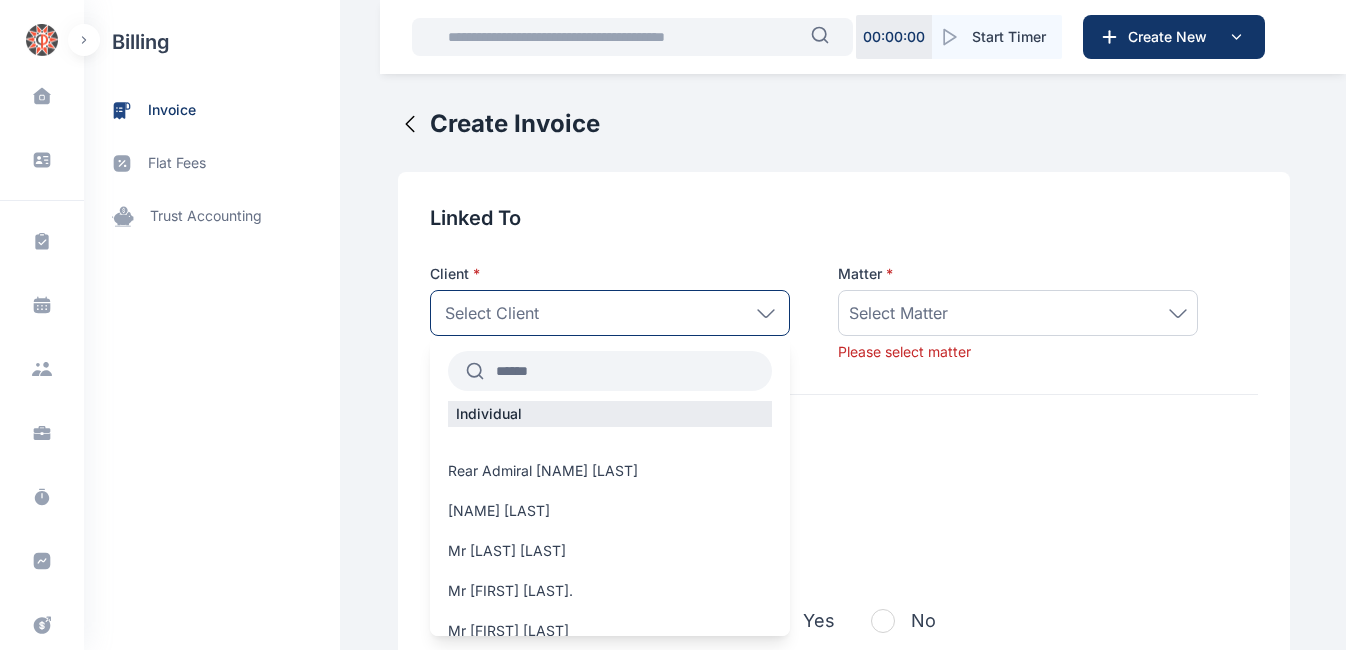 click at bounding box center [628, 371] 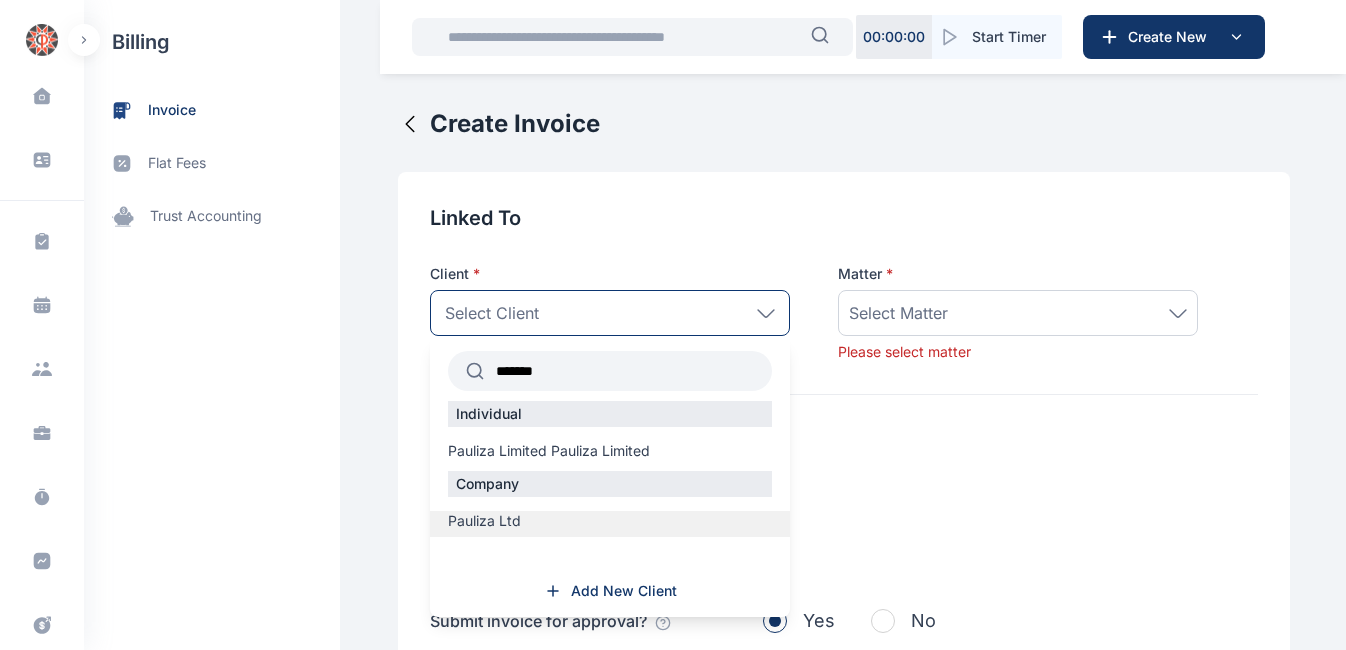 type on "*******" 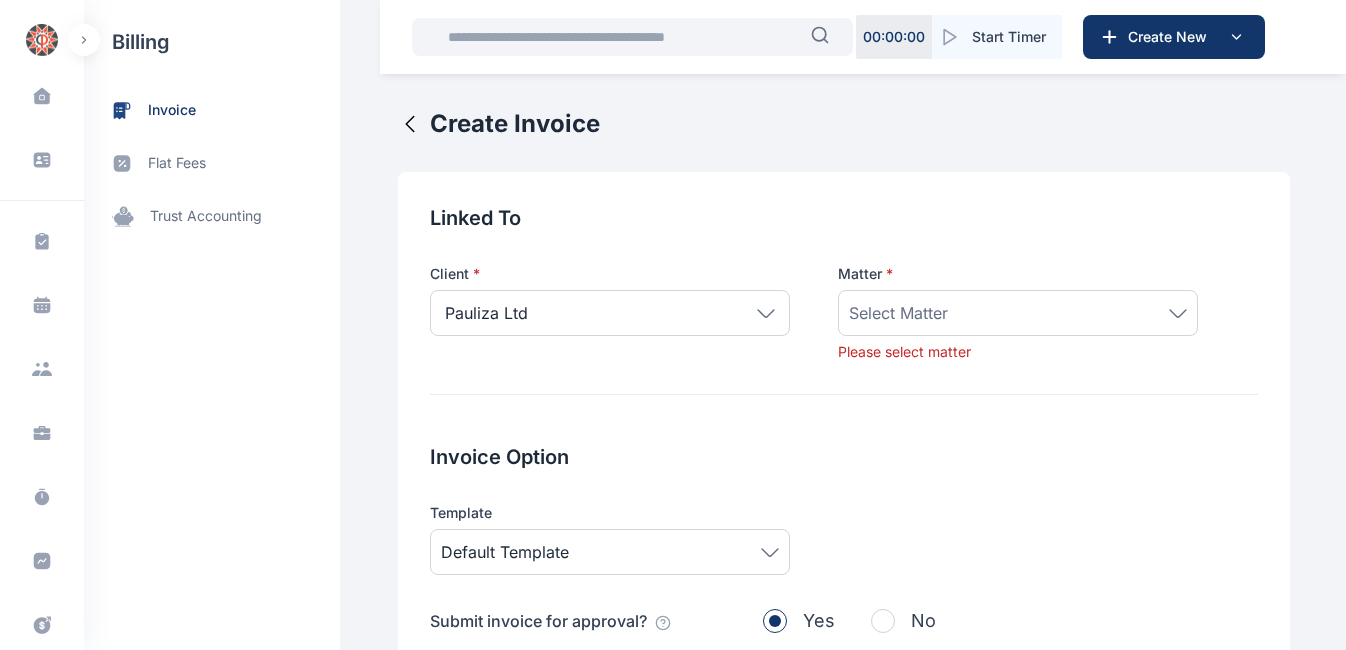 click 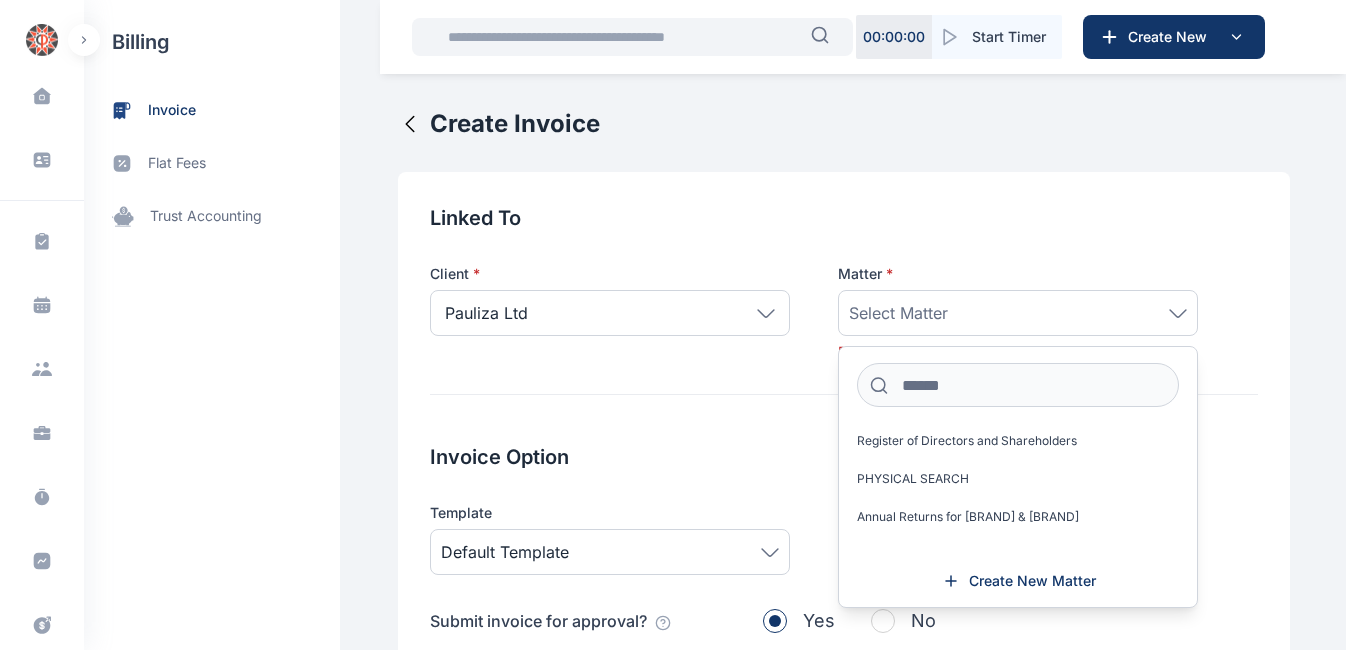 scroll, scrollTop: 374, scrollLeft: 0, axis: vertical 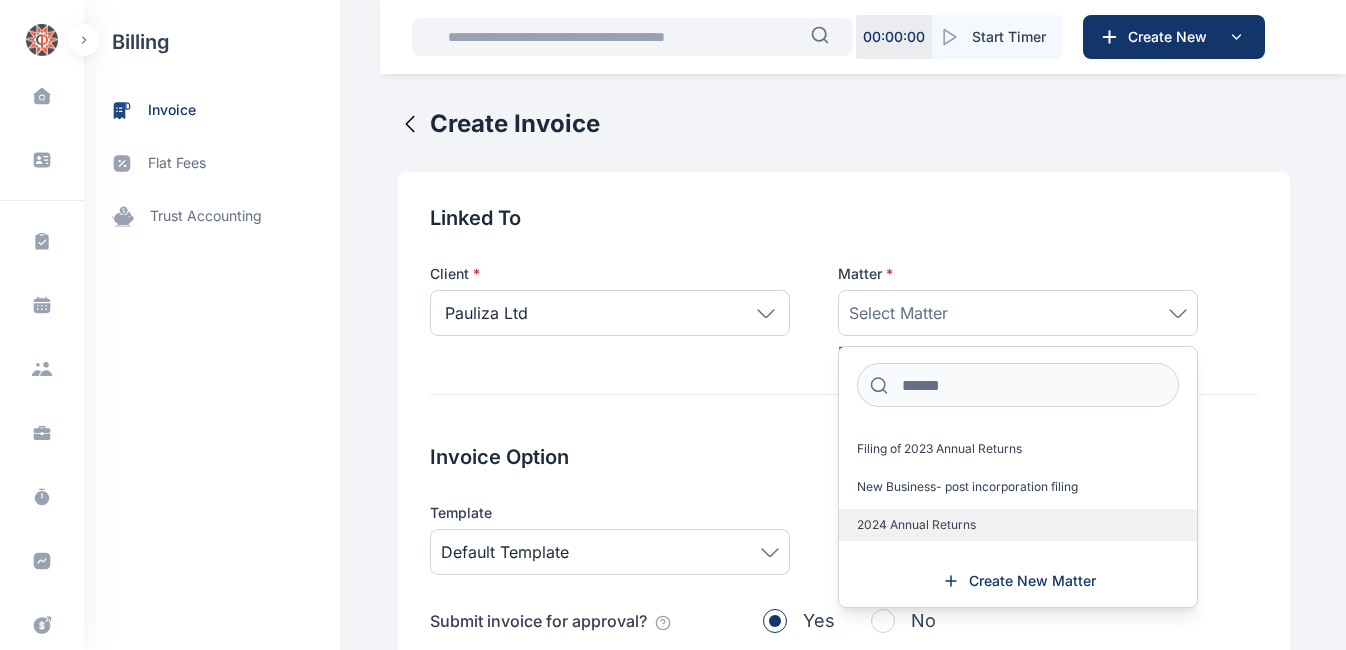 click on "2024 Annual Returns" at bounding box center (916, 525) 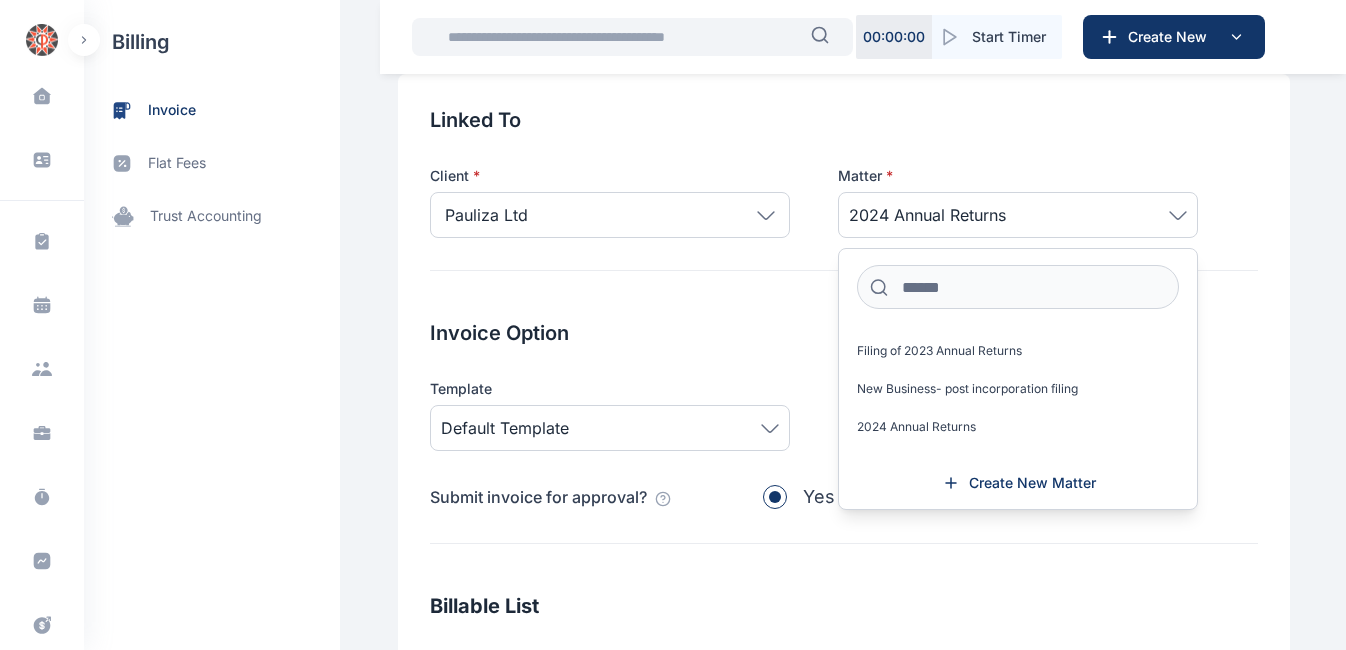scroll, scrollTop: 99, scrollLeft: 0, axis: vertical 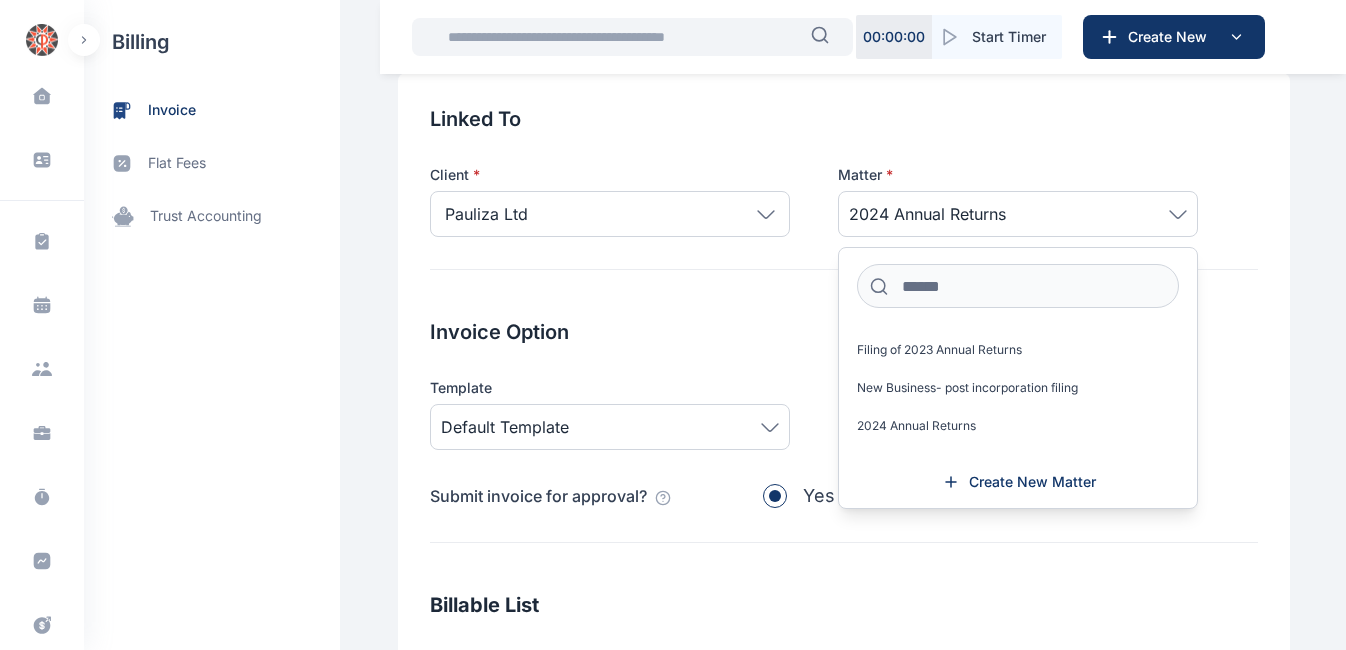 click on "Invoice Option" at bounding box center (844, 332) 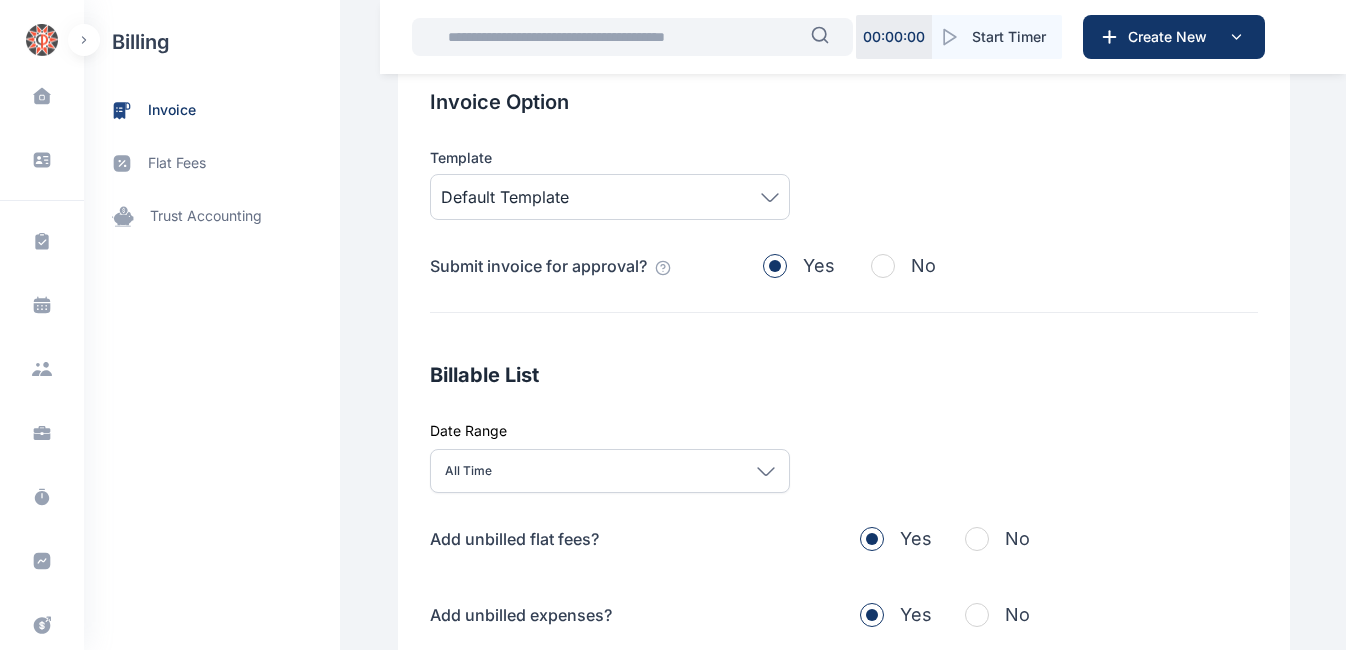 scroll, scrollTop: 332, scrollLeft: 0, axis: vertical 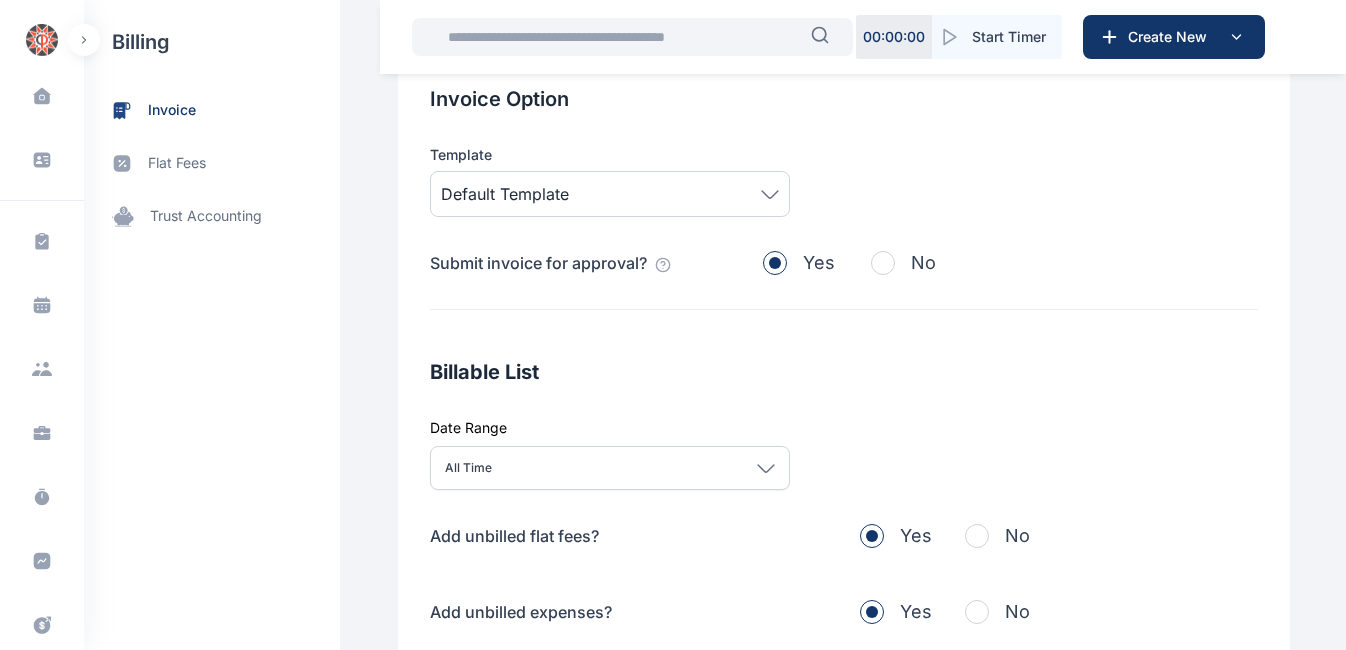 click at bounding box center (977, 536) 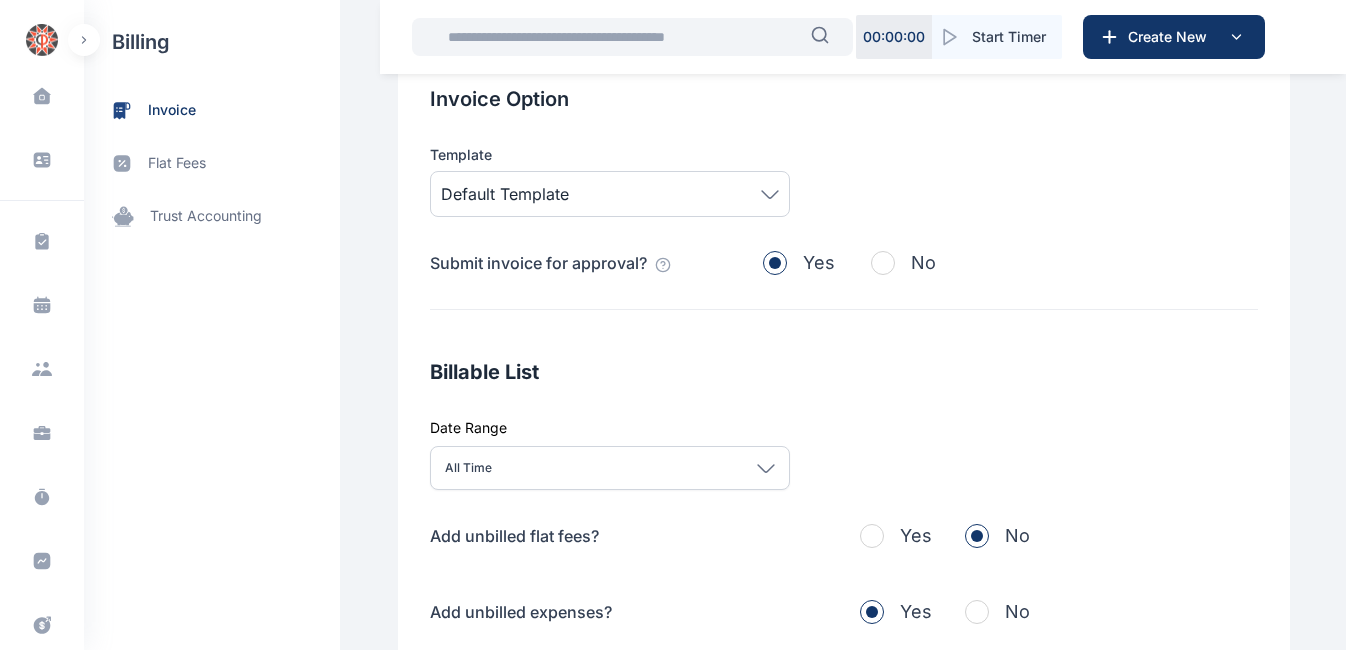 scroll, scrollTop: 447, scrollLeft: 0, axis: vertical 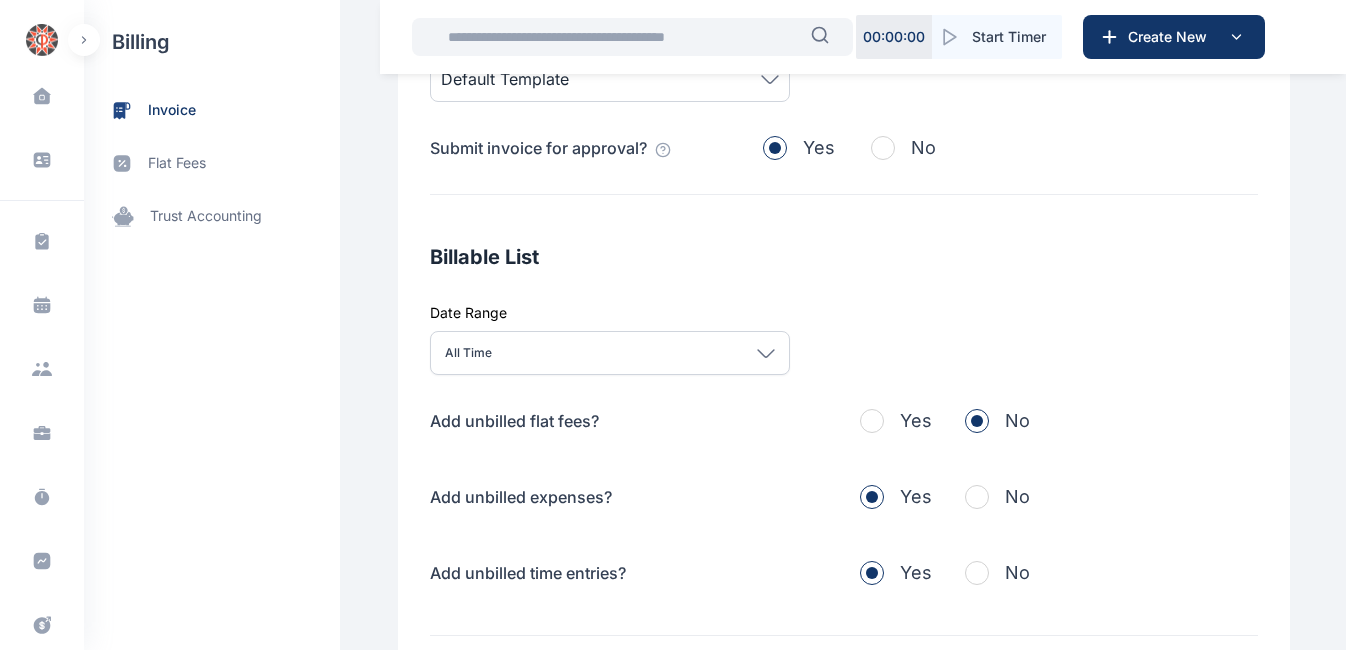 click at bounding box center (977, 497) 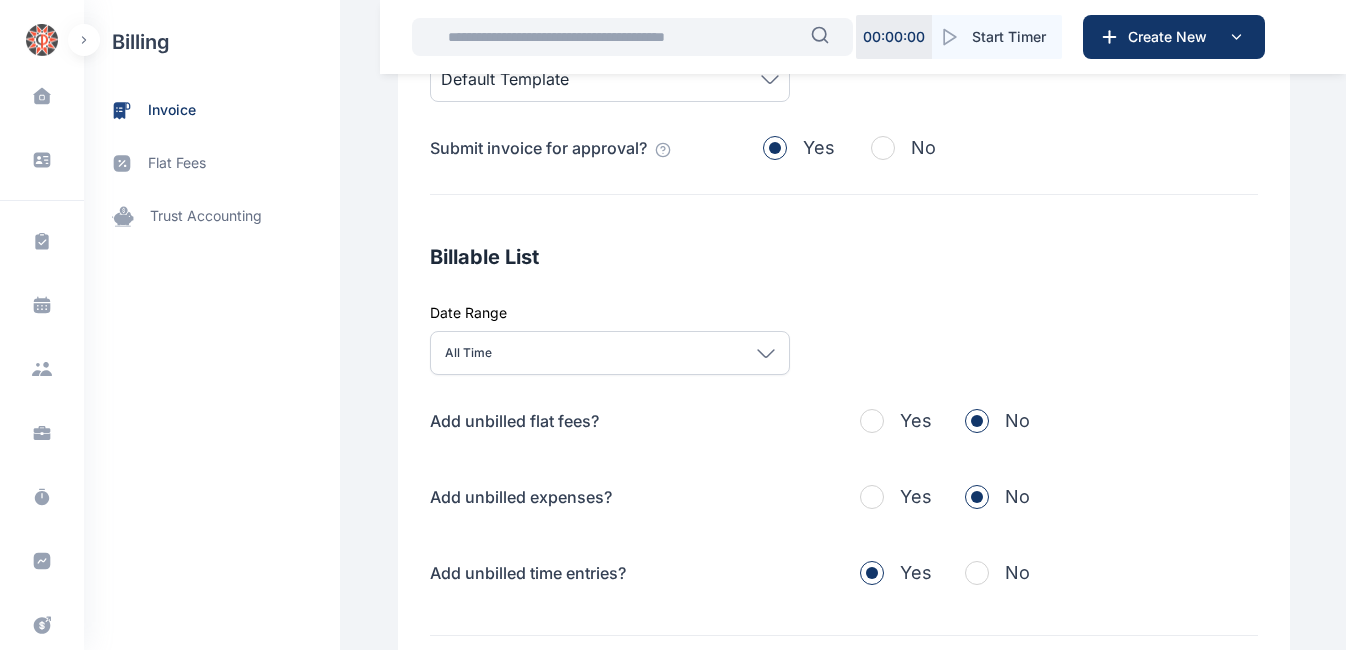 scroll, scrollTop: 520, scrollLeft: 0, axis: vertical 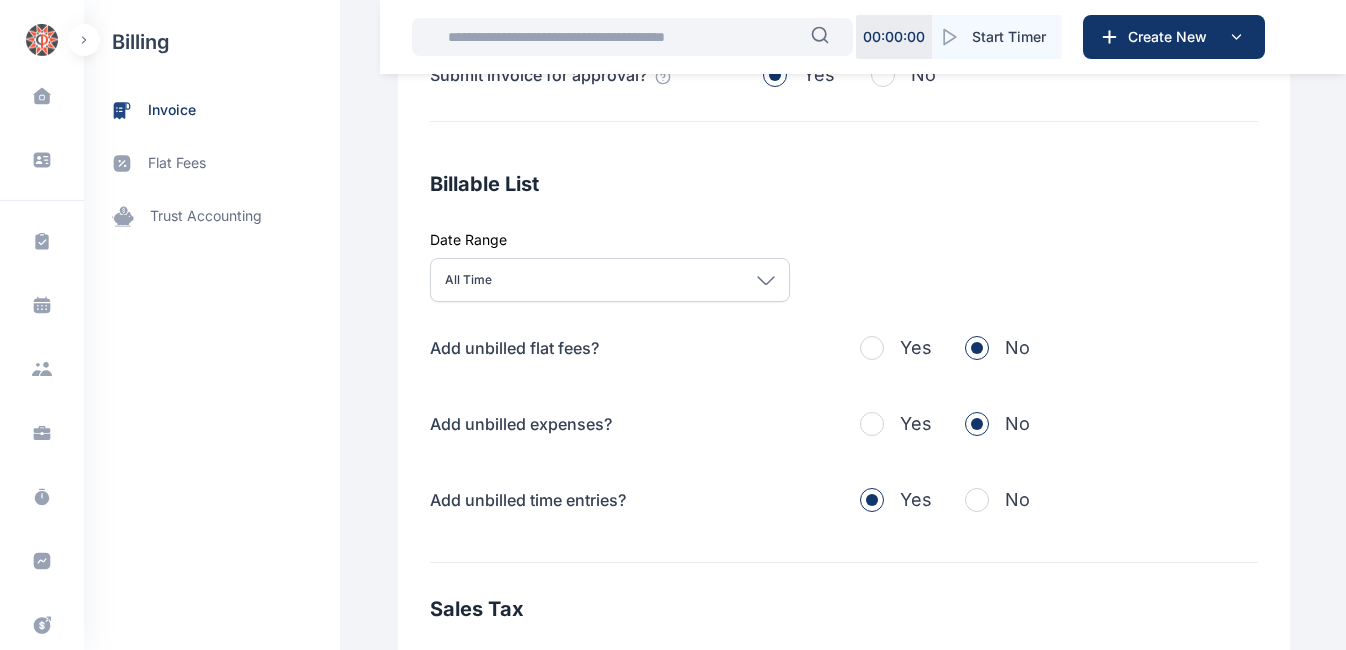 click at bounding box center (977, 500) 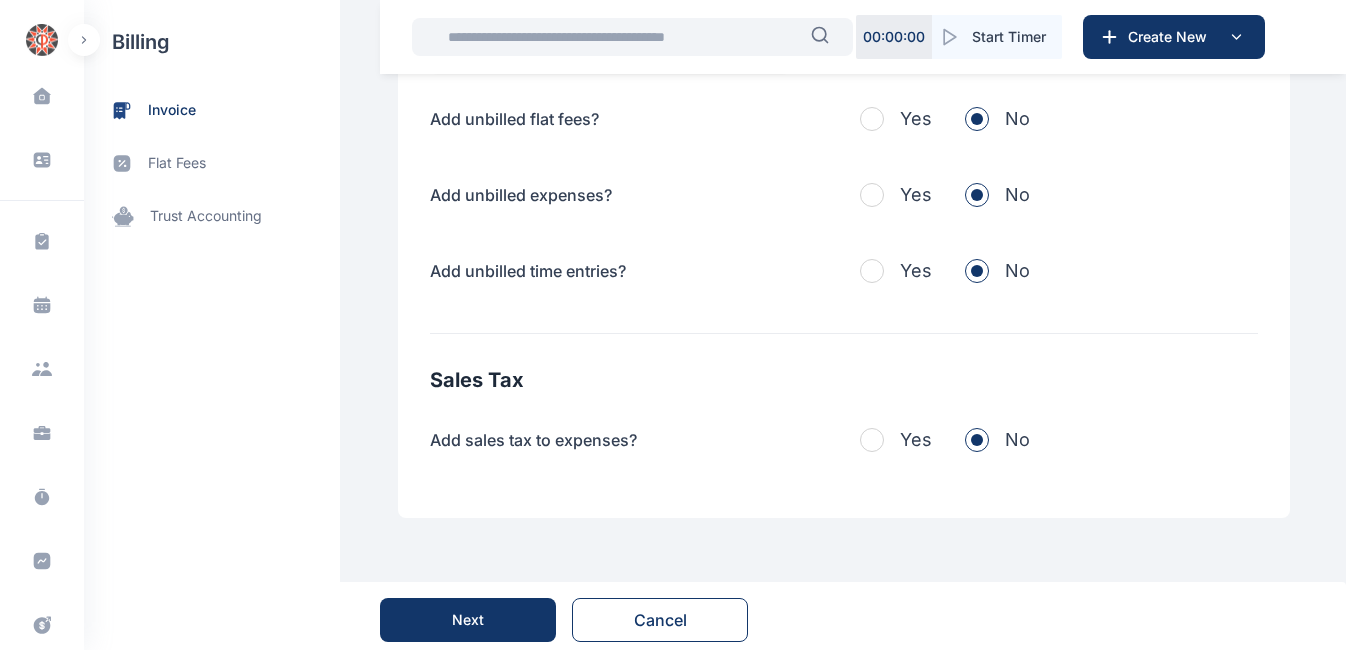 scroll, scrollTop: 757, scrollLeft: 0, axis: vertical 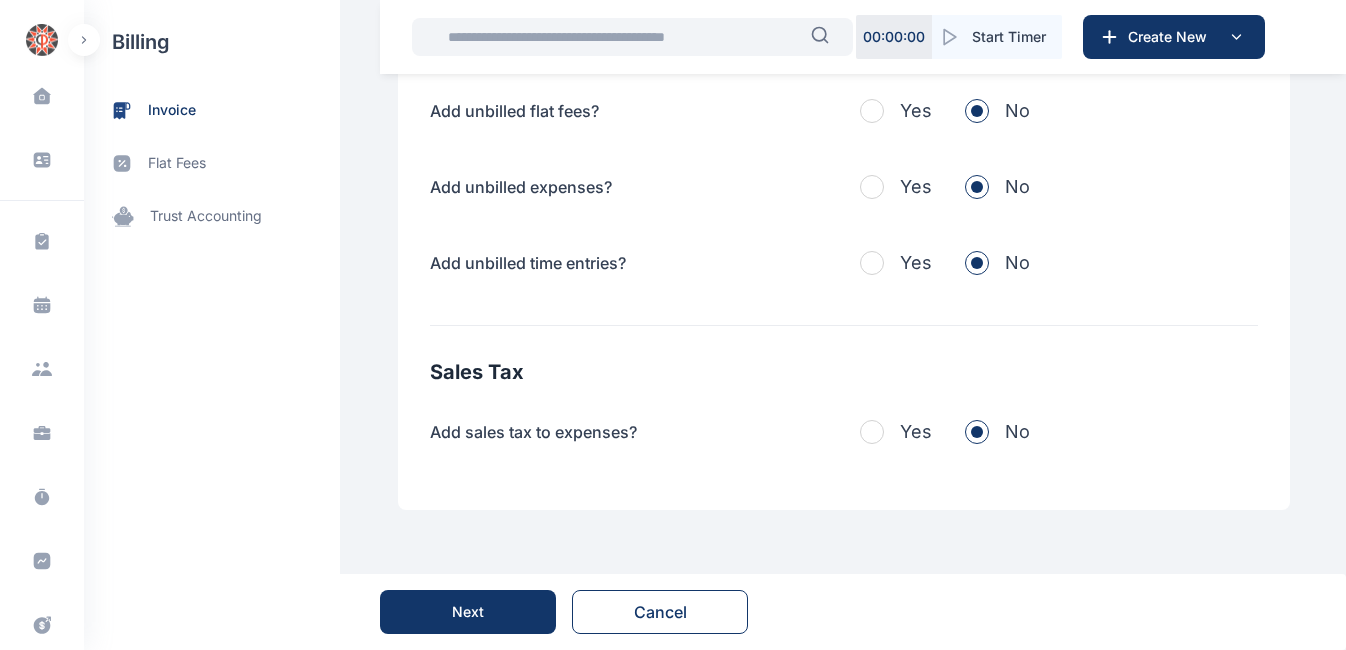 click on "Next" at bounding box center (468, 612) 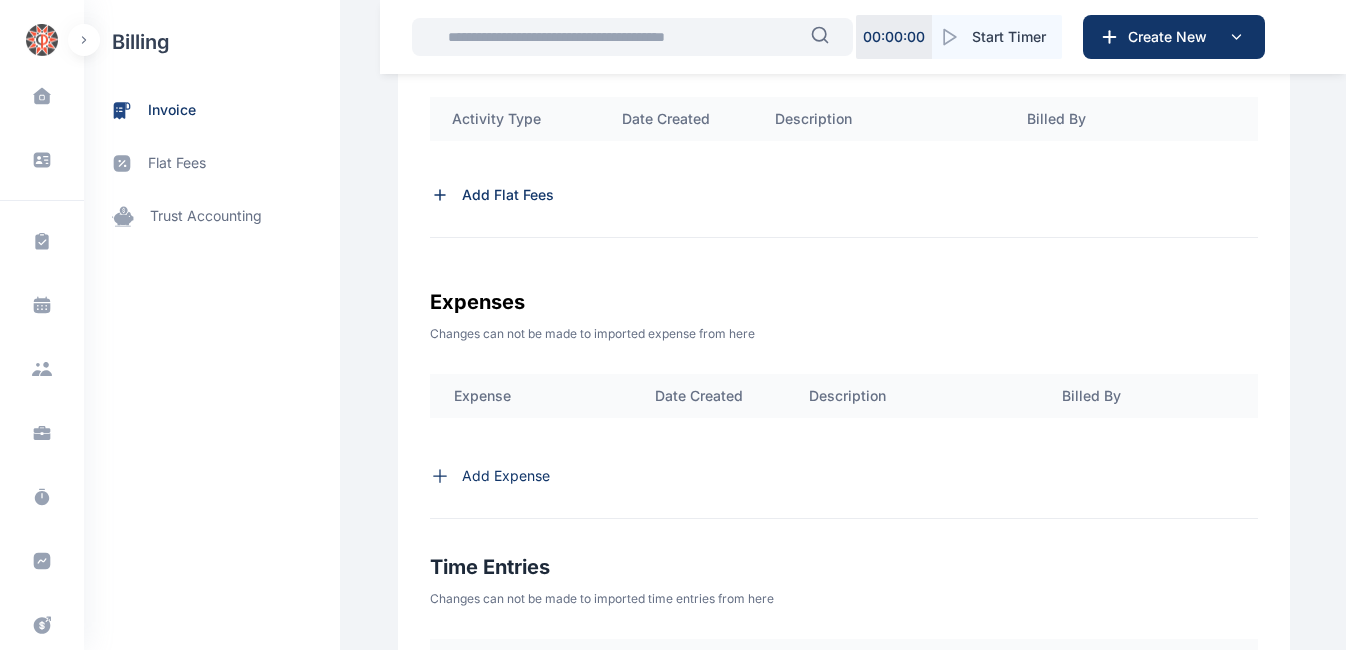 scroll, scrollTop: 0, scrollLeft: 0, axis: both 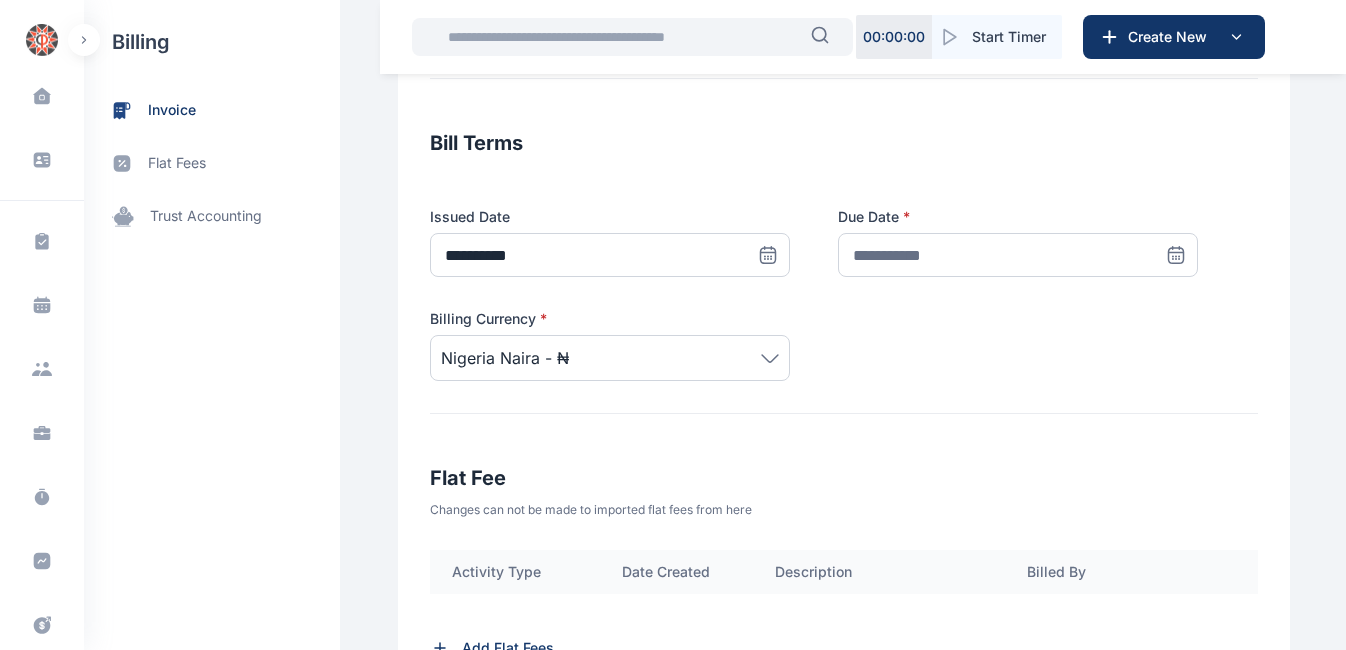 click 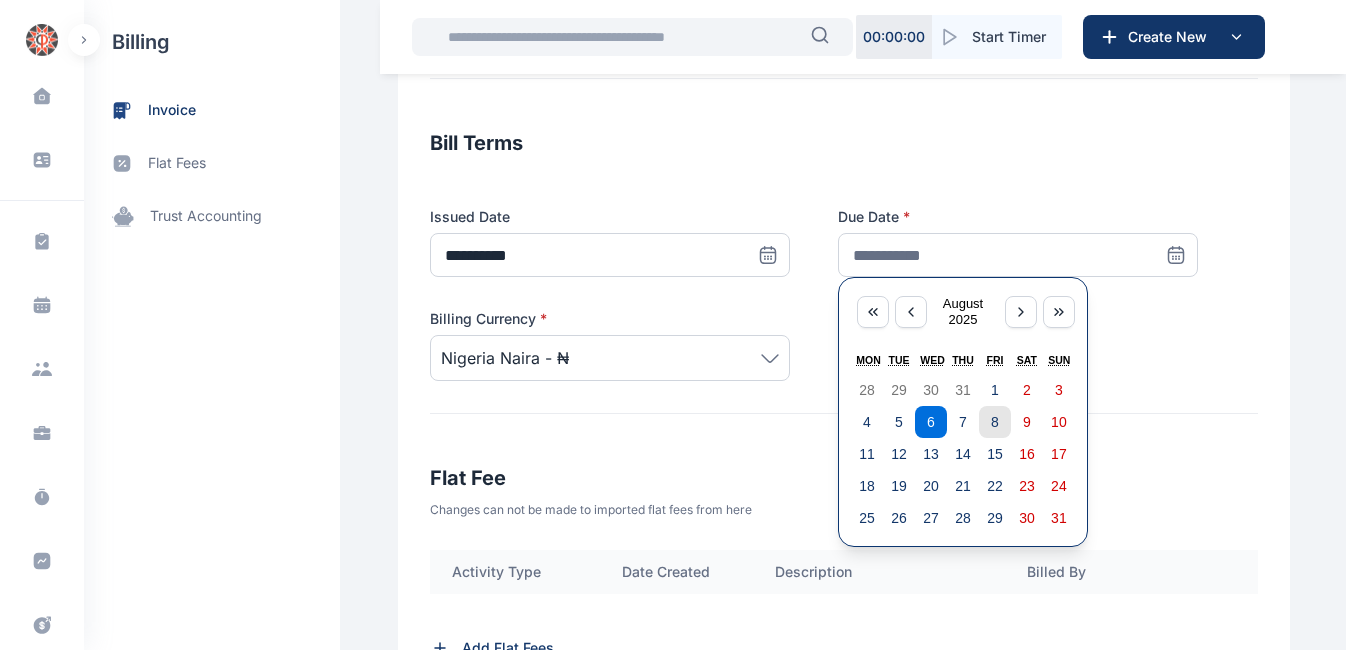 click on "8" at bounding box center [995, 422] 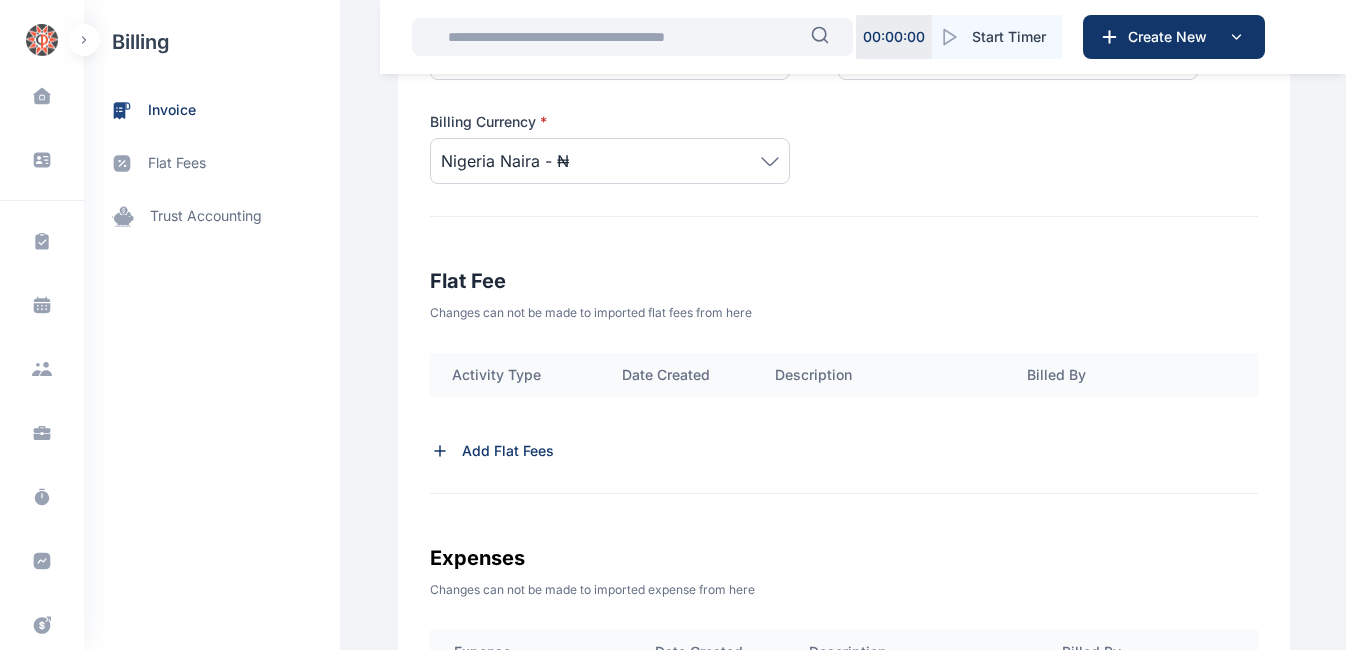 scroll, scrollTop: 518, scrollLeft: 0, axis: vertical 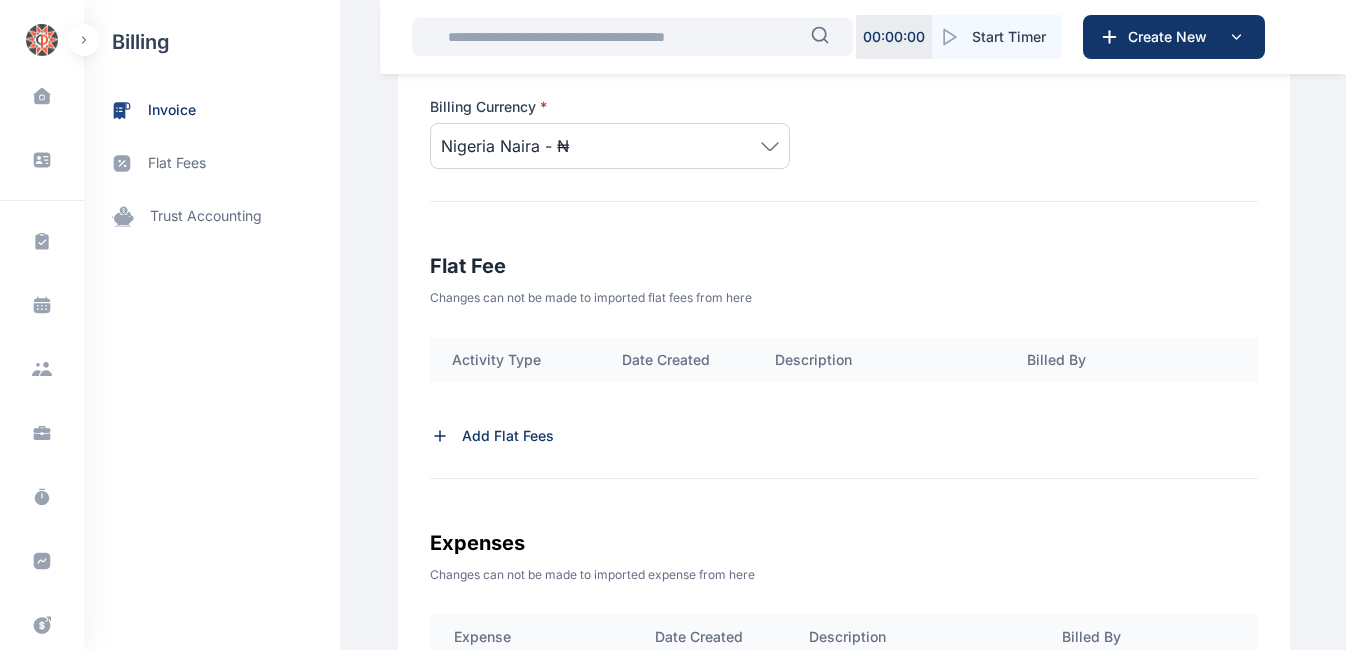 click on "Add Flat Fees" at bounding box center [508, 436] 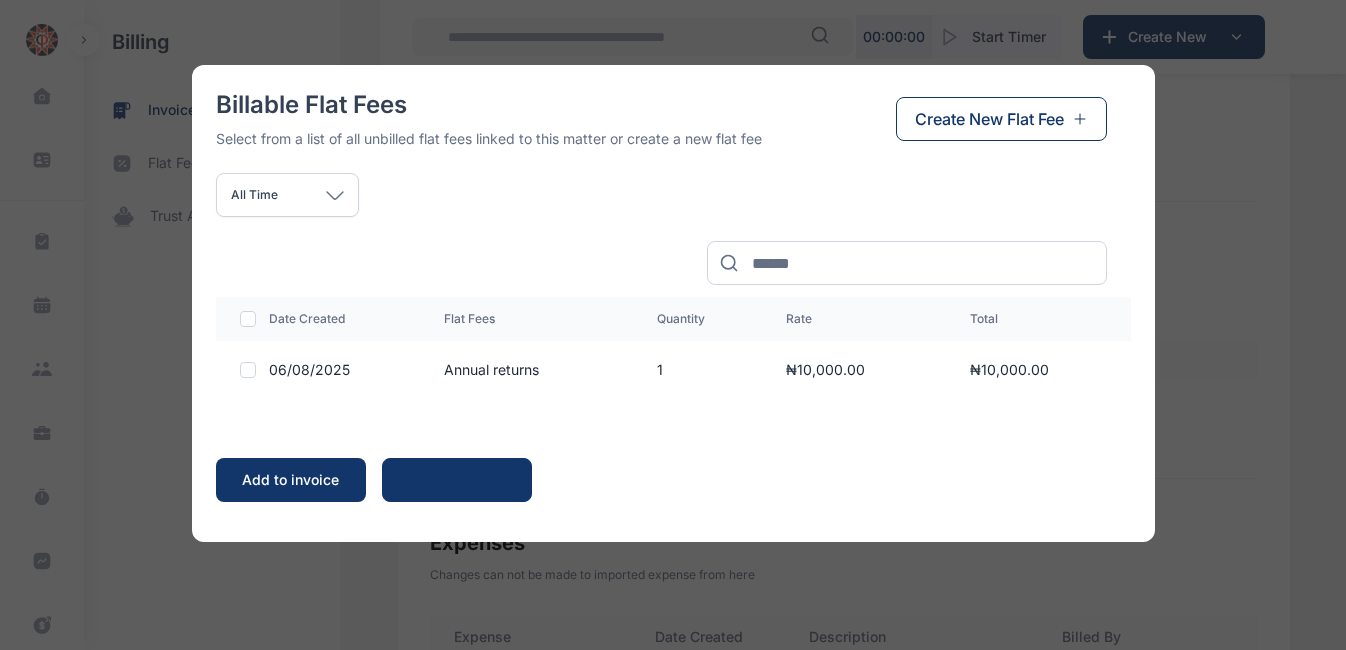 click on "Create New Flat Fee" at bounding box center [989, 119] 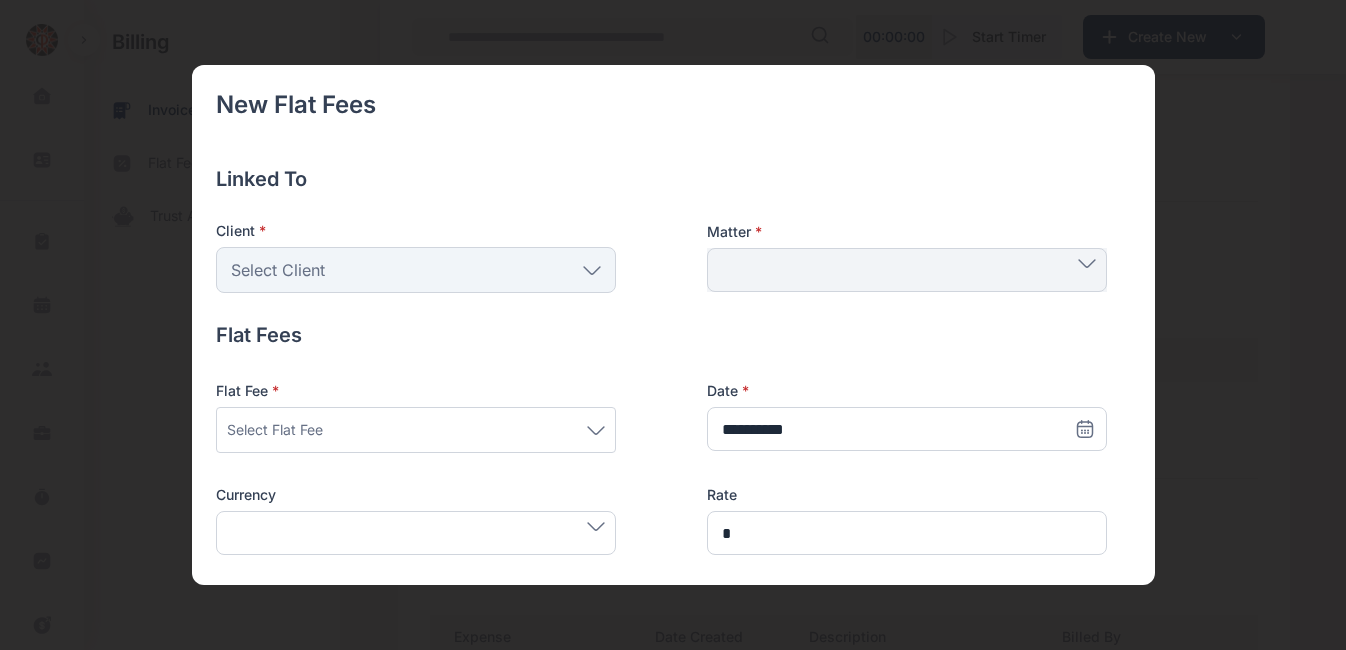 click on "Select Flat Fee" at bounding box center [416, 430] 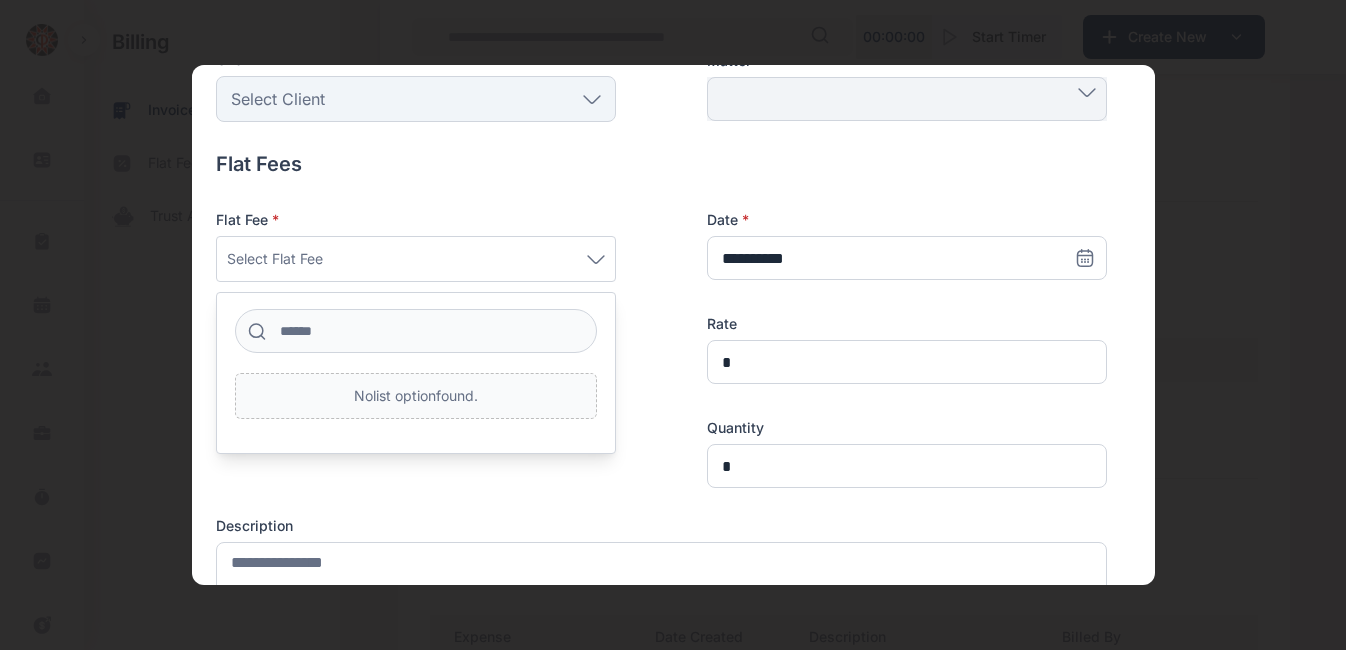 scroll, scrollTop: 172, scrollLeft: 0, axis: vertical 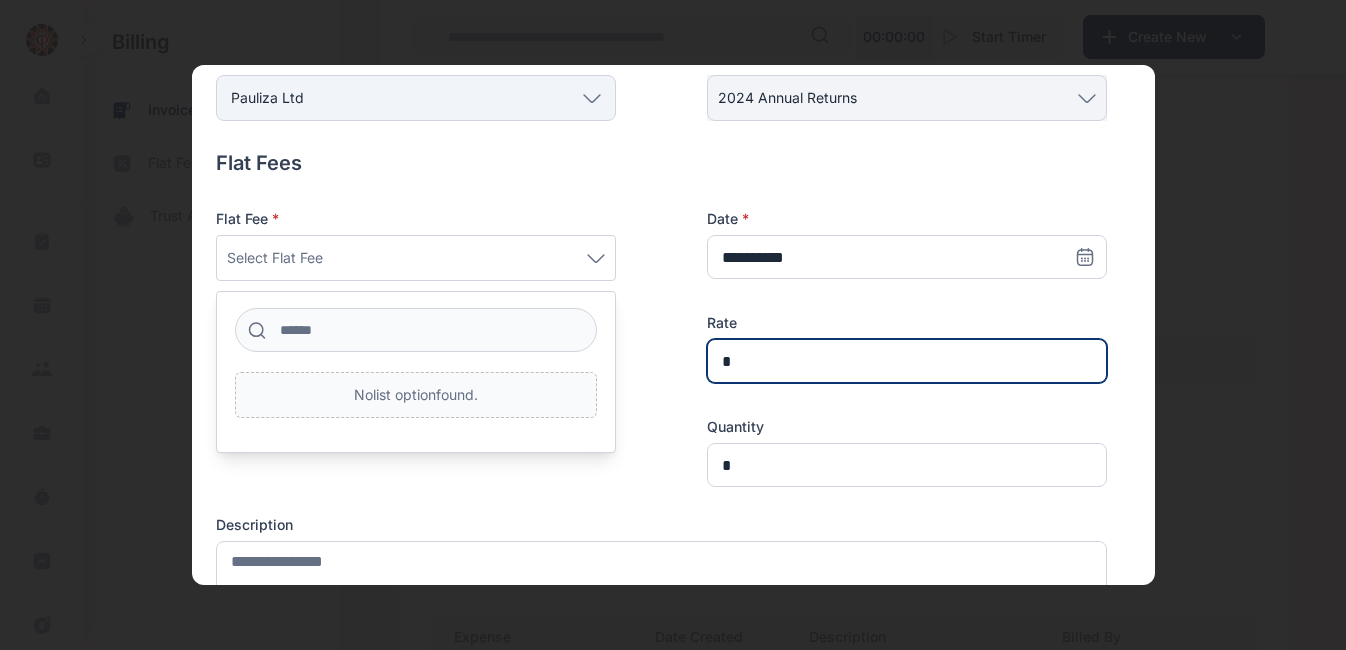 click on "*" at bounding box center [907, 361] 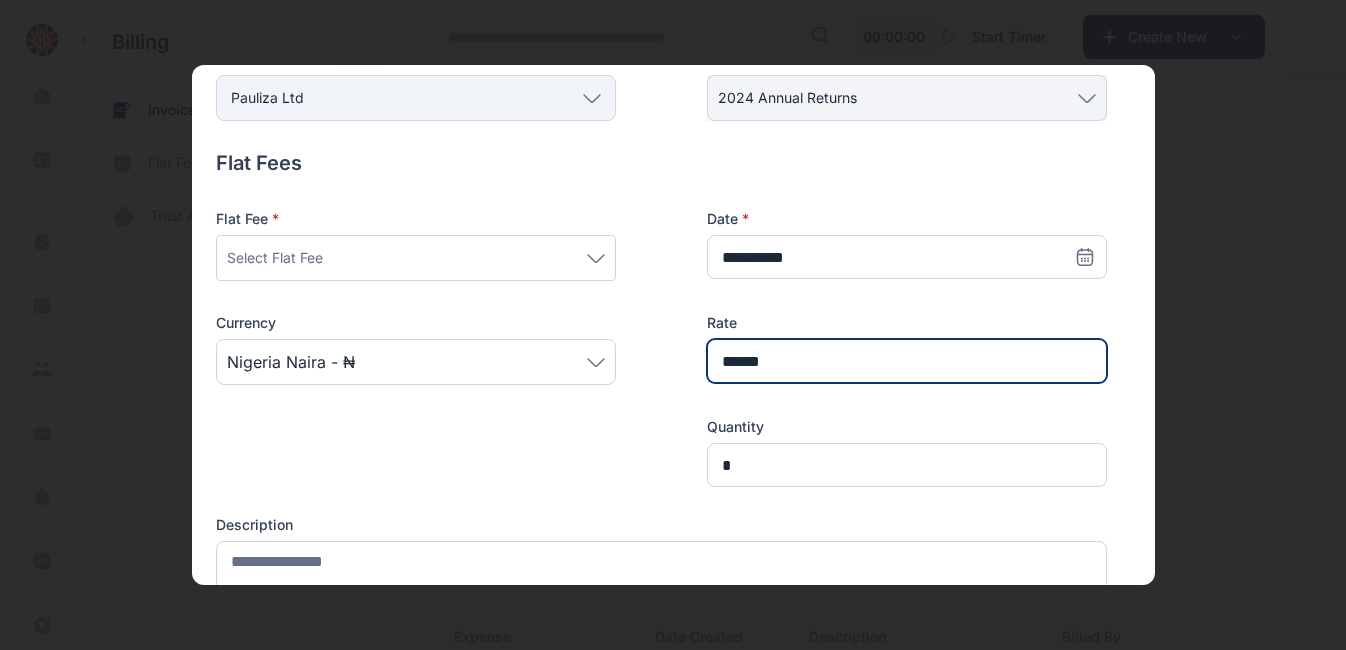 type on "******" 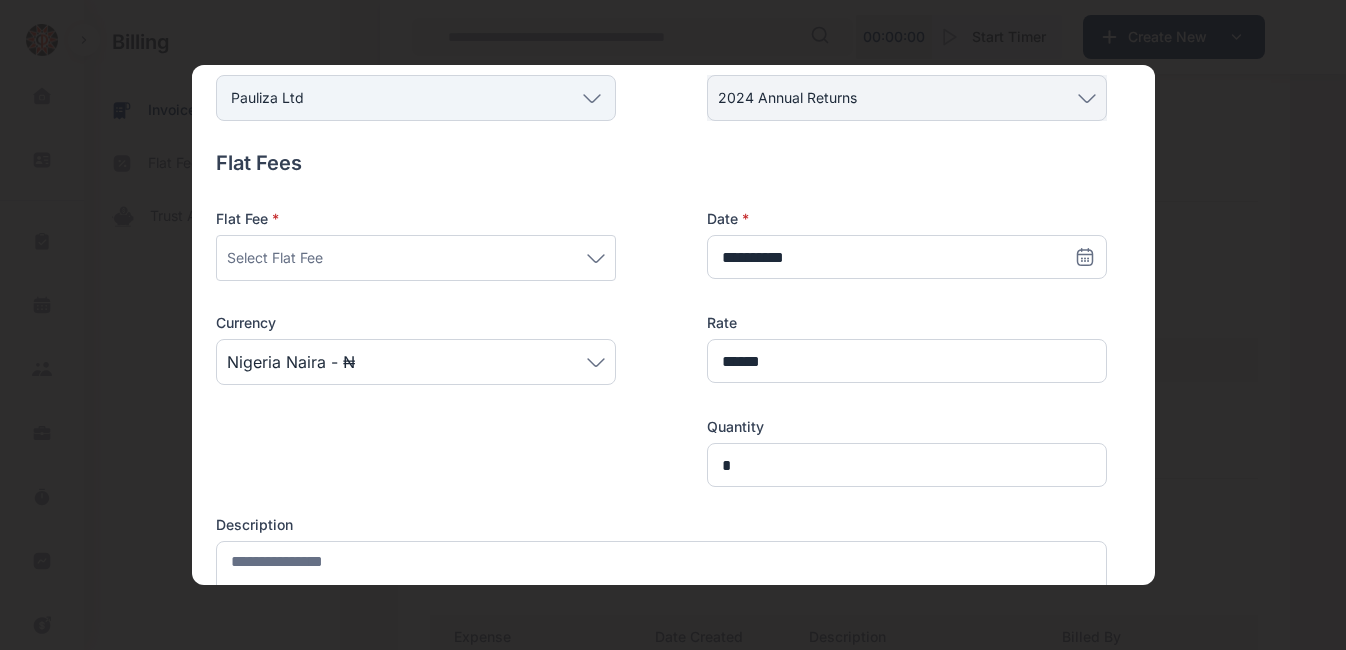 click 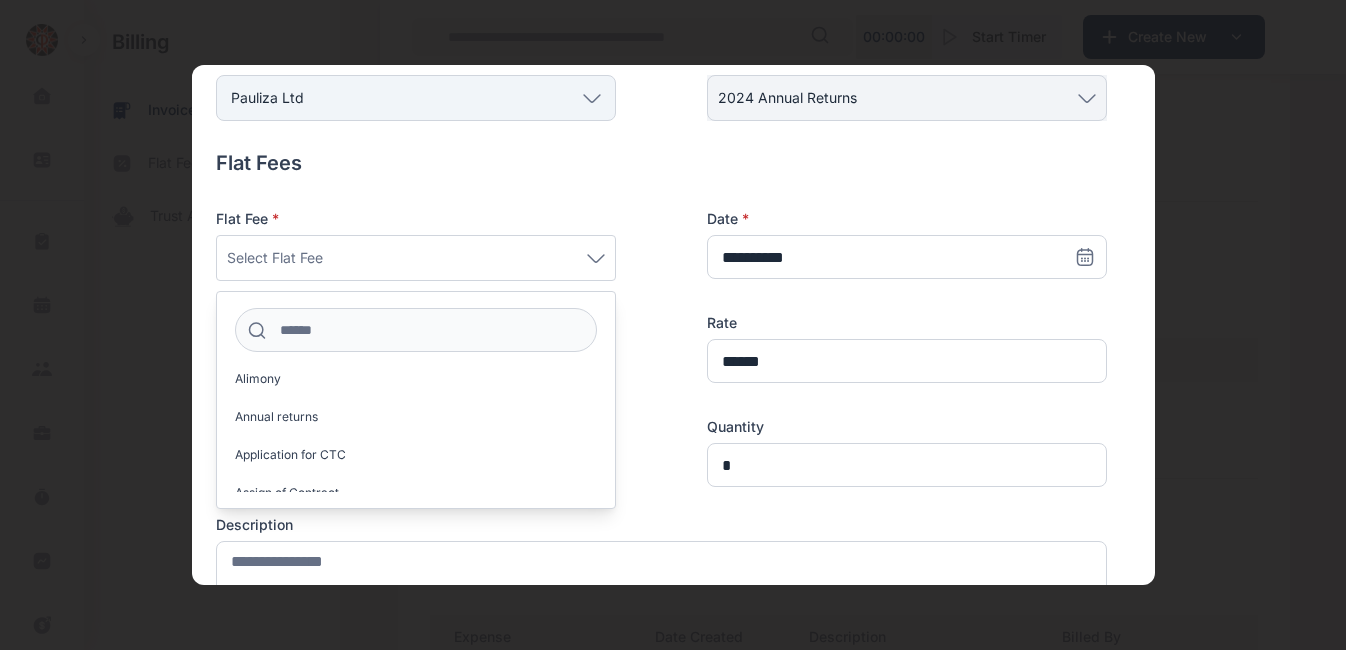 scroll, scrollTop: 120, scrollLeft: 0, axis: vertical 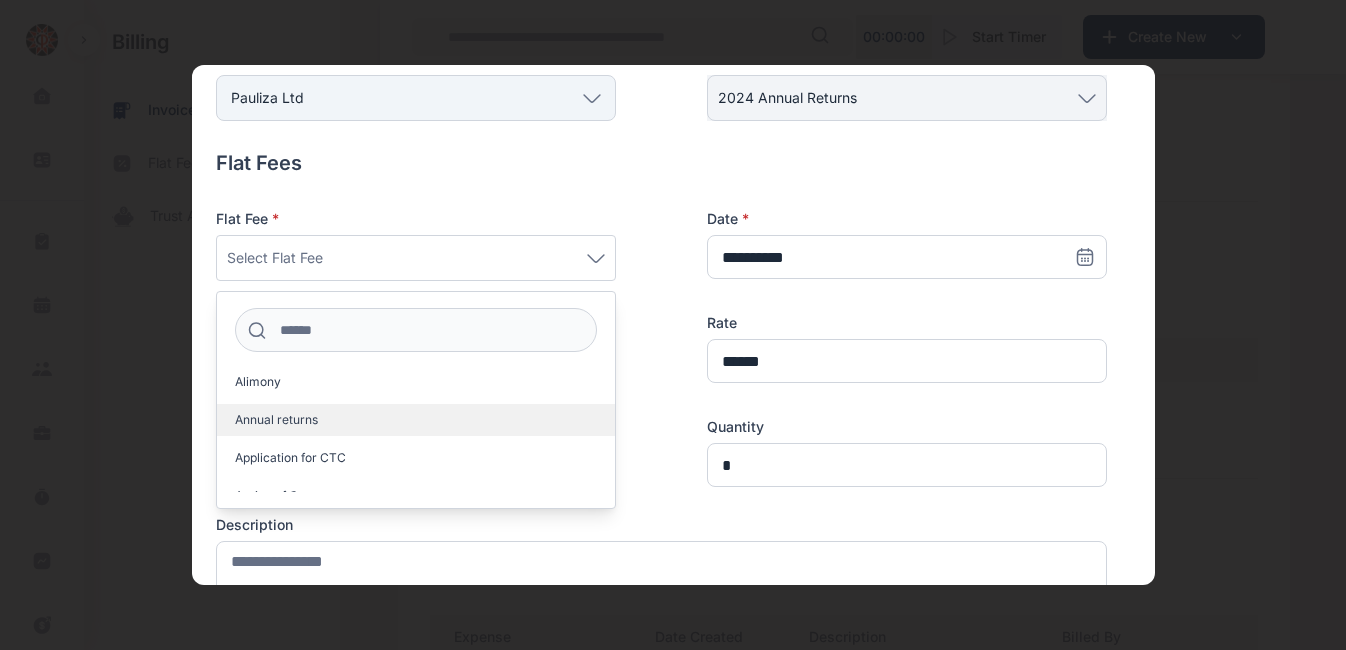 click on "Annual returns" at bounding box center (276, 420) 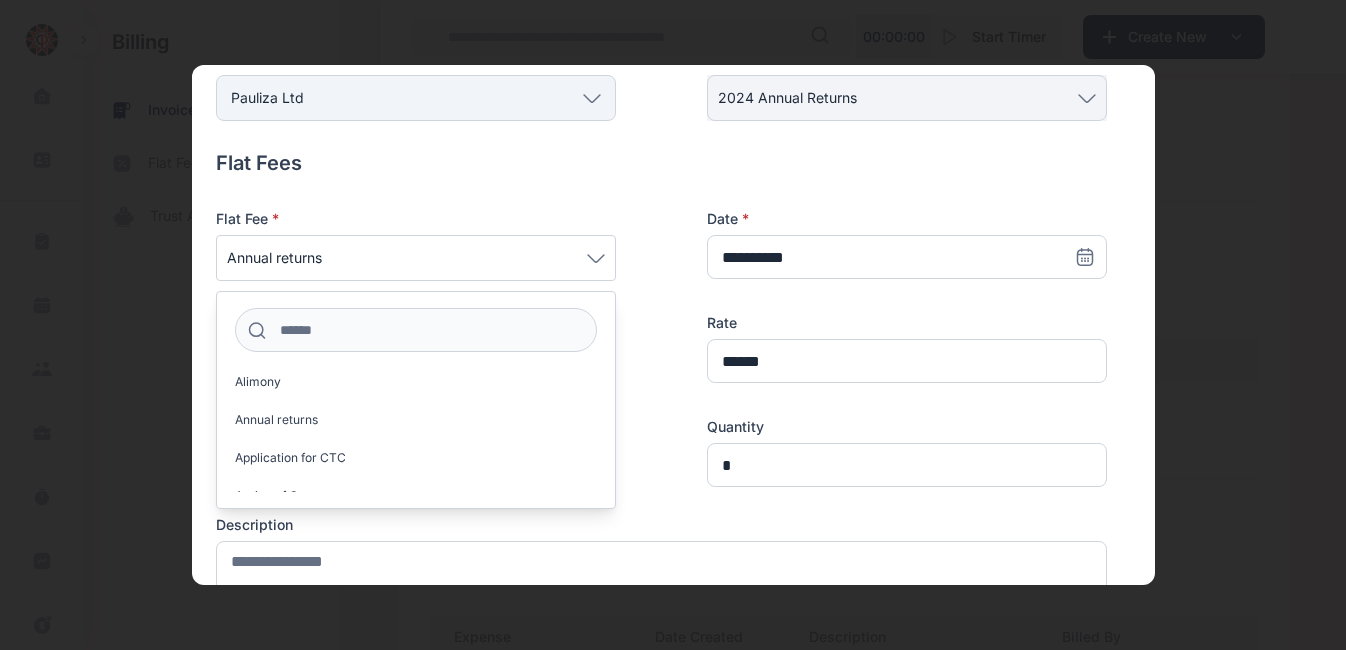 click on "Flat Fees Flat Fee   * Annual returns Acknowledgment of Service Acquisition Agreement Affidavit Alimony Annual returns Application for CTC Assign of Contract Bankruptcy Cancellation of Mortgage Case Information Statement Certification Checklist preparation Child Support Client status update preparation and delivery Complaint Consent Order Correspondence Counterclaim Court Attendance Court process preparation and review Depositions Drafting of Documents Durable Power Of Attorney Early Settlement Panel Email Correspondence Estoppel Papers Expatriate Computation Fee quote preparation Filing and Service of Processes Documents General Power Of Attorney Health Care Directive Interrogatories Invoice preparation Lease Legal opinion preparation Living Will Matter Opening Medallion Guaranty Meeting Memos preparations and review Mid month computation Out of office tasks Pleadings , Applications and Addresses Preparation Pro bono cases/matters Research Respond client queries Third Parties Consultation Travel Date   *" at bounding box center (661, 392) 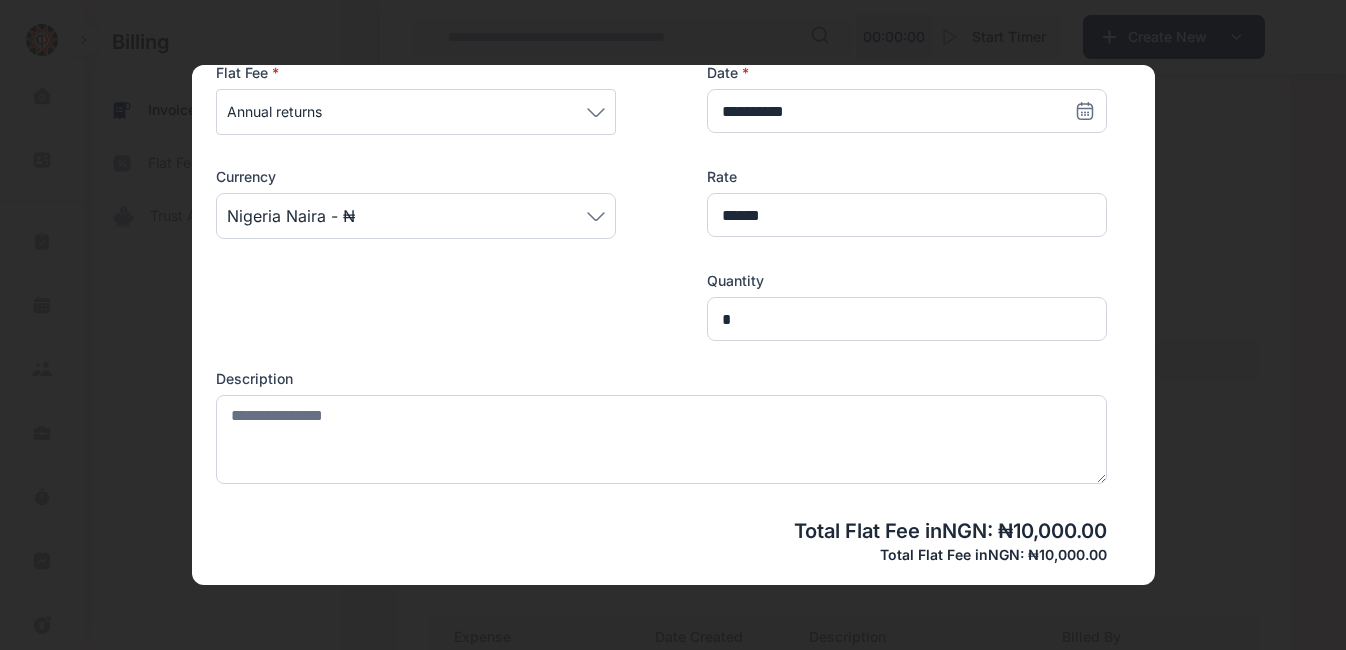 scroll, scrollTop: 366, scrollLeft: 0, axis: vertical 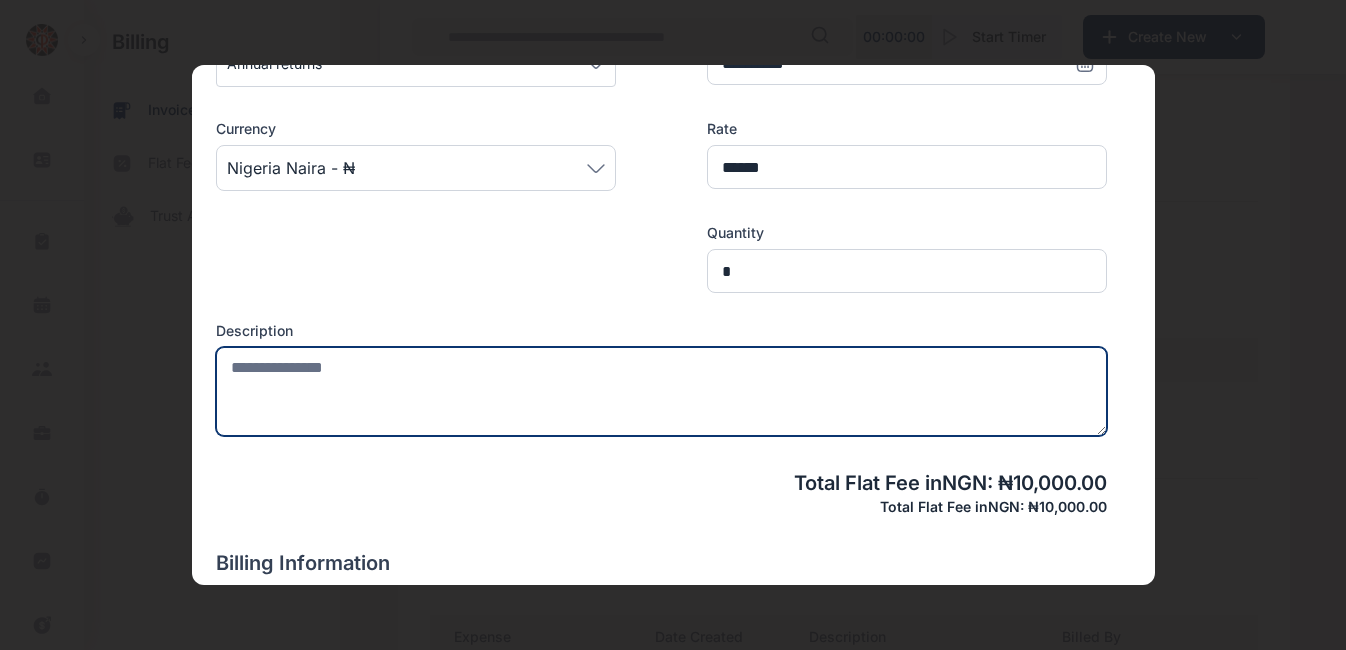 click at bounding box center (661, 391) 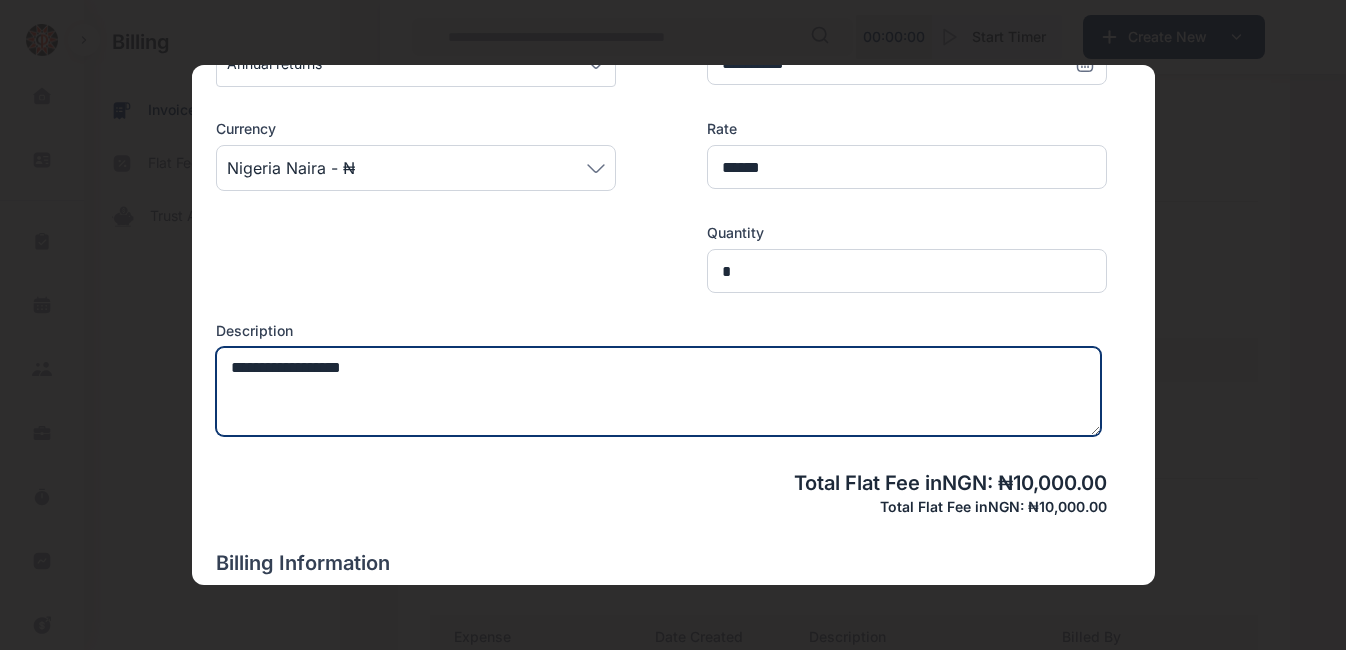 type on "**********" 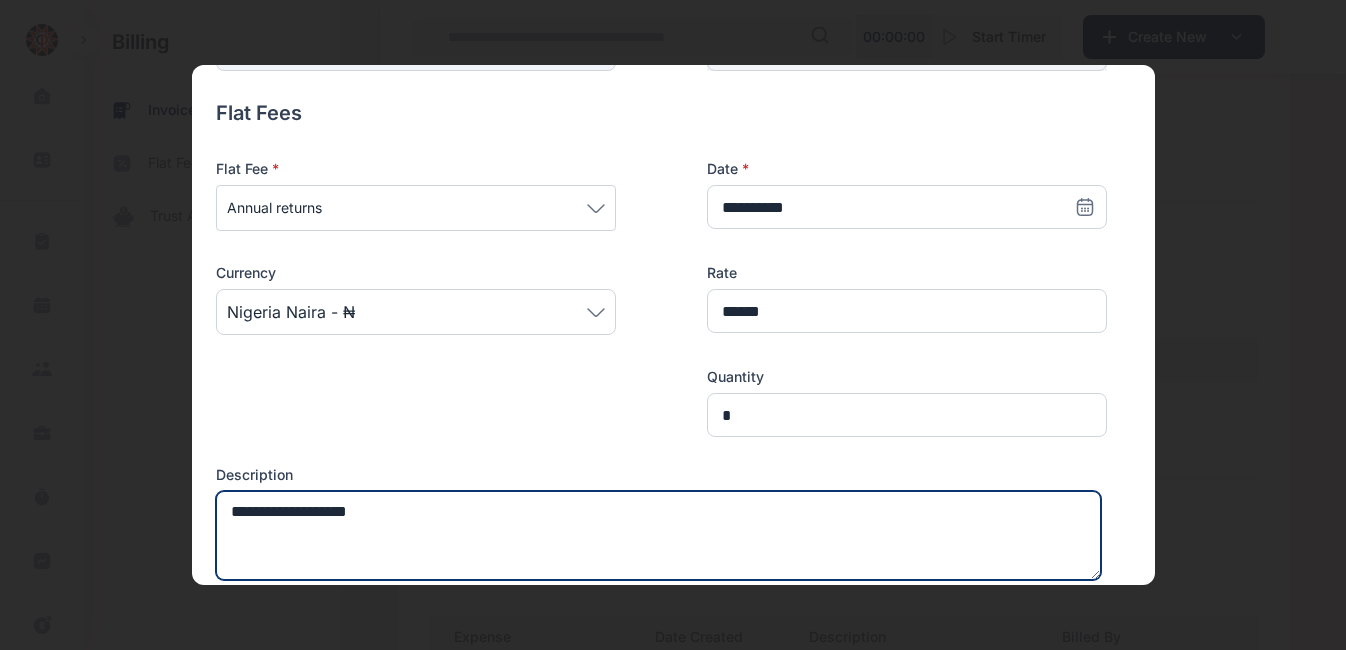 scroll, scrollTop: 223, scrollLeft: 0, axis: vertical 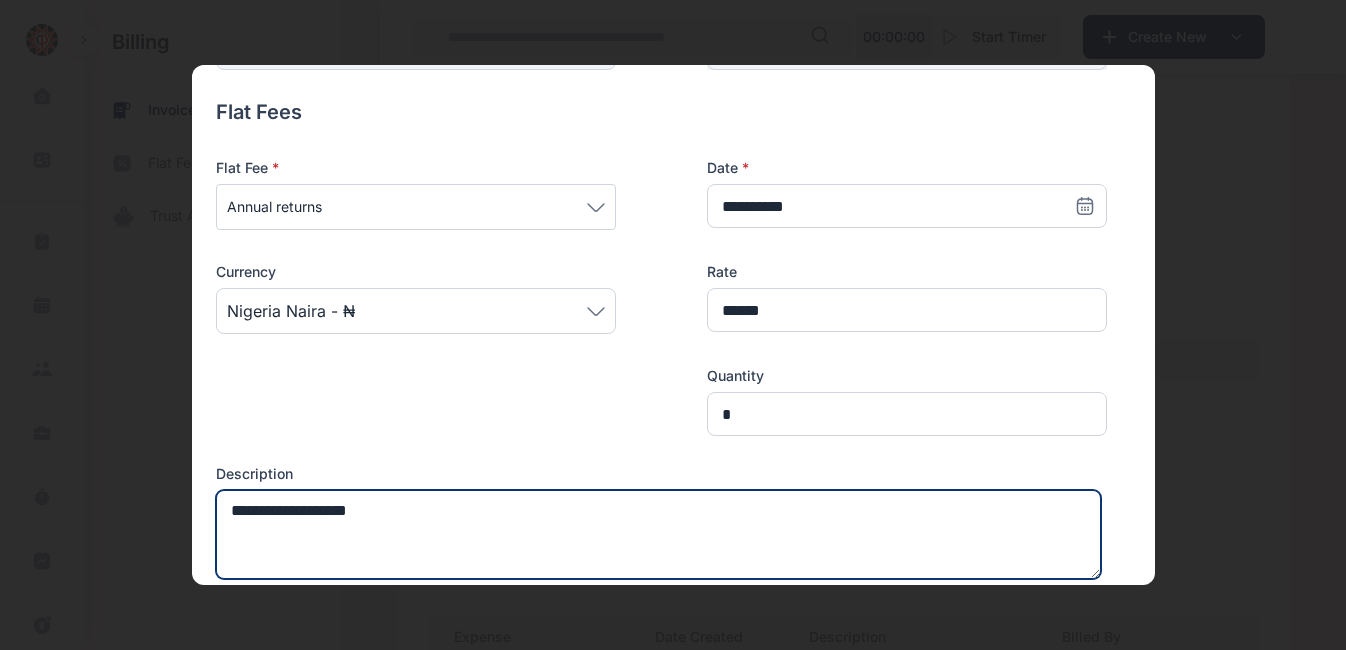 drag, startPoint x: 422, startPoint y: 513, endPoint x: 230, endPoint y: 512, distance: 192.00261 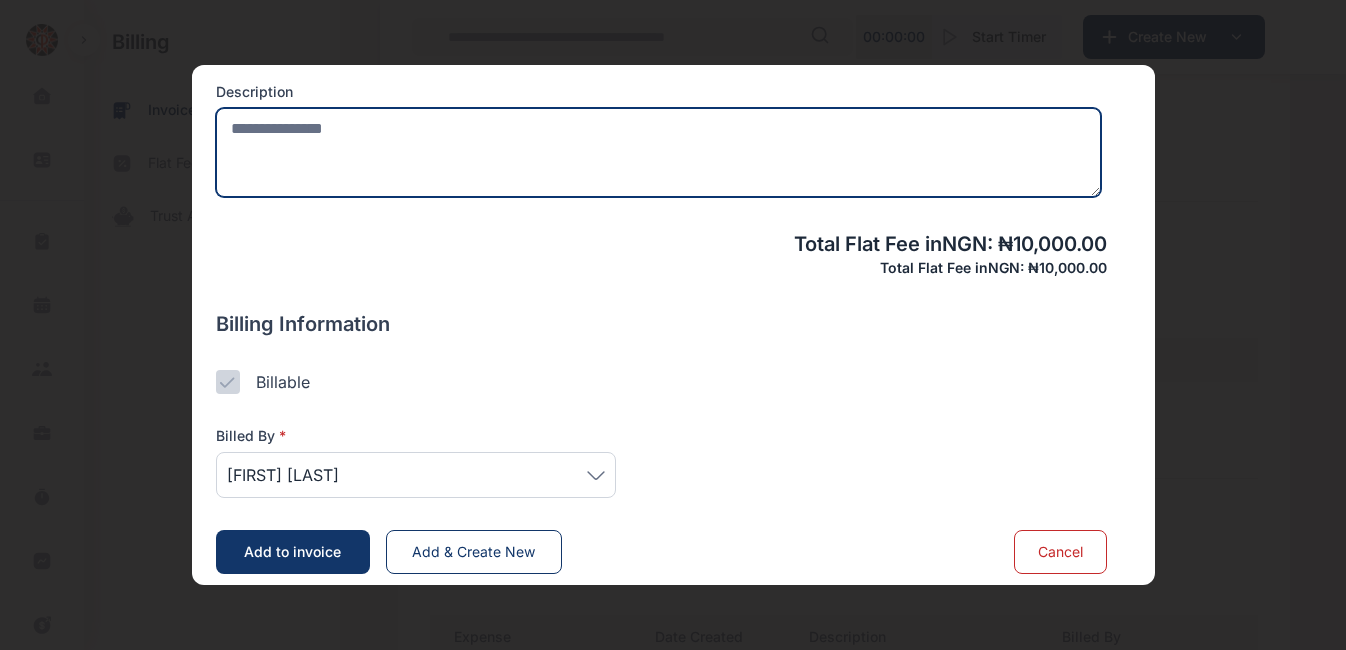 scroll, scrollTop: 618, scrollLeft: 0, axis: vertical 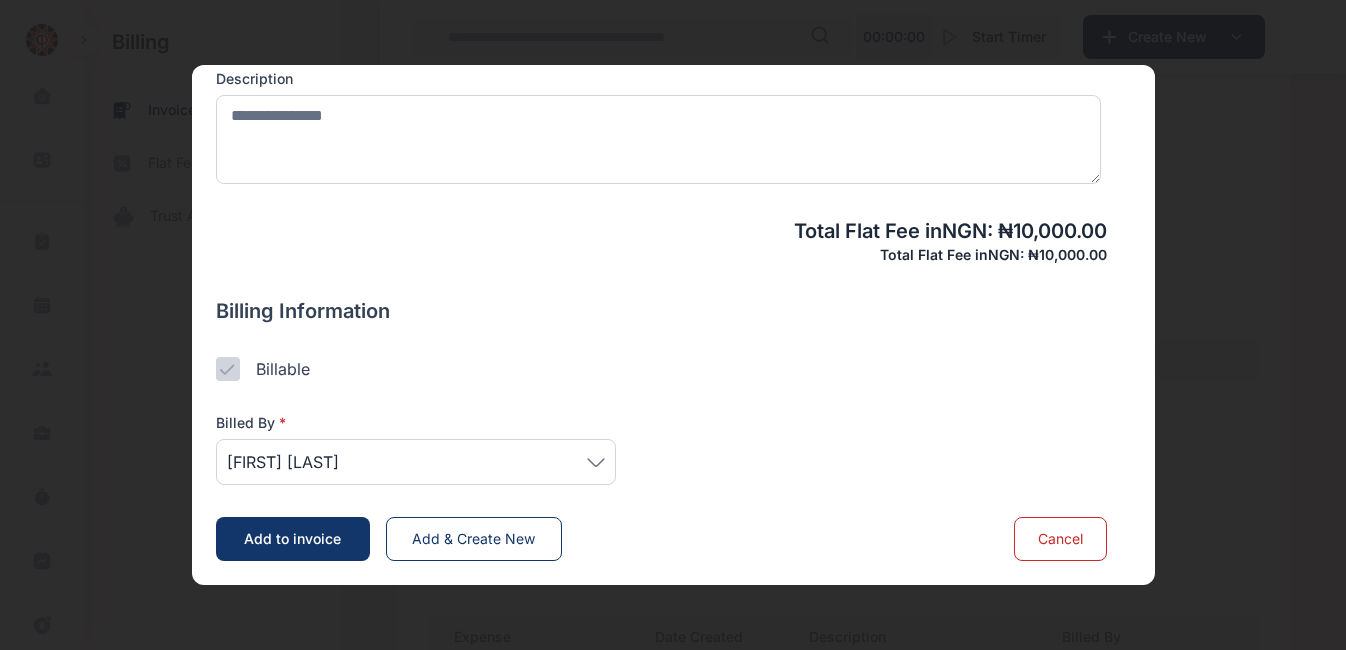 click 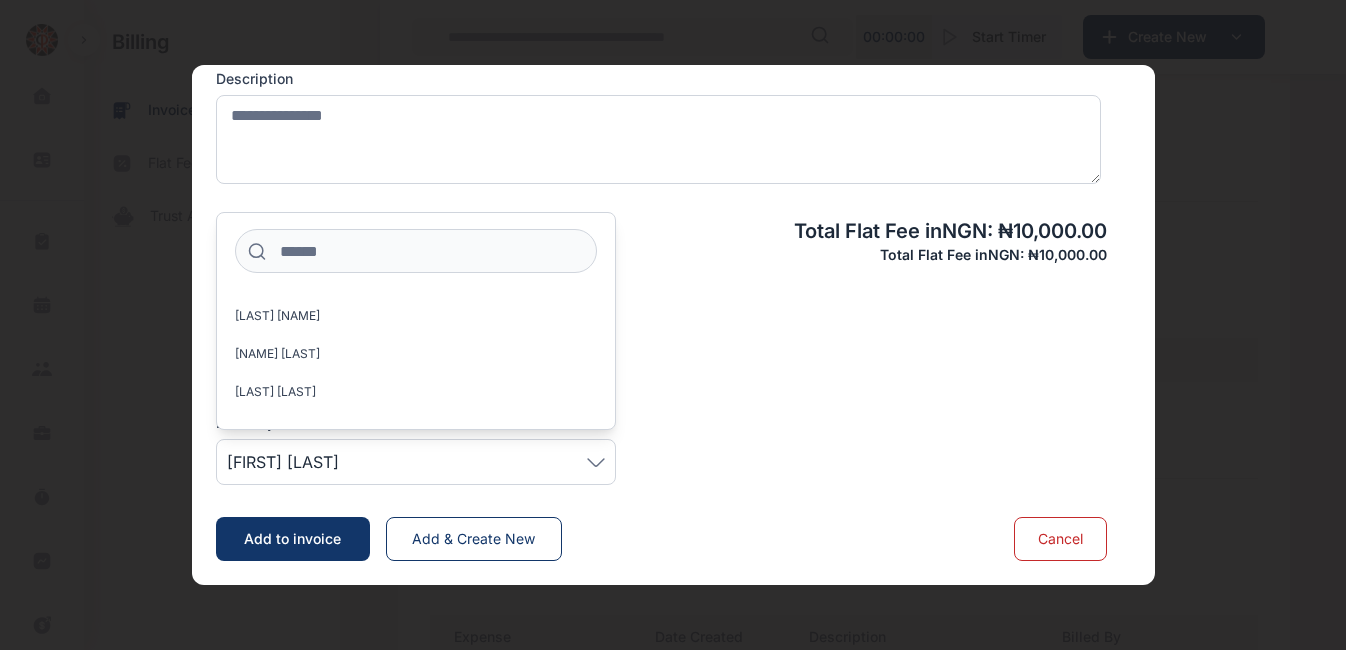 scroll, scrollTop: 0, scrollLeft: 0, axis: both 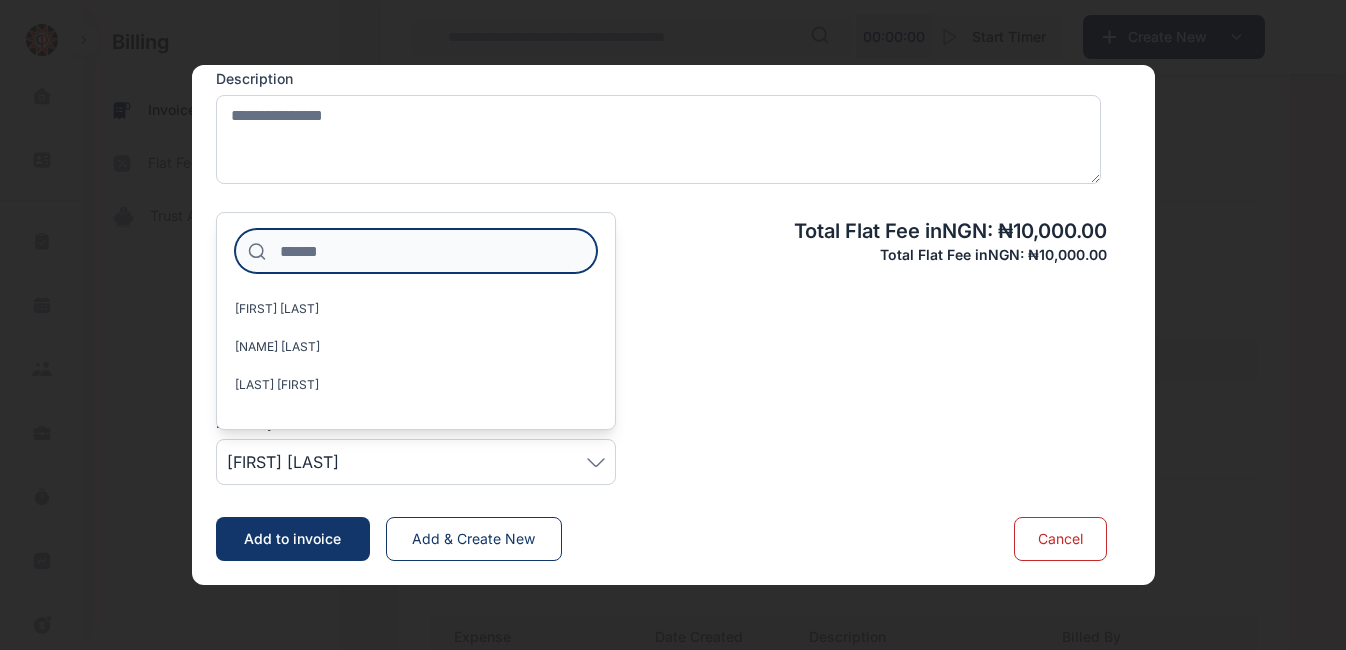 click at bounding box center (416, 251) 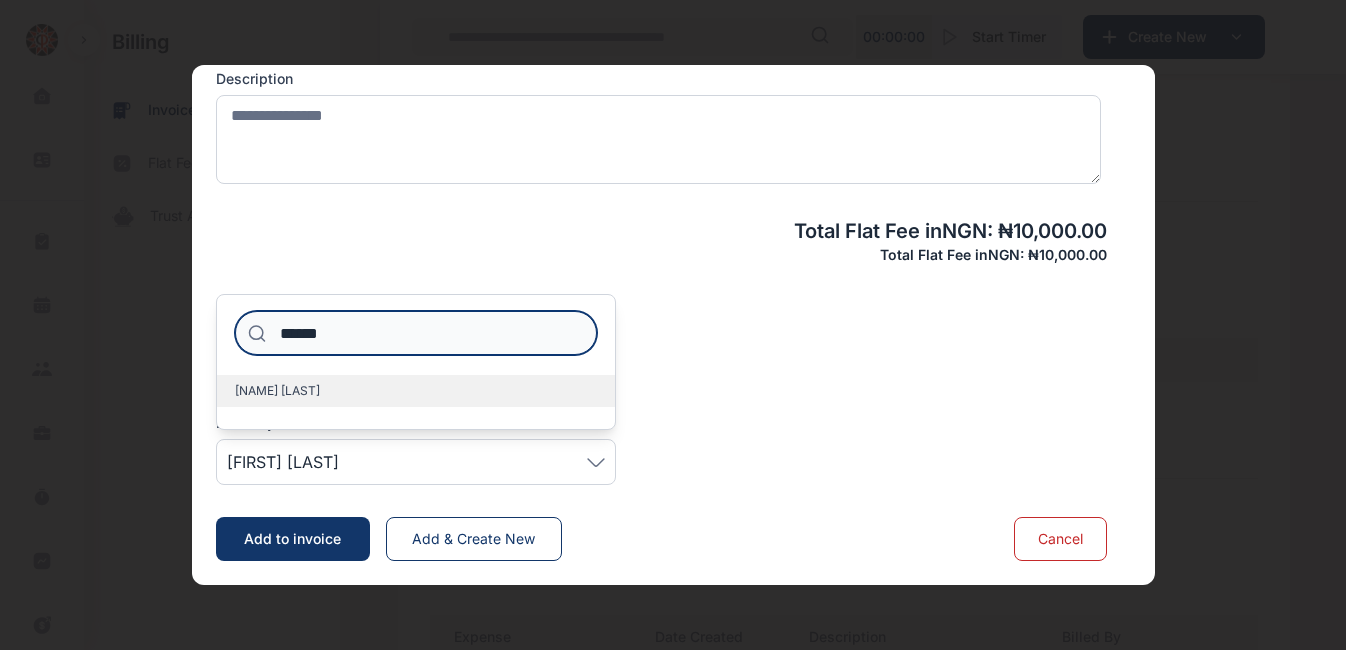 type on "******" 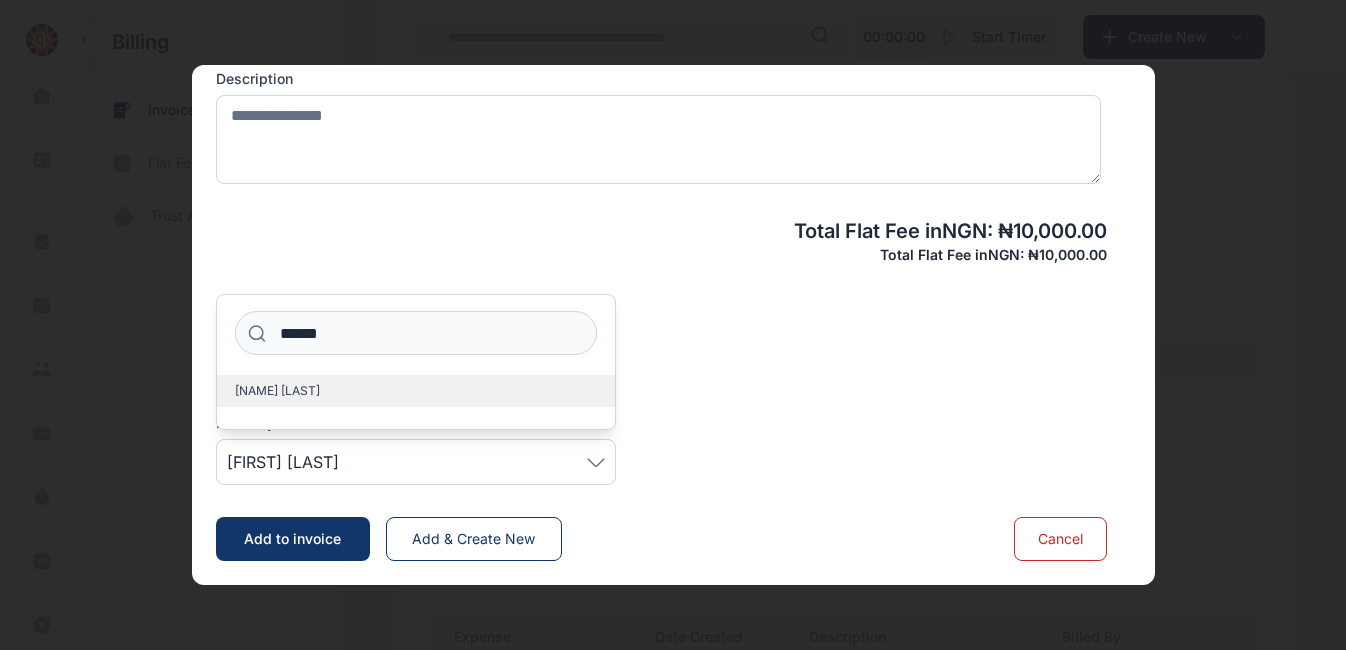 click on "[LAST] [LAST]" at bounding box center [416, 391] 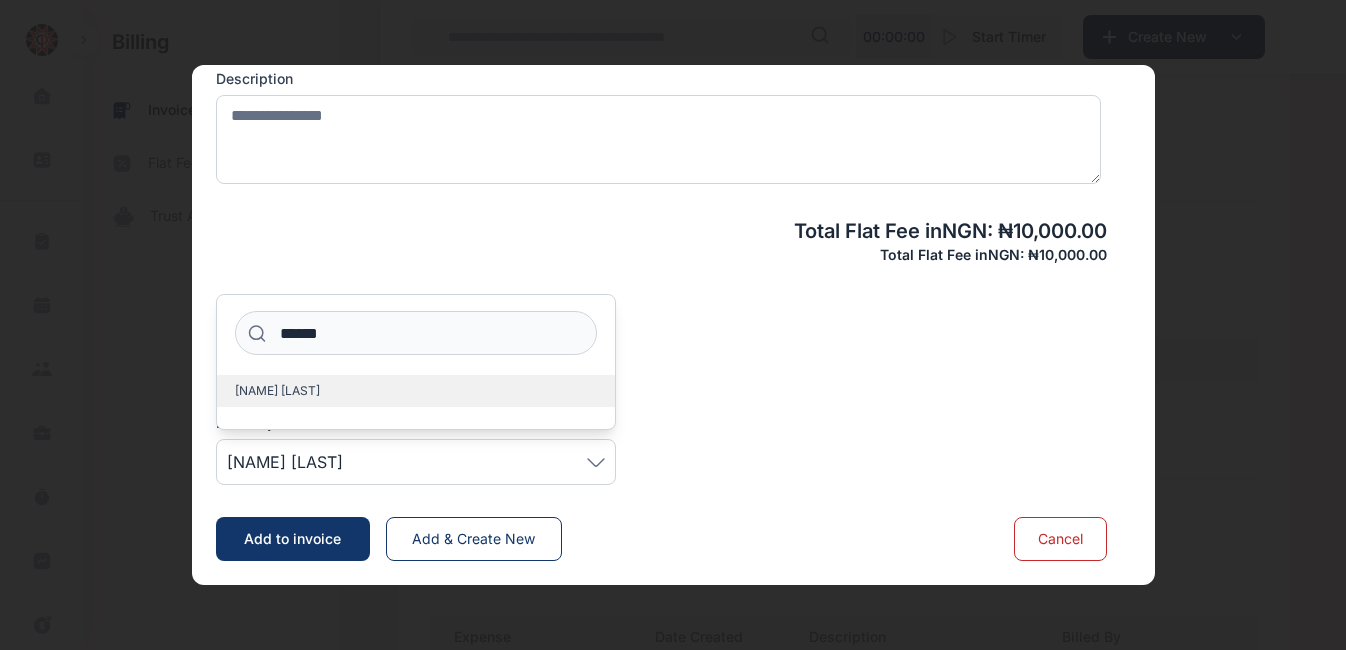click on "[LAST] [LAST]" at bounding box center (416, 391) 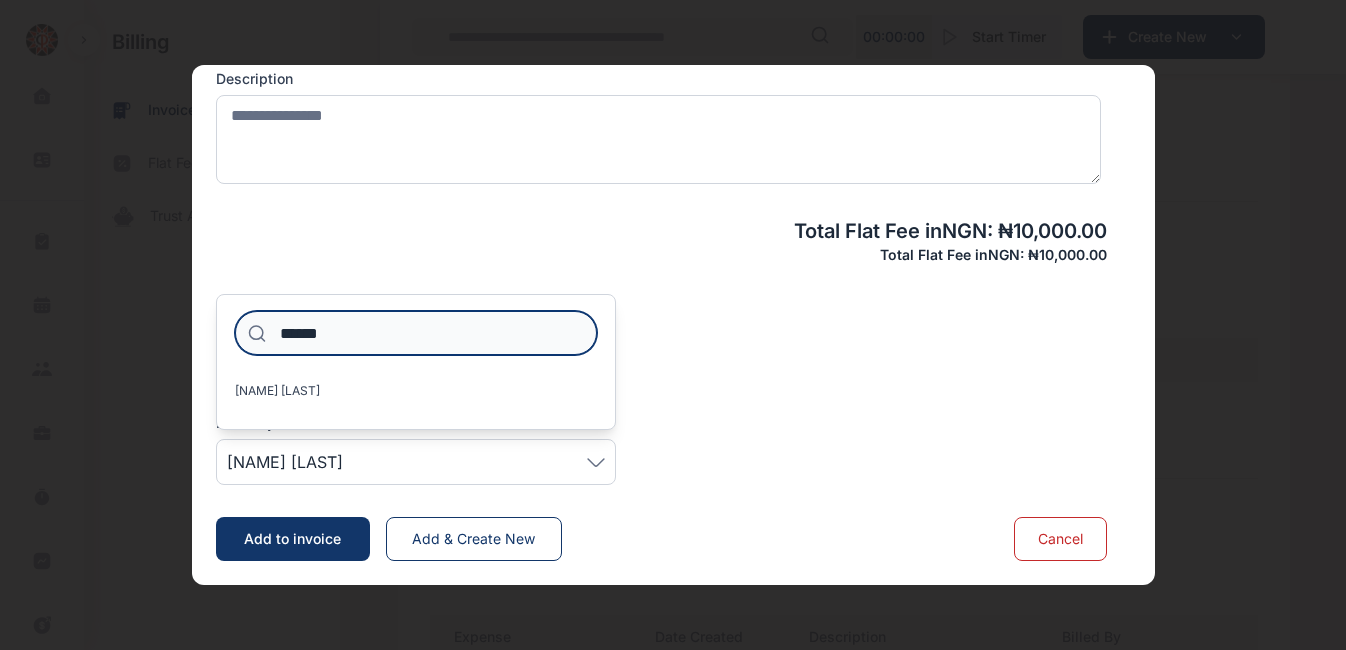 click on "******" at bounding box center [416, 333] 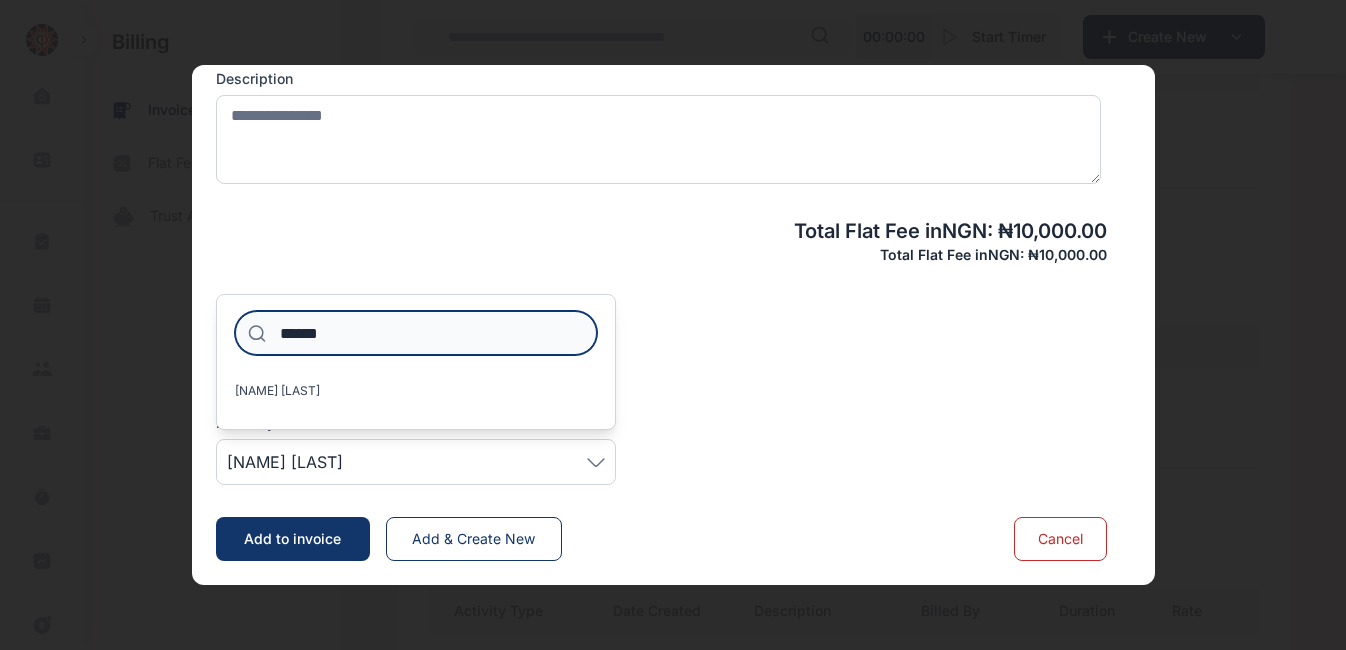 scroll, scrollTop: 812, scrollLeft: 0, axis: vertical 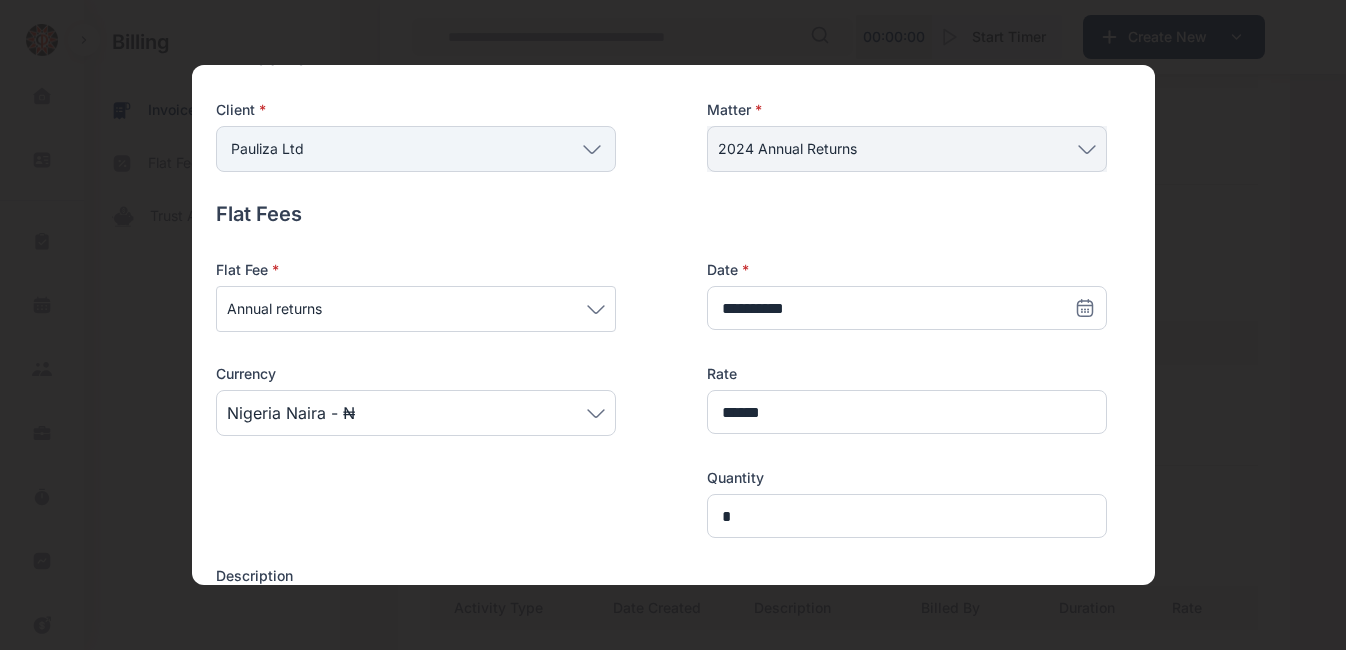click 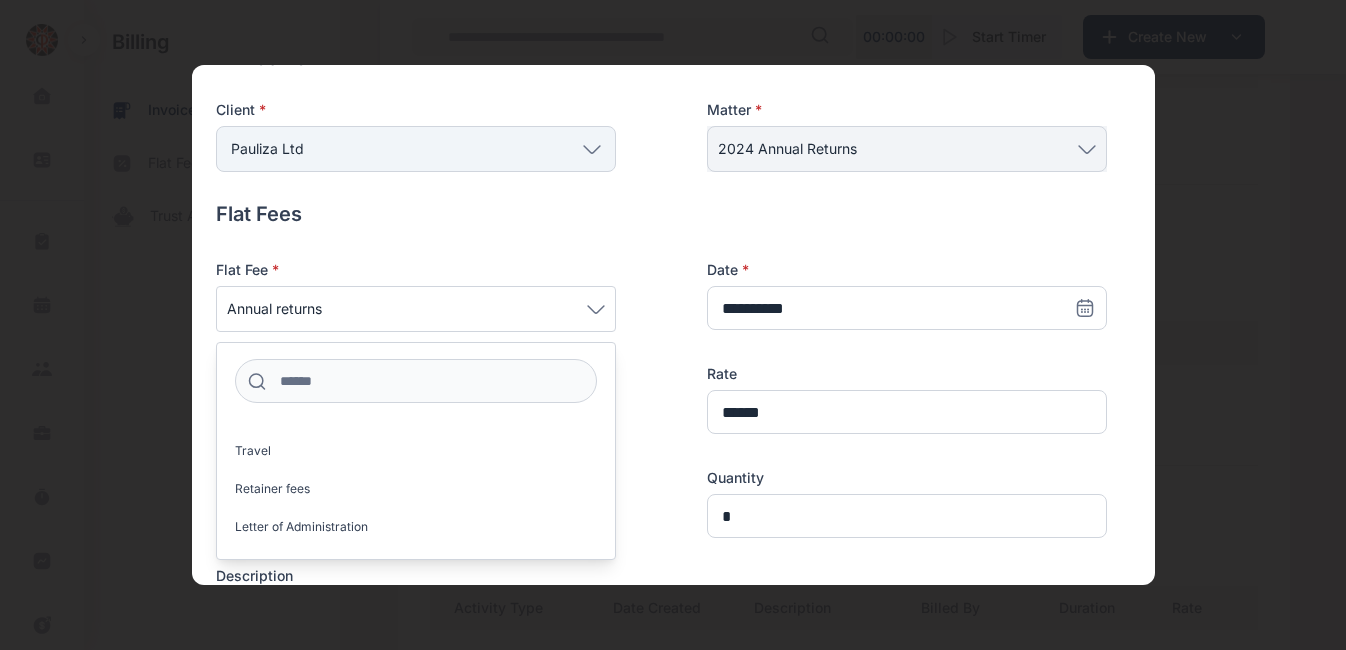 scroll, scrollTop: 1818, scrollLeft: 0, axis: vertical 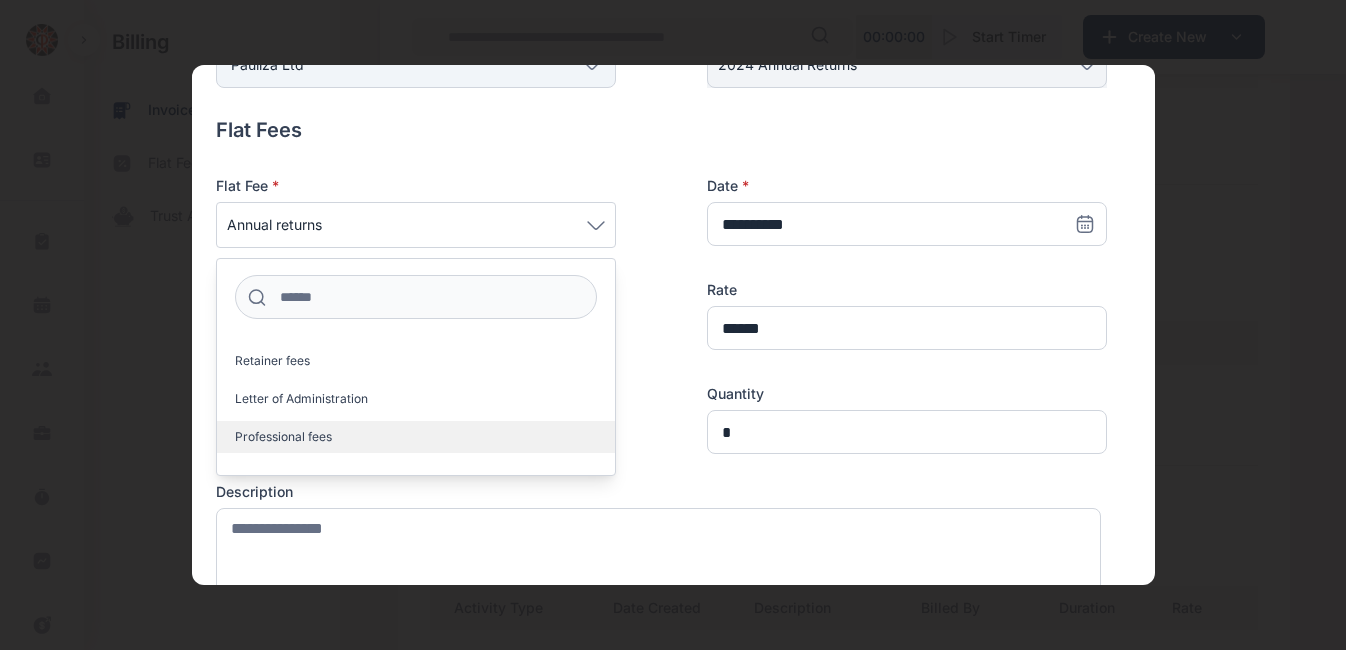 click on "Professional fees" at bounding box center (416, 437) 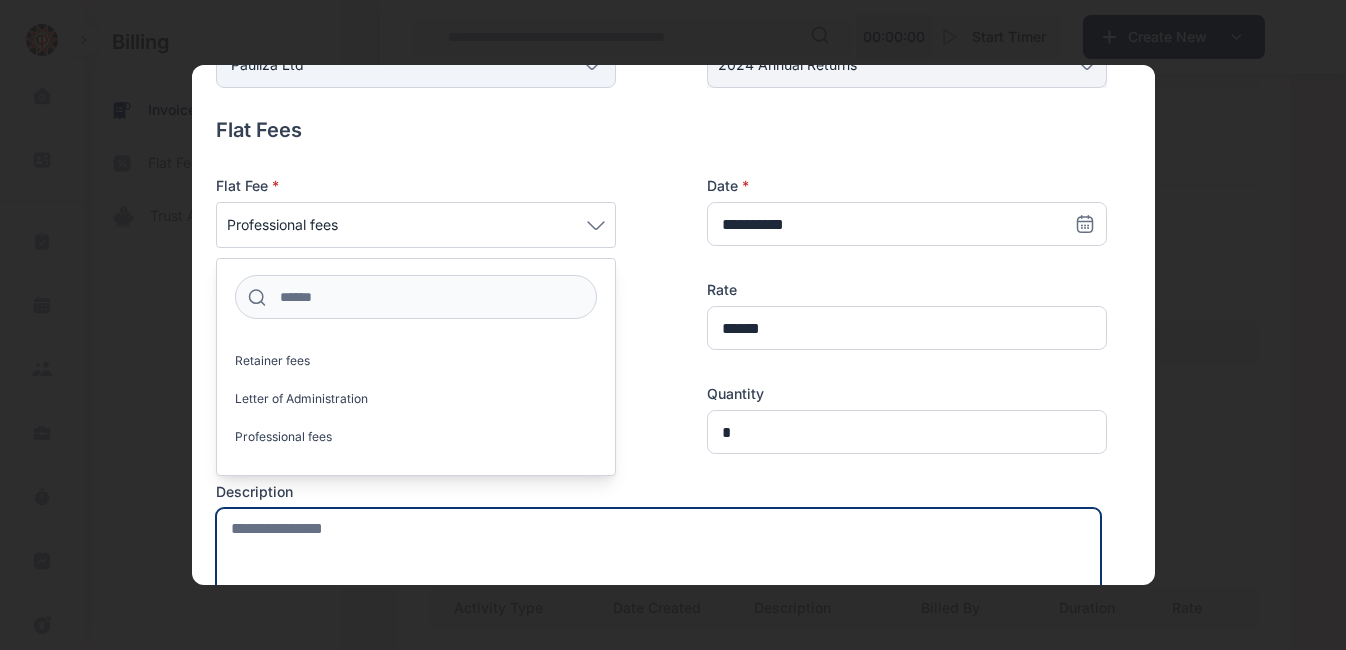 click at bounding box center [658, 552] 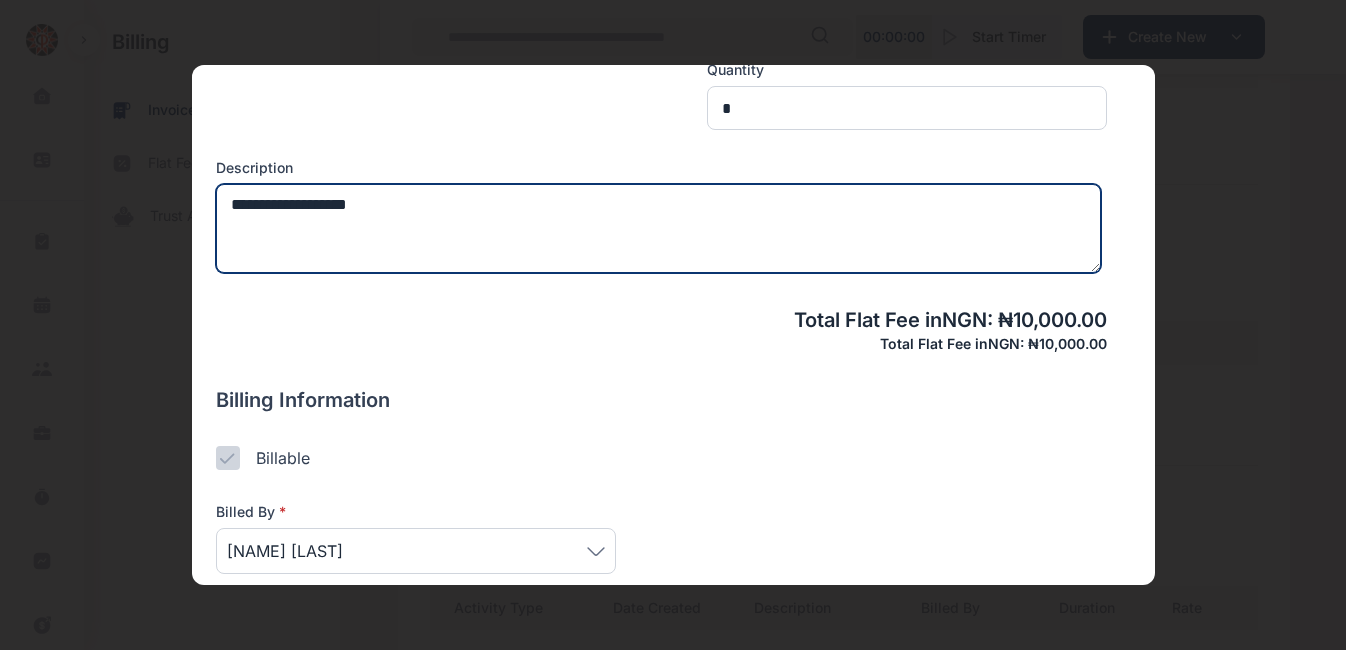 scroll, scrollTop: 618, scrollLeft: 0, axis: vertical 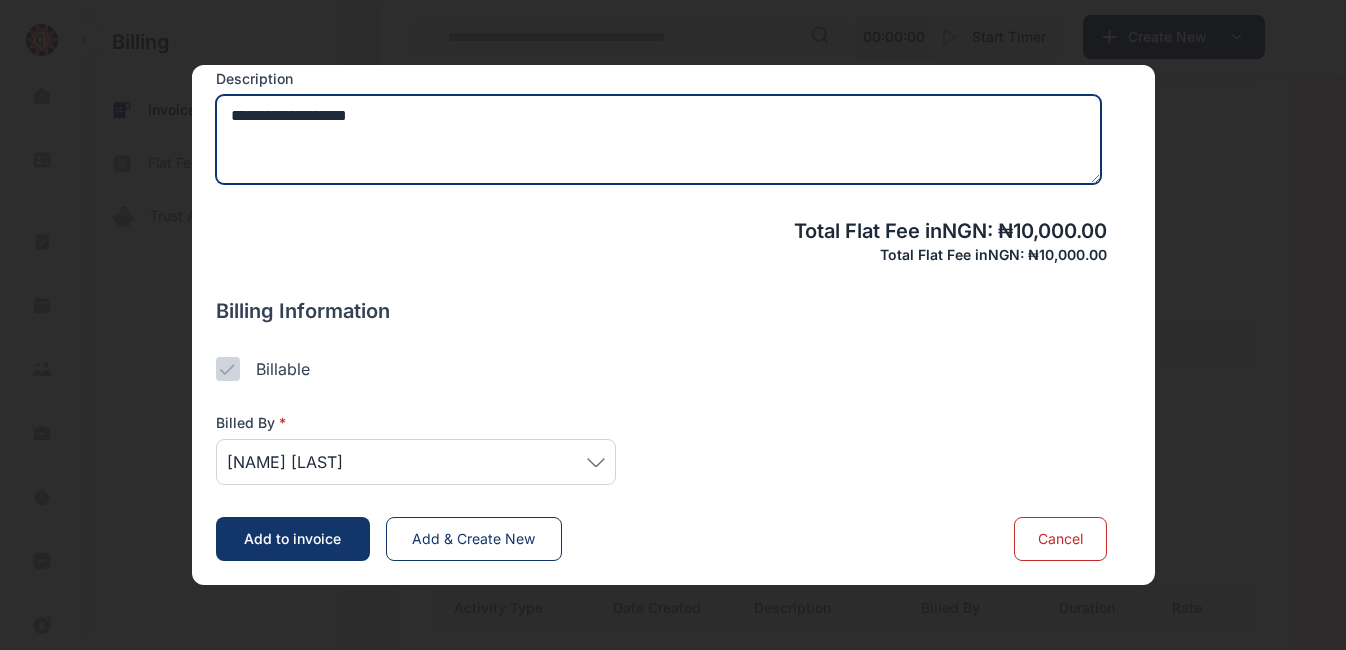 type on "**********" 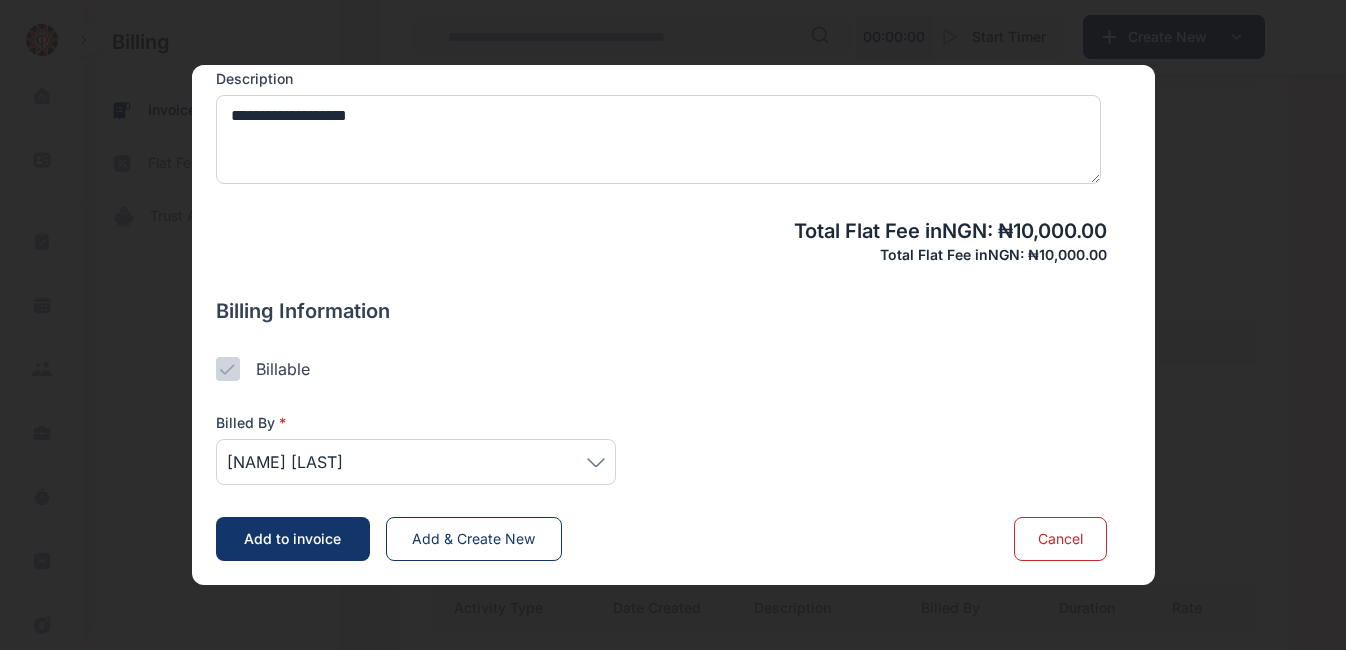 click on "Add to invoice" at bounding box center [292, 538] 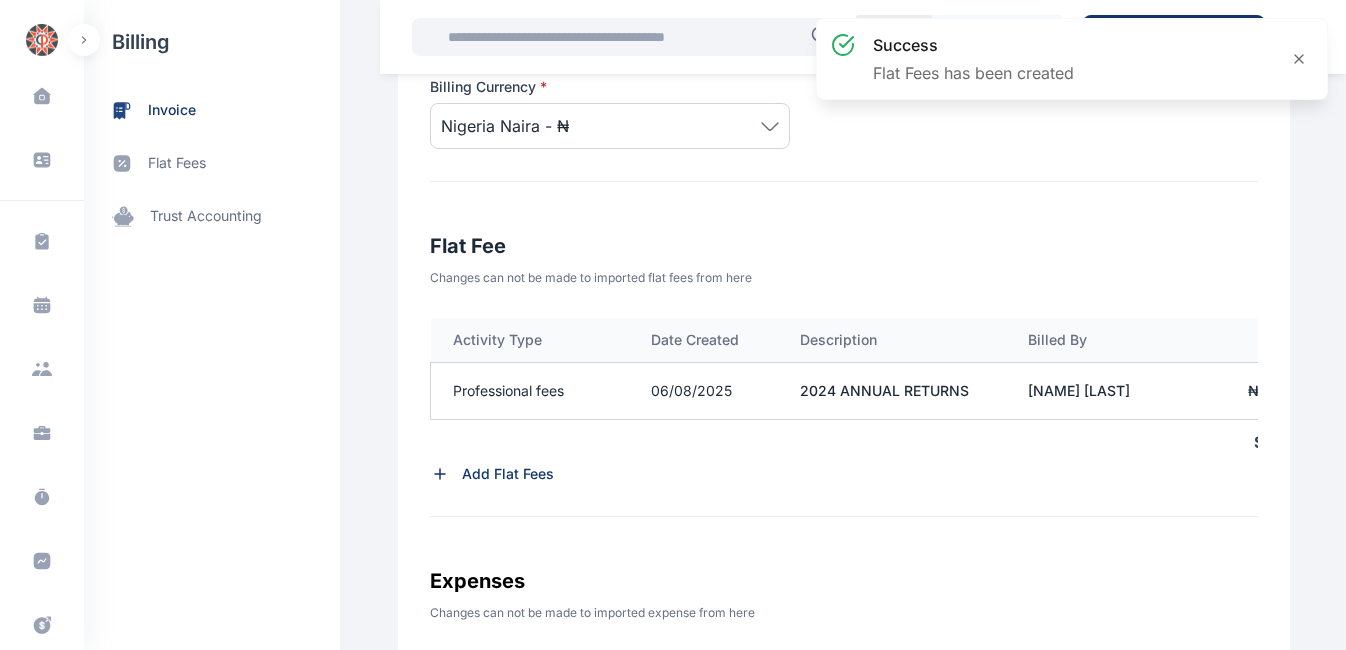 scroll, scrollTop: 537, scrollLeft: 0, axis: vertical 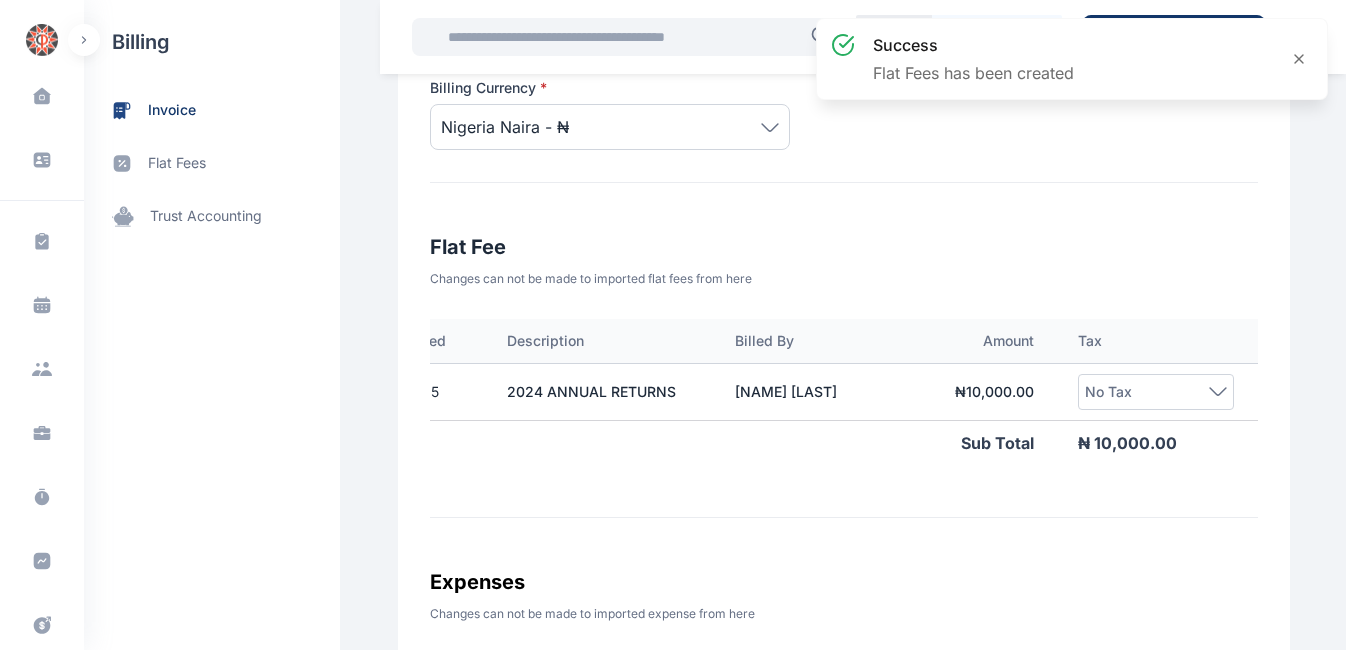 click 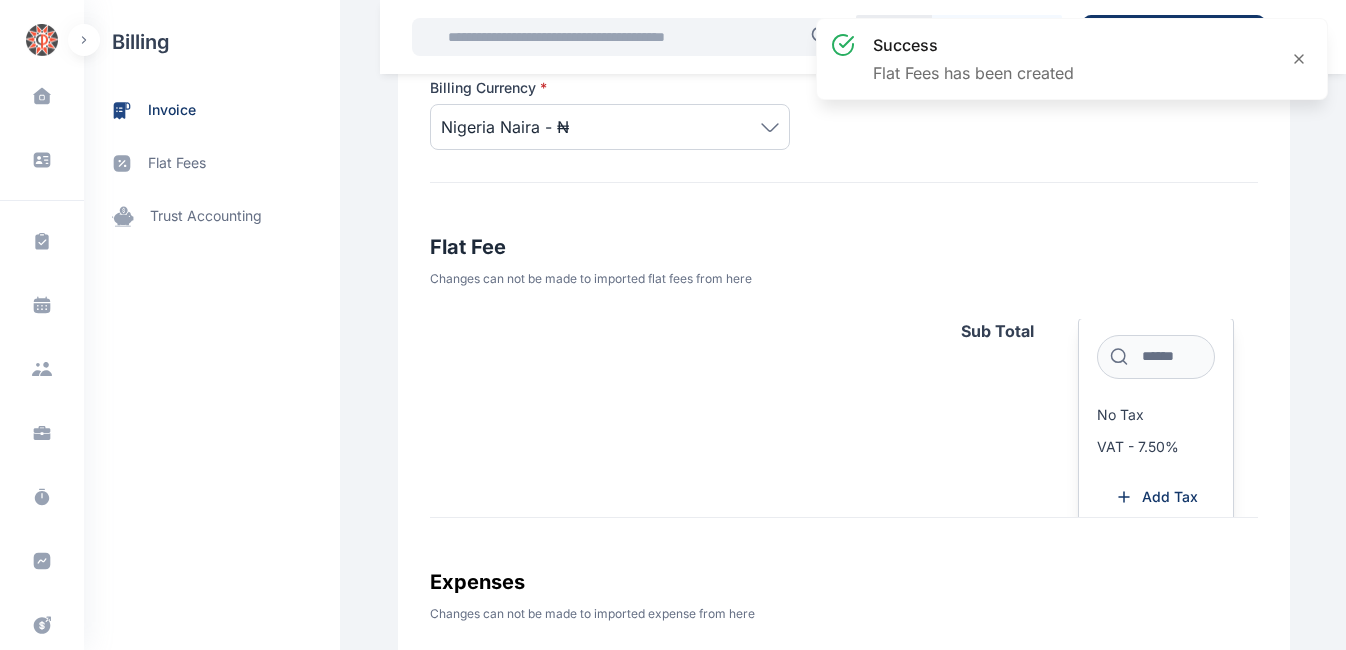scroll, scrollTop: 114, scrollLeft: 293, axis: both 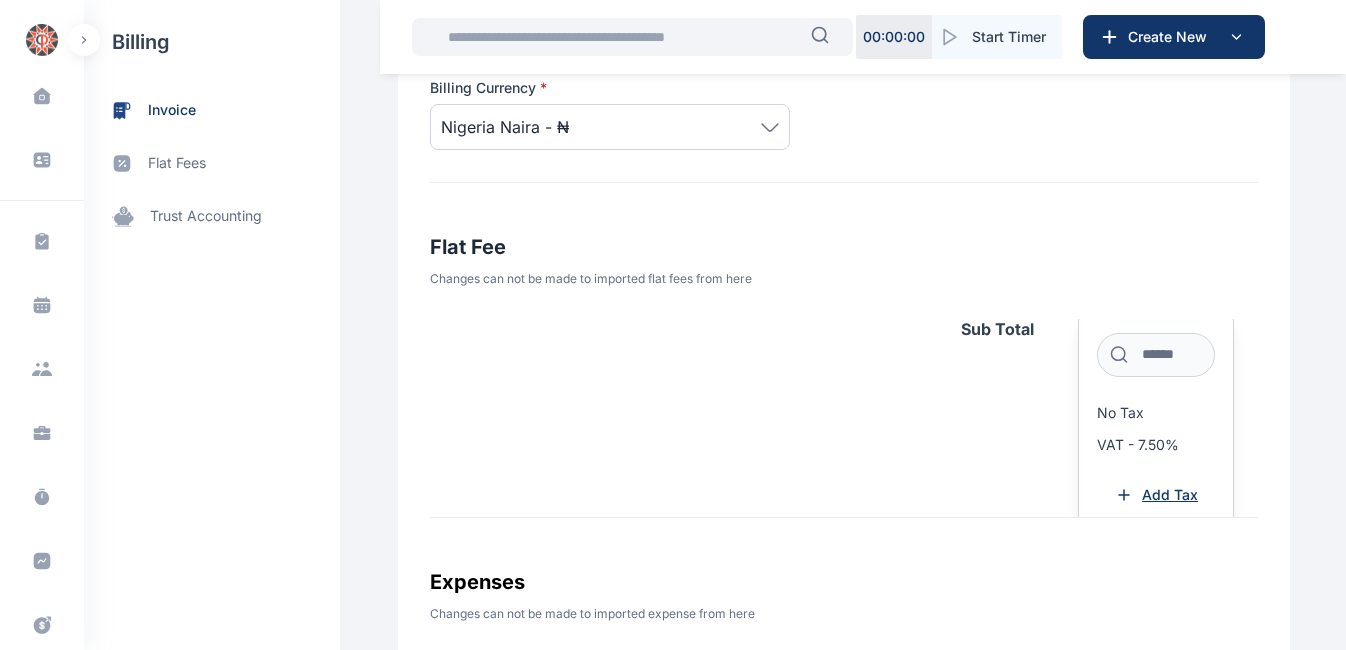 click on "Add Tax" at bounding box center [1170, 495] 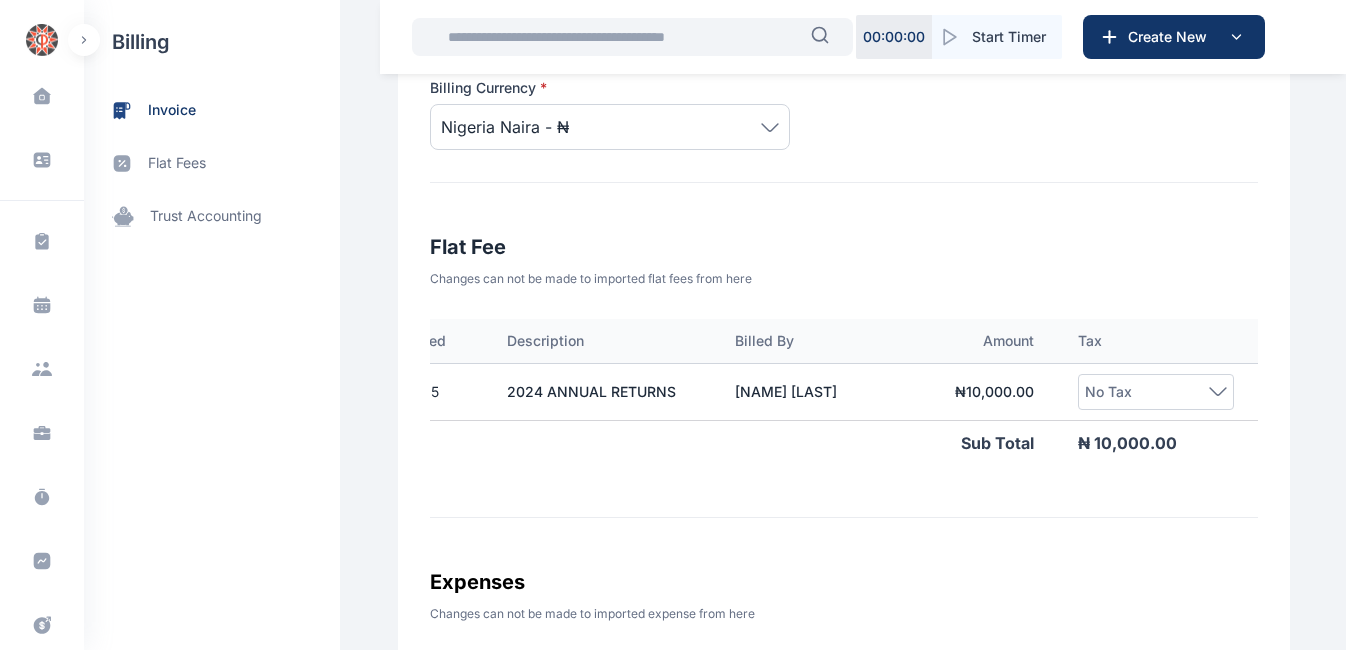 scroll, scrollTop: 0, scrollLeft: 0, axis: both 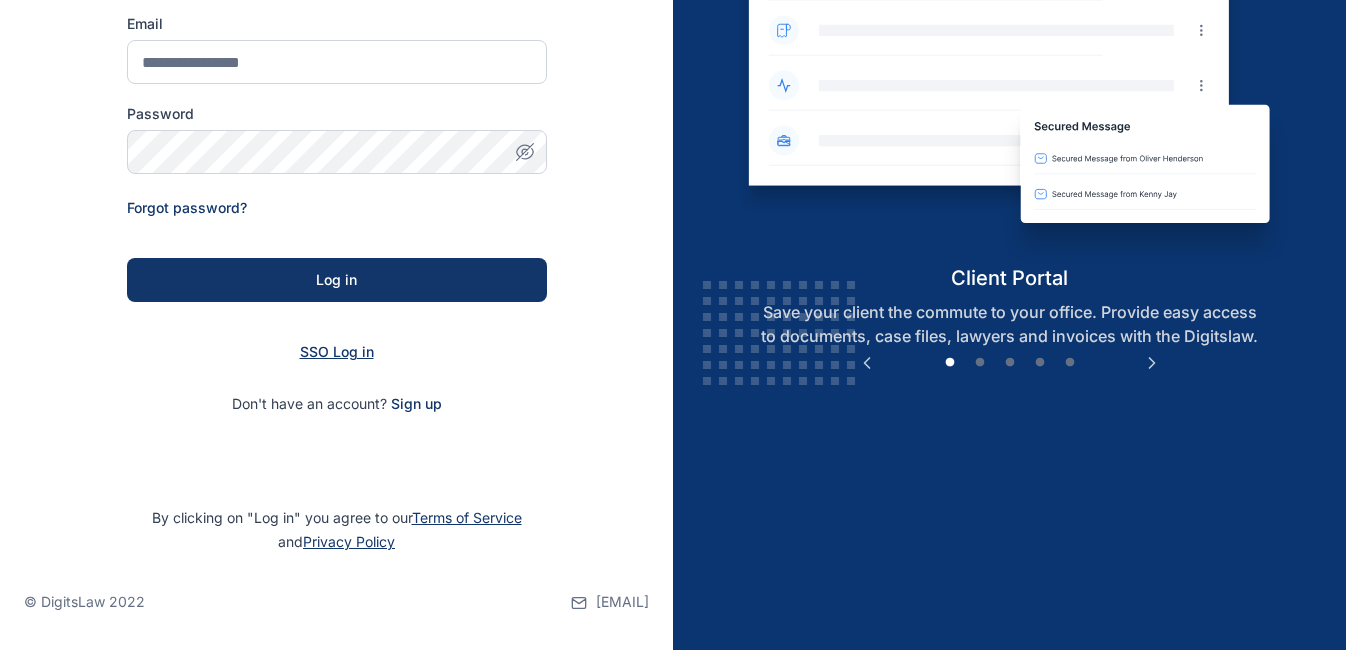 click on "SSO Log in" at bounding box center (337, 351) 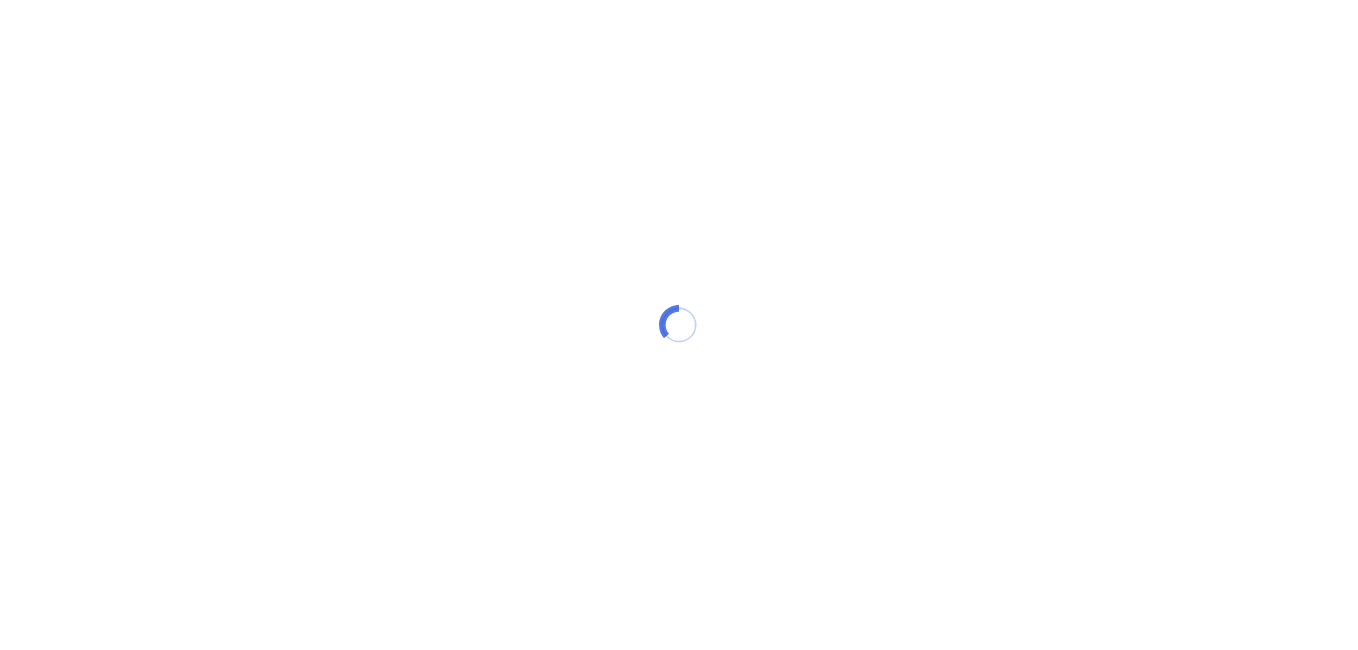 scroll, scrollTop: 0, scrollLeft: 0, axis: both 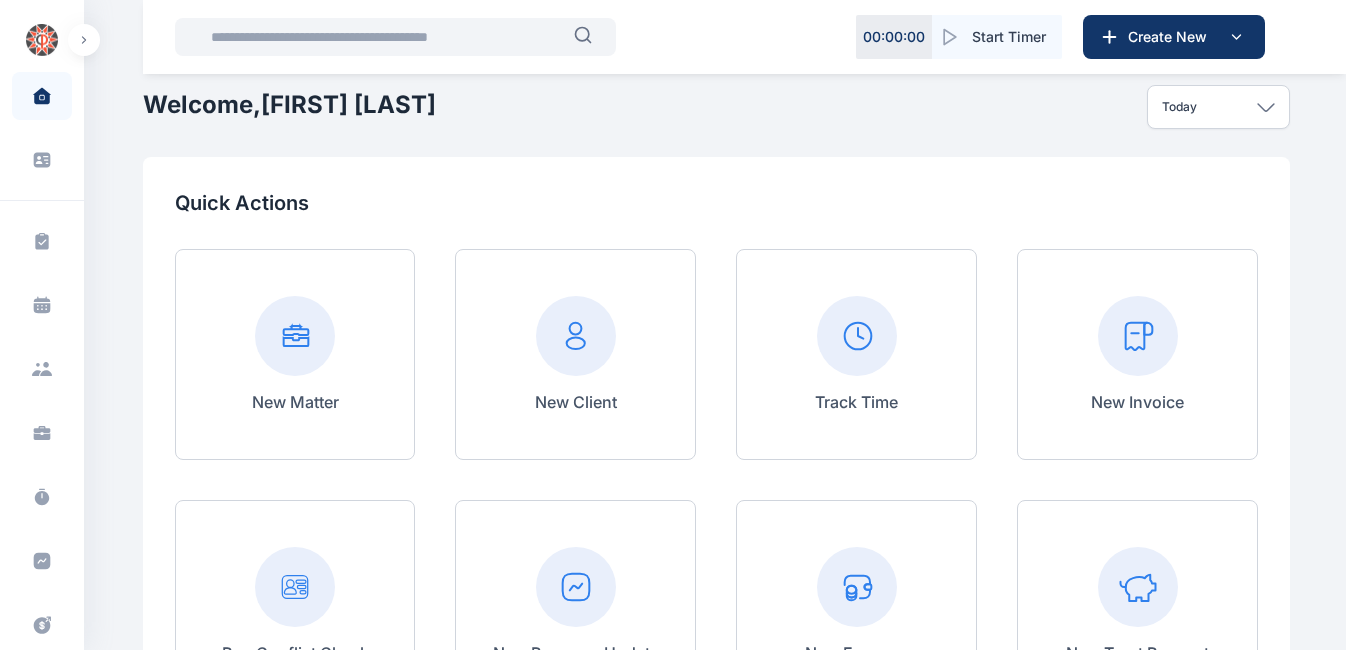 click 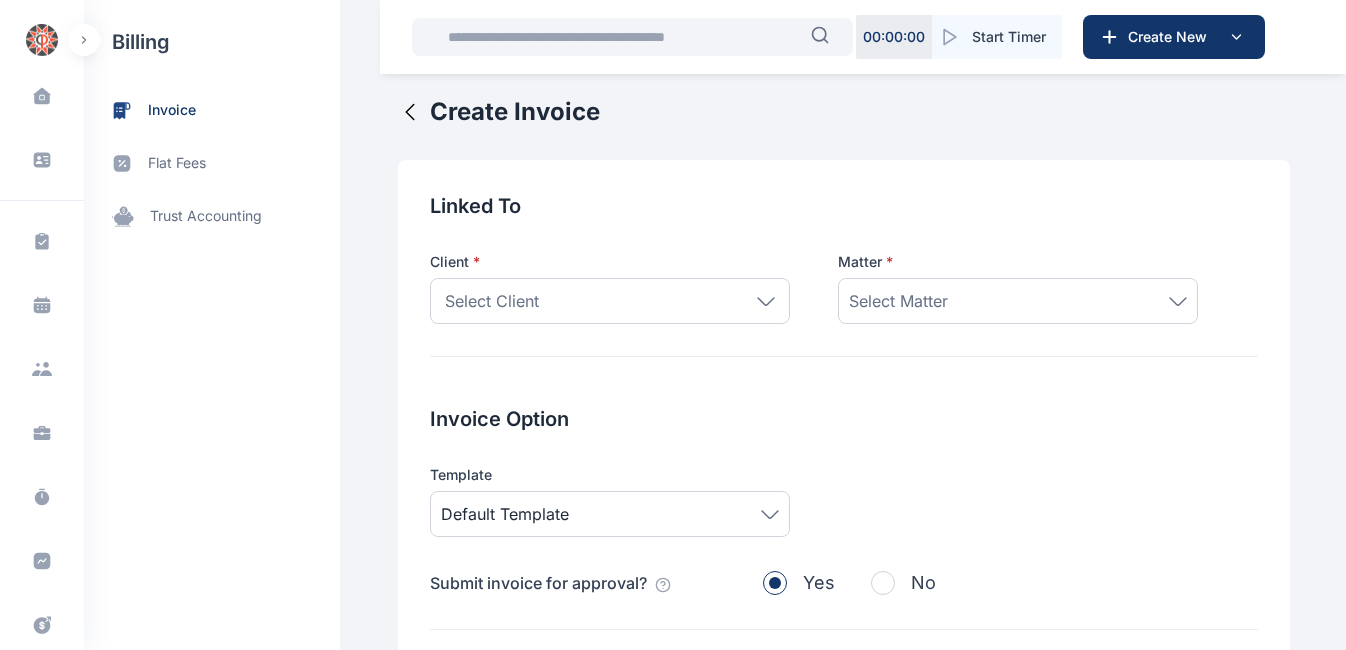 scroll, scrollTop: 0, scrollLeft: 0, axis: both 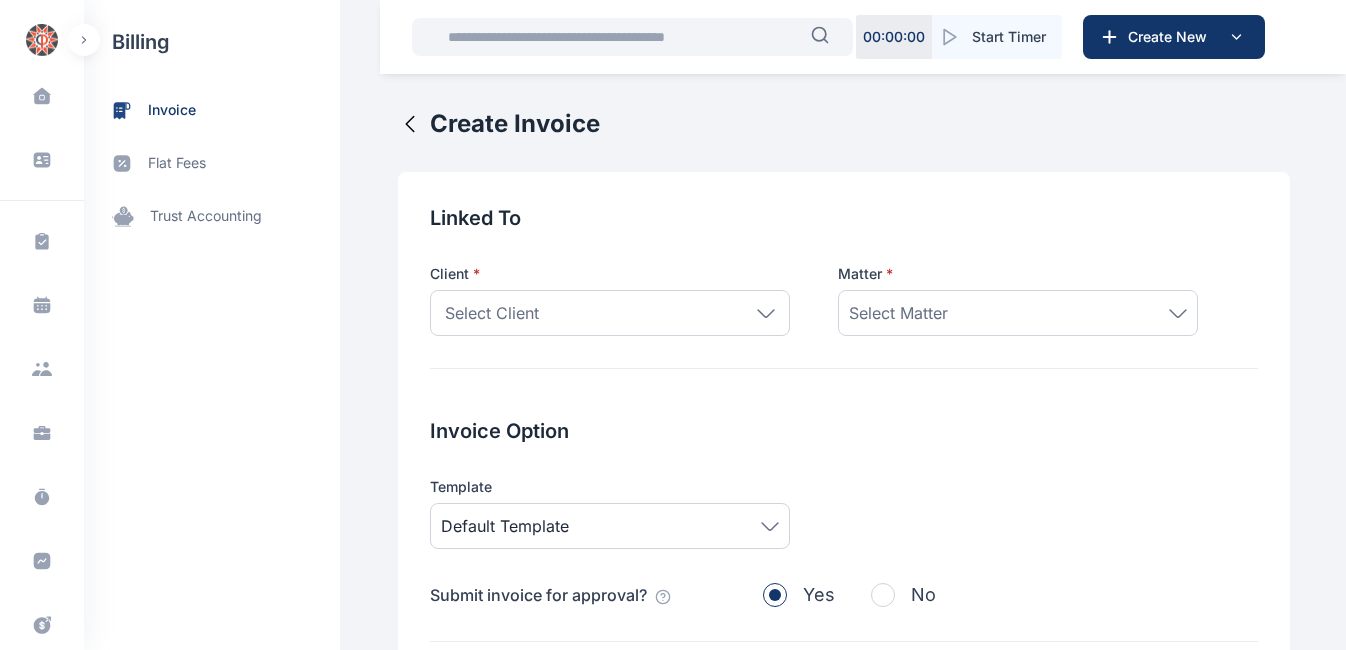 click on "Select Client" at bounding box center (610, 313) 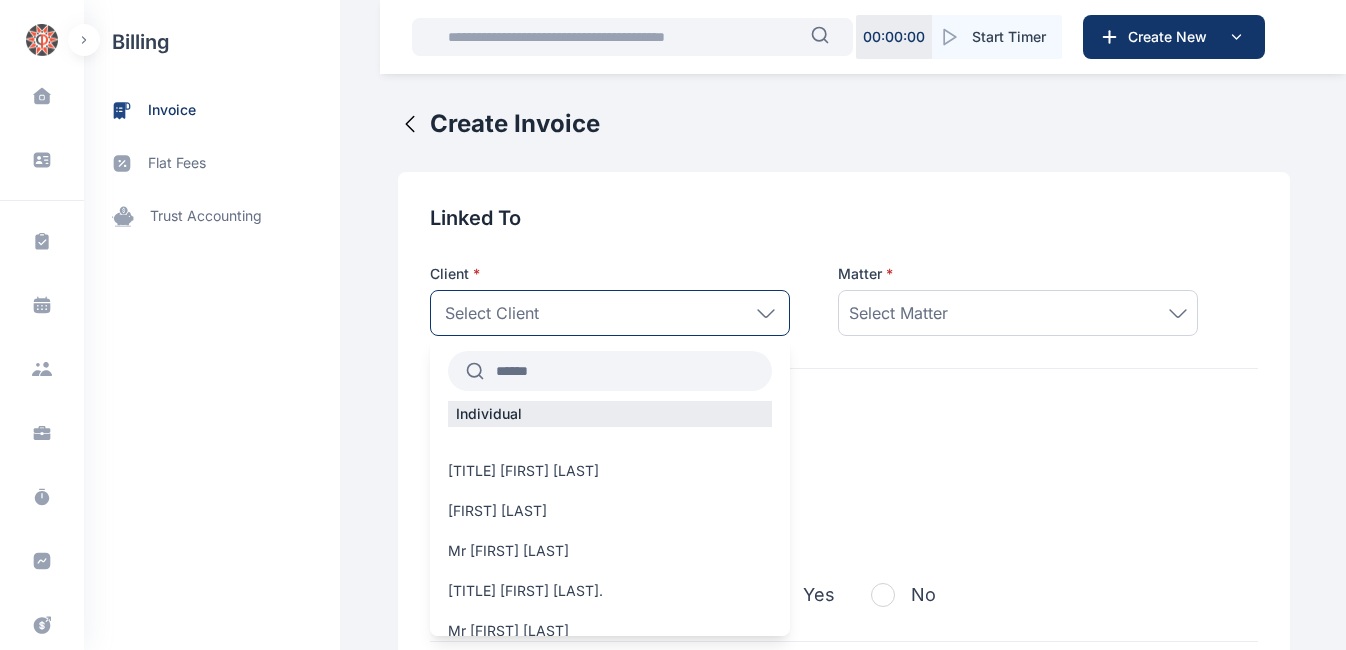 click at bounding box center [628, 371] 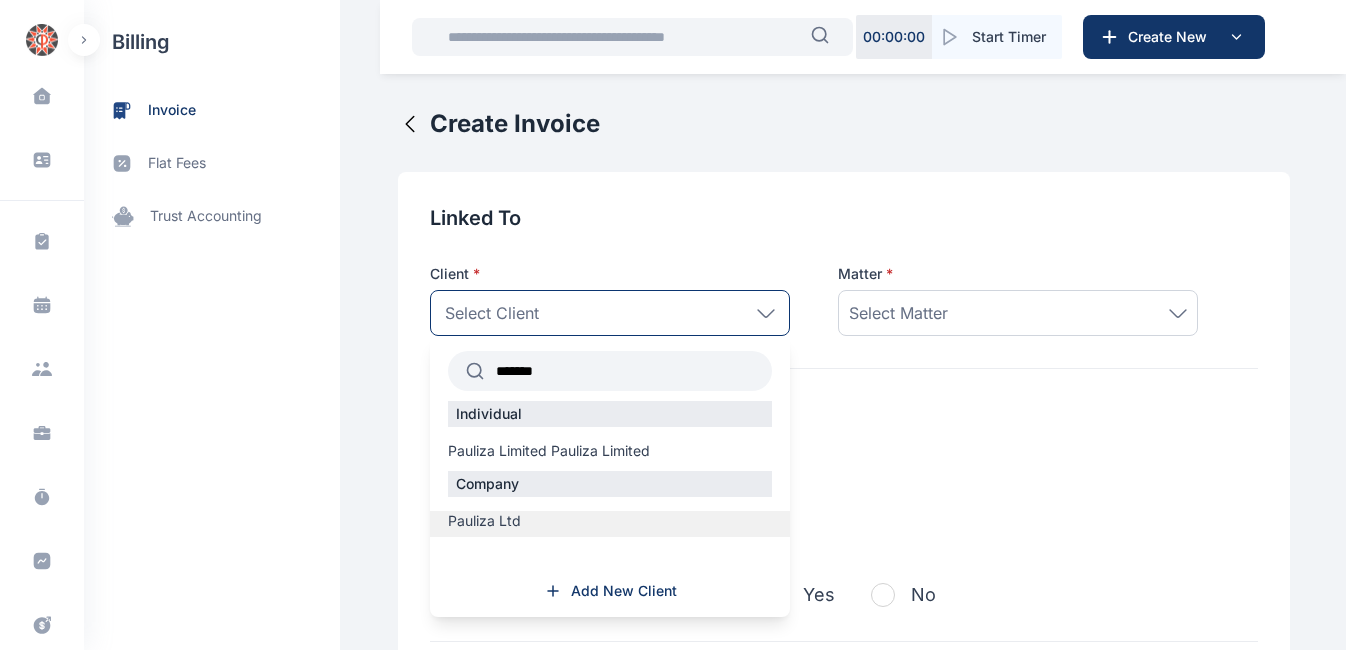 type on "*******" 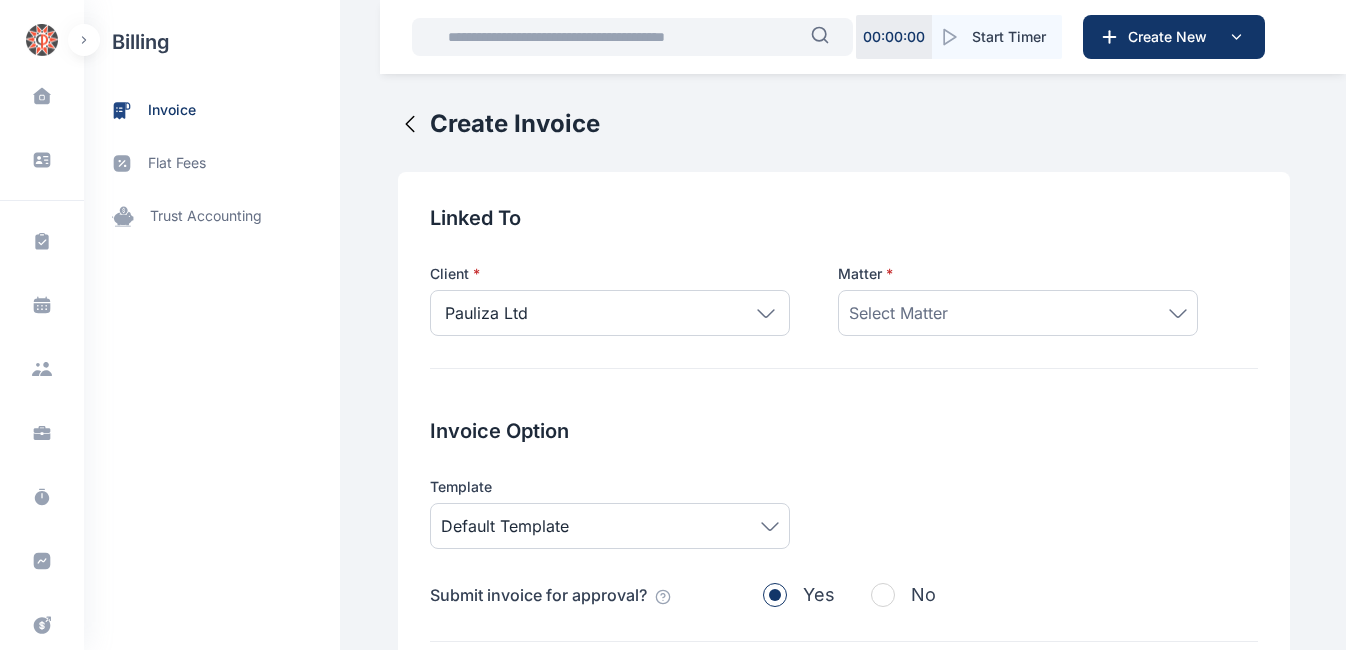 click 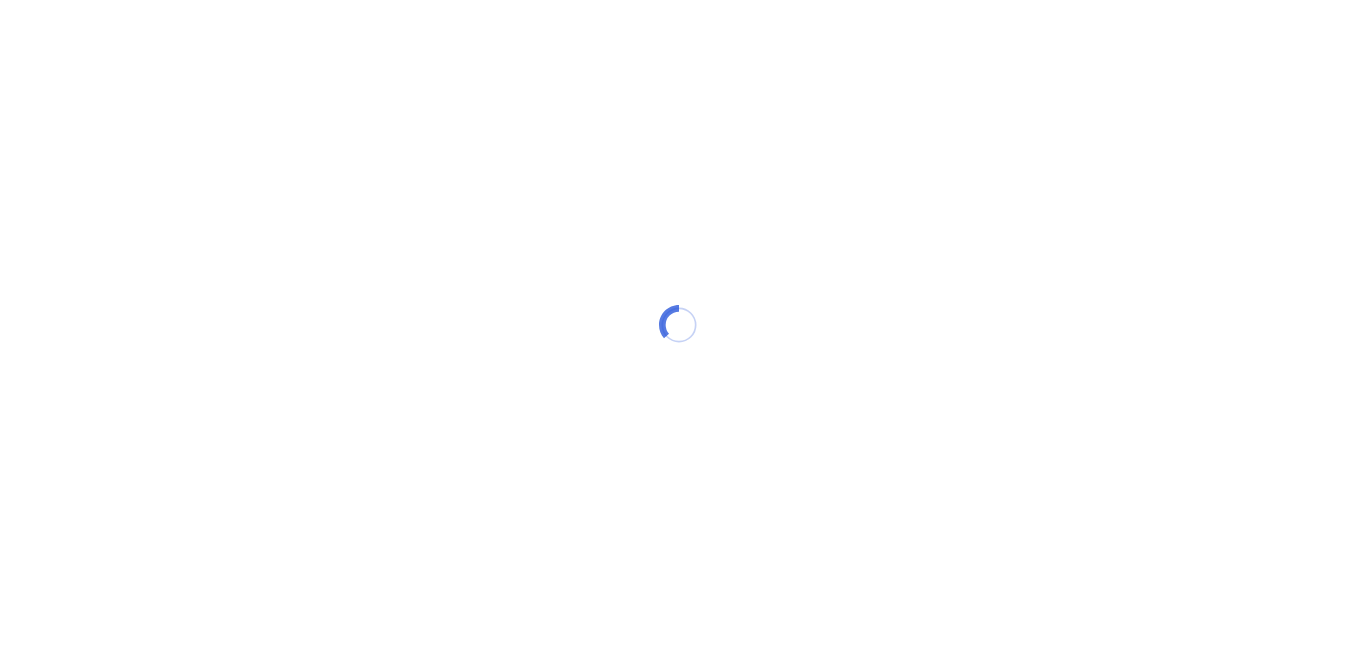 scroll, scrollTop: 0, scrollLeft: 0, axis: both 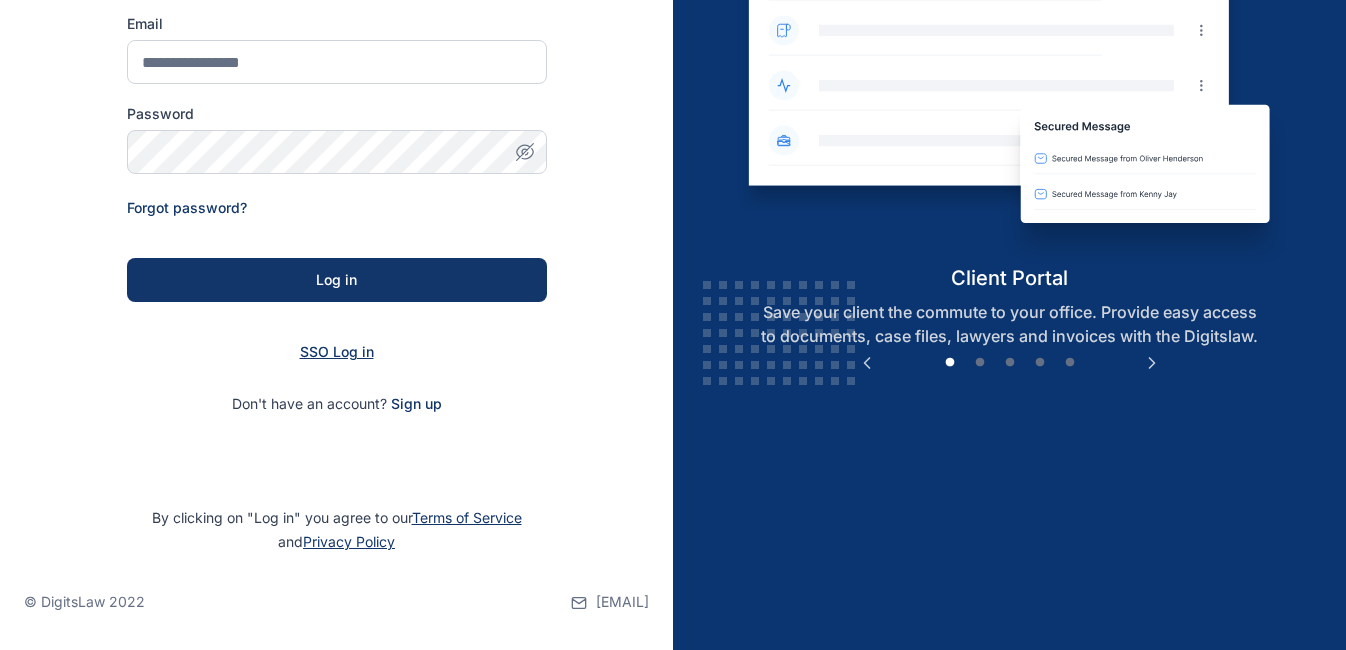 click on "SSO Log in" at bounding box center (337, 351) 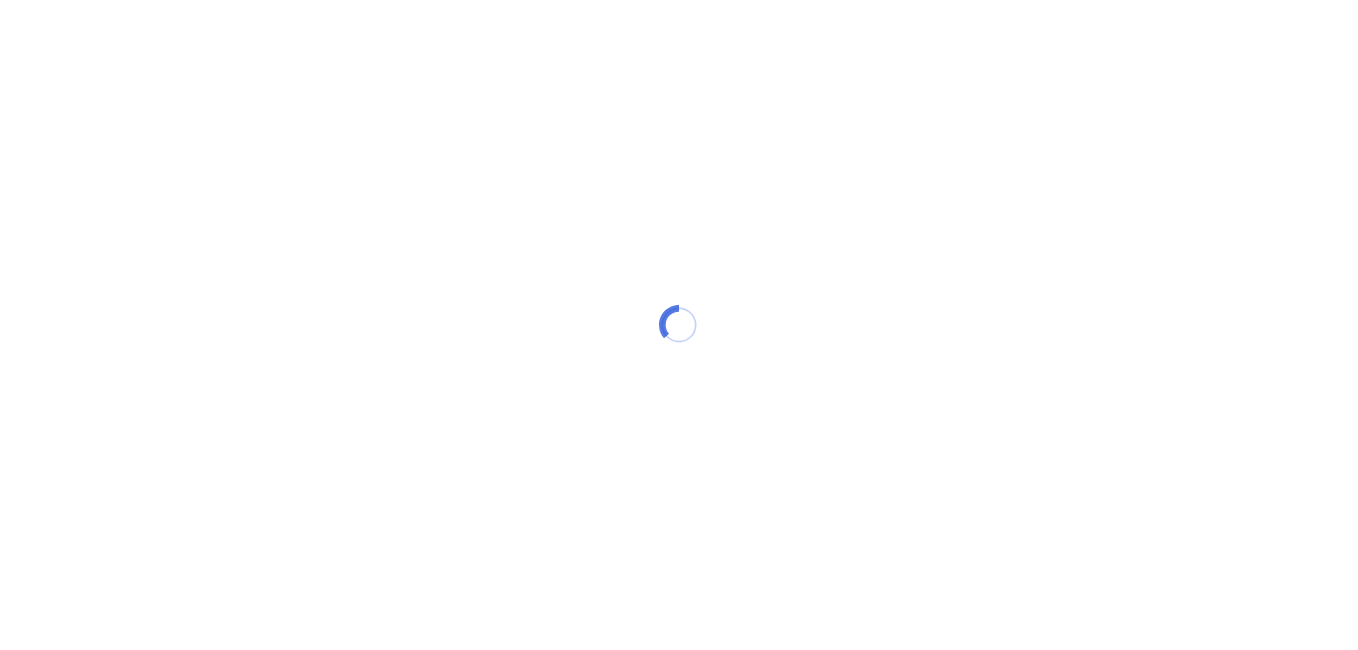 scroll, scrollTop: 0, scrollLeft: 0, axis: both 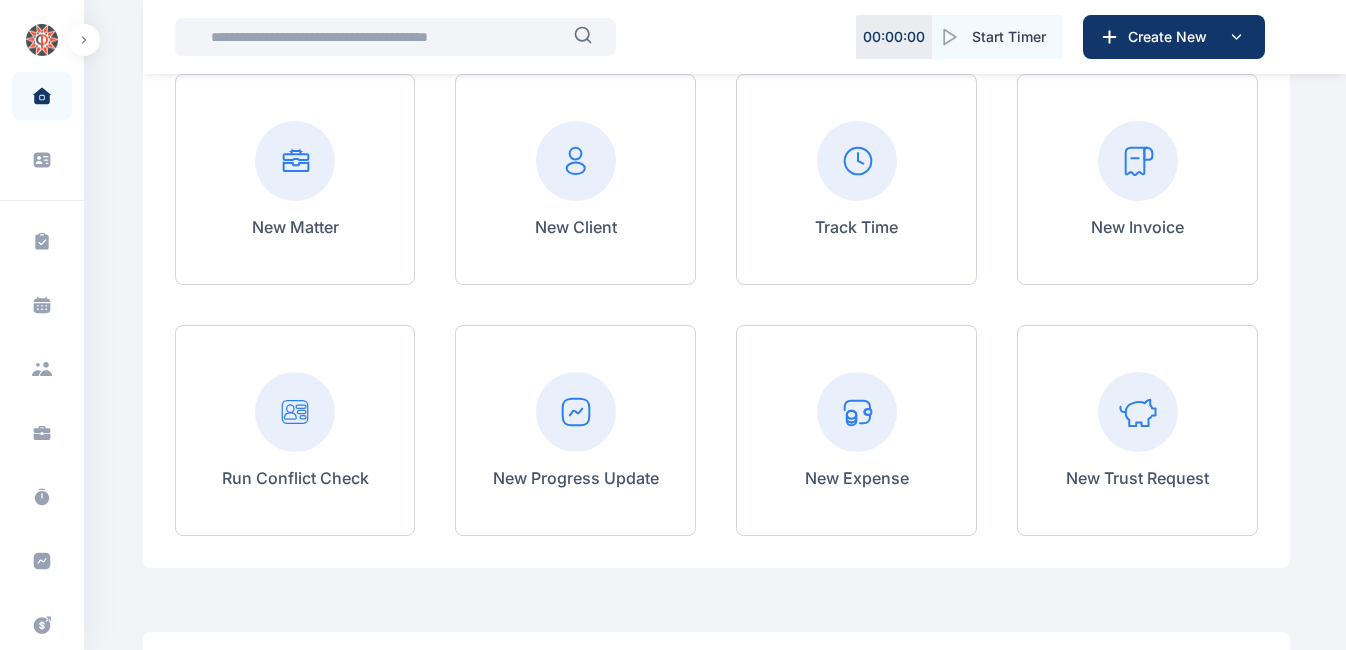 click 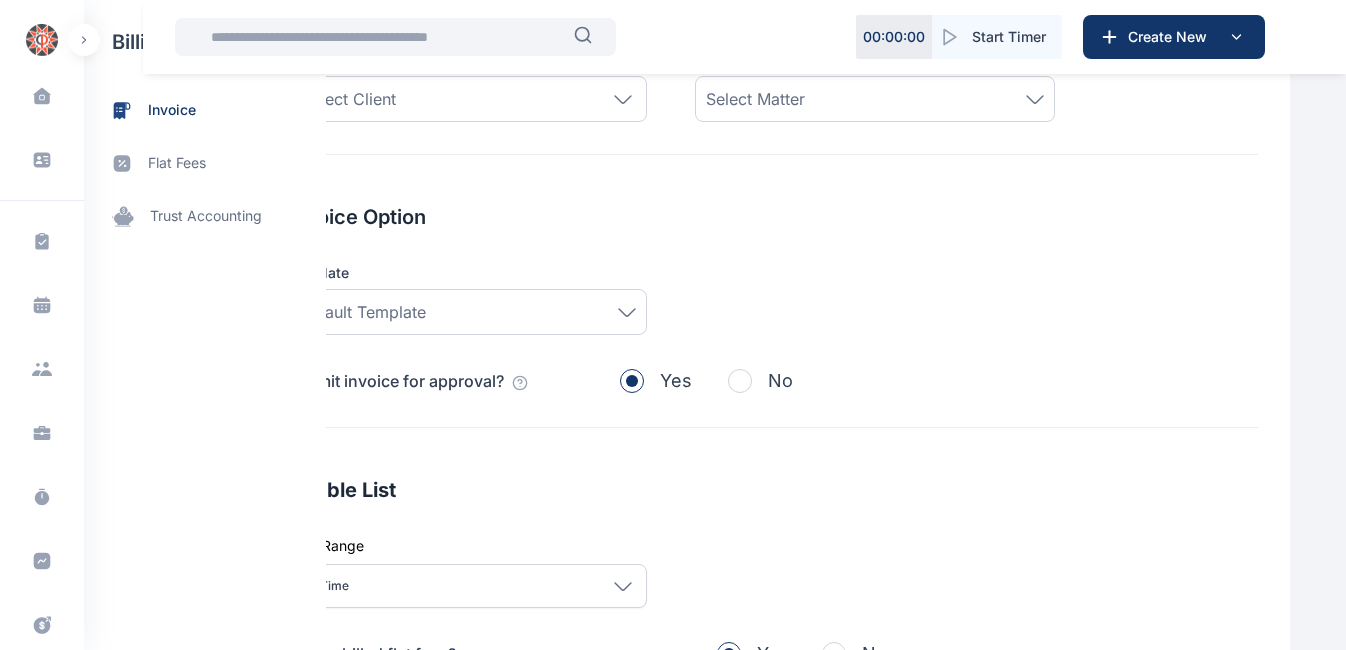 scroll, scrollTop: 0, scrollLeft: 0, axis: both 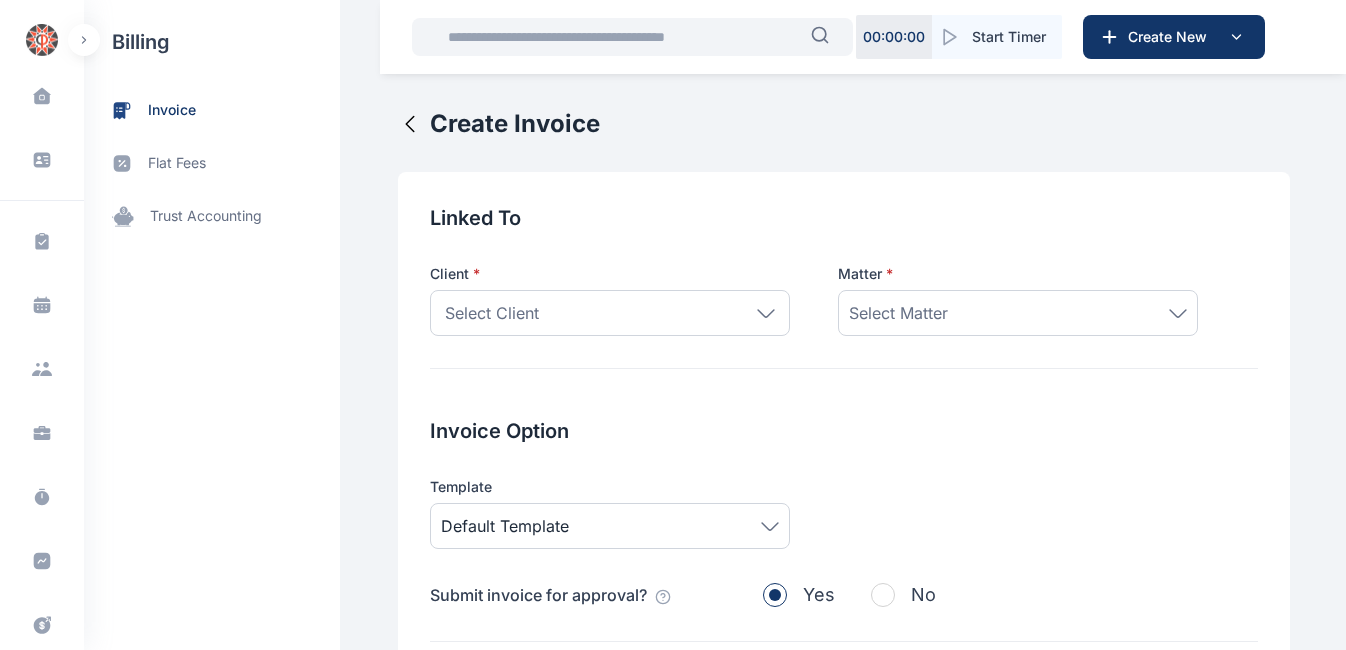 click on "Select Client" at bounding box center [610, 313] 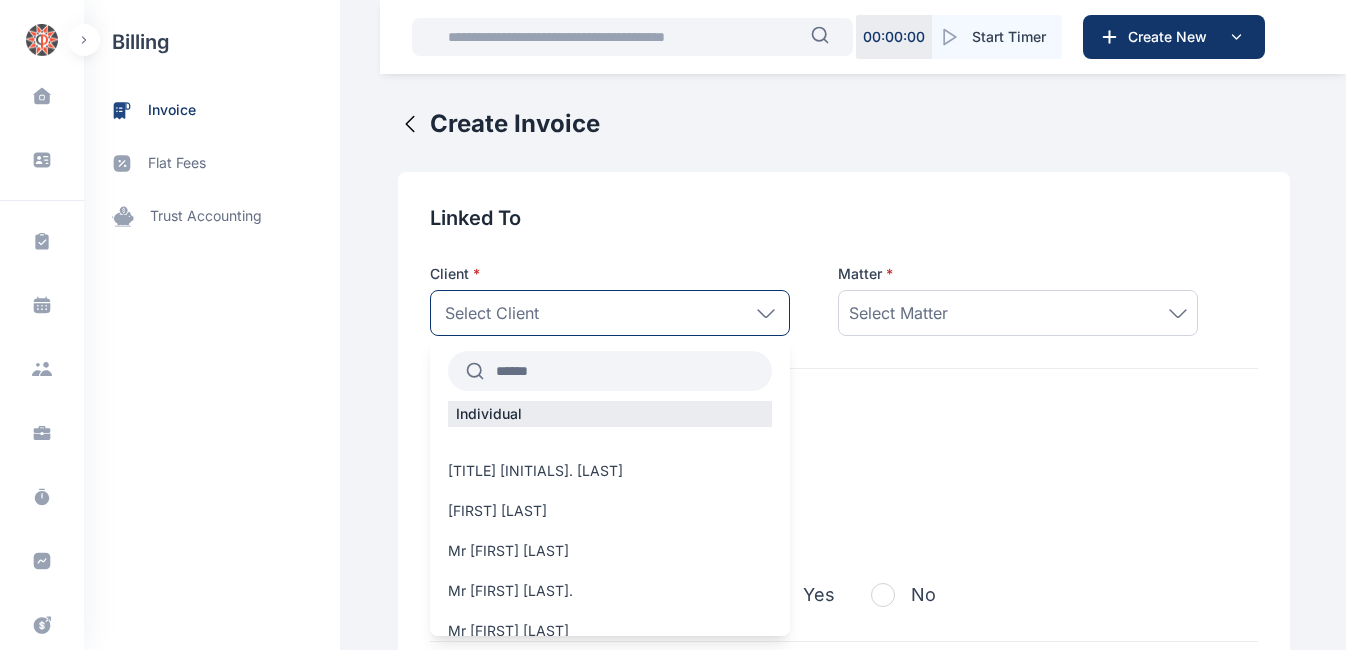 click at bounding box center [628, 371] 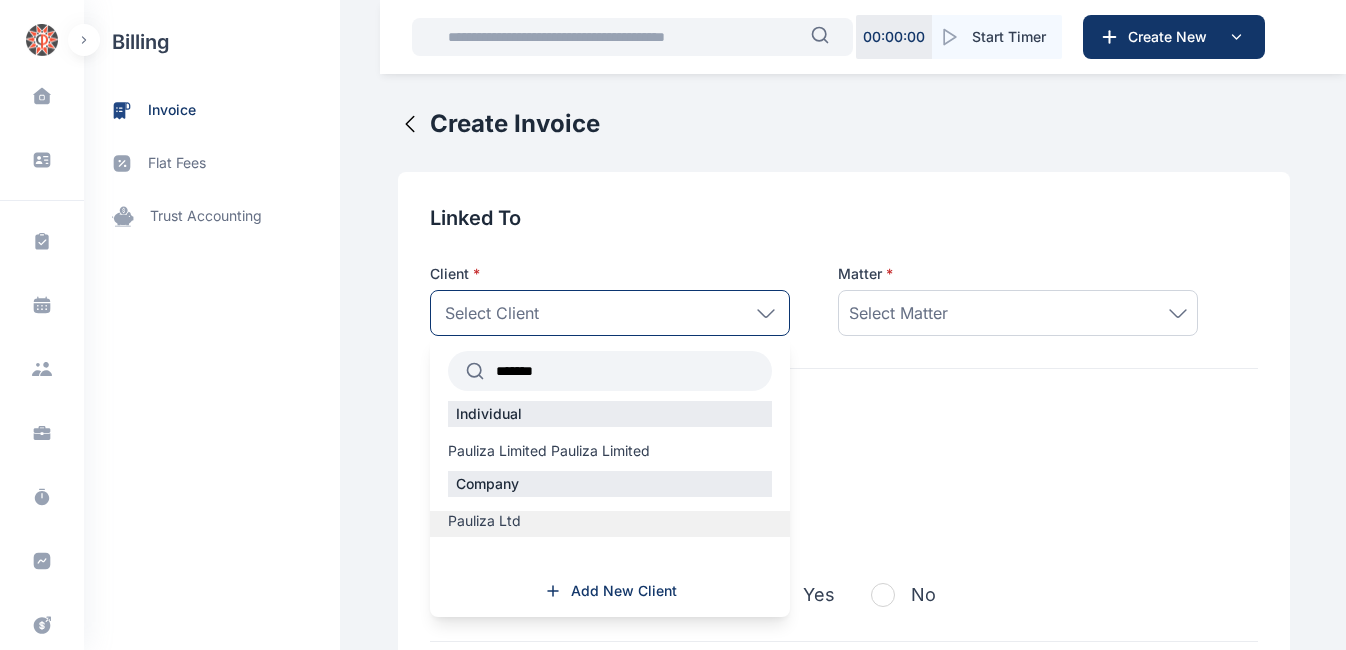 type on "*******" 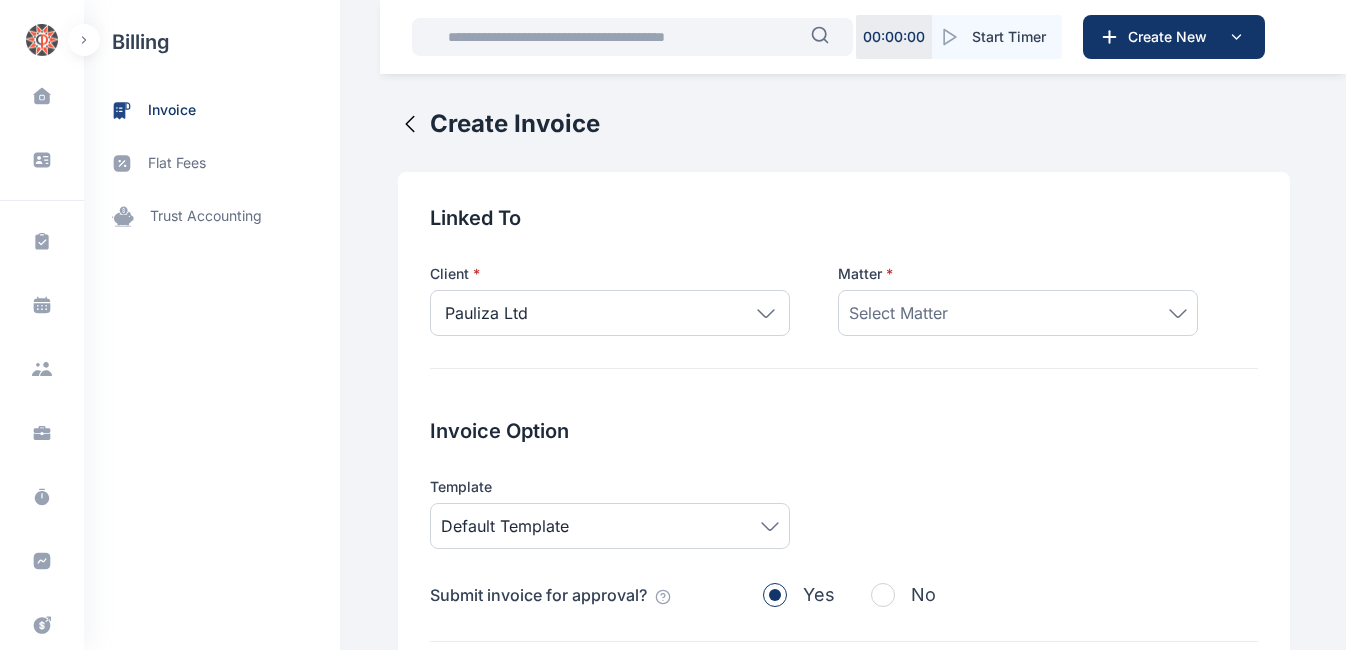 click 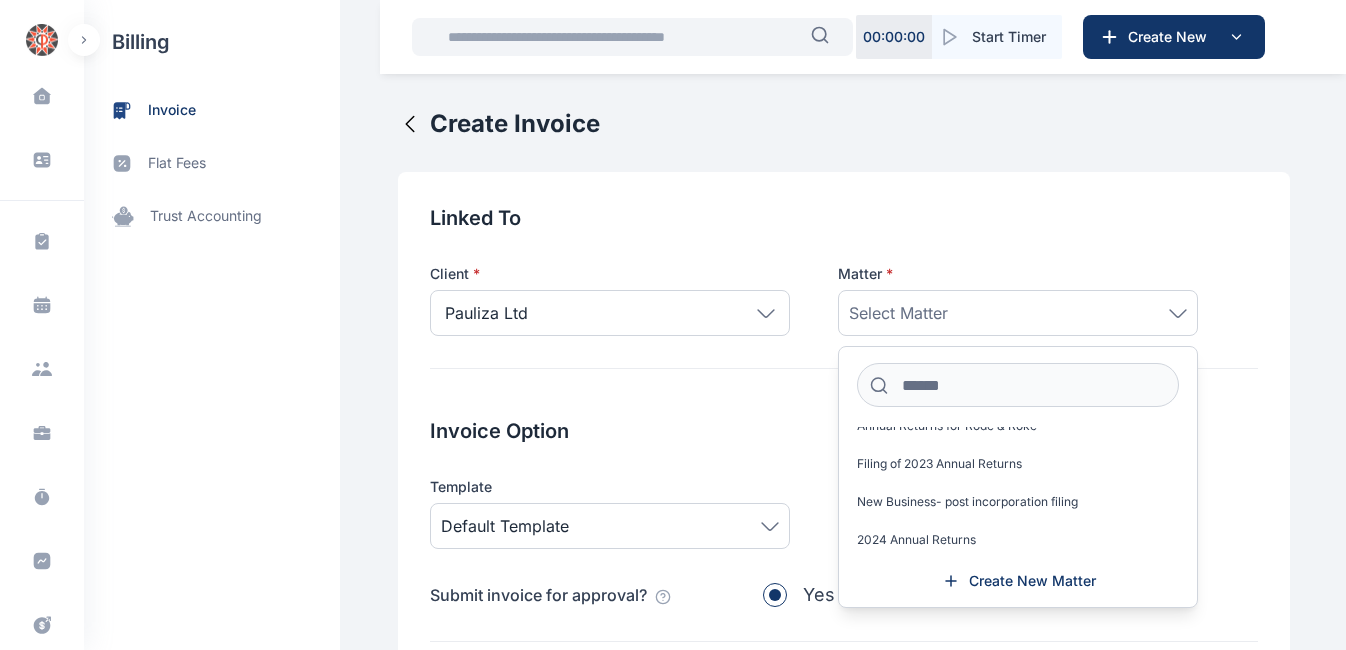scroll, scrollTop: 374, scrollLeft: 0, axis: vertical 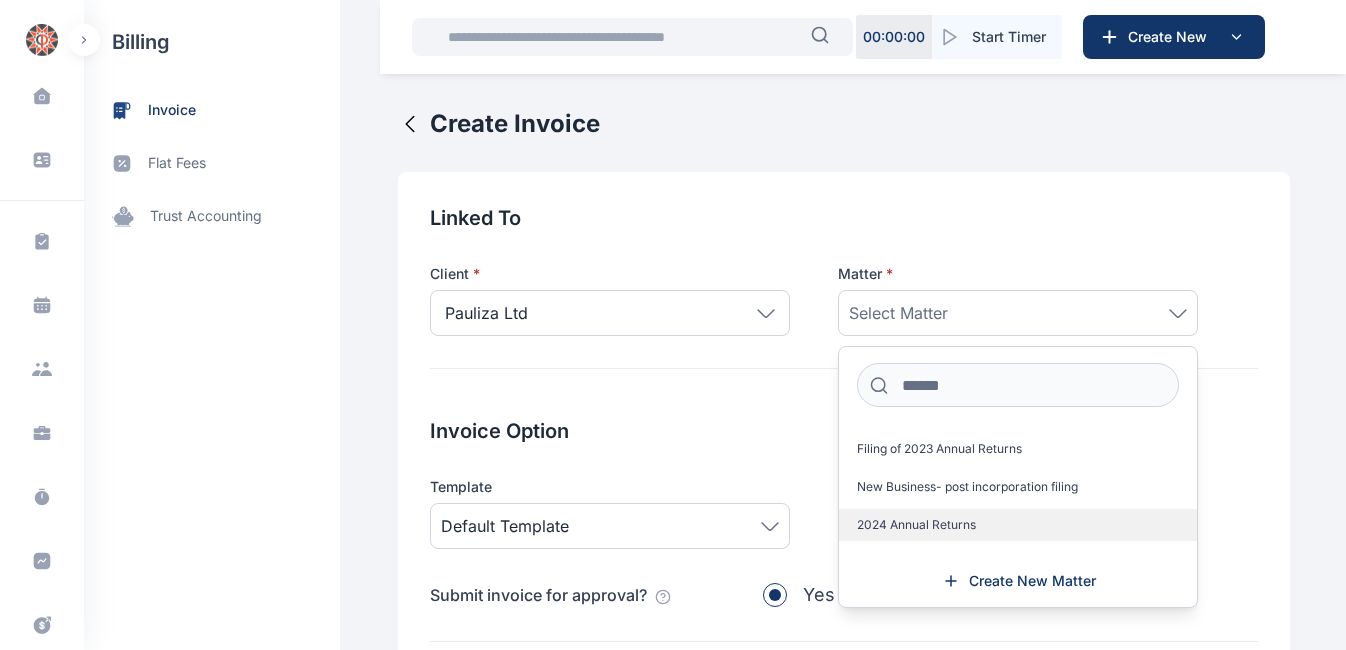 click on "2024 Annual Returns" at bounding box center [916, 525] 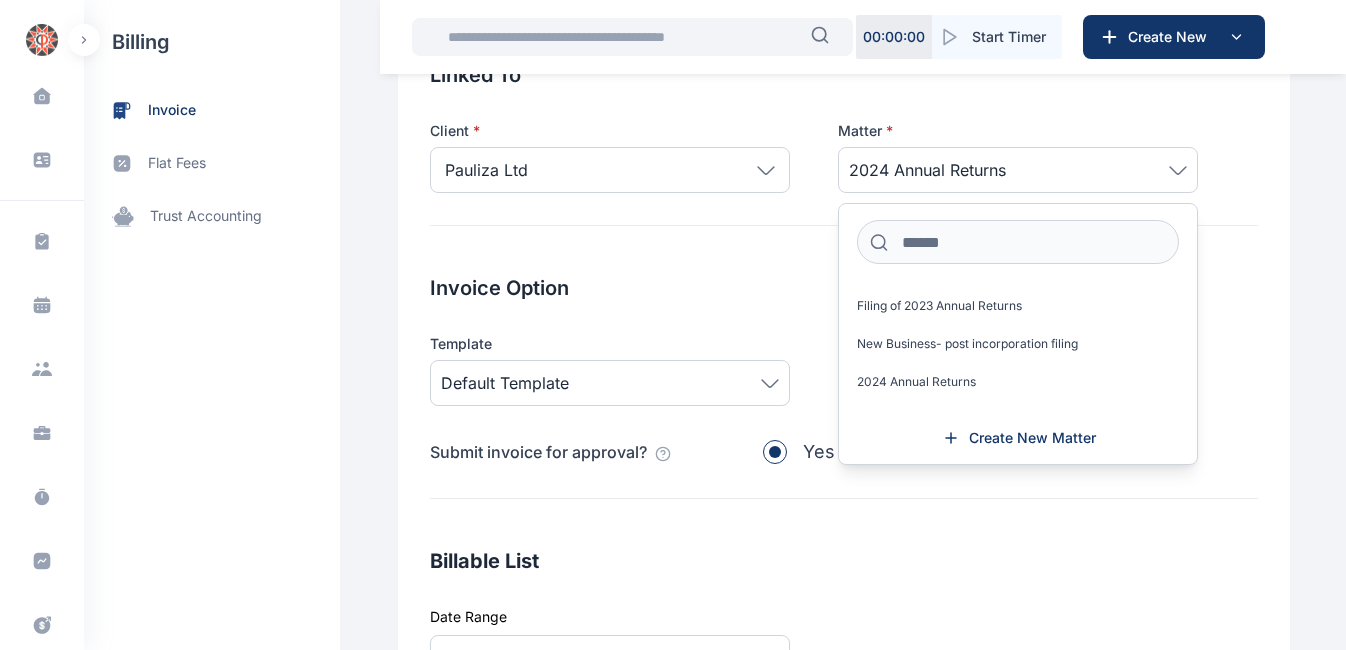 scroll, scrollTop: 150, scrollLeft: 0, axis: vertical 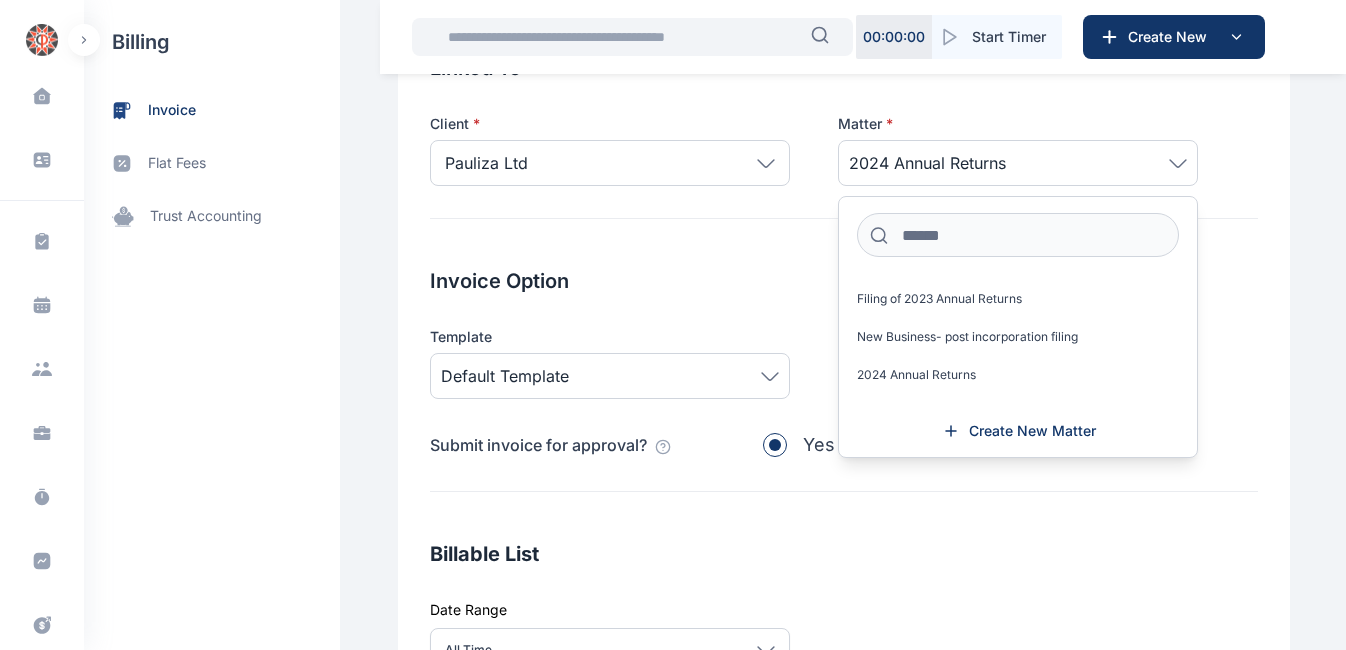 click on "Linked To Client   *   Pauliza Ltd ******* Individual Pauliza Limited Pauliza Limited Company Pauliza Ltd Add New Client Matter   * 2024 Annual Returns Concert Alliance Vs Aeronautics Pauliza Ltd Properties Lagos Pauliza Ltd. Retainer Pauliza Ltd Vs. Lgc Ltd Pauliza (Nitel Transaction) Pauliza Ltd Properties Abuja Pauliza  V  Nema Register of Directors and Shareholders PHYSICAL SEARCH Annual Returns for Rode & Roke Filing of 2023 Annual Returns New Business- post incorporation filing 2024 Annual Returns Create New Matter Invoice Option Template   Default Template Submit invoice for approval? Yes No Billable List Date Range All Time Today This week This month This year All time Custom dates Add unbilled flat fees? Yes No Add unbilled expenses? Yes No Add unbilled time entries? Yes No Sales Tax Add sales tax to expenses? Yes No" at bounding box center (844, 569) 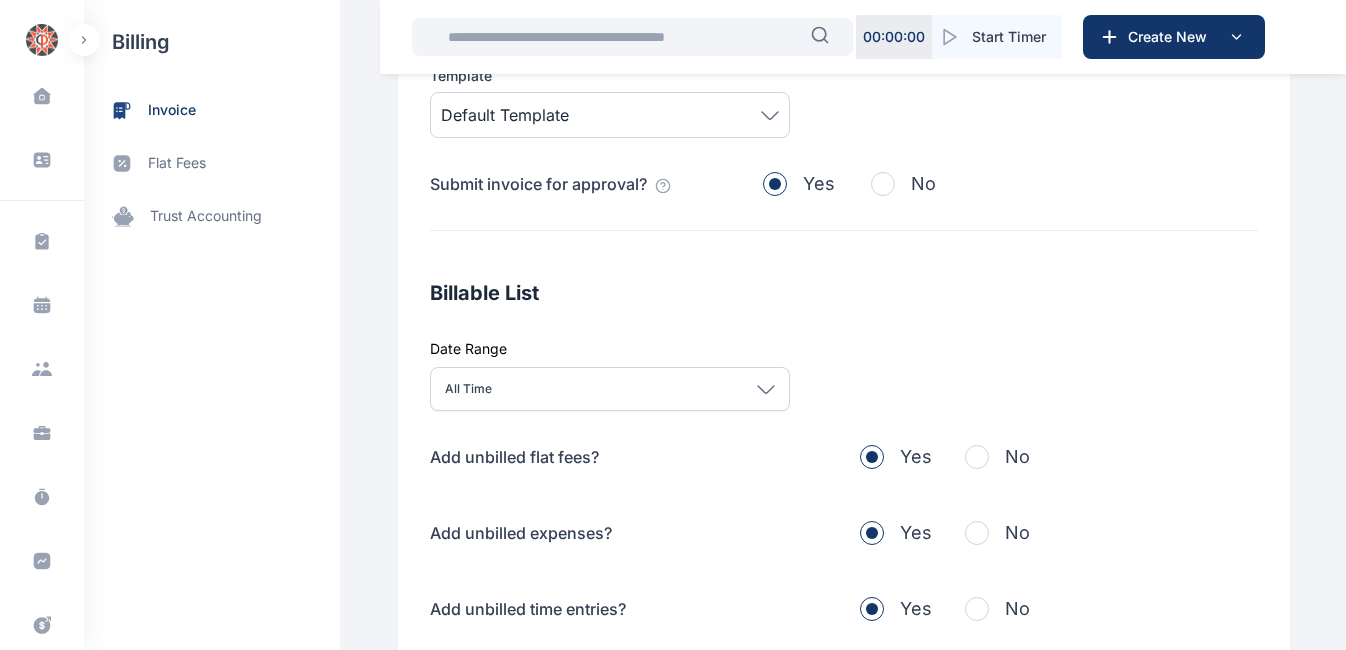 scroll, scrollTop: 412, scrollLeft: 0, axis: vertical 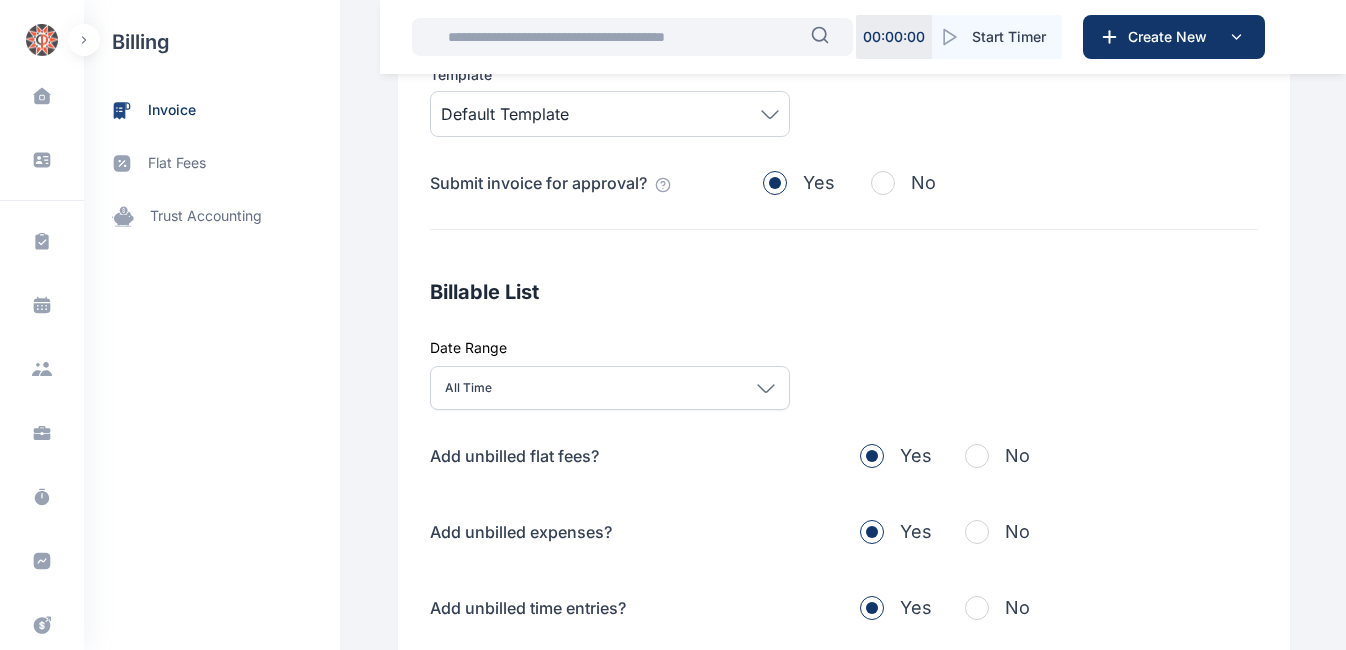 click at bounding box center (977, 456) 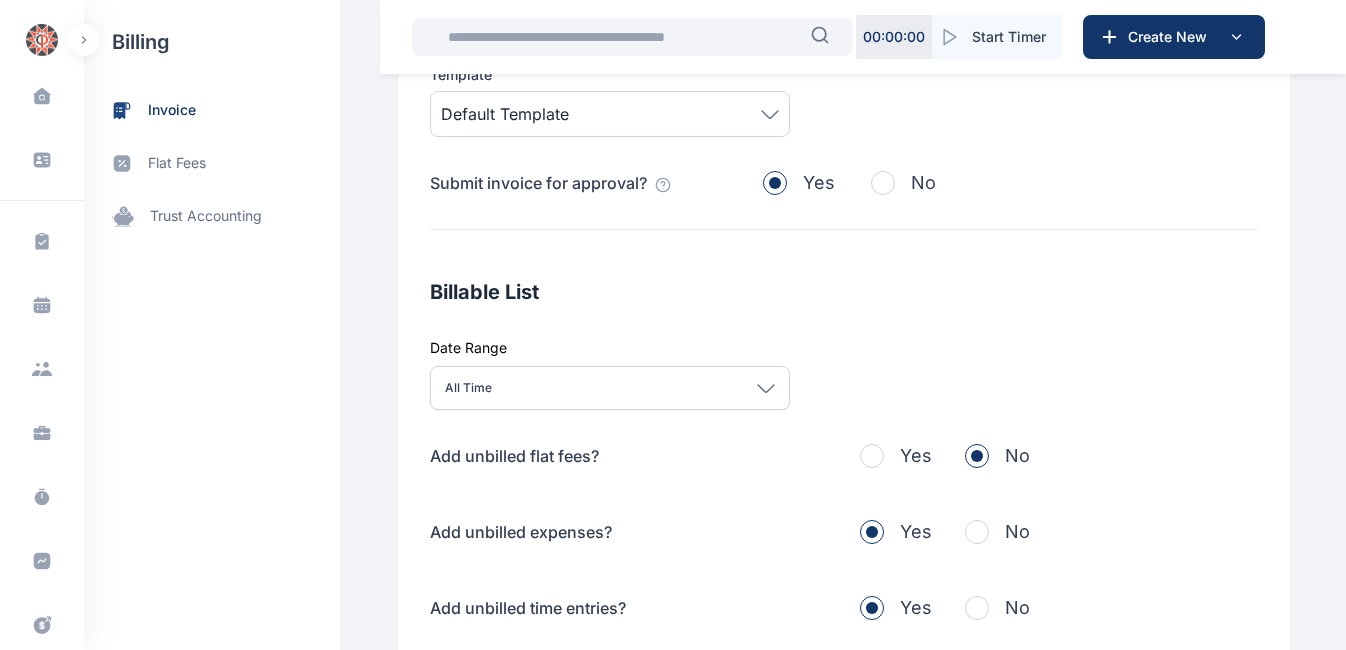click at bounding box center [977, 532] 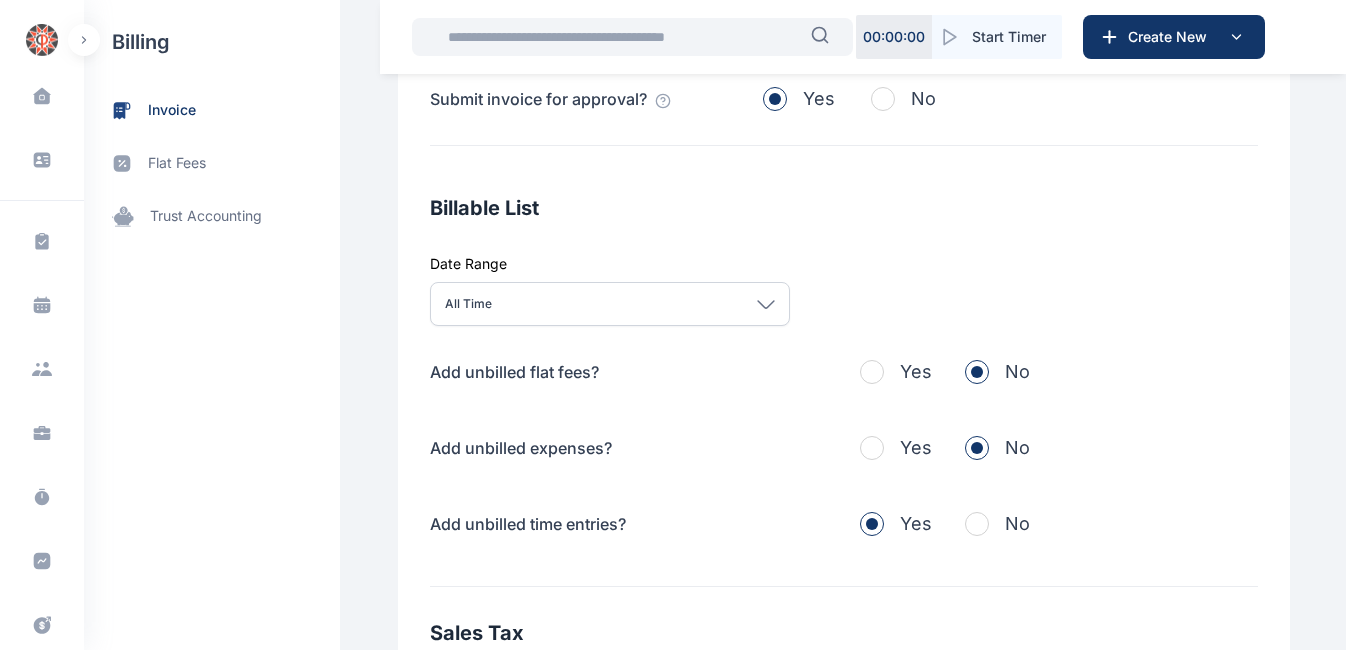 scroll, scrollTop: 498, scrollLeft: 0, axis: vertical 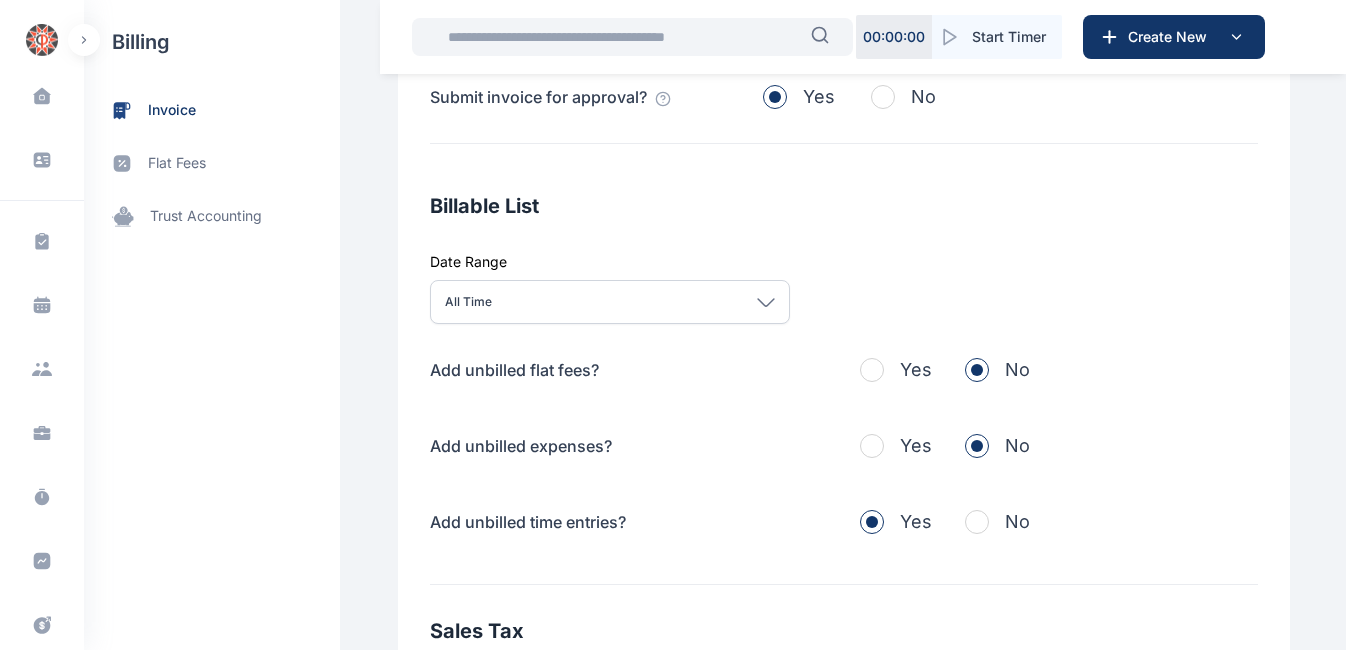 click at bounding box center (977, 522) 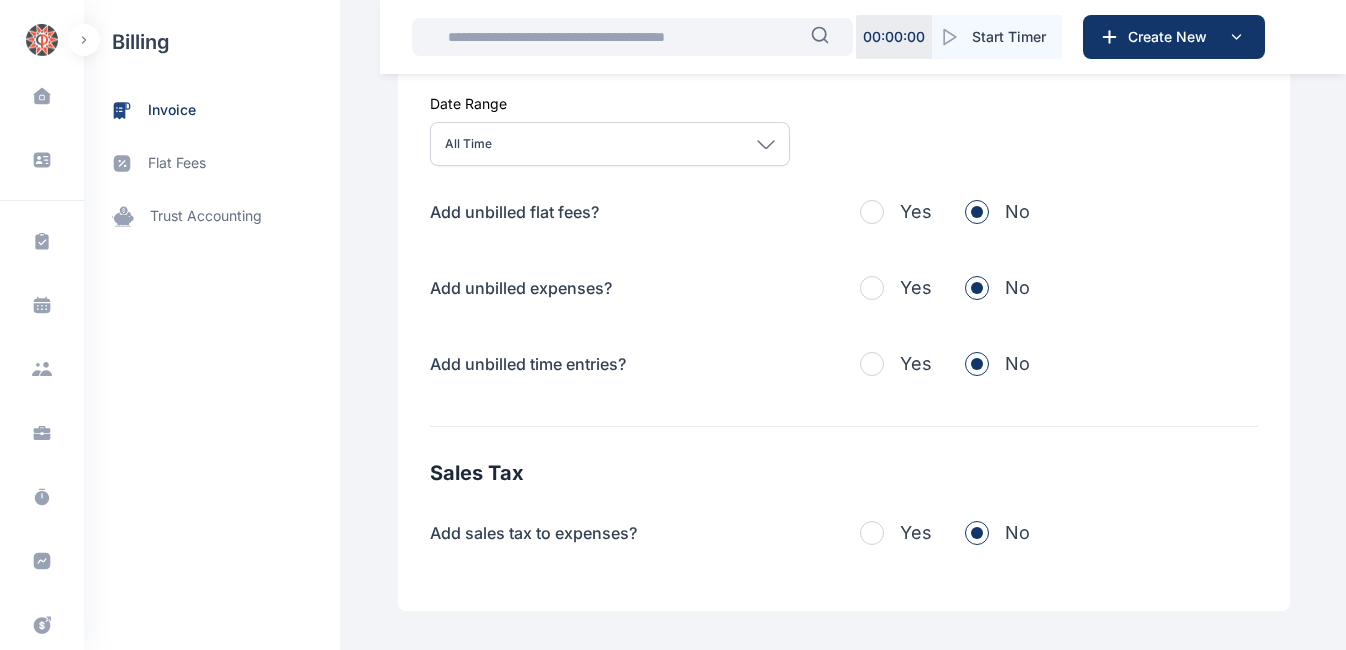 scroll, scrollTop: 757, scrollLeft: 0, axis: vertical 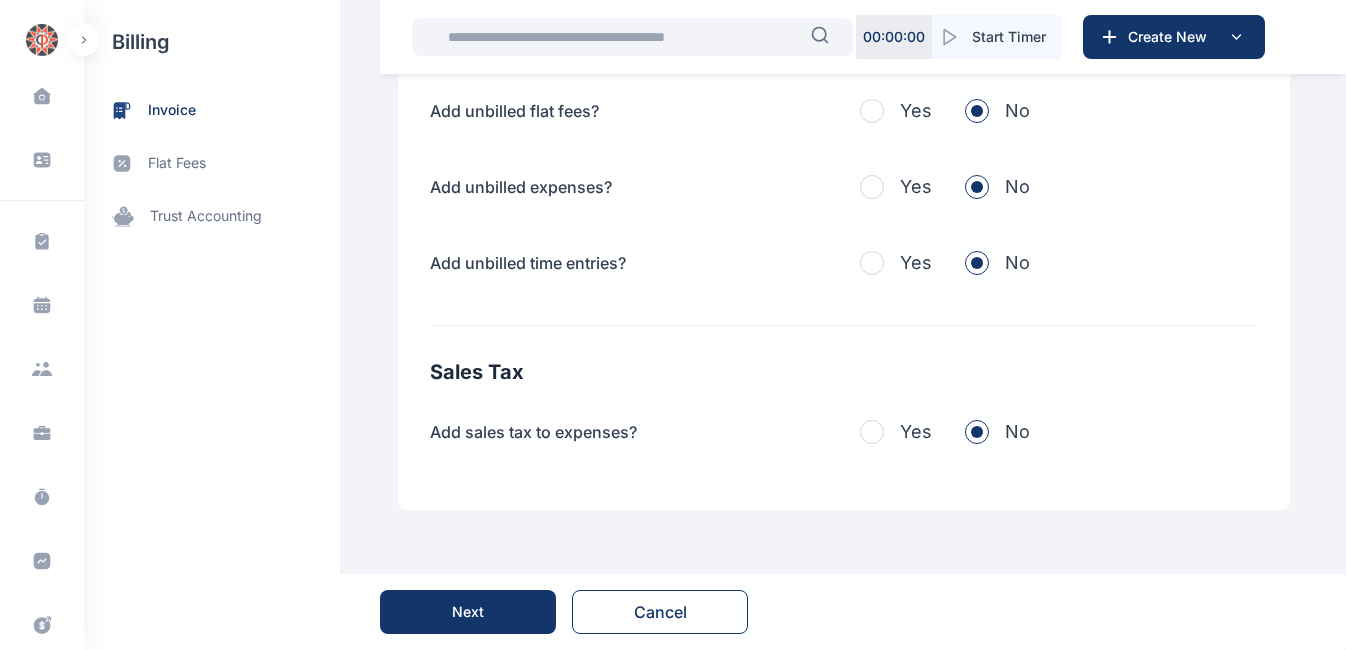 click on "Next" at bounding box center [468, 612] 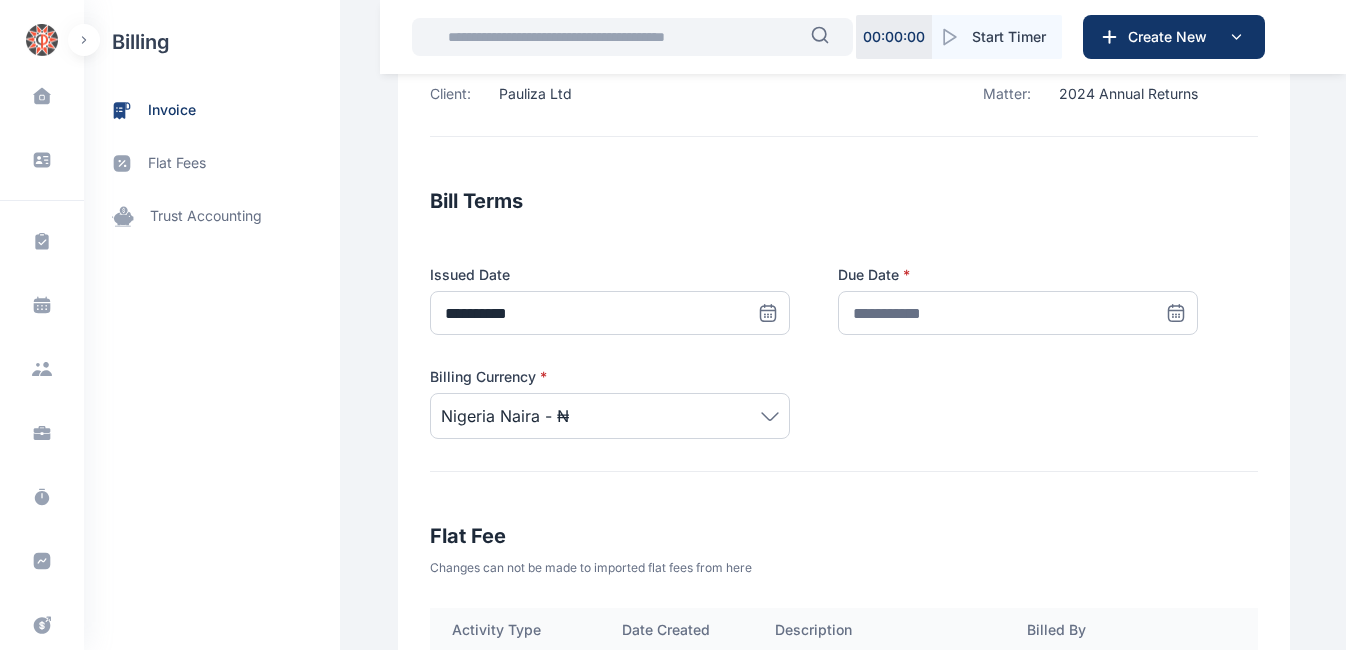 scroll, scrollTop: 247, scrollLeft: 0, axis: vertical 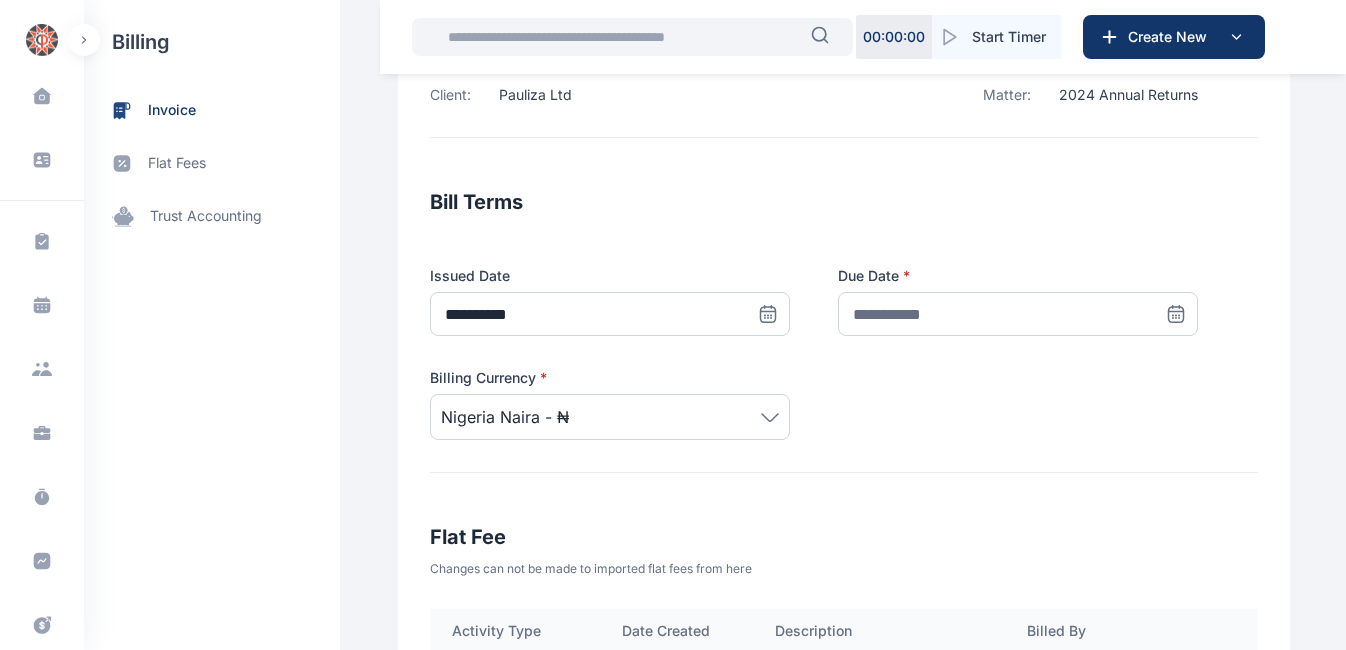 click 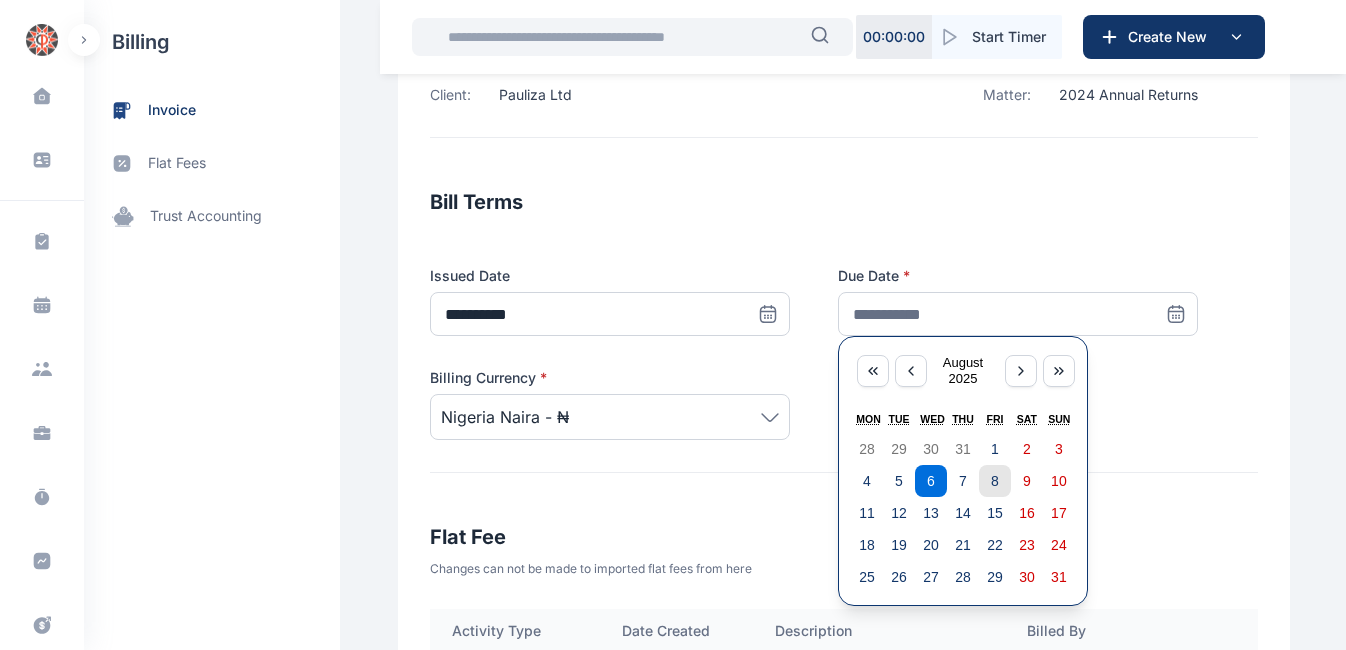 click on "8" at bounding box center [995, 481] 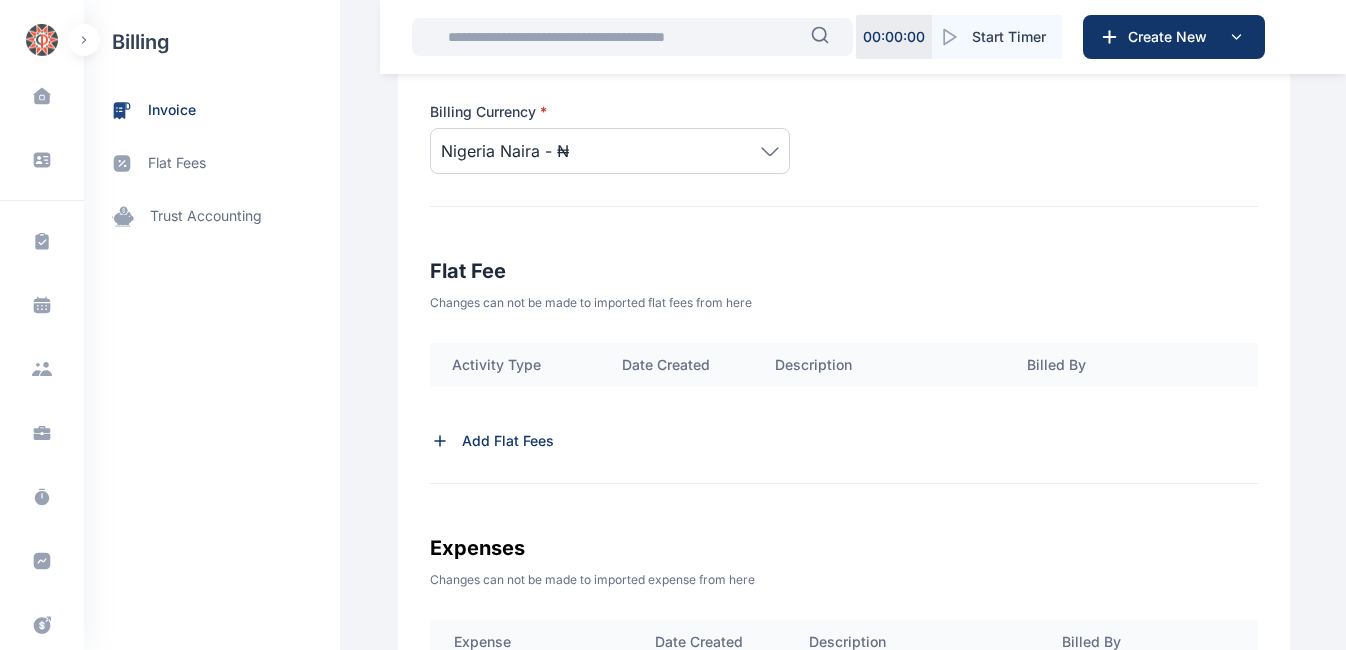 scroll, scrollTop: 516, scrollLeft: 0, axis: vertical 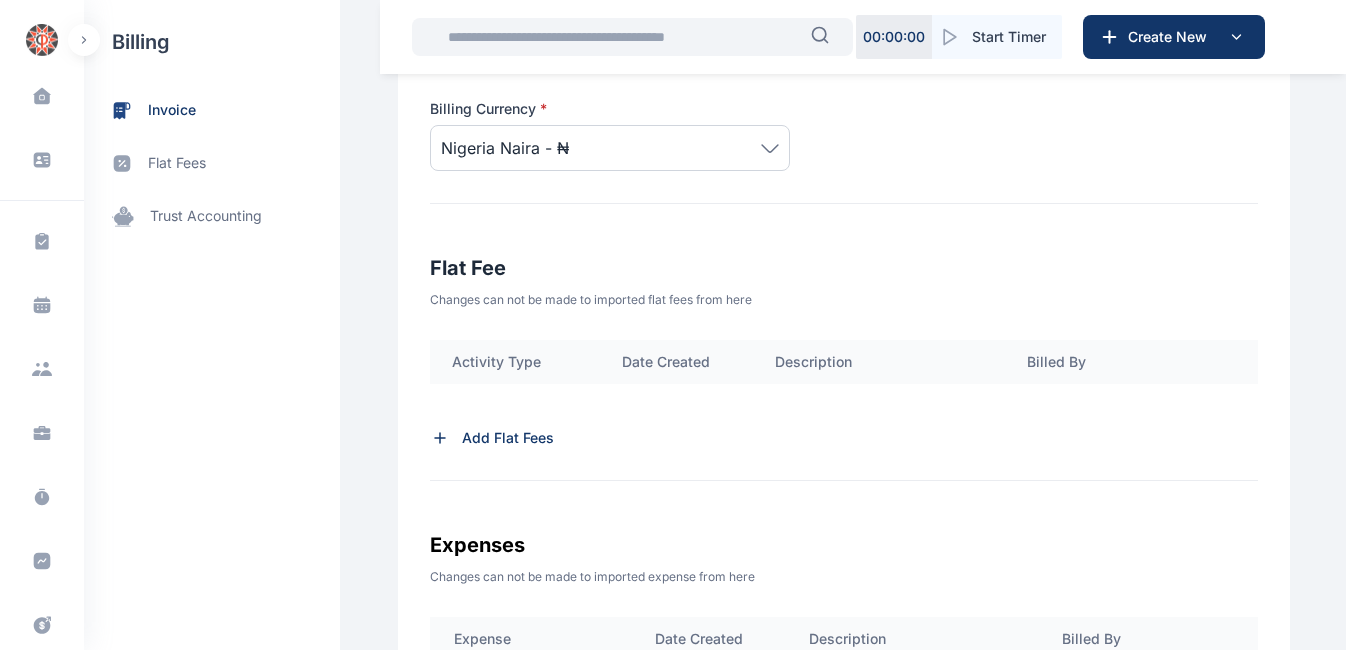 click on "Add Flat Fees" at bounding box center [508, 438] 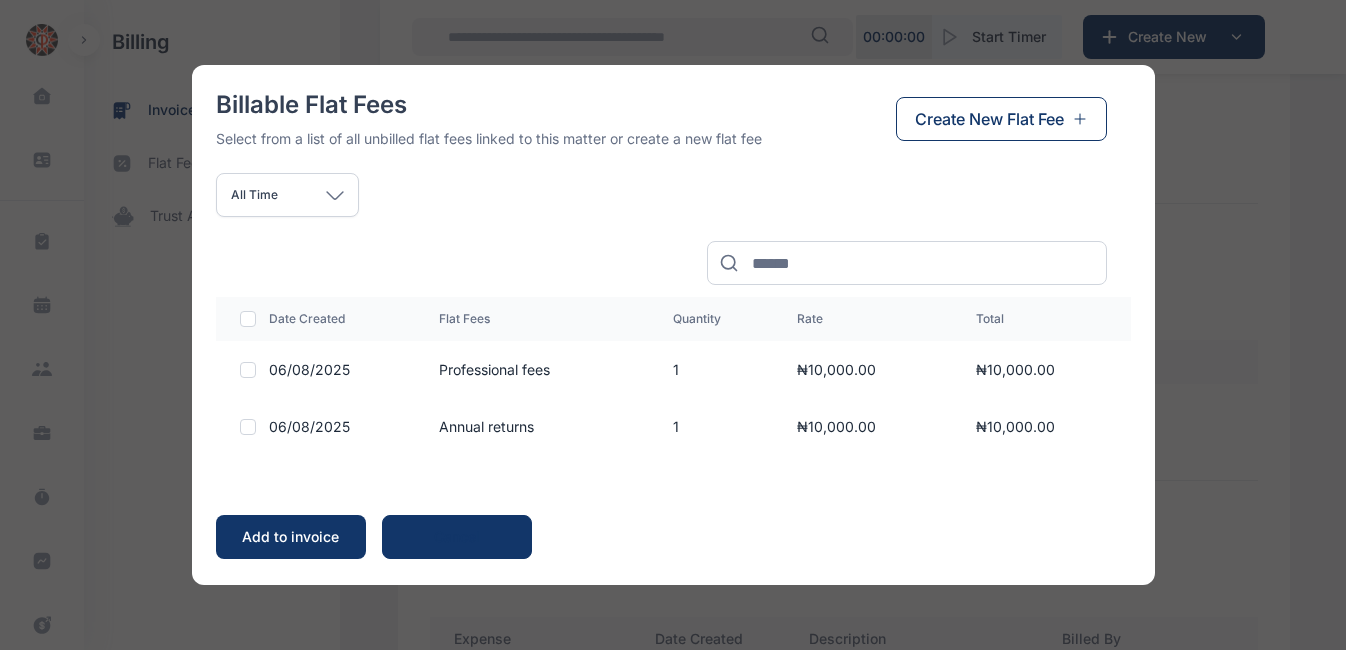 click at bounding box center [248, 370] 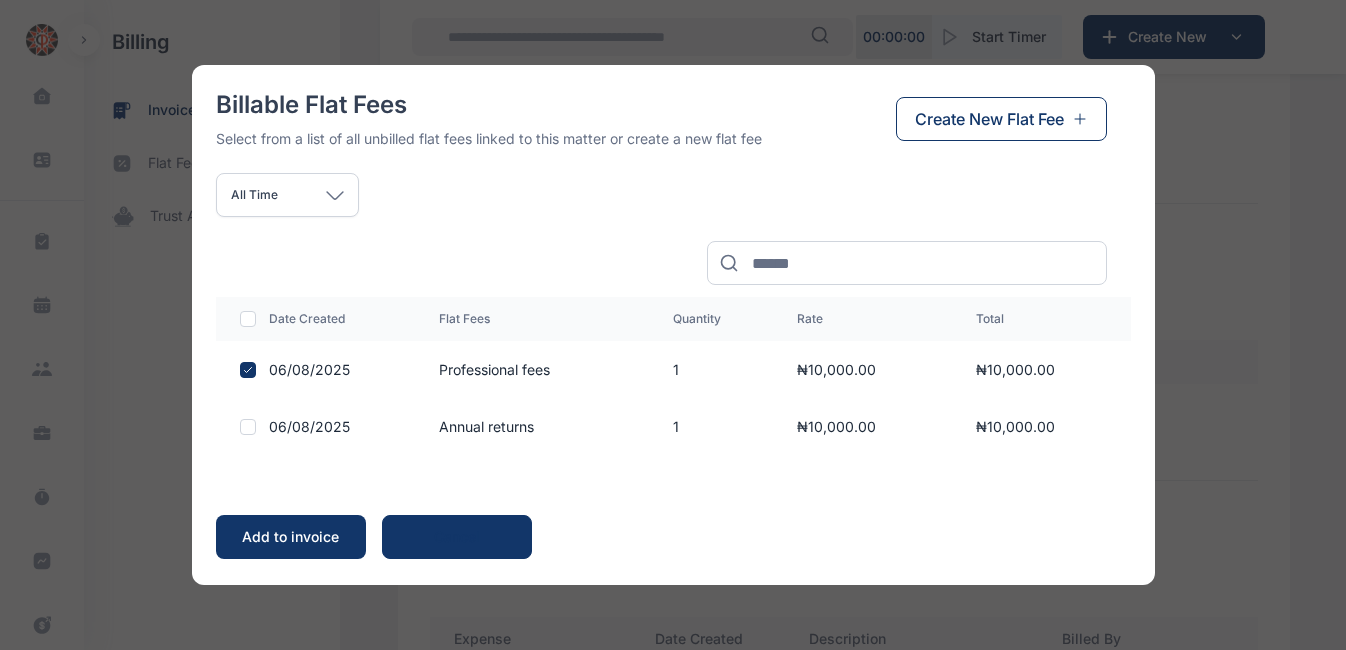 click on "Add to invoice" at bounding box center (290, 537) 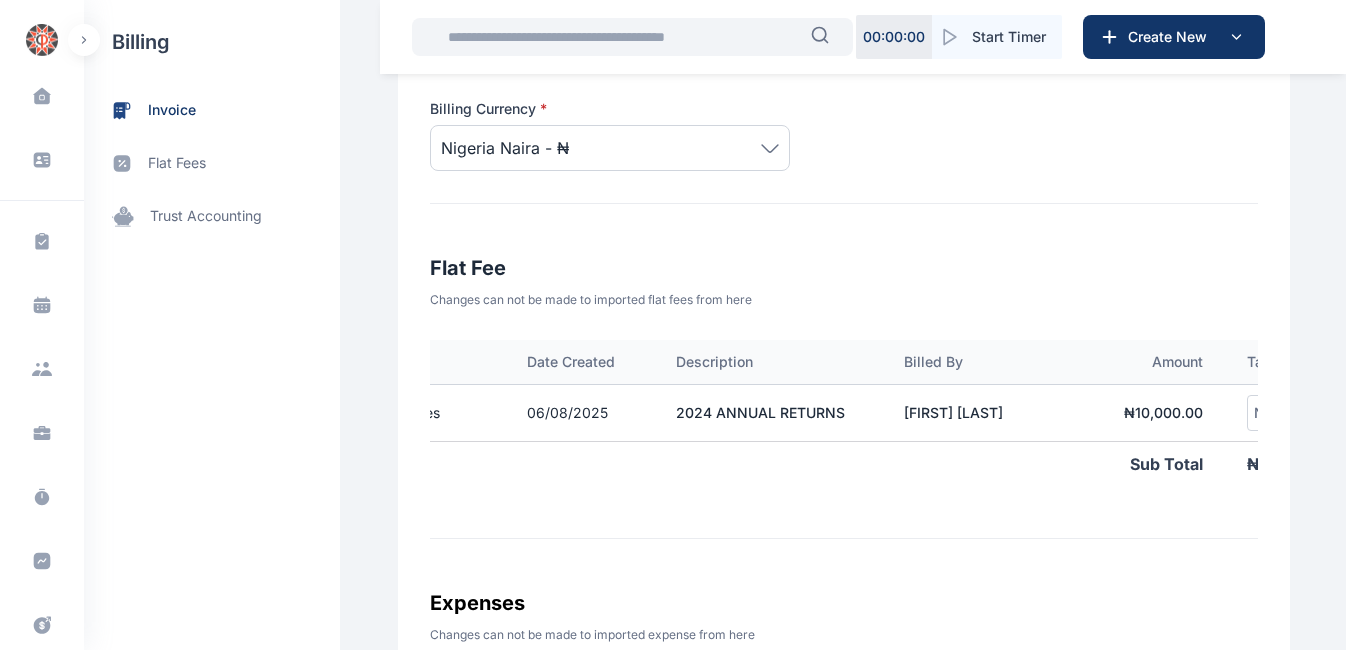 scroll, scrollTop: 0, scrollLeft: 360, axis: horizontal 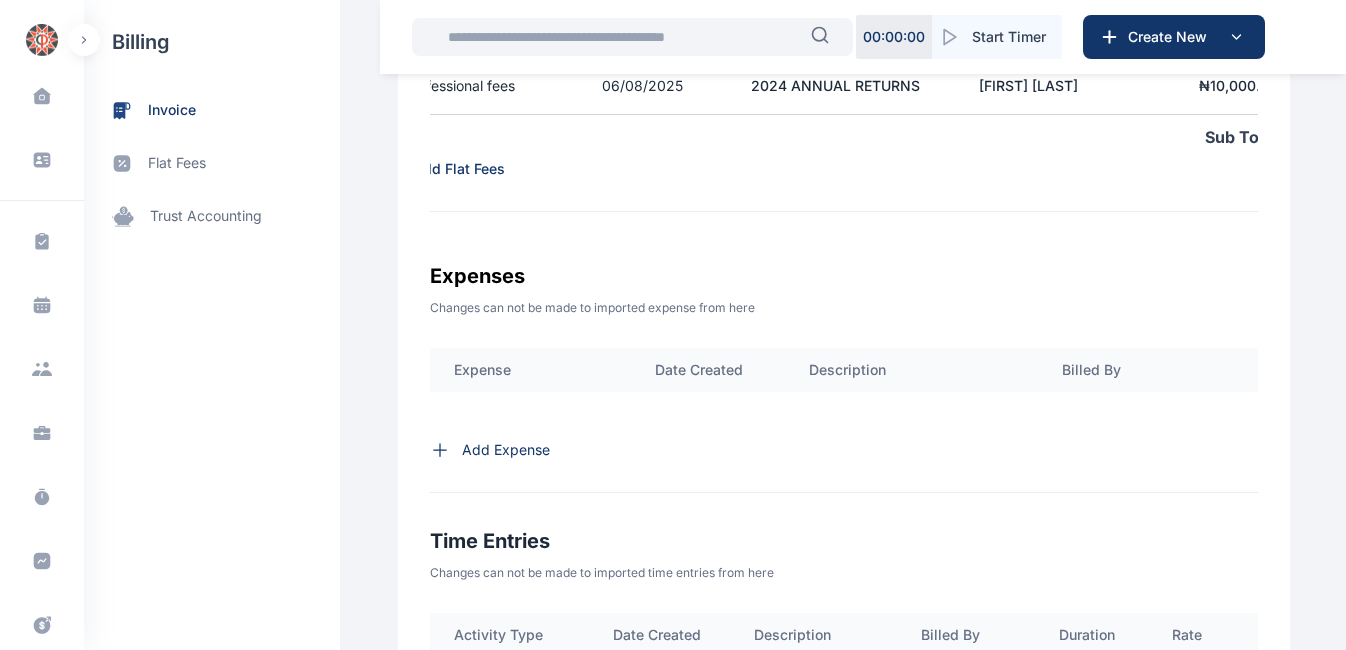 click on "Add Expense" at bounding box center [506, 450] 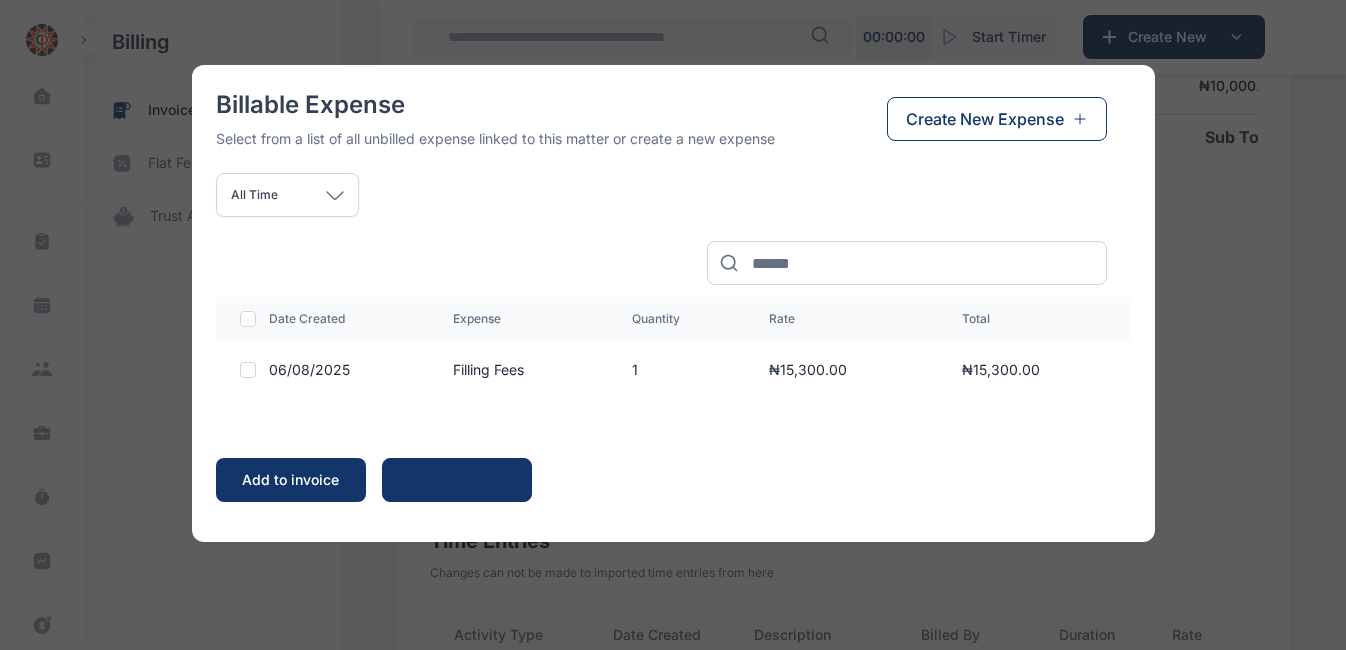 click at bounding box center [248, 370] 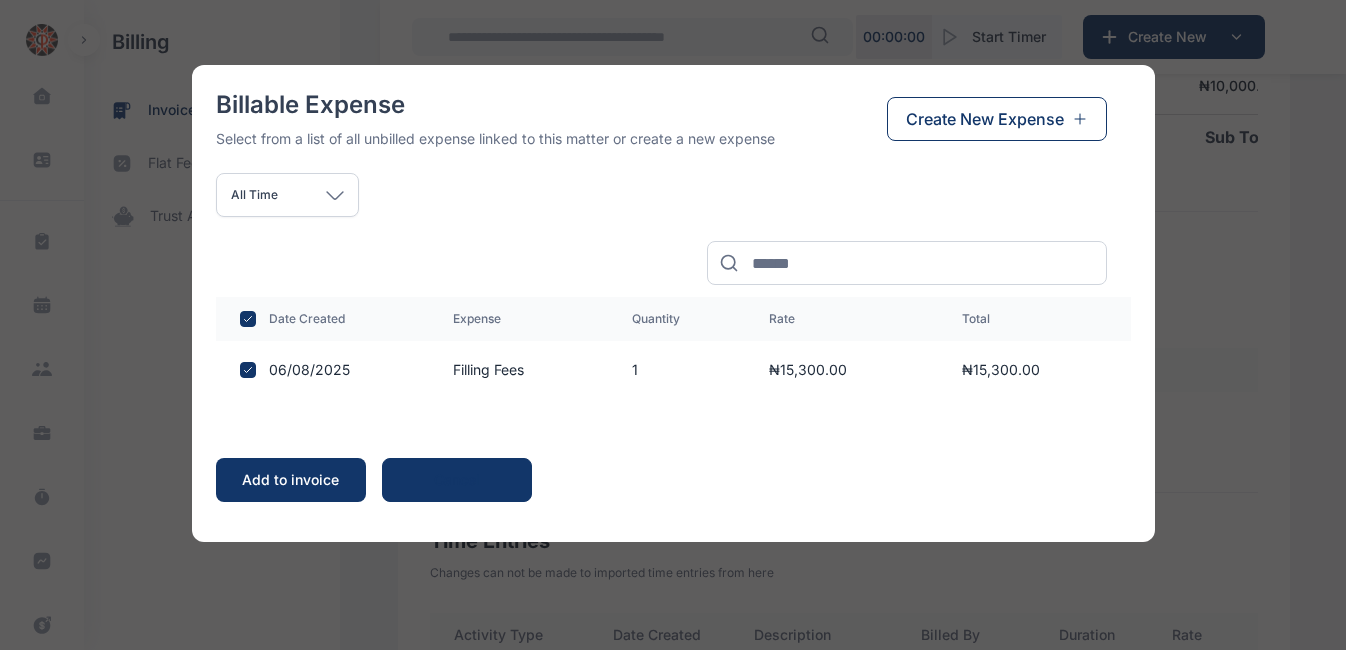 click on "Add to invoice" at bounding box center [290, 480] 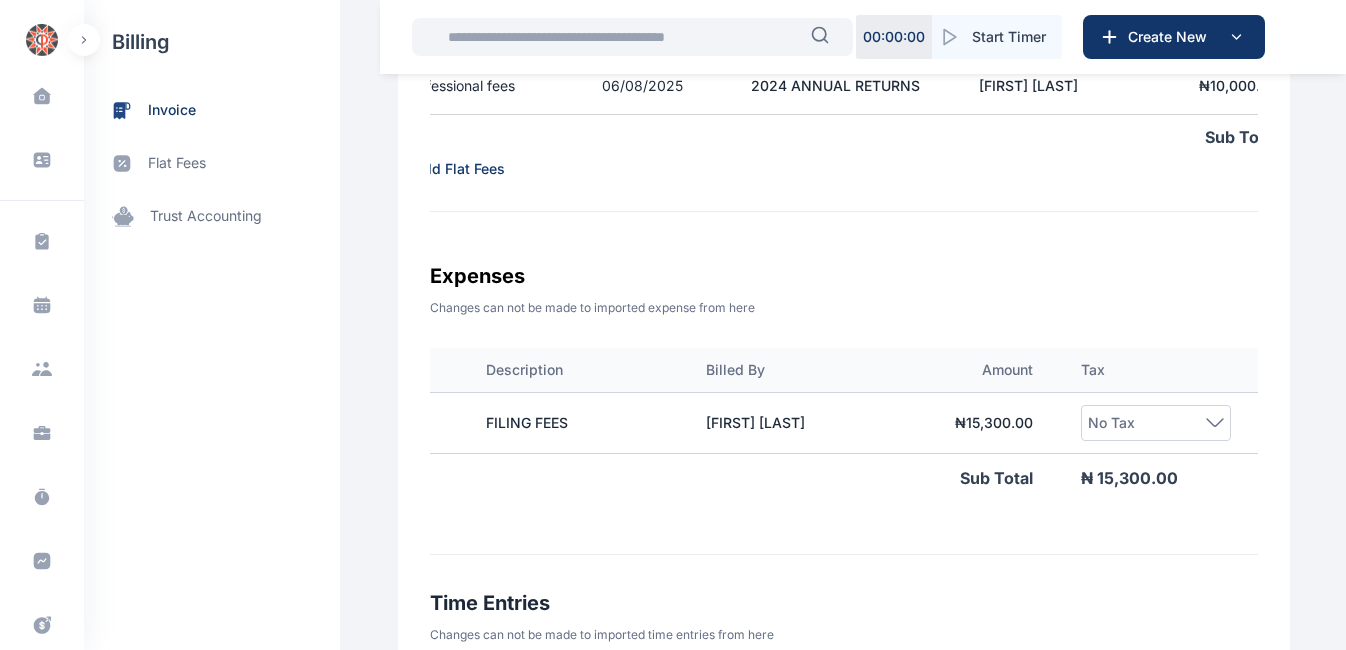 scroll, scrollTop: 0, scrollLeft: 295, axis: horizontal 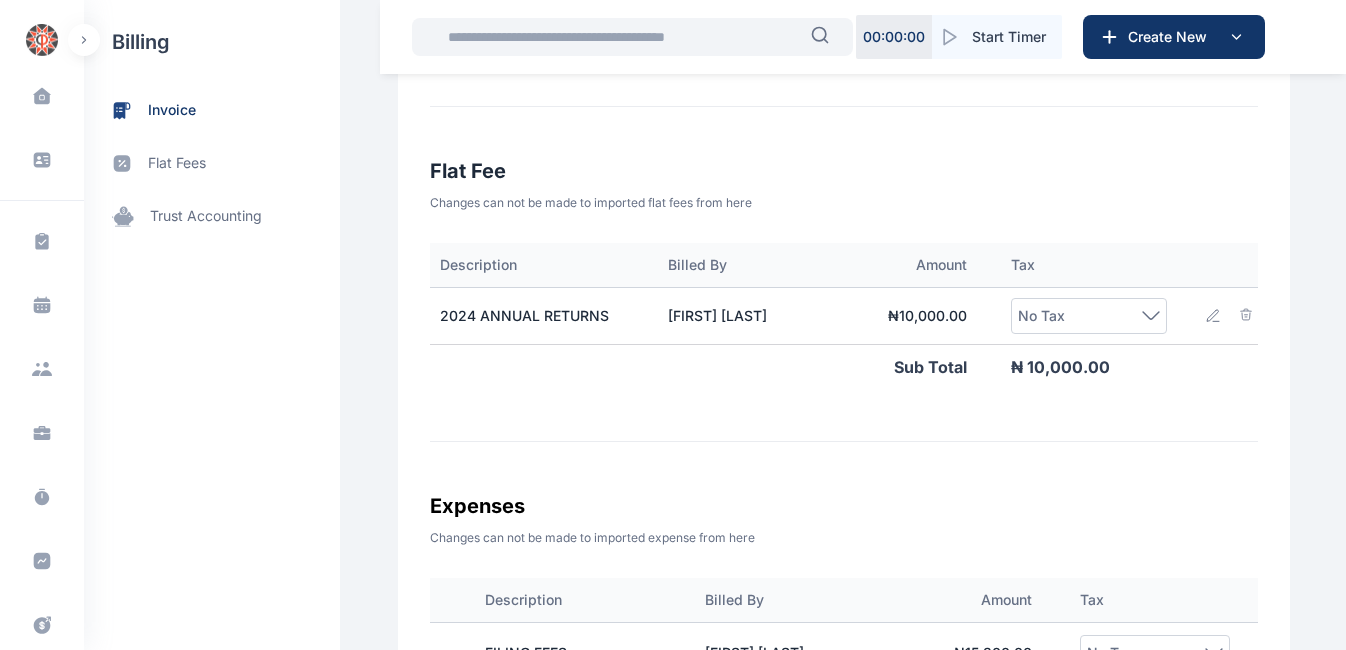click on "No Tax" at bounding box center (1089, 316) 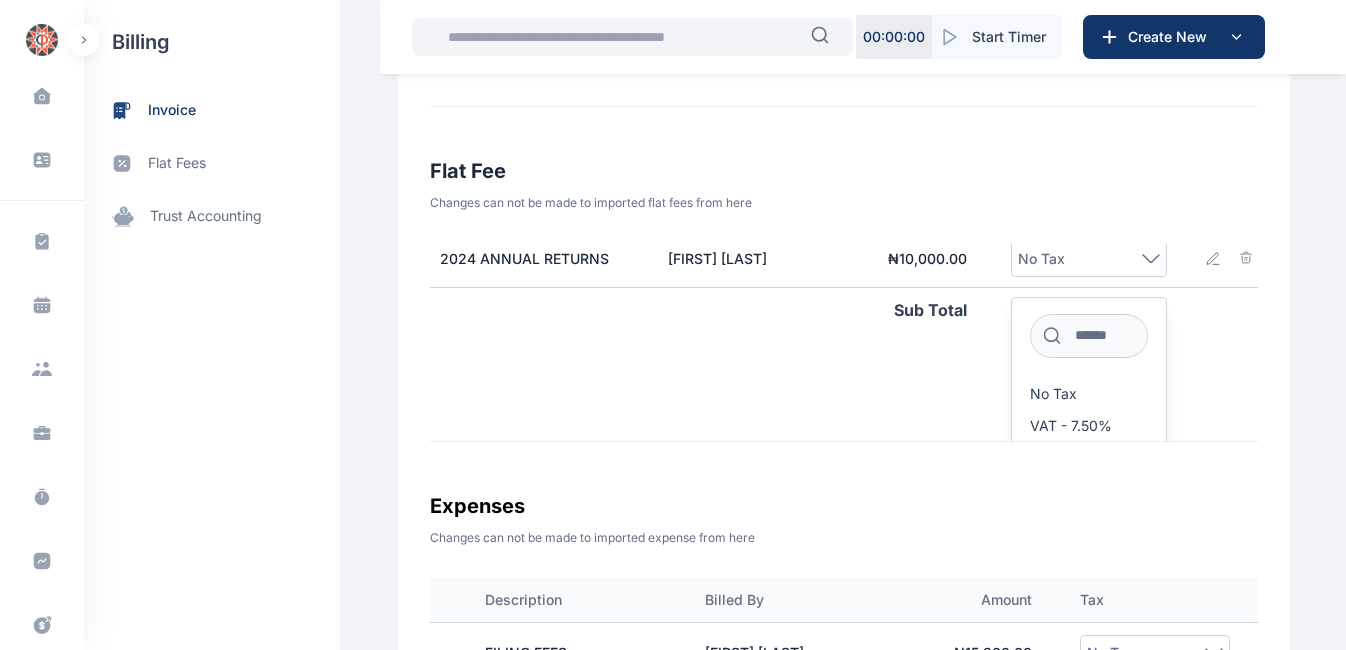 scroll, scrollTop: 59, scrollLeft: 360, axis: both 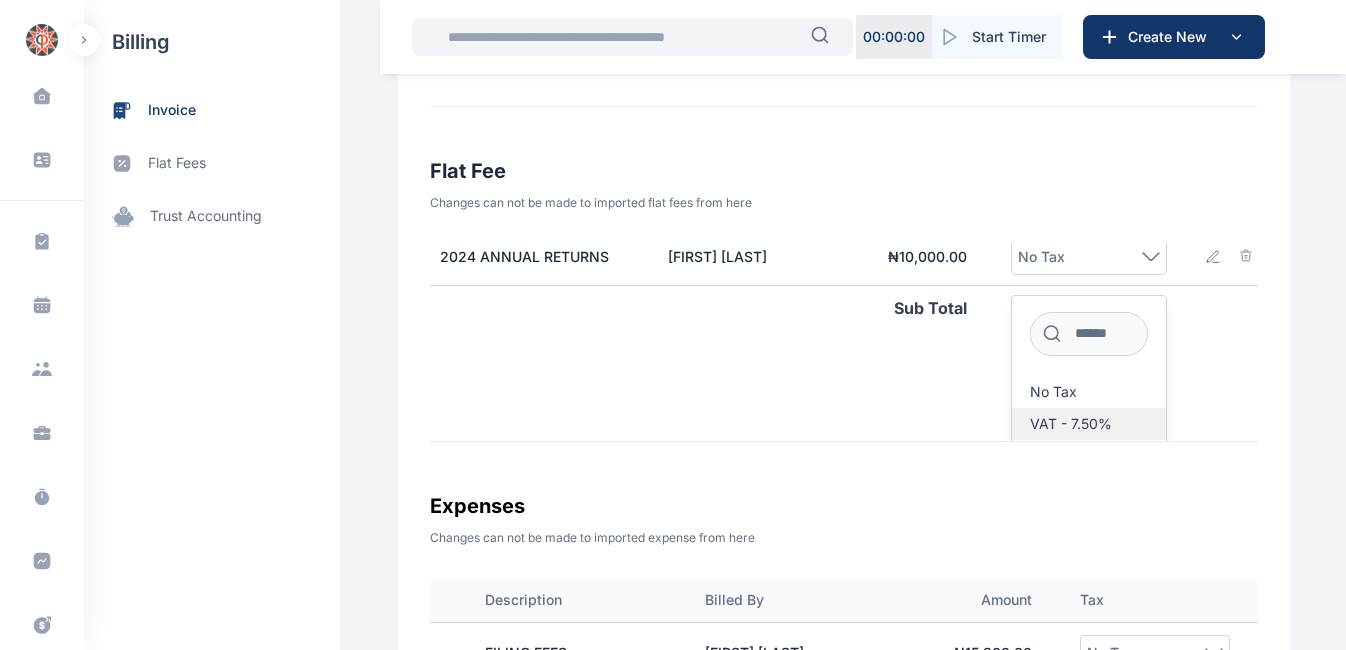 click on "VAT - 7.50%" at bounding box center (1071, 424) 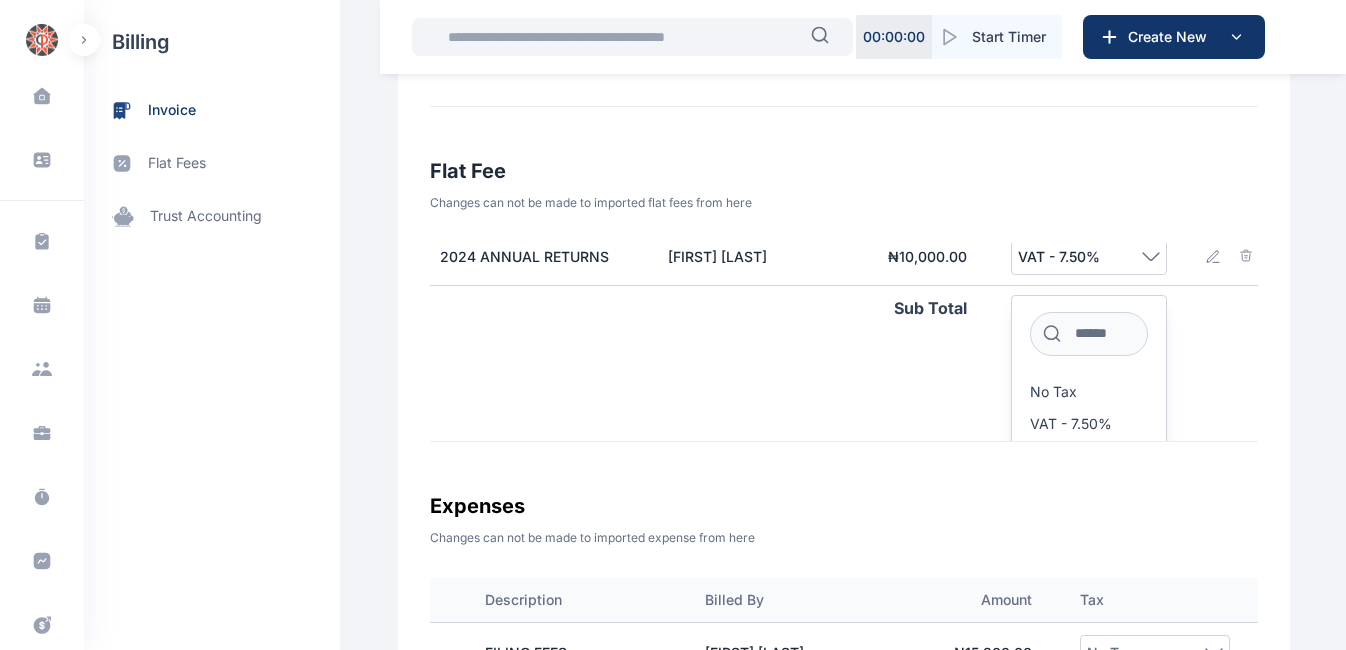 scroll, scrollTop: 119, scrollLeft: 360, axis: both 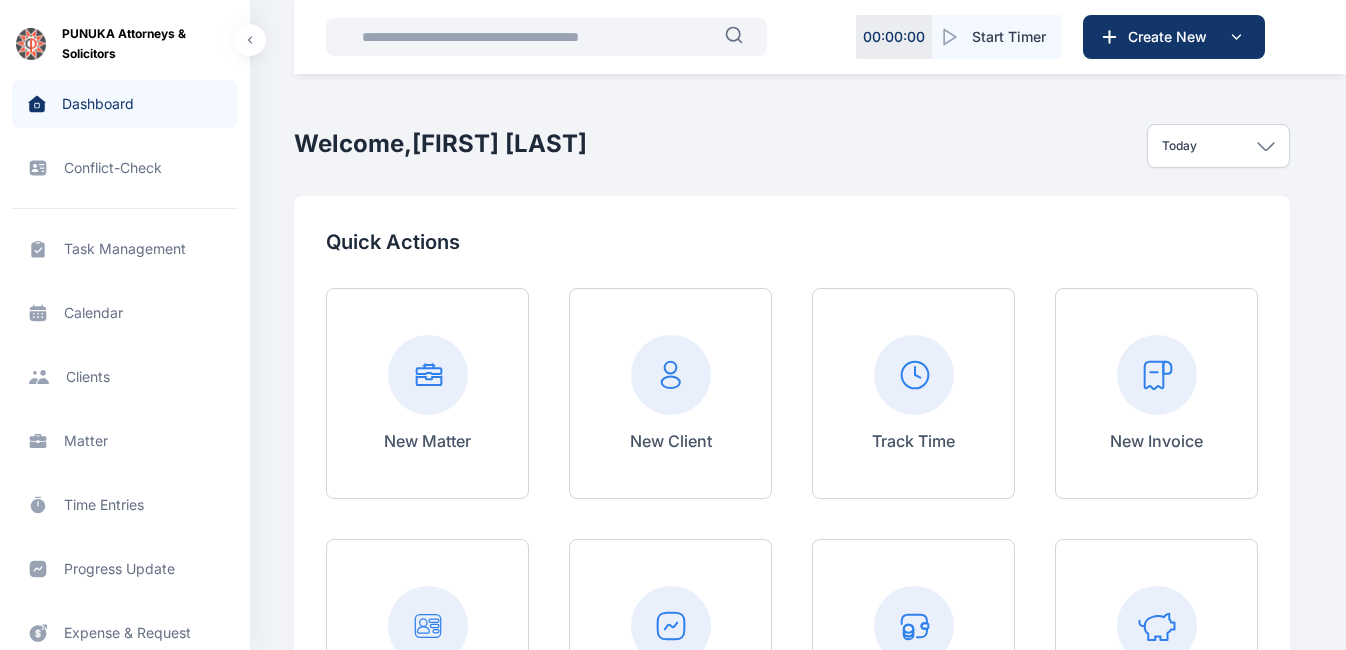 click on "Dashboard dashboard dashboard" at bounding box center (125, 104) 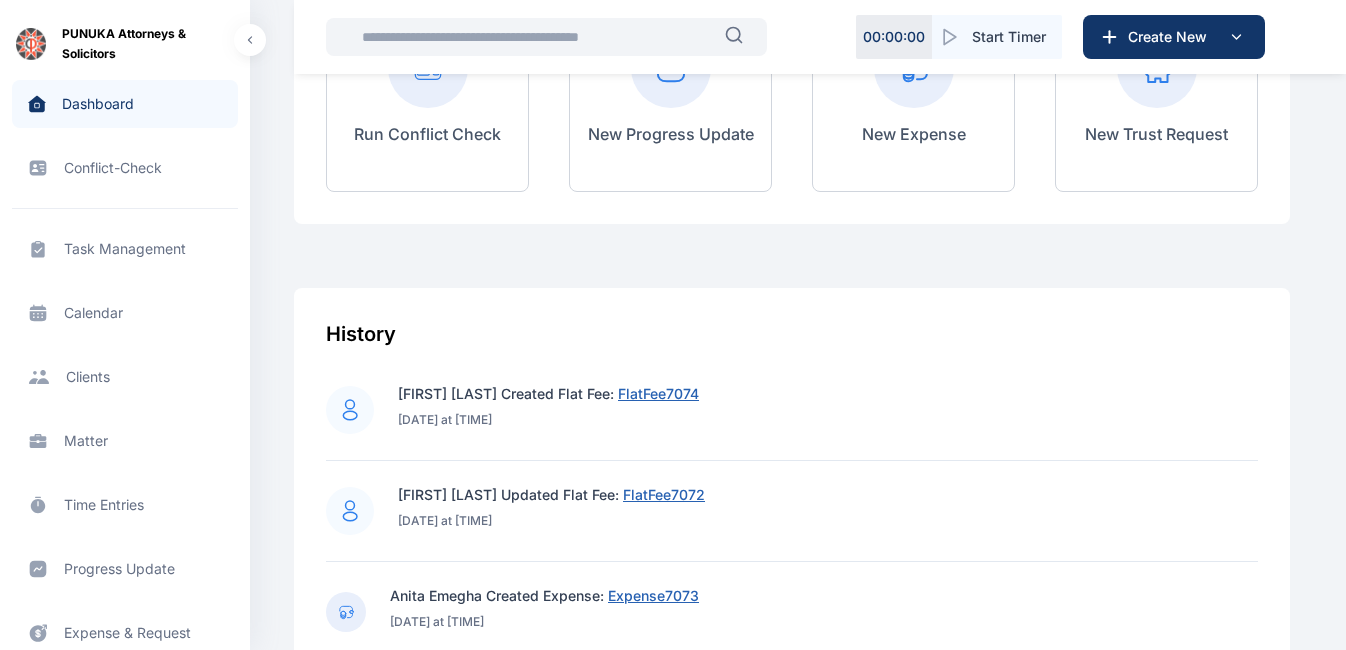 scroll, scrollTop: 557, scrollLeft: 0, axis: vertical 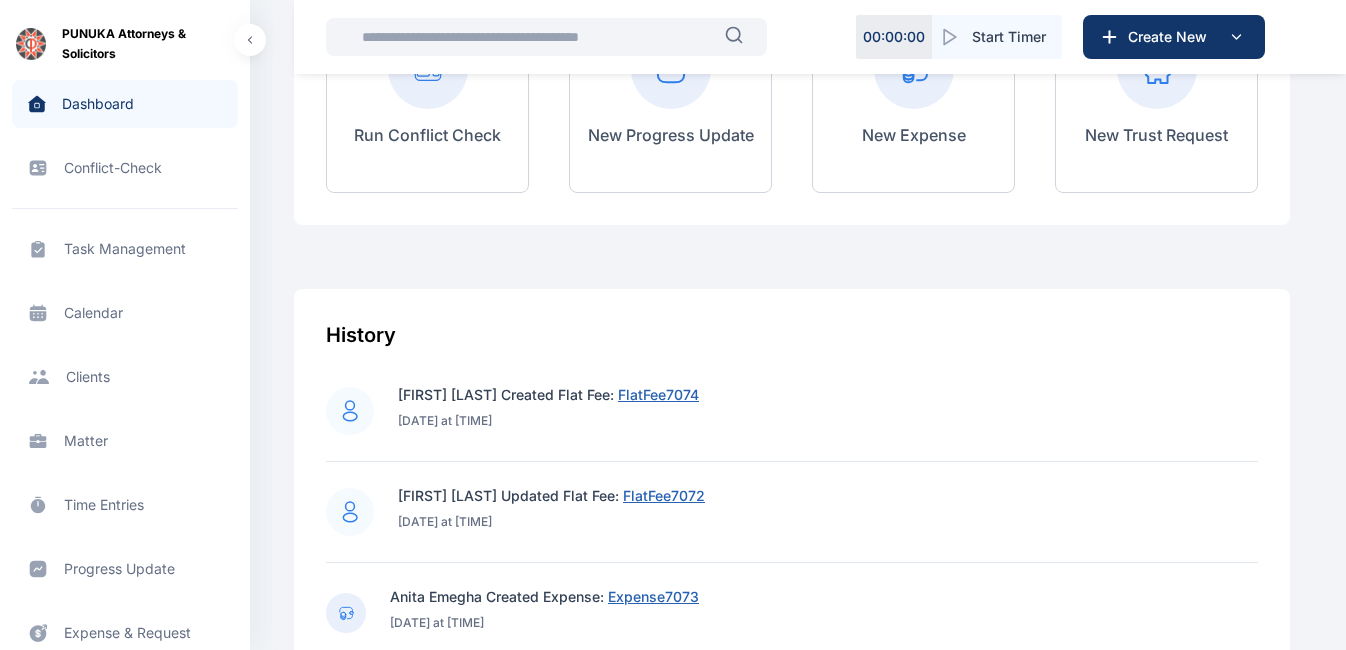 click on "FlatFee7074" at bounding box center (658, 394) 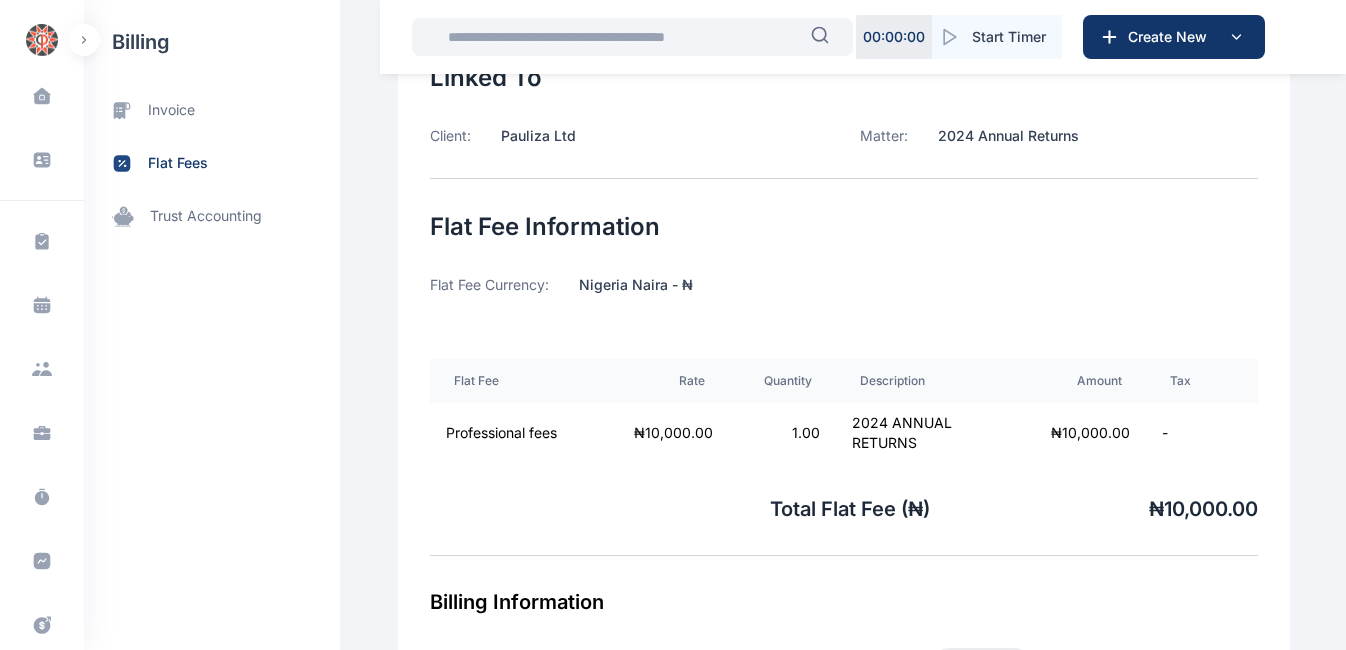 scroll, scrollTop: 147, scrollLeft: 0, axis: vertical 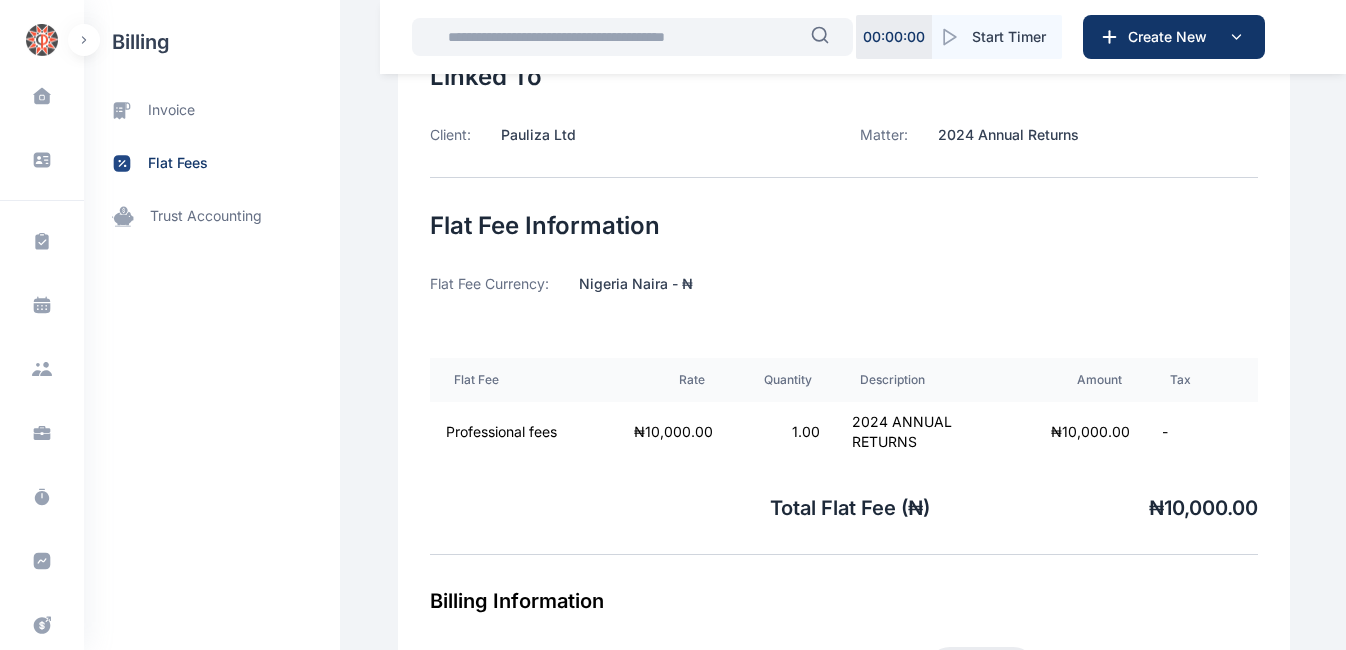 click on "Flat Fee Information Flat Fee Currency: Nigeria Naira -  ₦ Flat Fee Rate Quantity Description Amount Tax Professional fees ₦10,000.00 1.00 2024 ANNUAL RETURNS ₦10,000.00 - Total Flat Fee ( ₦ ) ₦10,000.00" at bounding box center [844, 382] 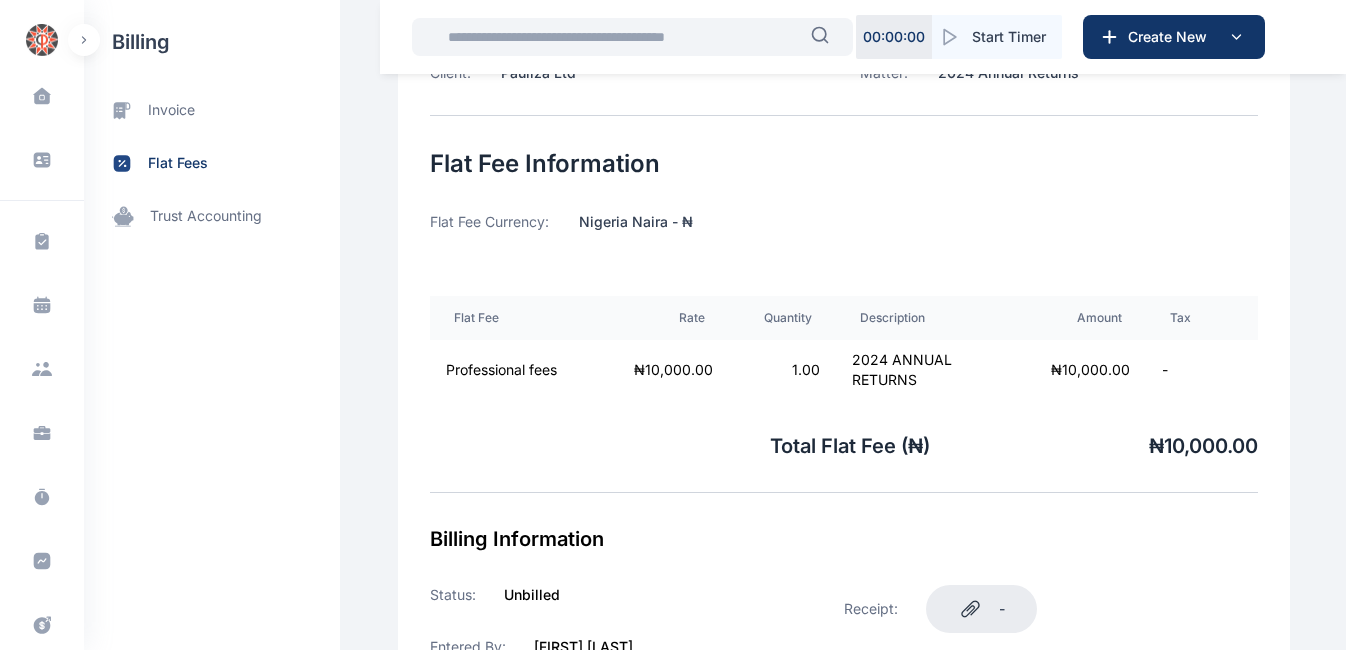 scroll, scrollTop: 211, scrollLeft: 0, axis: vertical 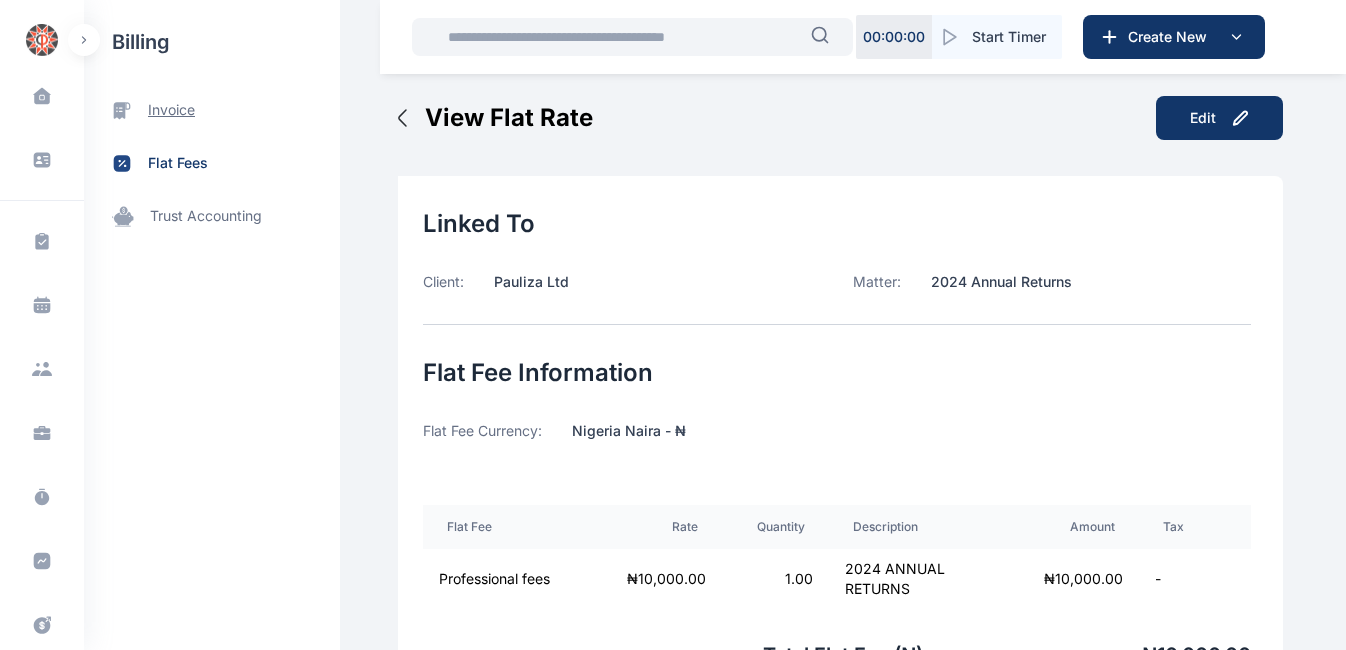 click on "invoice" at bounding box center (171, 110) 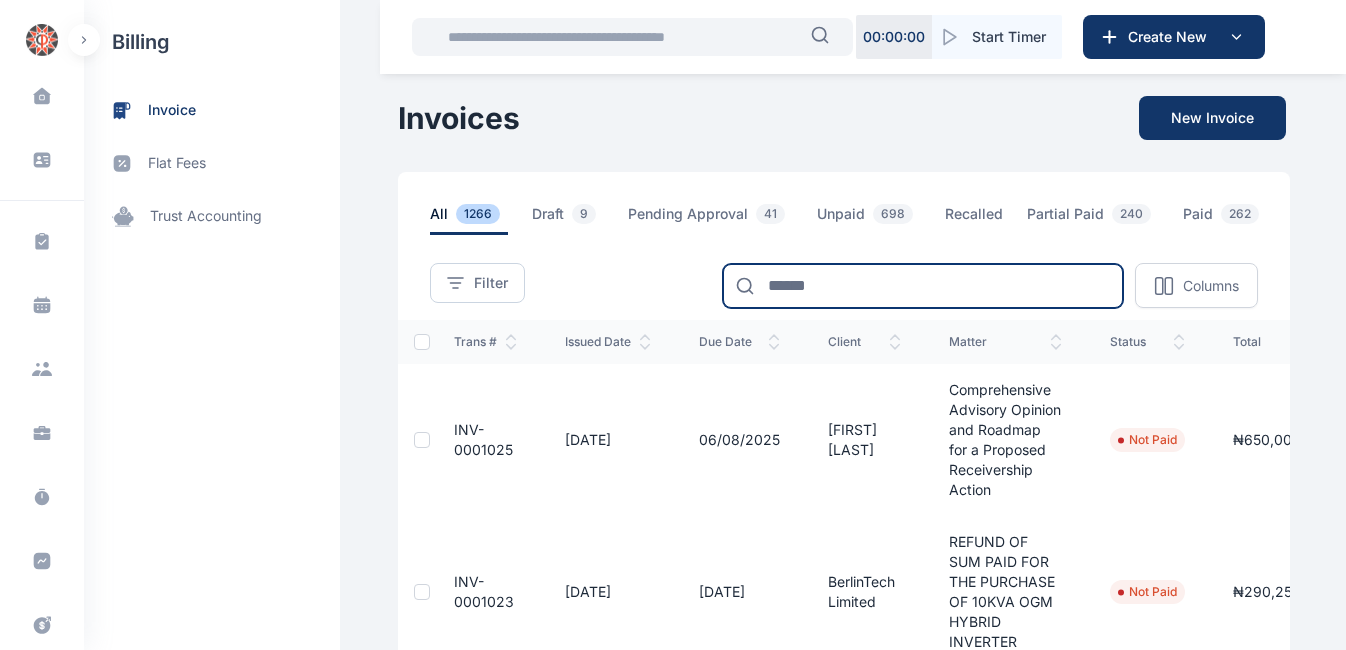click at bounding box center (923, 286) 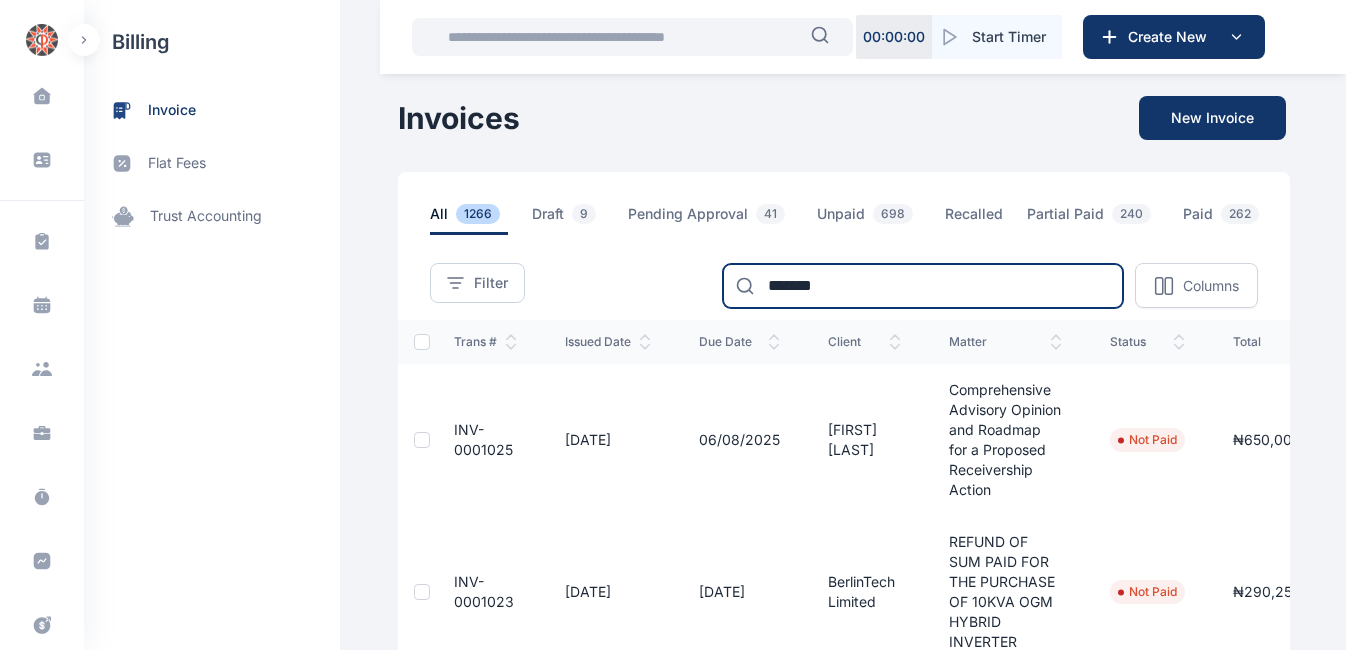 type on "*******" 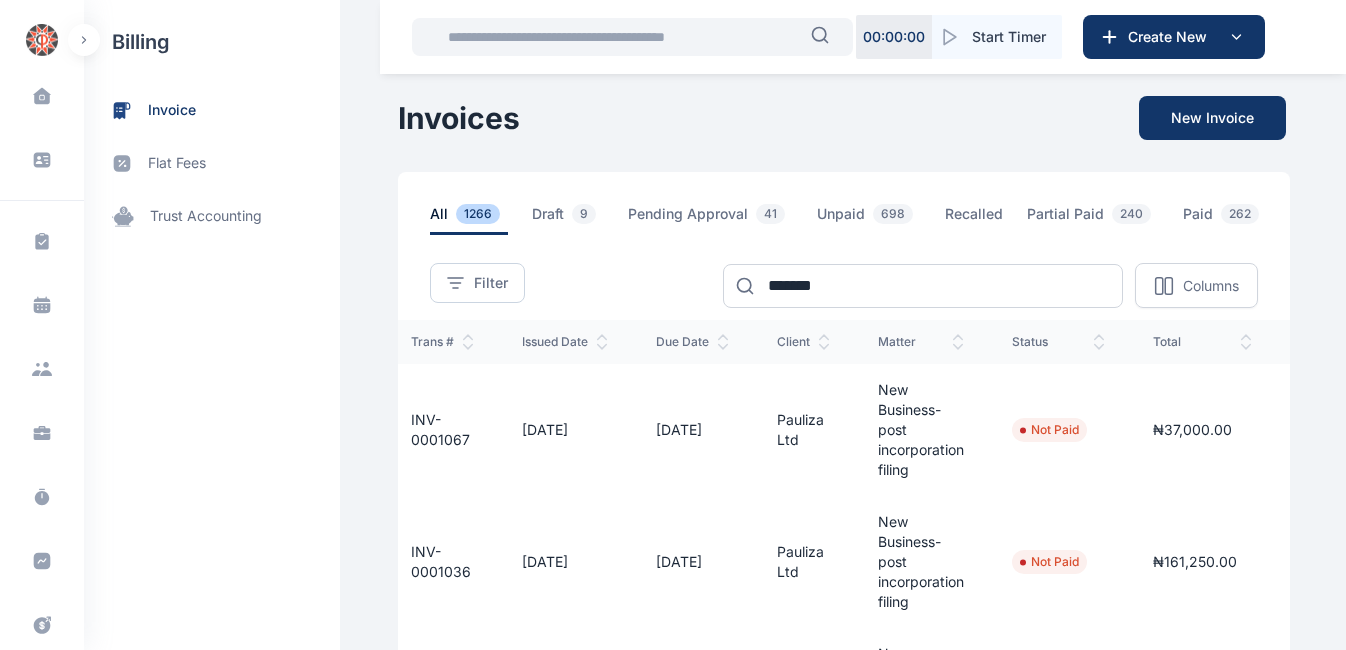 scroll, scrollTop: 0, scrollLeft: 0, axis: both 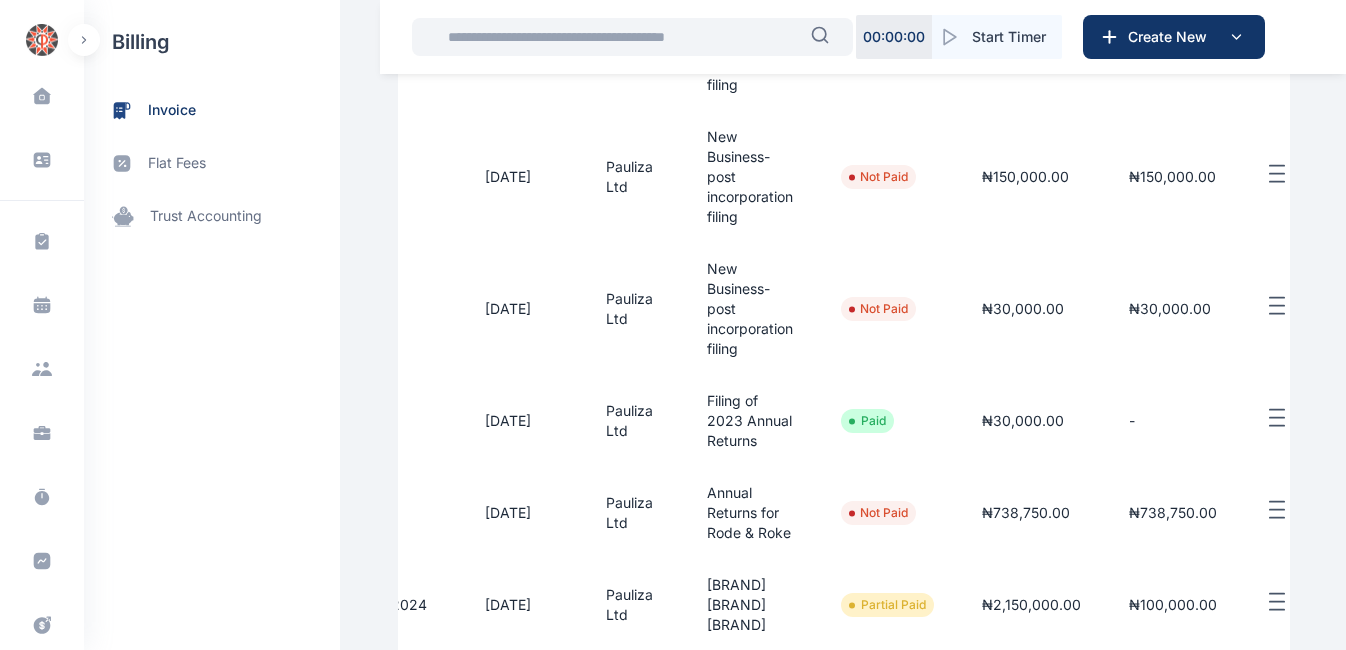 click 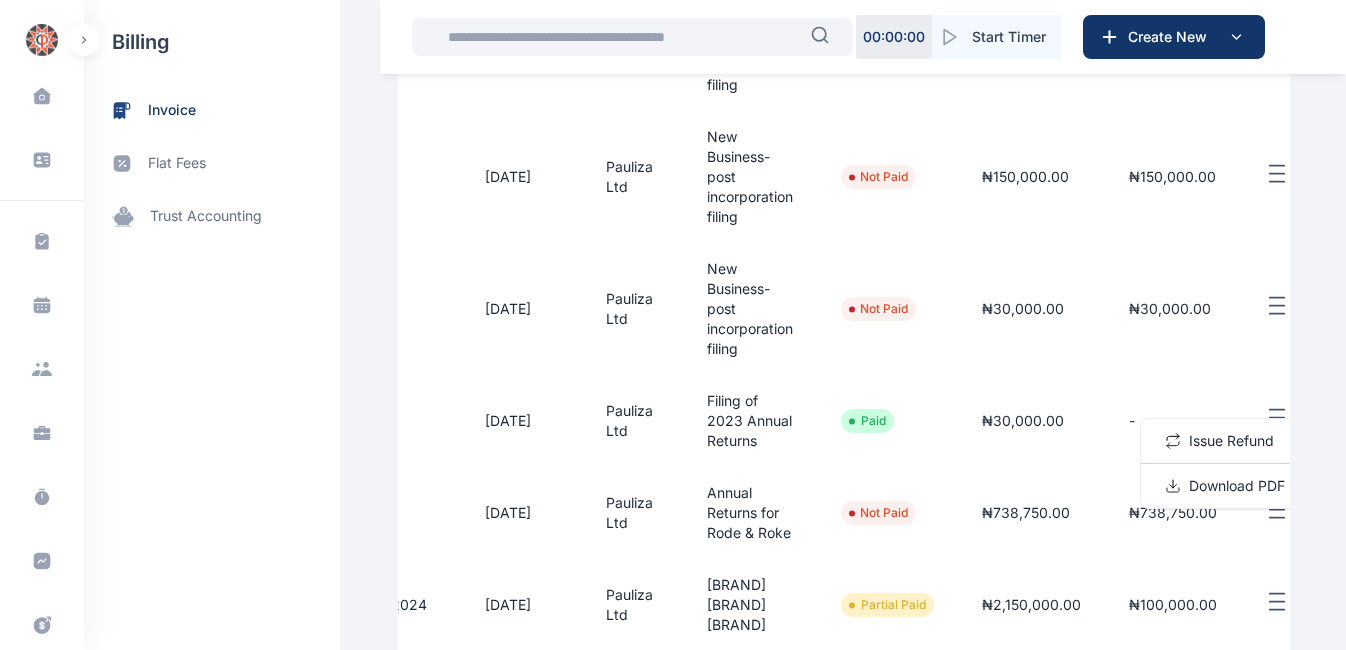 scroll, scrollTop: 0, scrollLeft: 0, axis: both 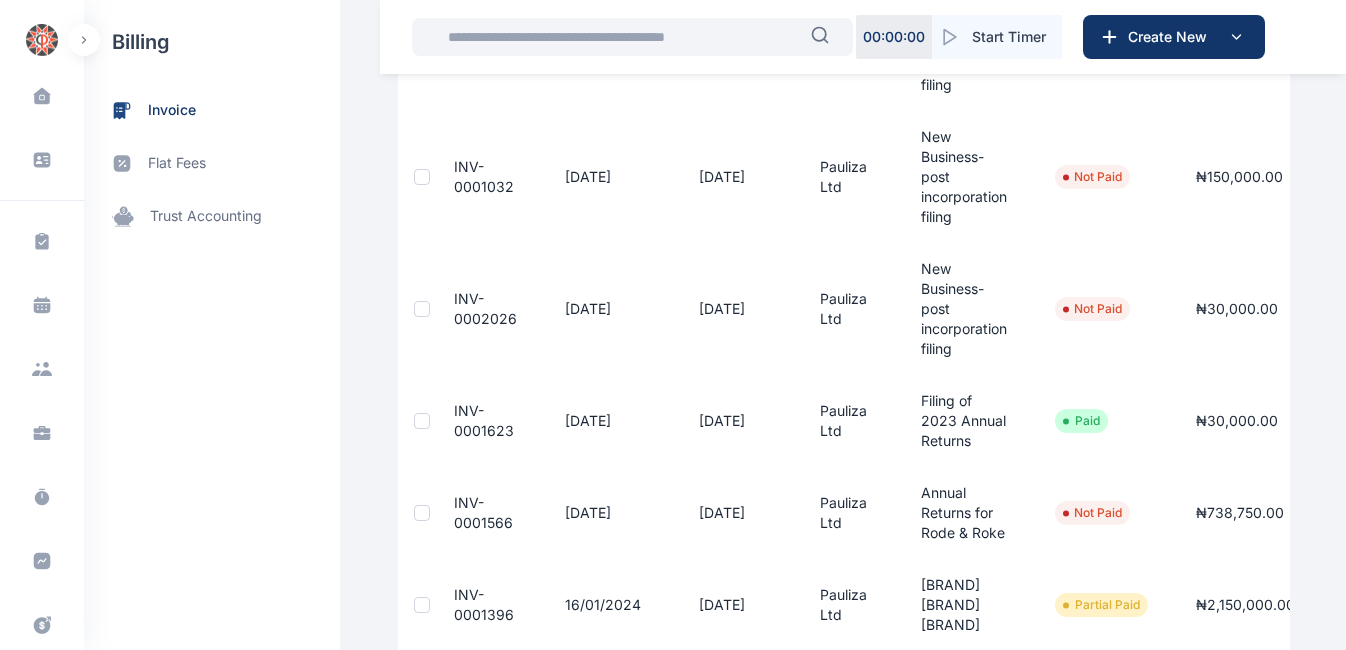 click on "INV-0001623" at bounding box center [485, 421] 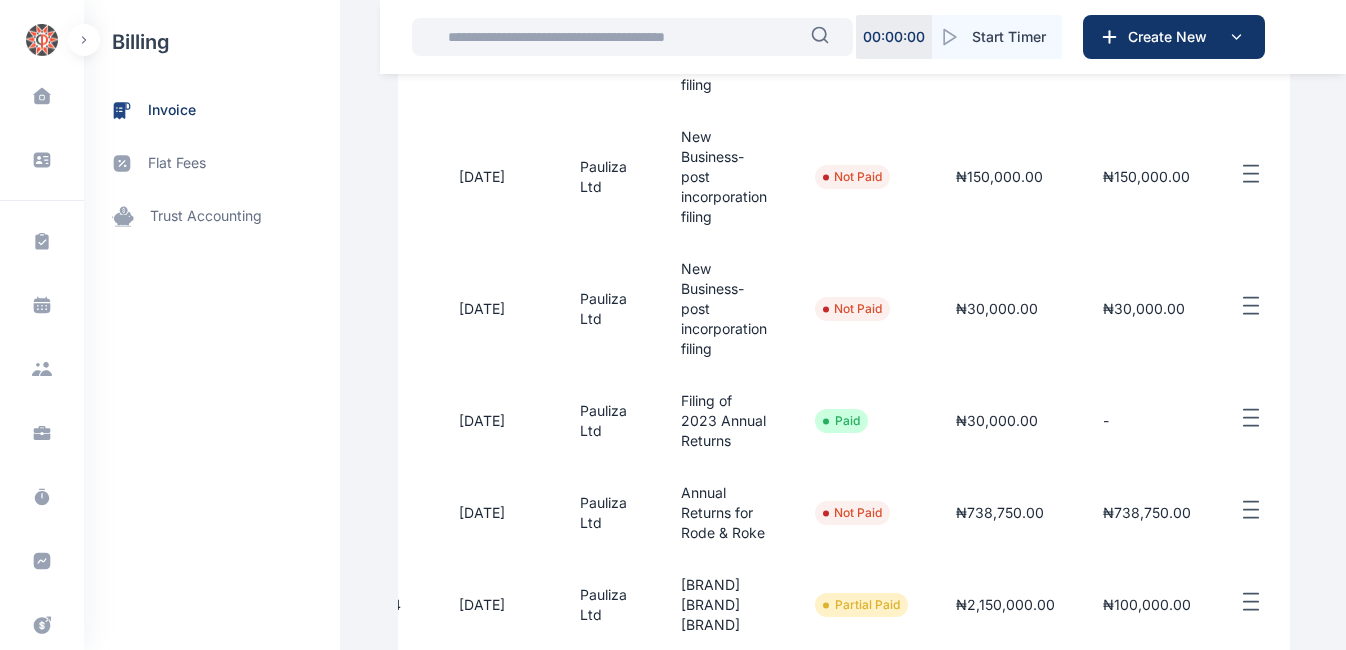 scroll, scrollTop: 0, scrollLeft: 241, axis: horizontal 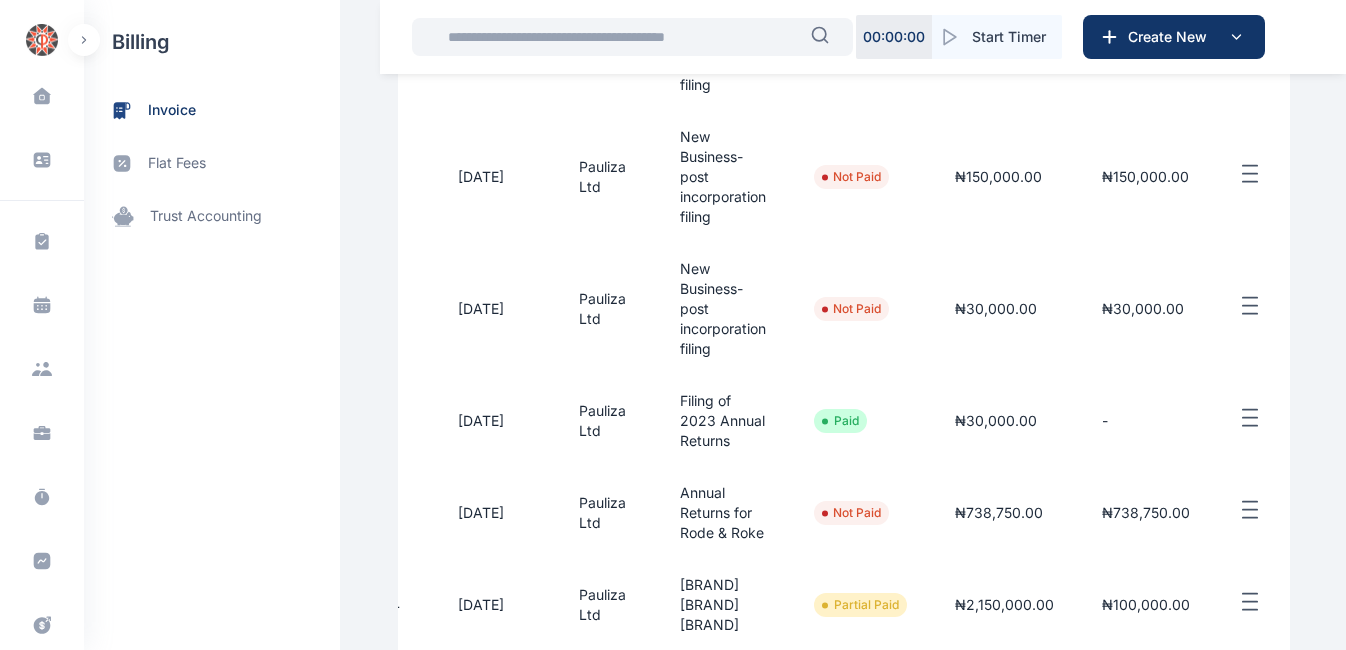 click 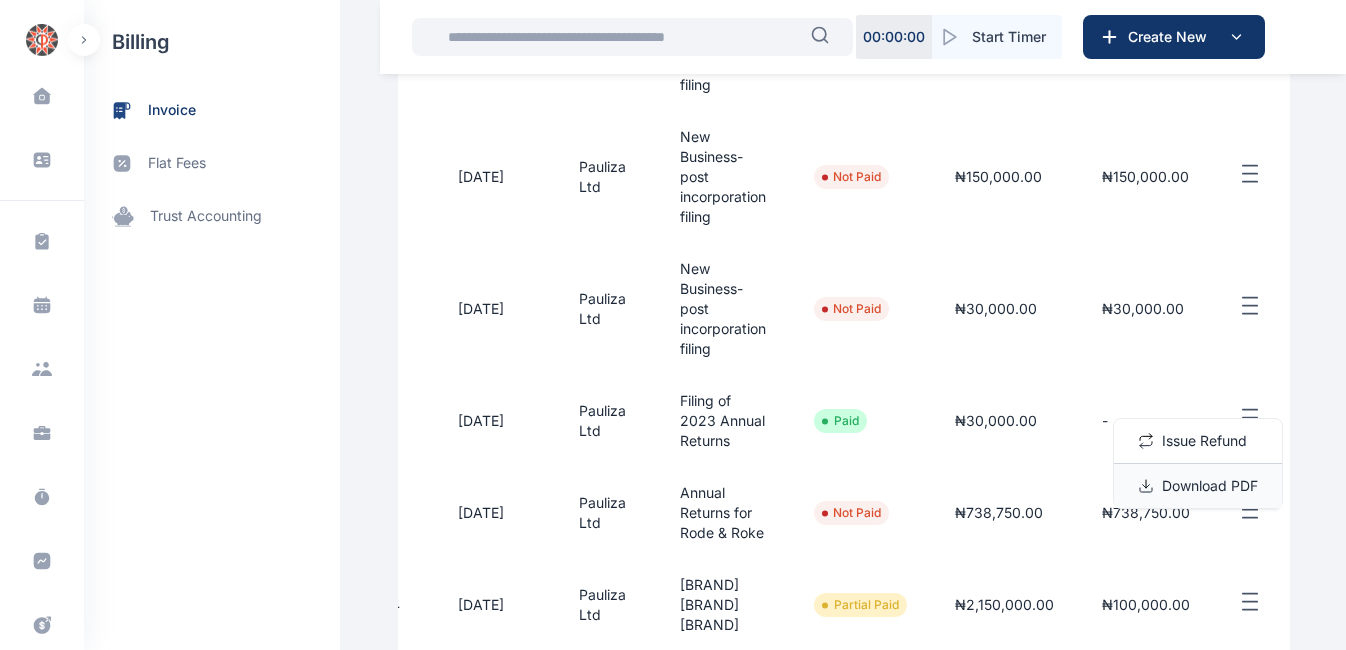 click on "Download PDF" at bounding box center [1210, 486] 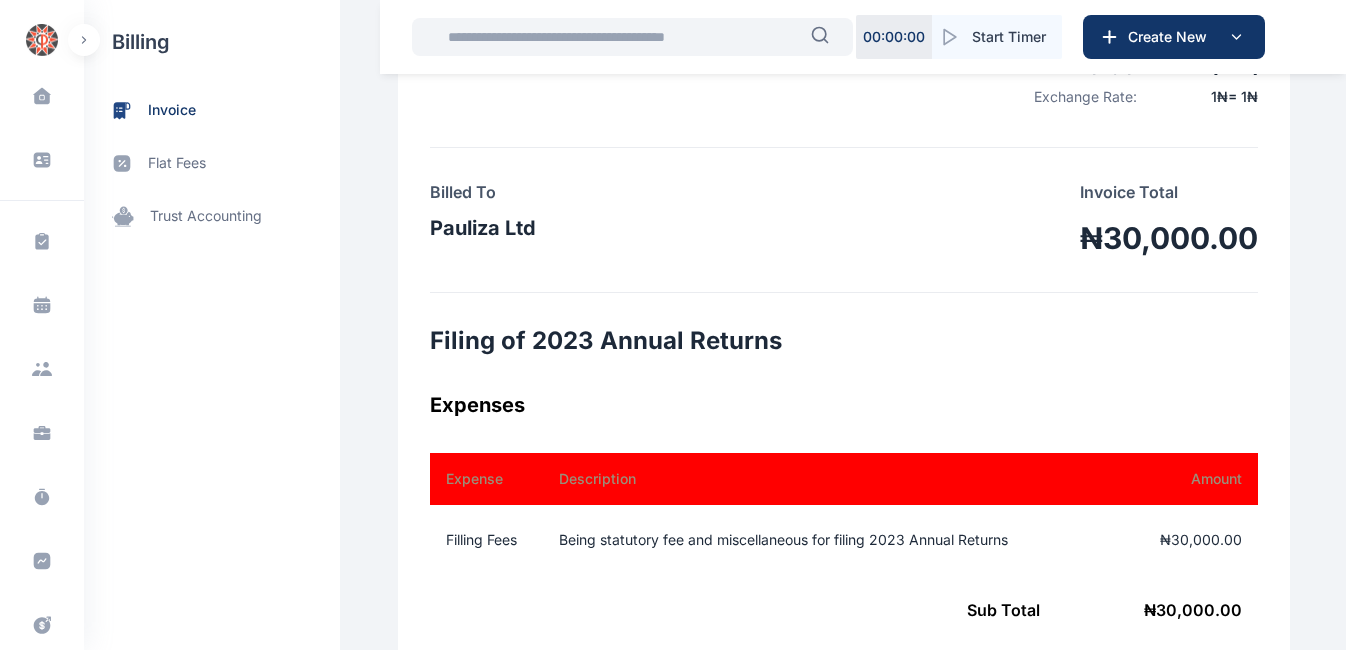 scroll, scrollTop: 342, scrollLeft: 0, axis: vertical 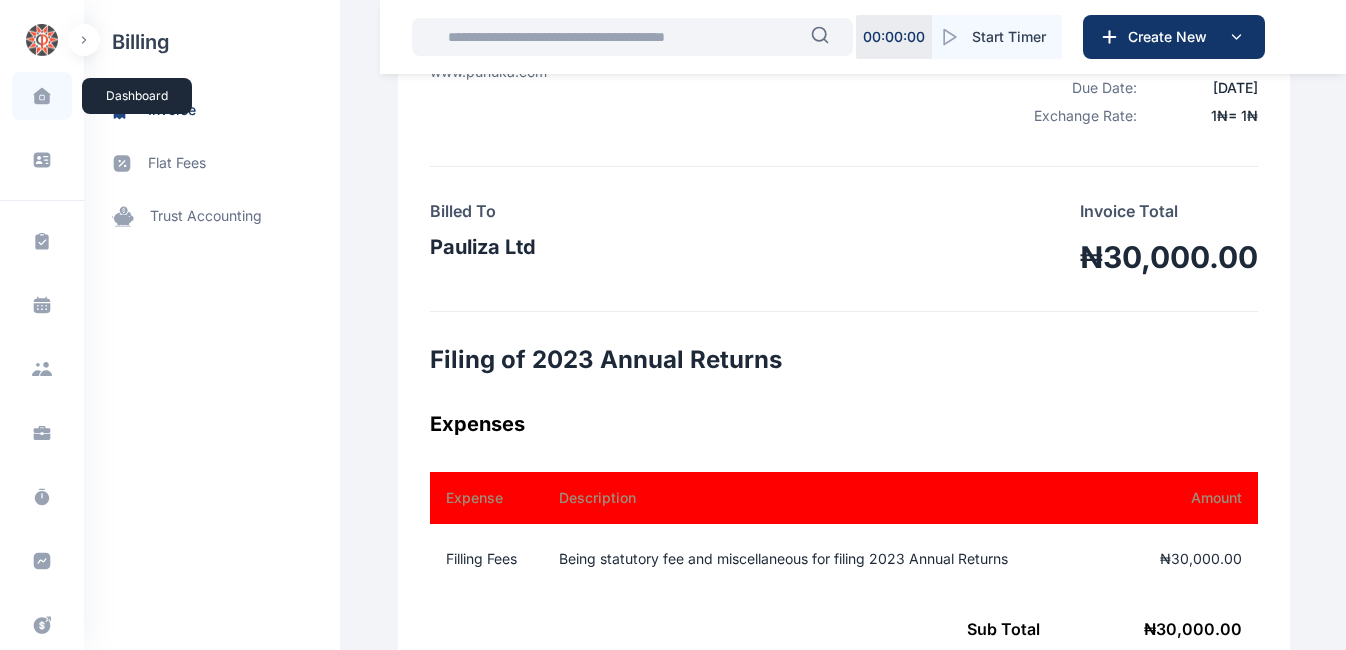 click 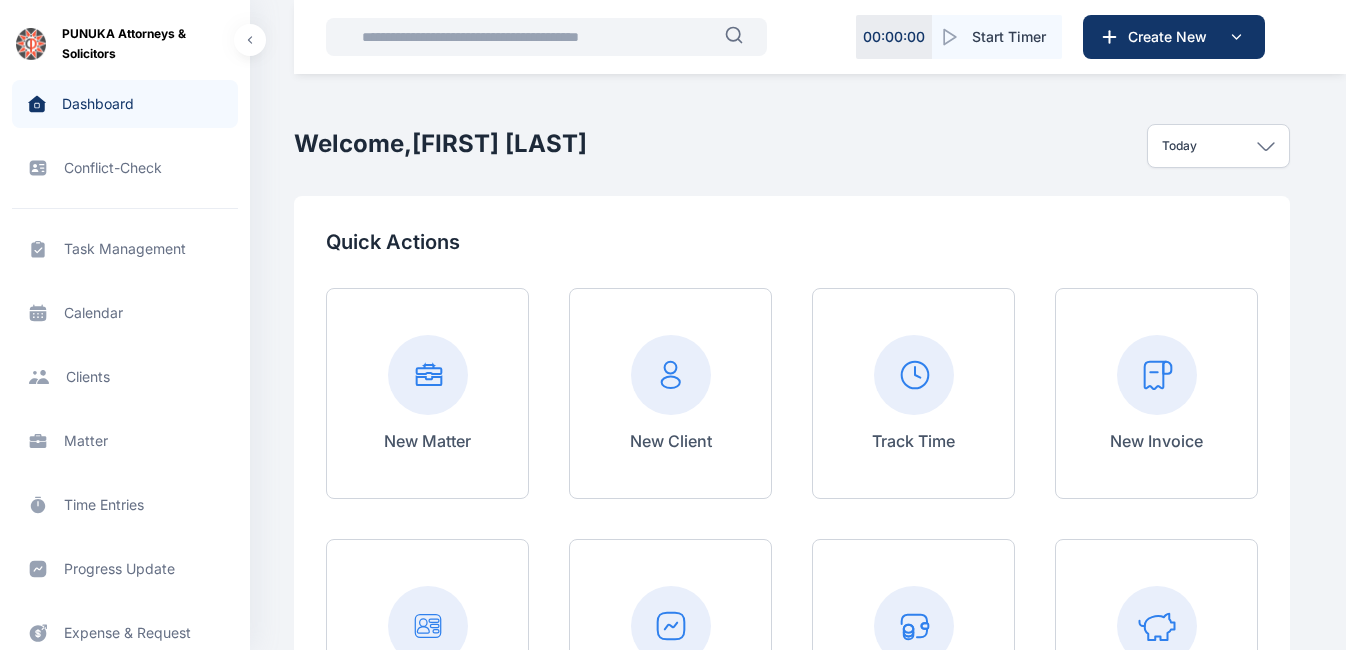 click 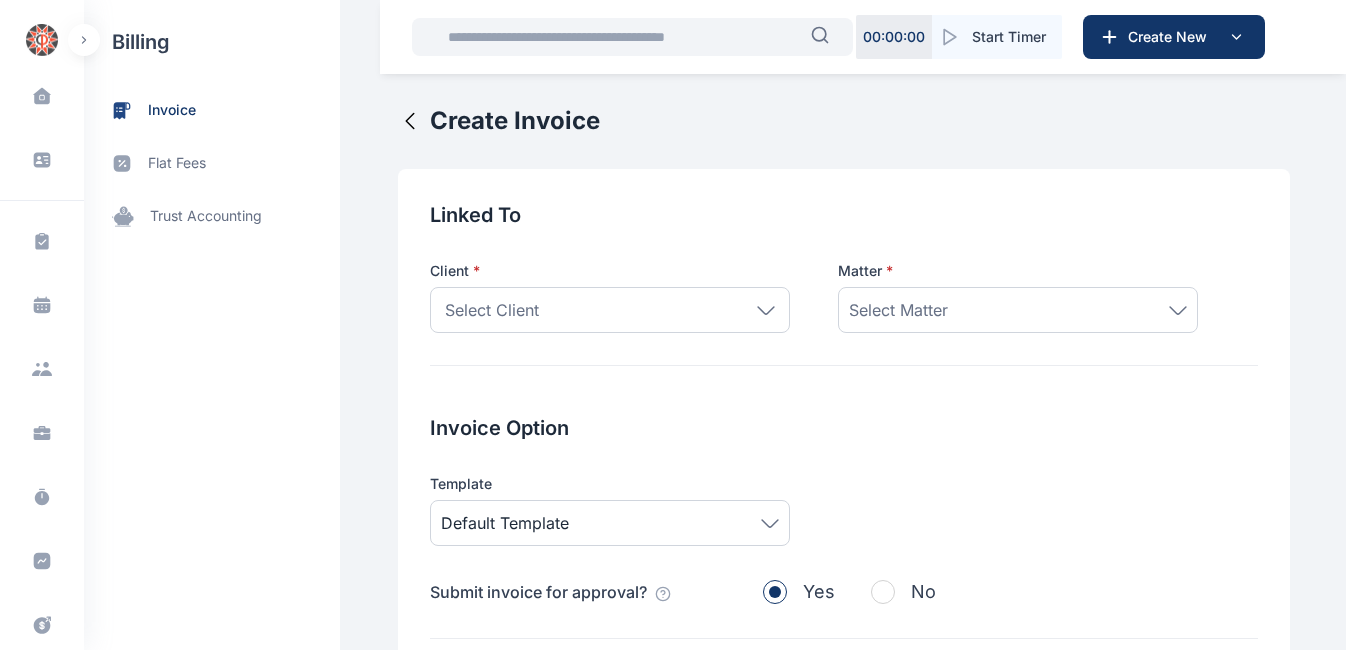 scroll, scrollTop: 0, scrollLeft: 0, axis: both 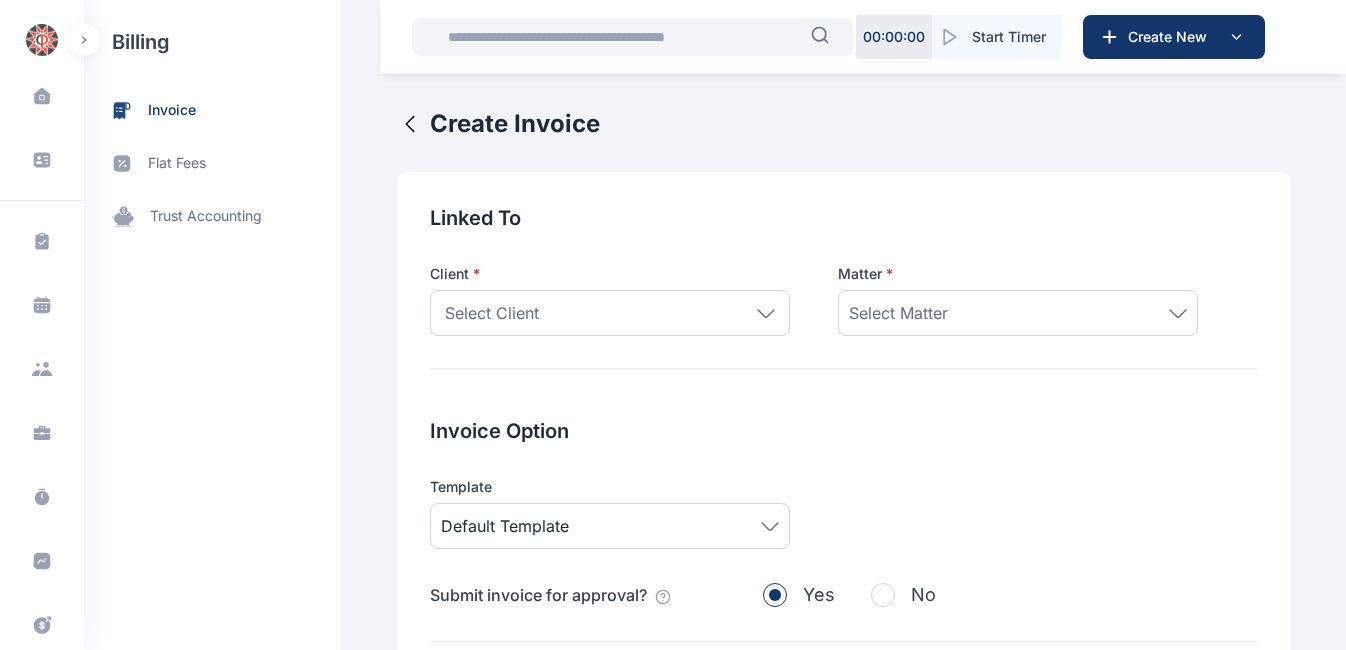 click on "Select Client" at bounding box center (610, 313) 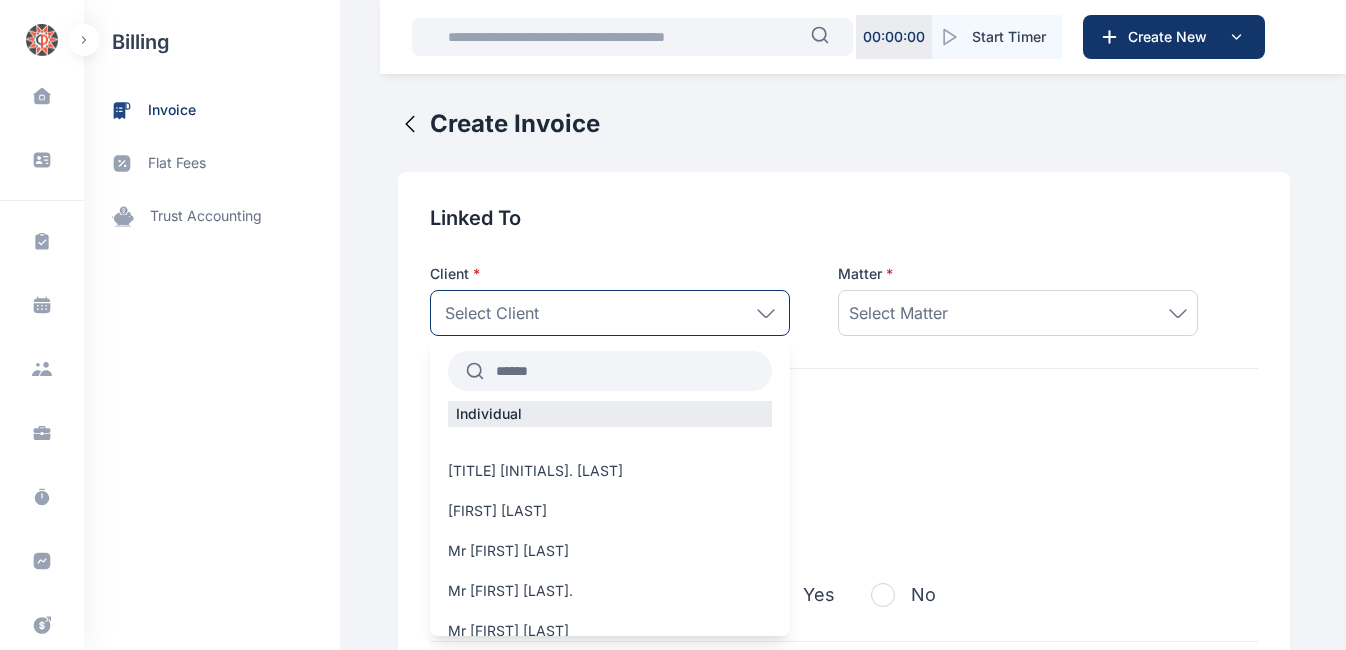 click at bounding box center [628, 371] 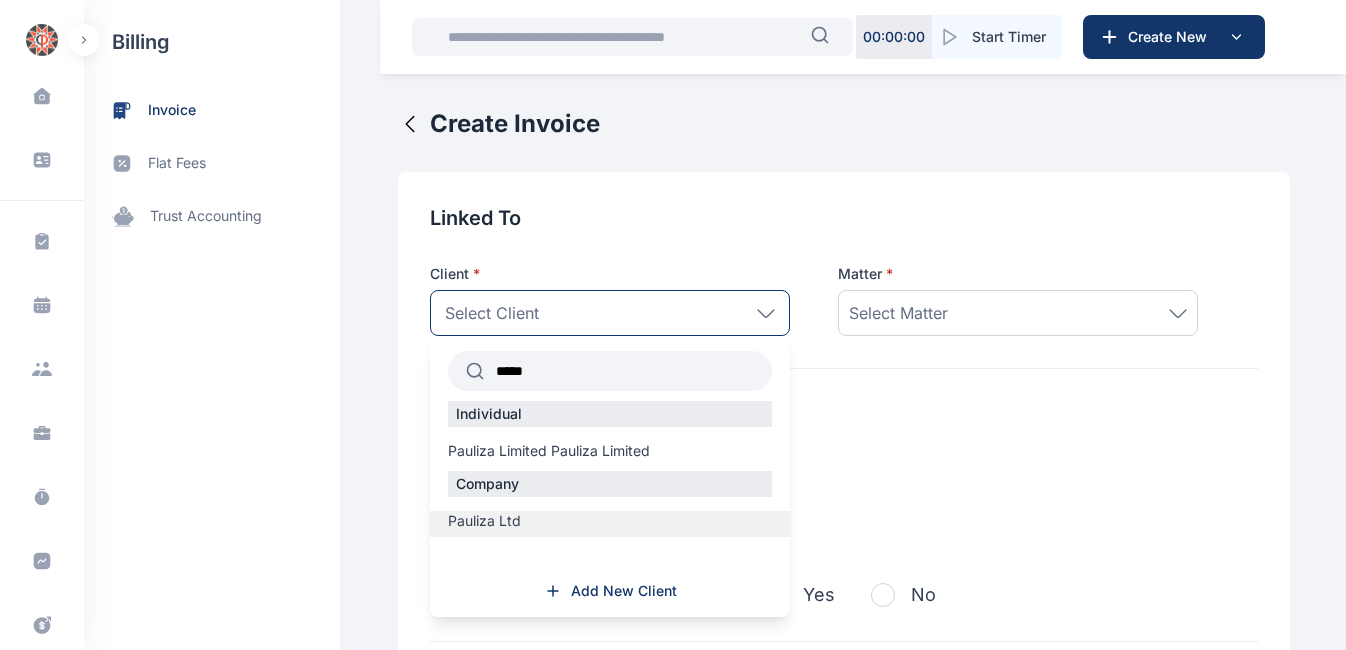 type on "*****" 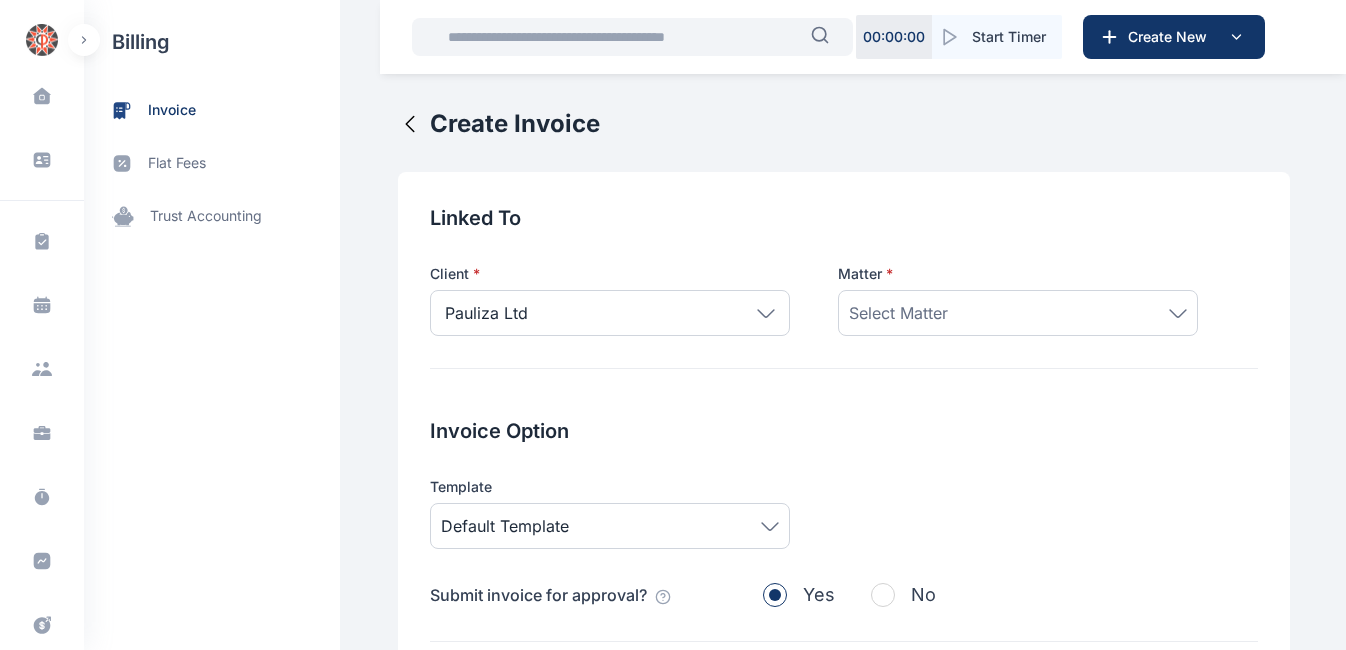 click 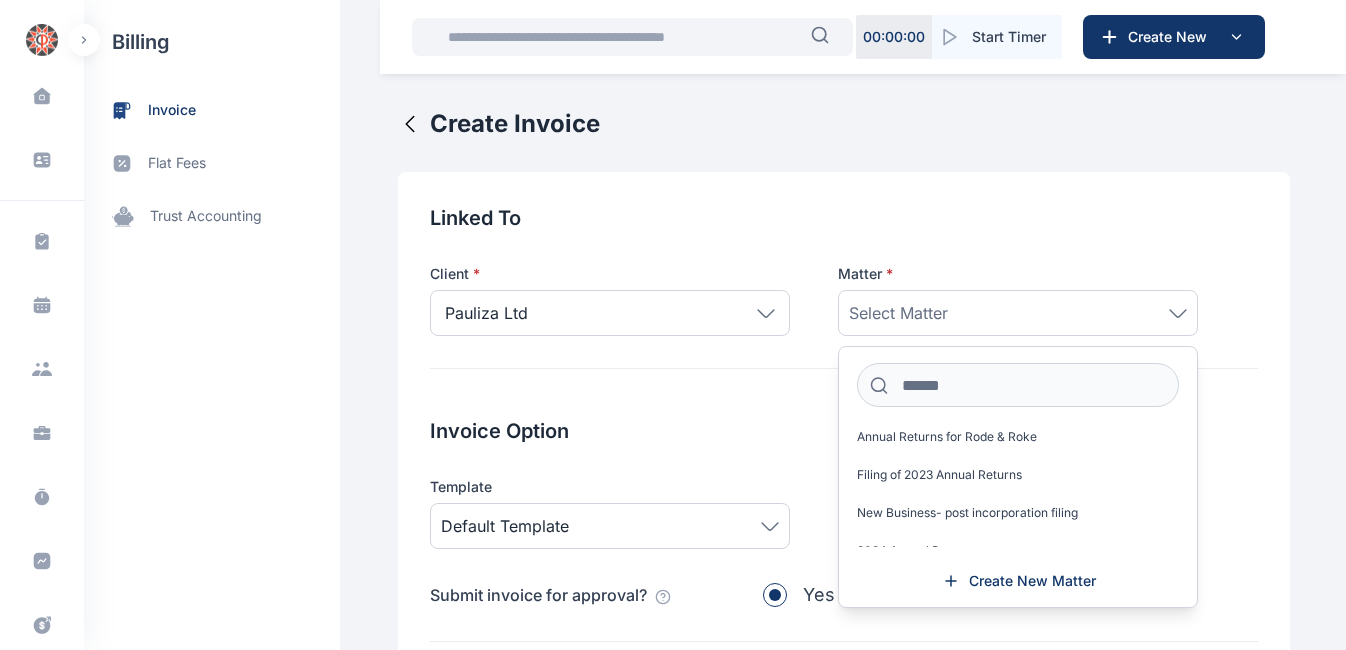 scroll, scrollTop: 374, scrollLeft: 0, axis: vertical 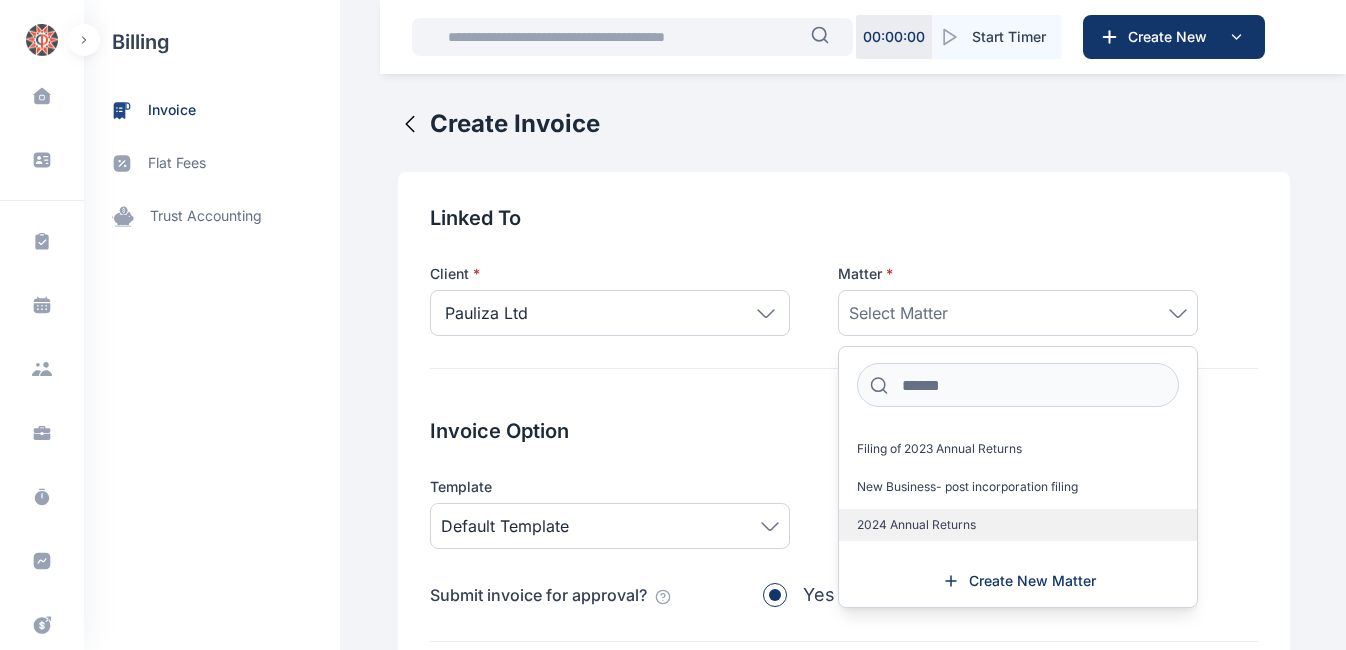 click on "2024 Annual Returns" at bounding box center [916, 525] 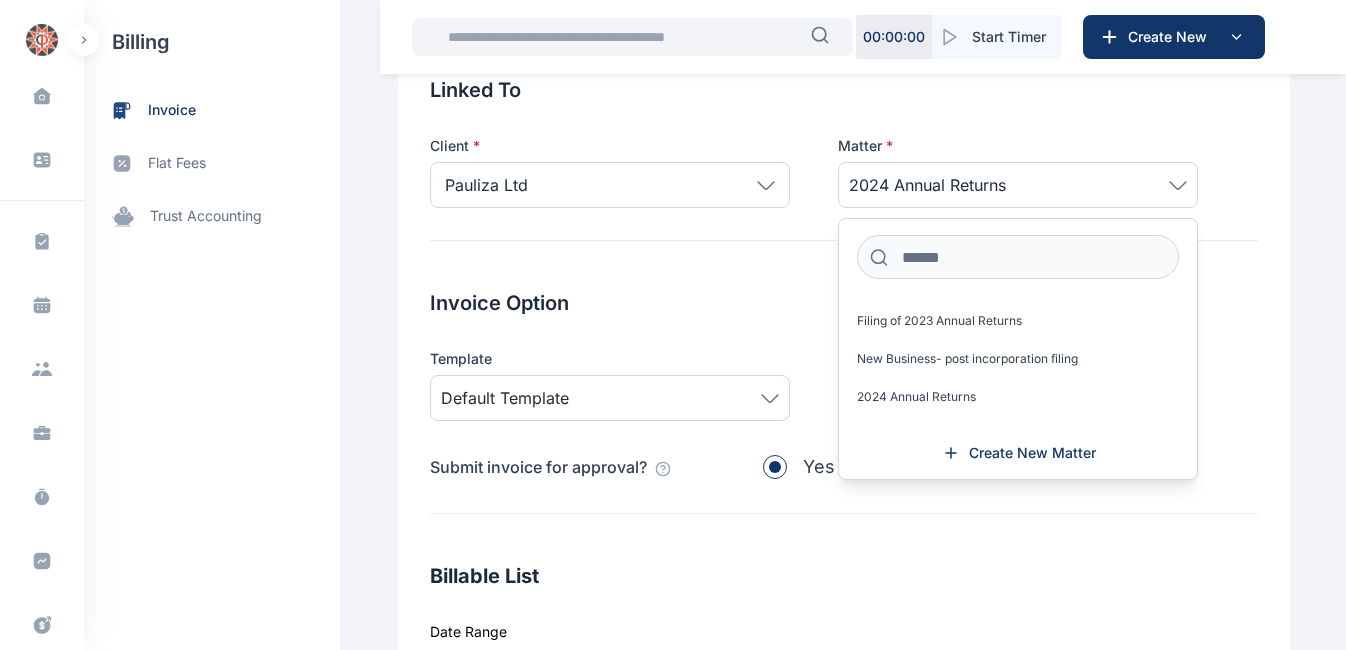 scroll, scrollTop: 137, scrollLeft: 0, axis: vertical 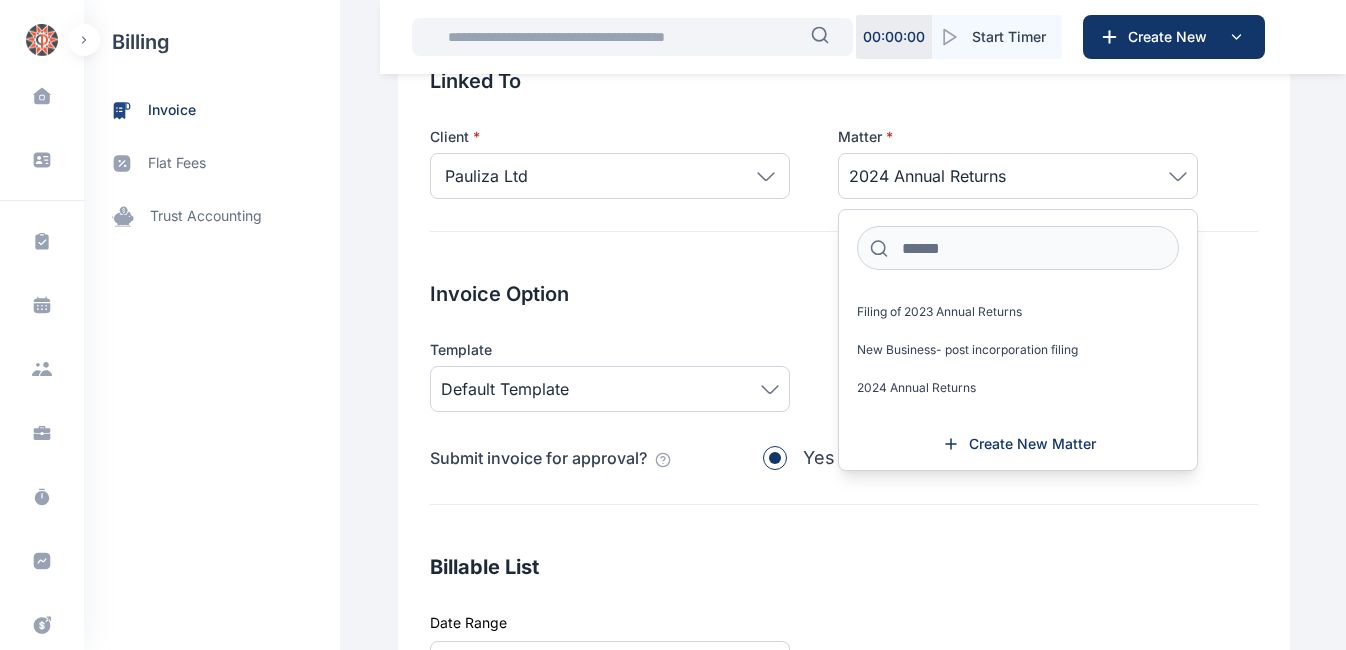 click on "Invoice Option" at bounding box center [844, 294] 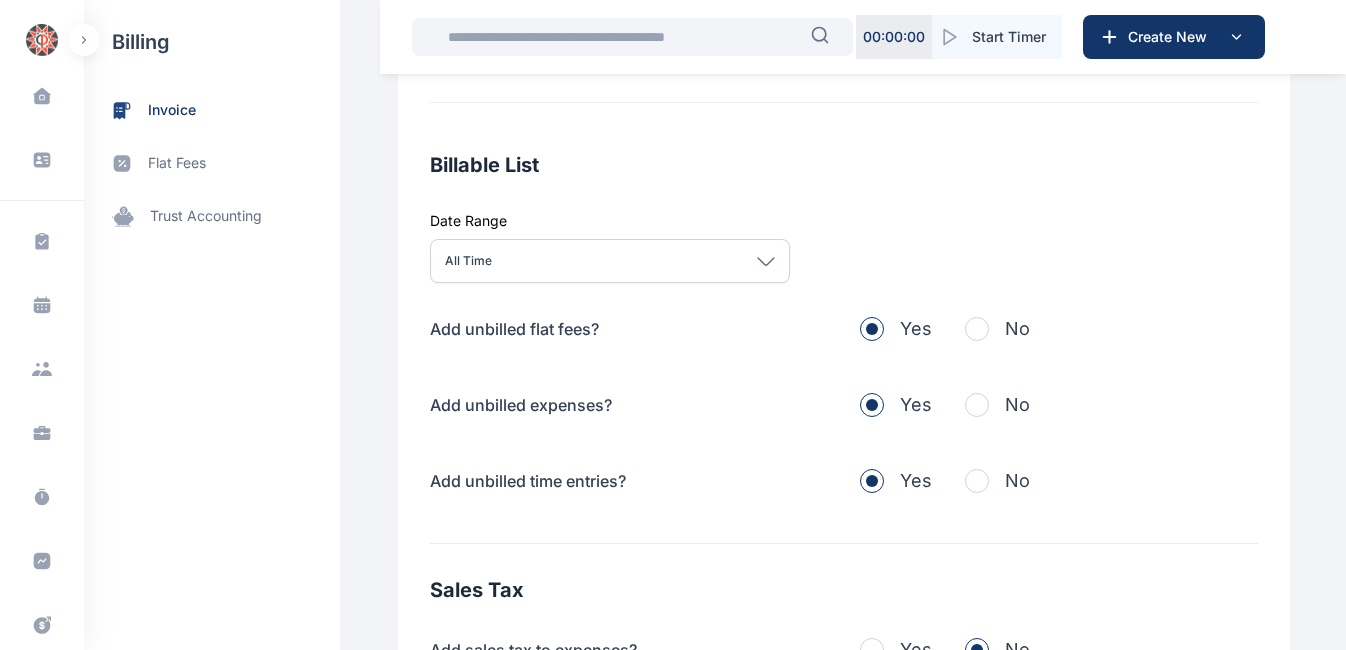 scroll, scrollTop: 540, scrollLeft: 0, axis: vertical 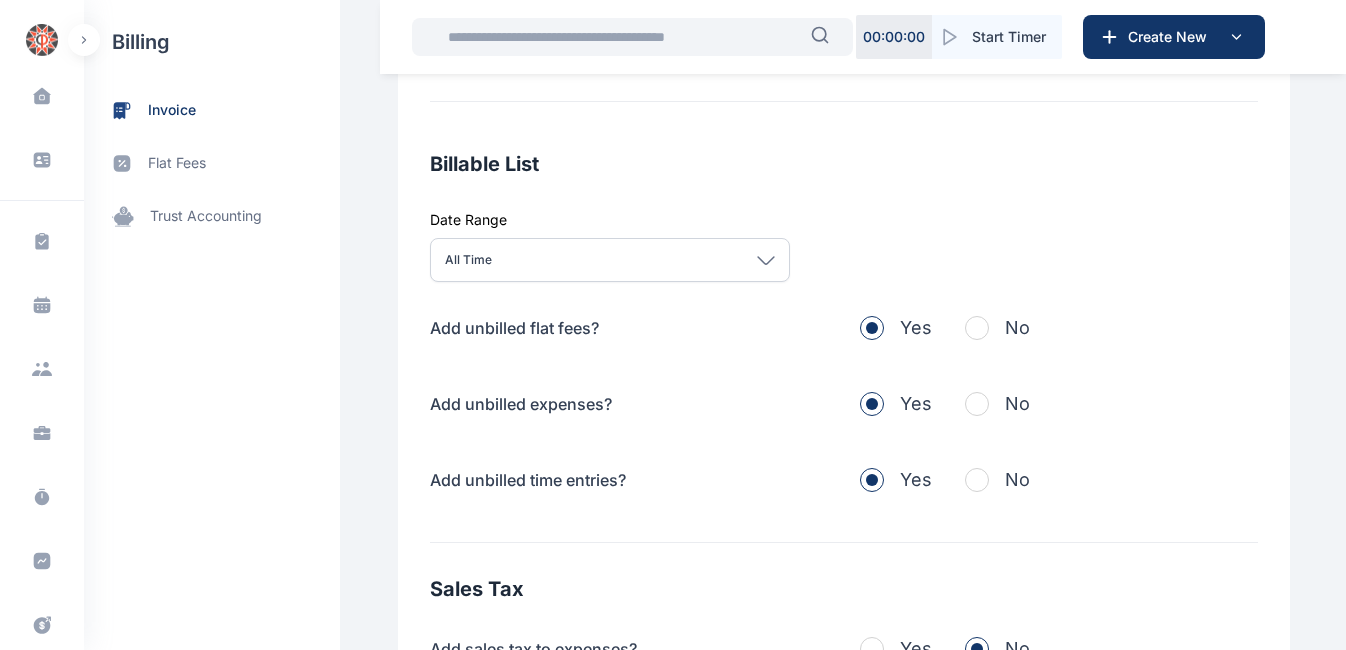 click at bounding box center (977, 328) 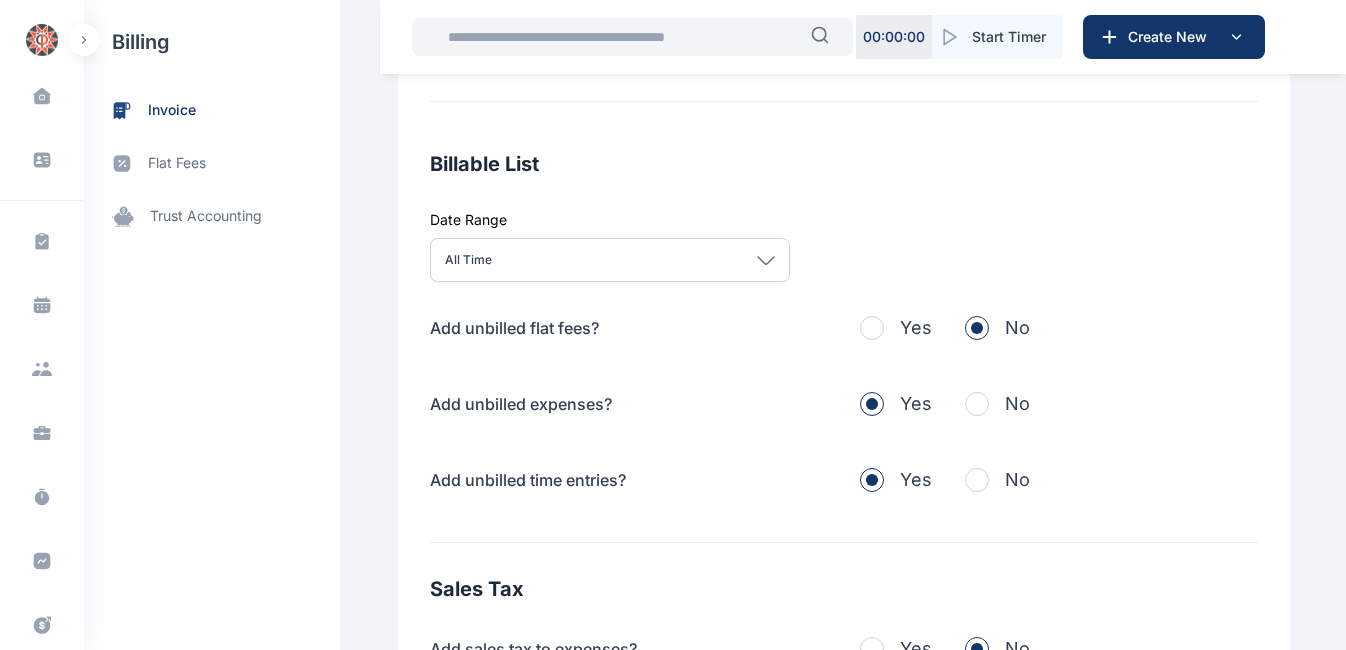 click at bounding box center [977, 404] 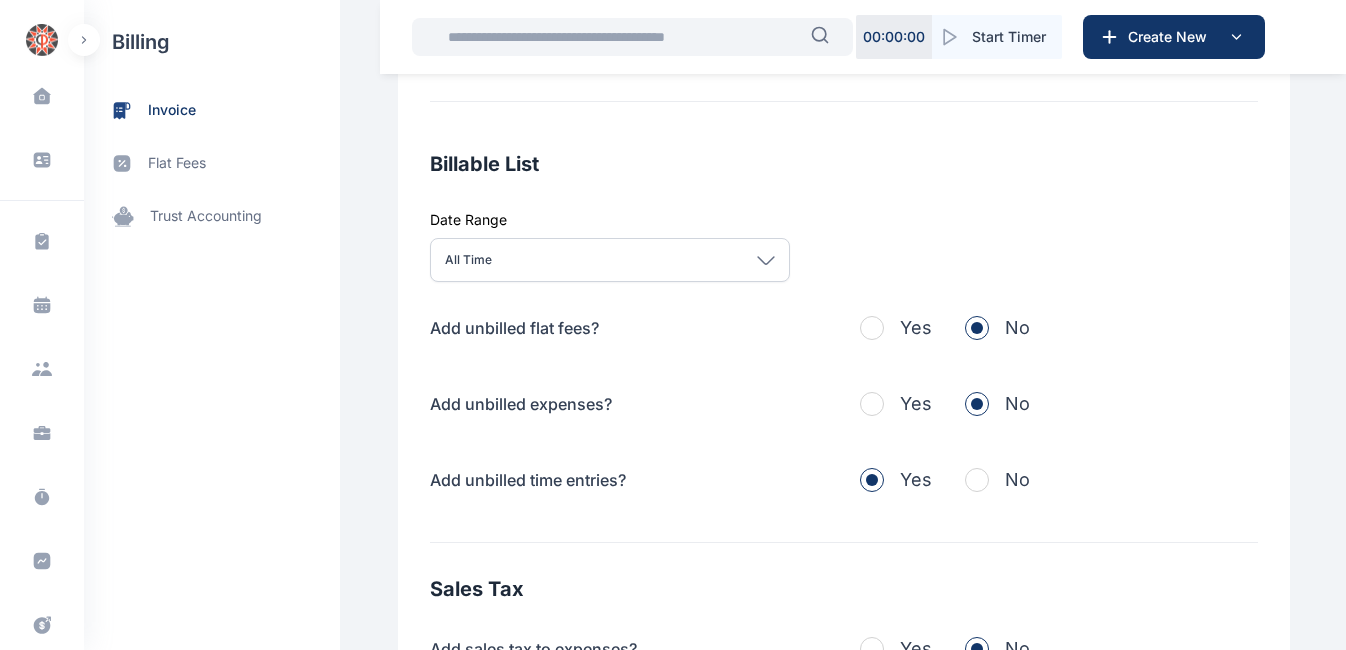 click at bounding box center [977, 480] 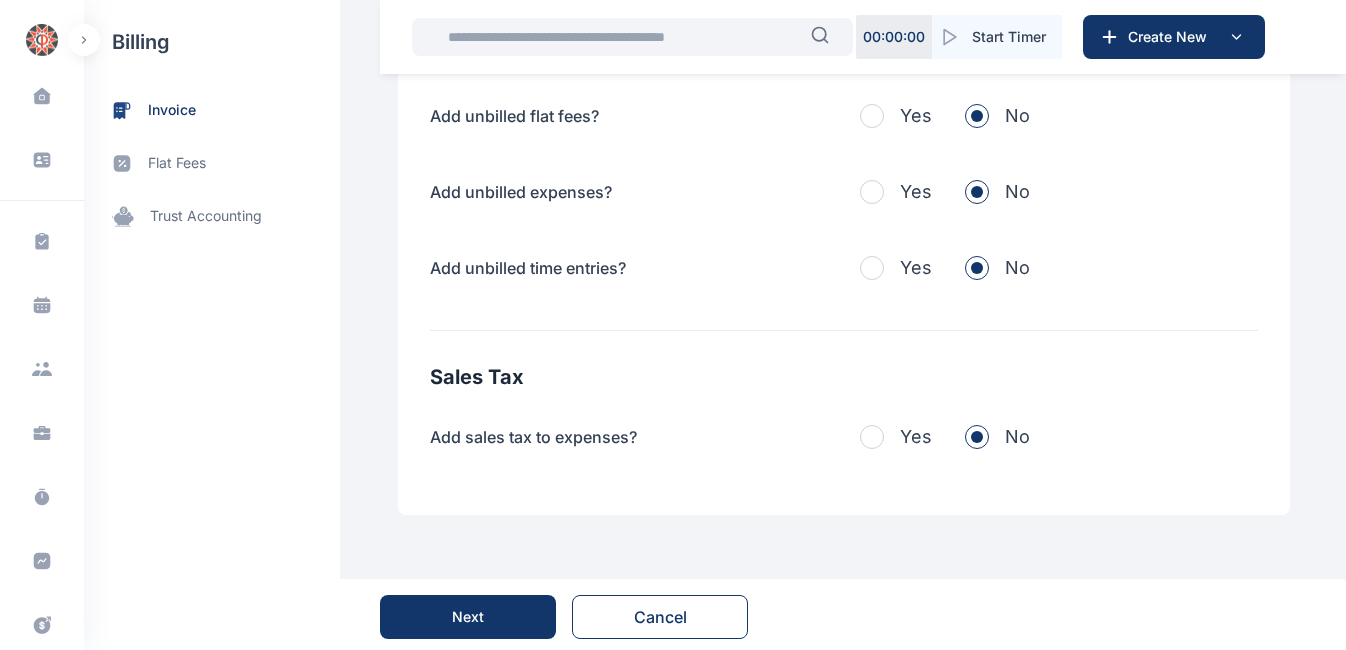 scroll, scrollTop: 757, scrollLeft: 0, axis: vertical 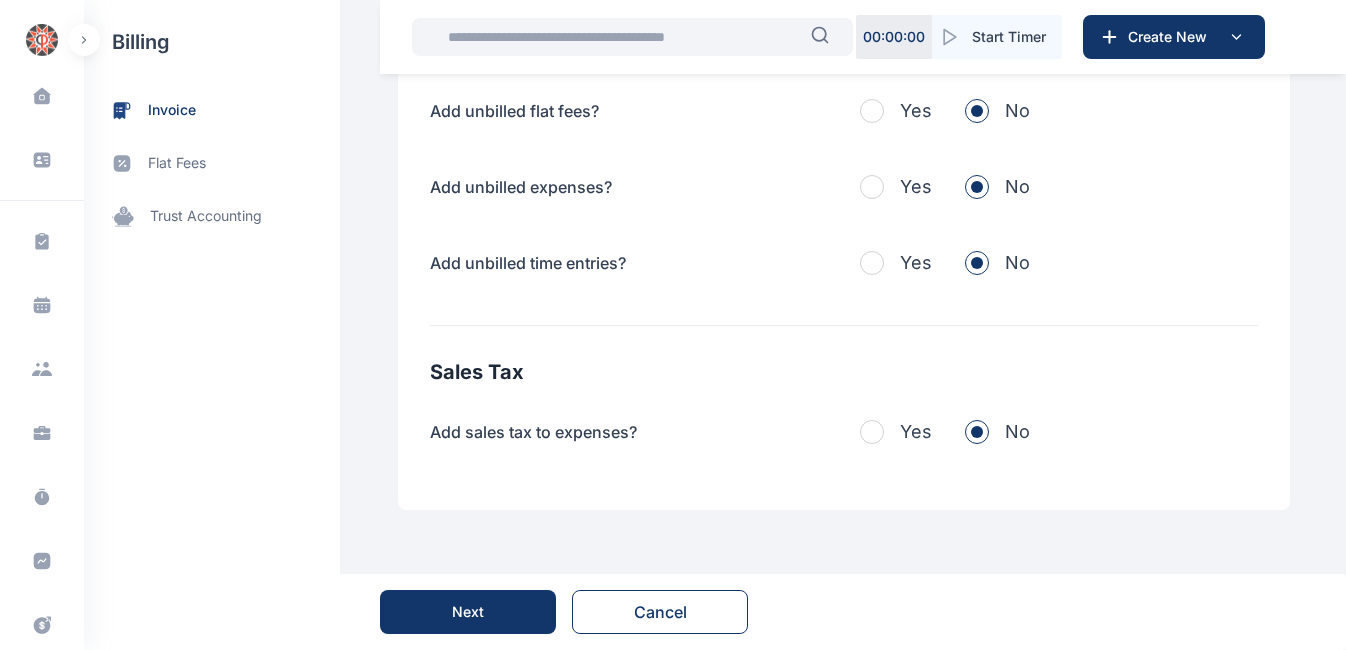 click on "Next" at bounding box center (468, 612) 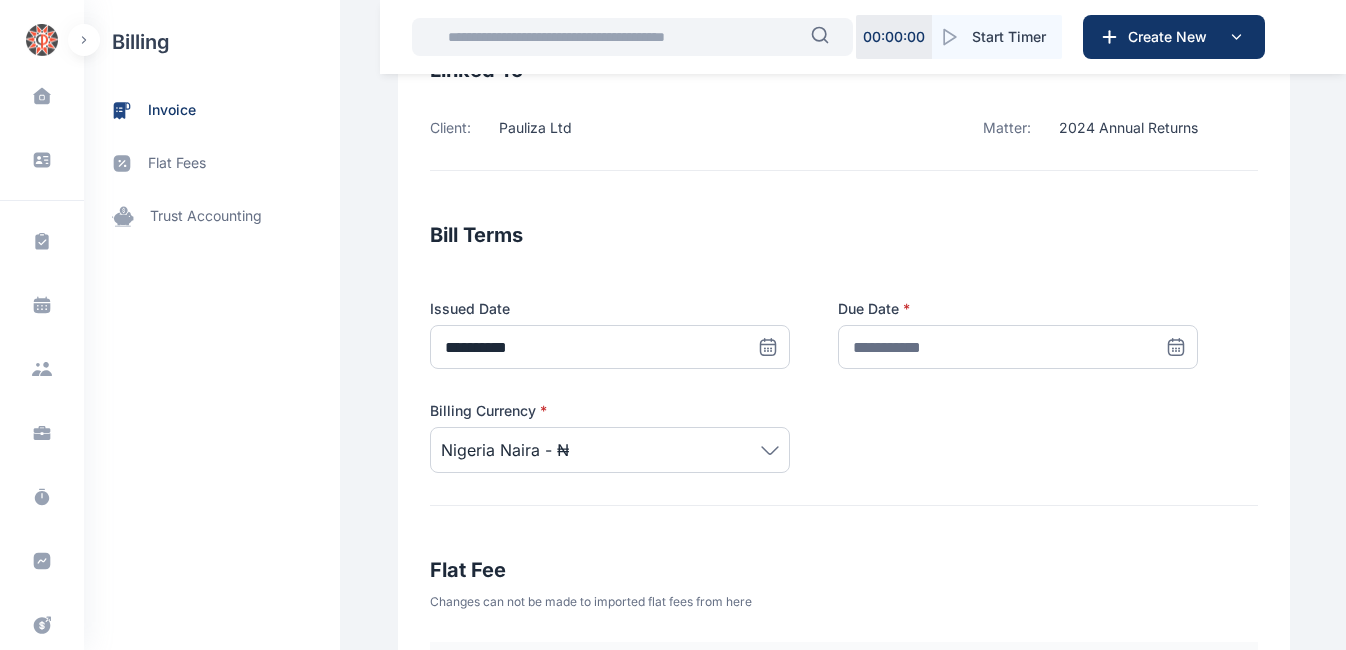scroll, scrollTop: 213, scrollLeft: 0, axis: vertical 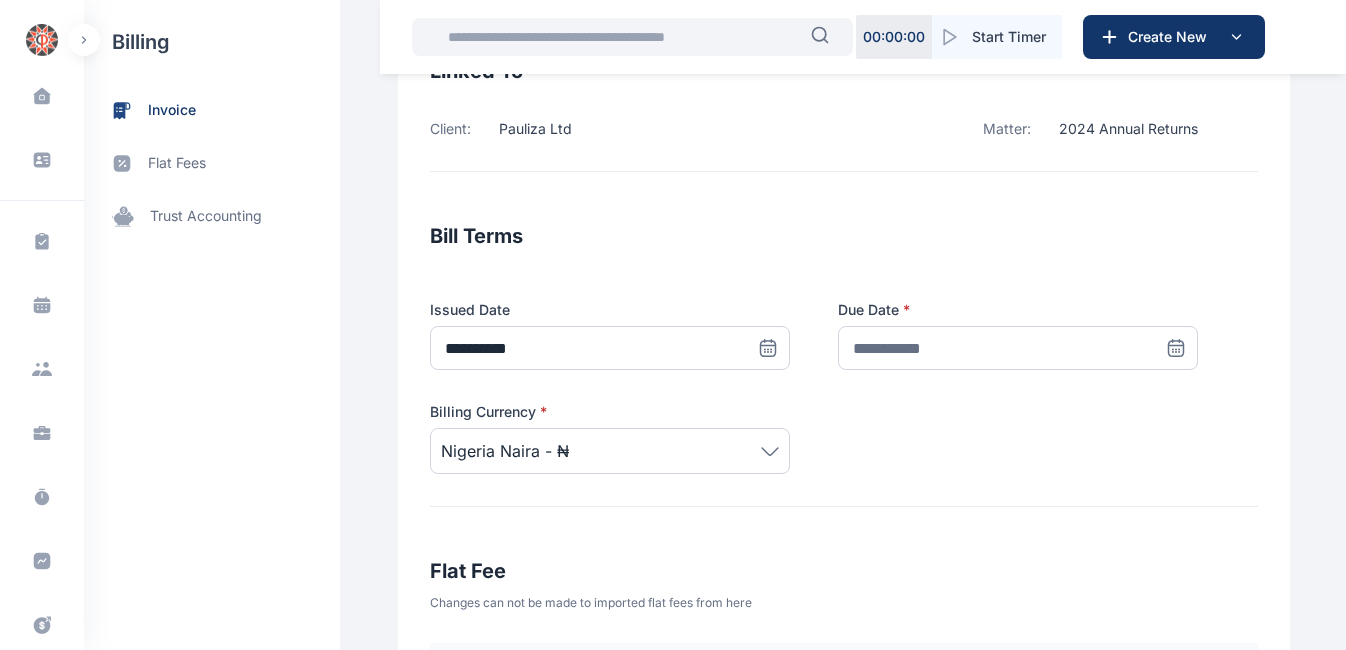click 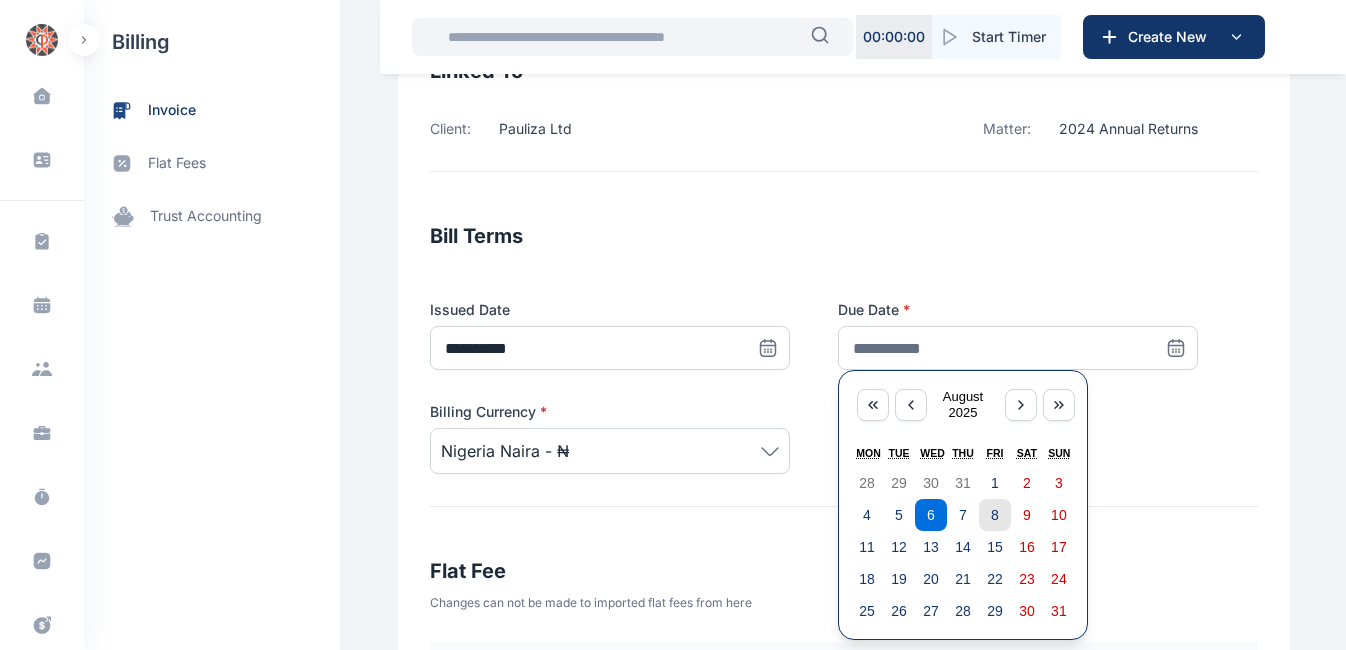 click on "8" at bounding box center (995, 515) 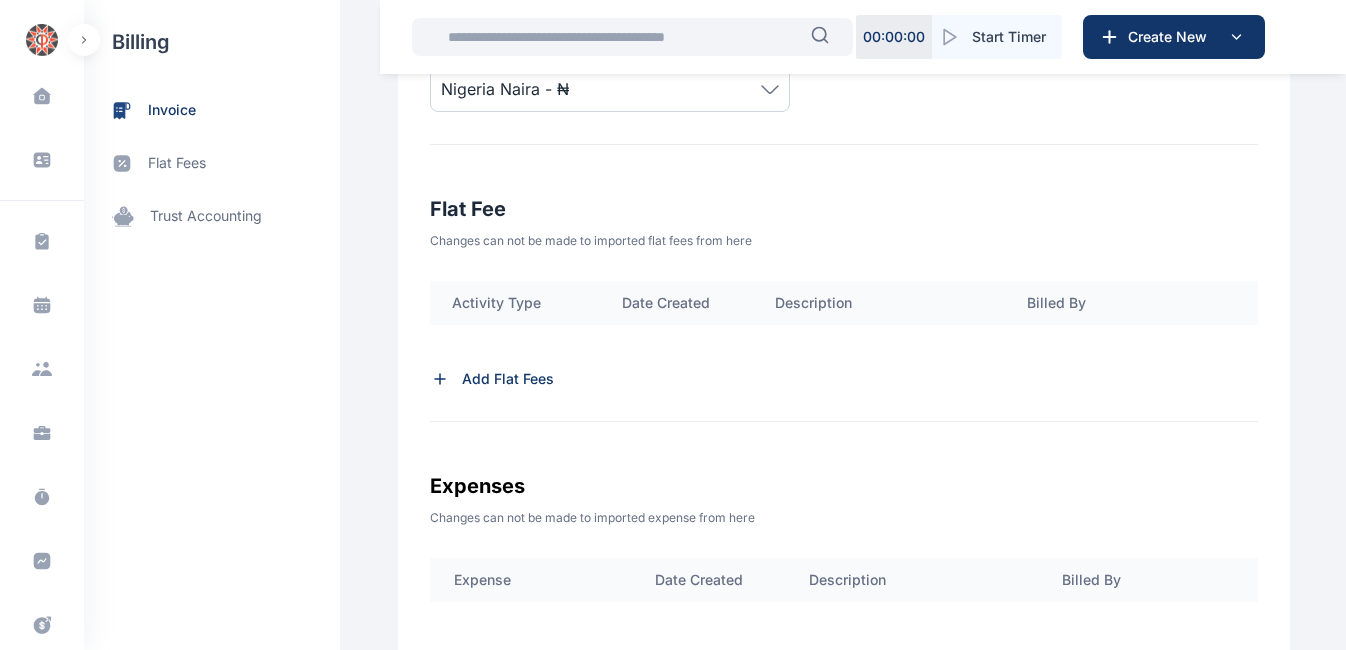 scroll, scrollTop: 576, scrollLeft: 0, axis: vertical 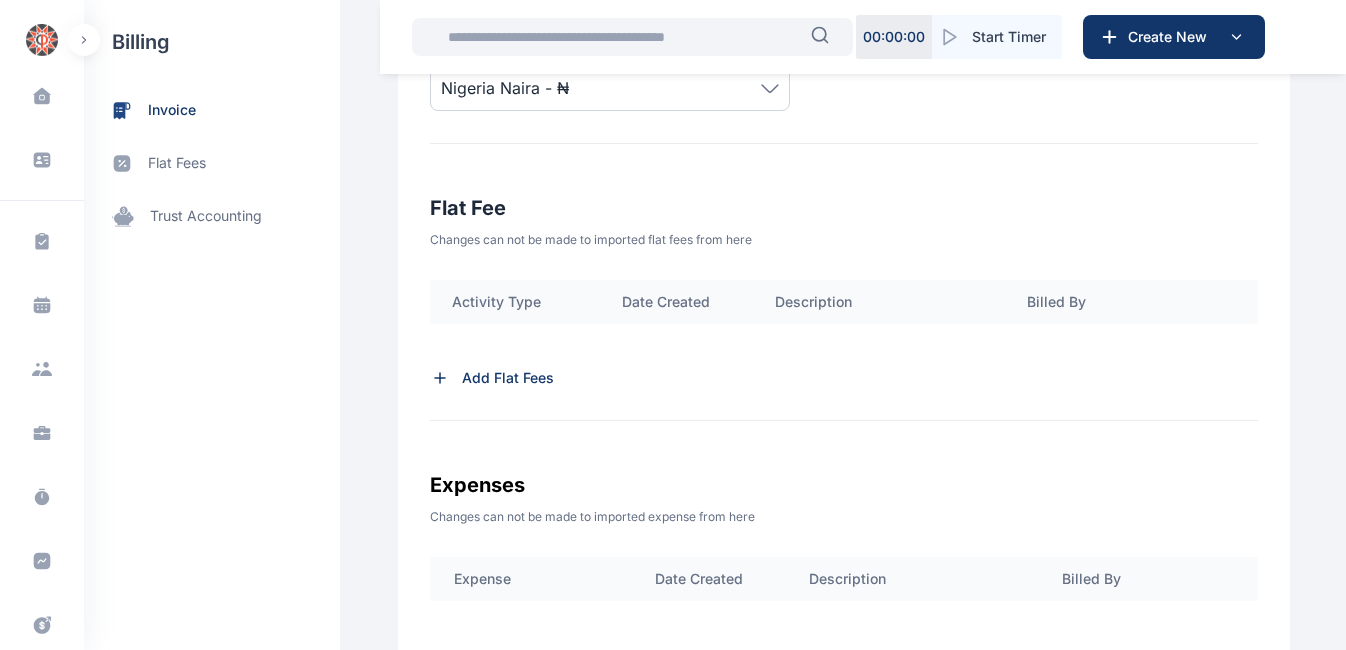 click 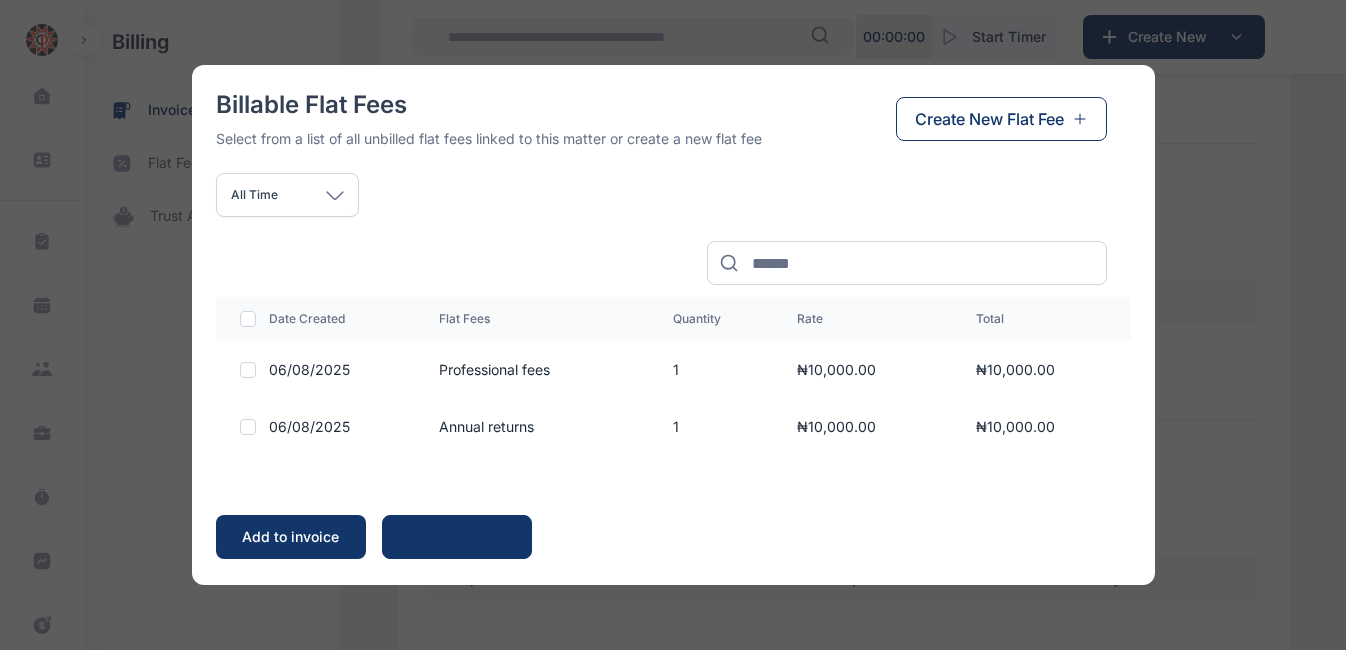 click on "Professional fees" at bounding box center [532, 369] 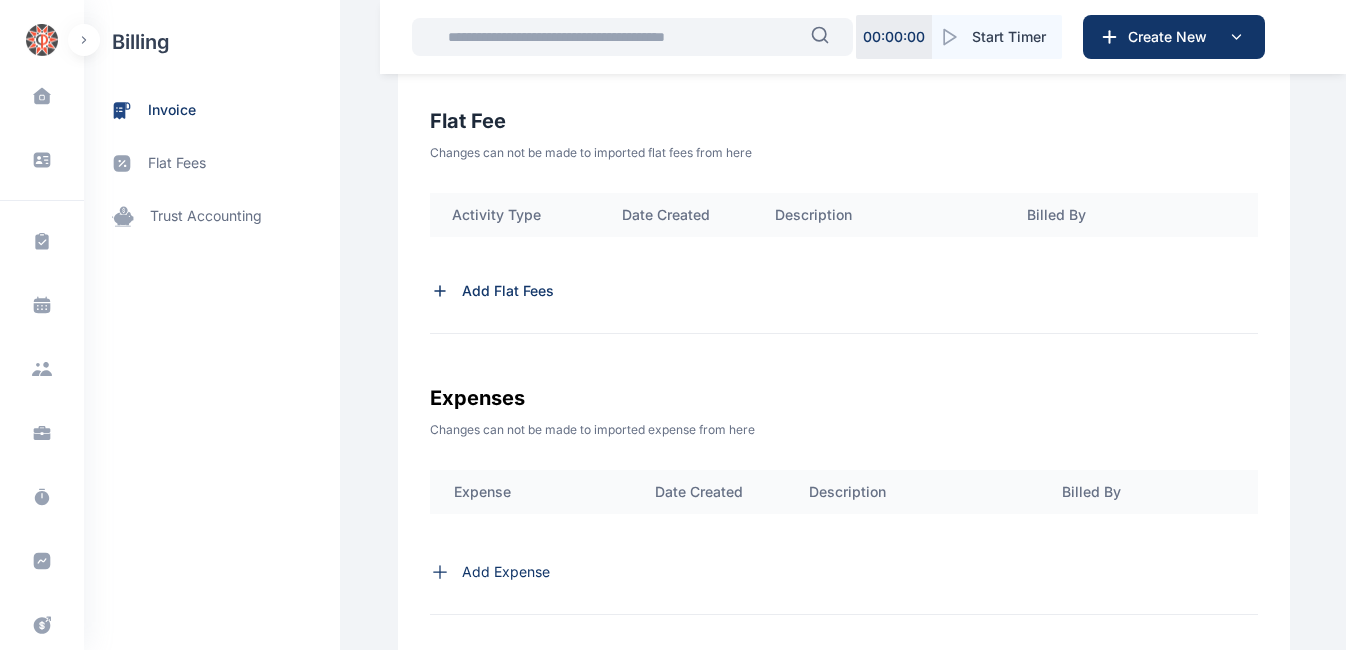 scroll, scrollTop: 662, scrollLeft: 0, axis: vertical 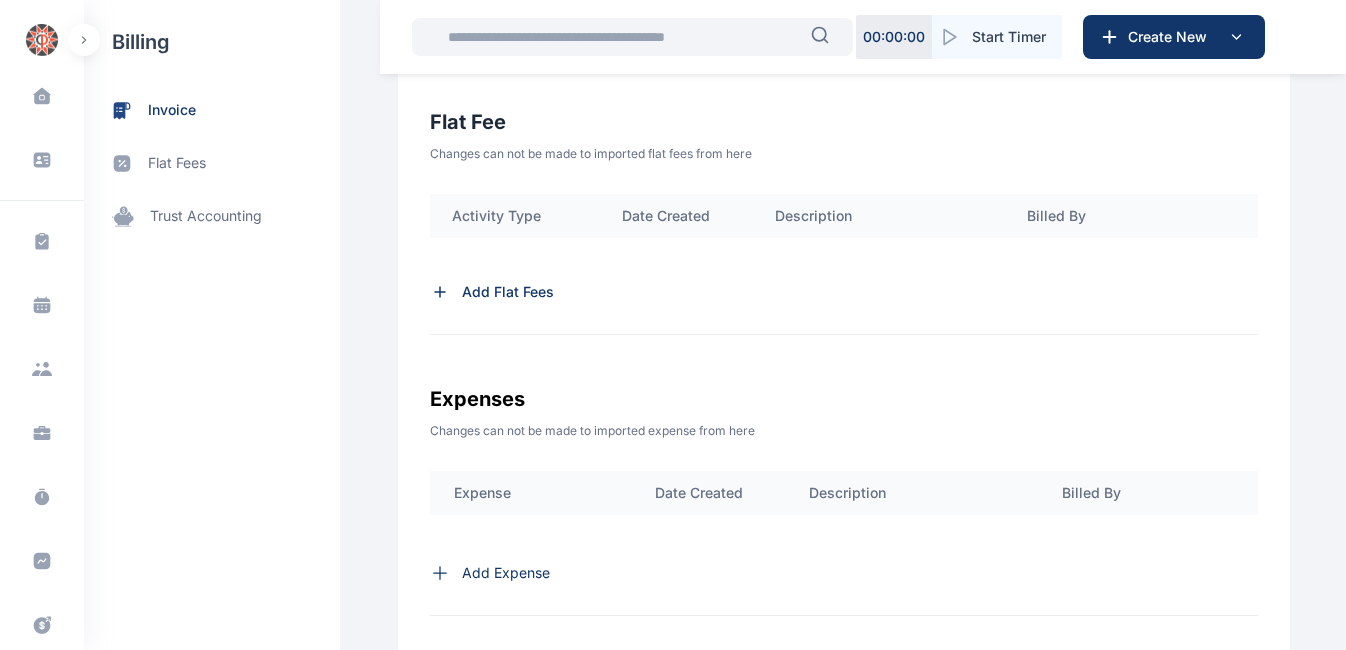 click on "Add Flat Fees" at bounding box center [508, 292] 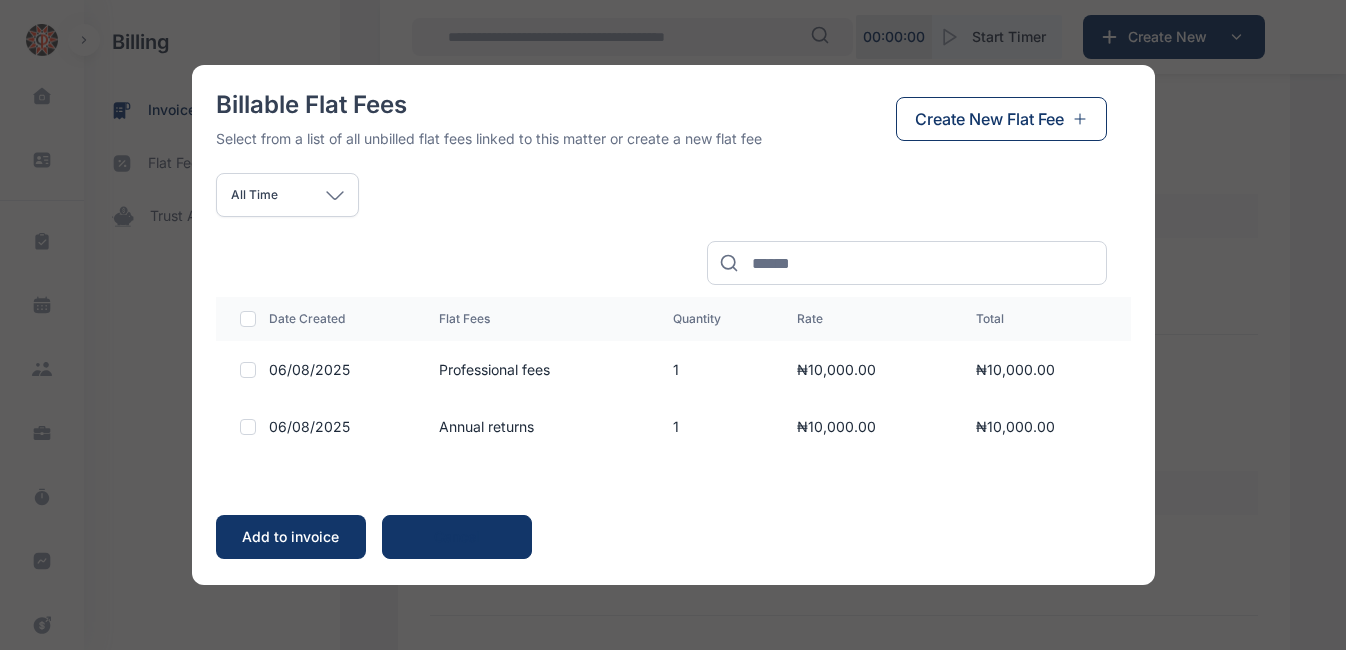 click at bounding box center [248, 370] 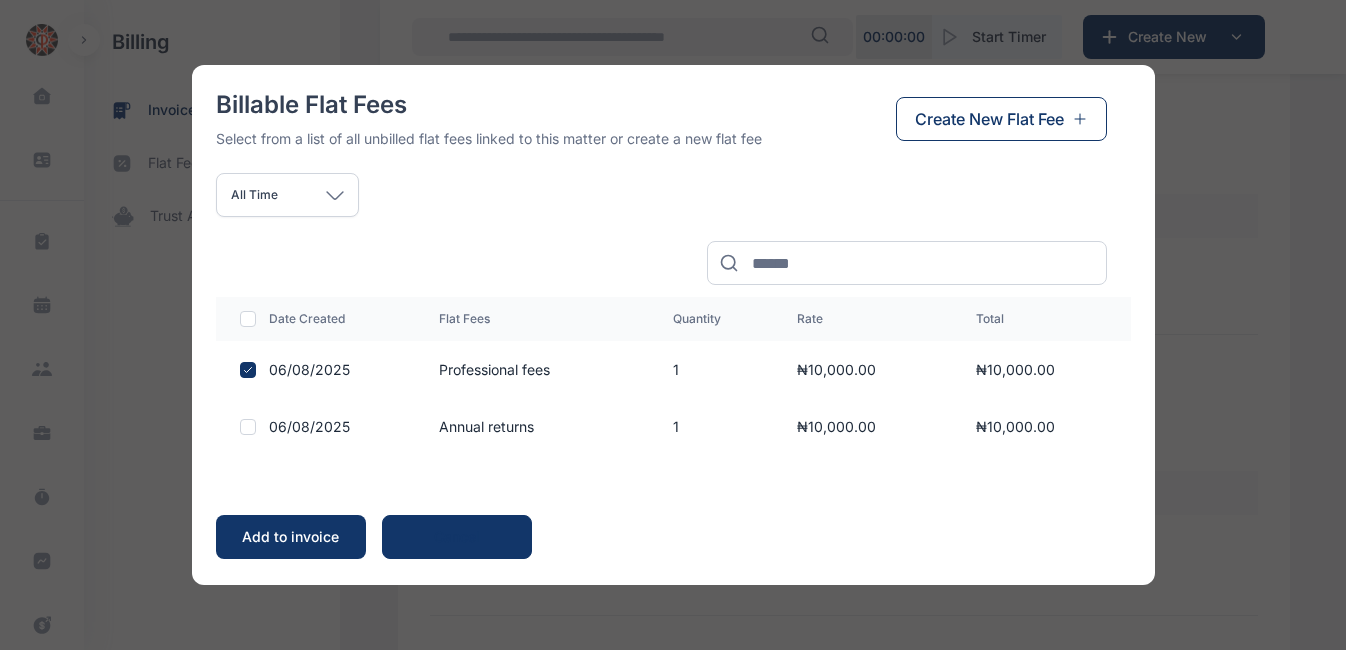 click on "Add to invoice" at bounding box center (290, 537) 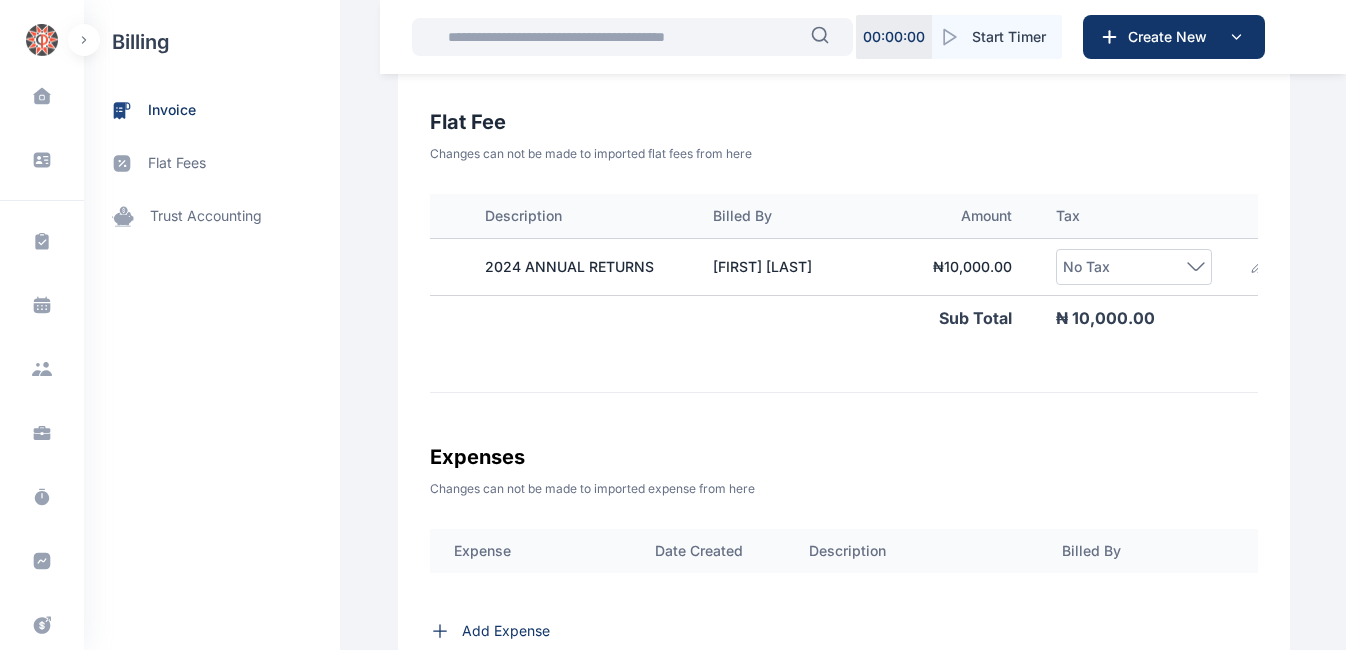 scroll, scrollTop: 0, scrollLeft: 326, axis: horizontal 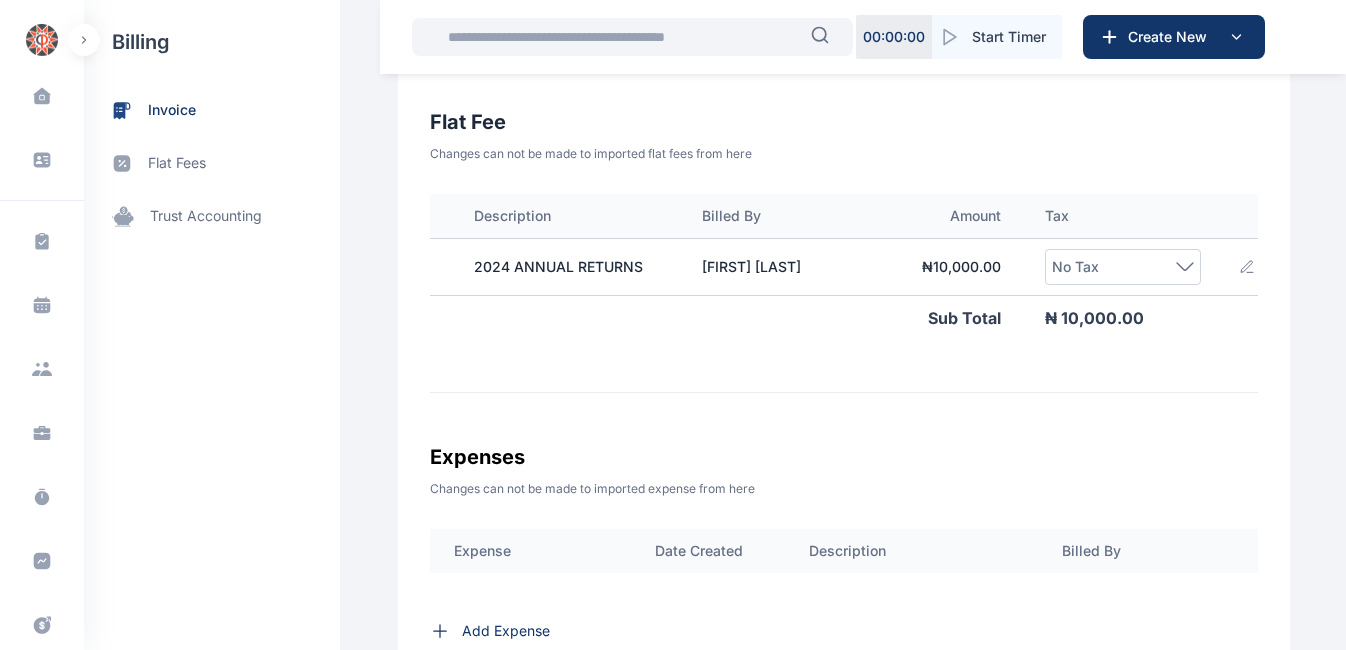 click 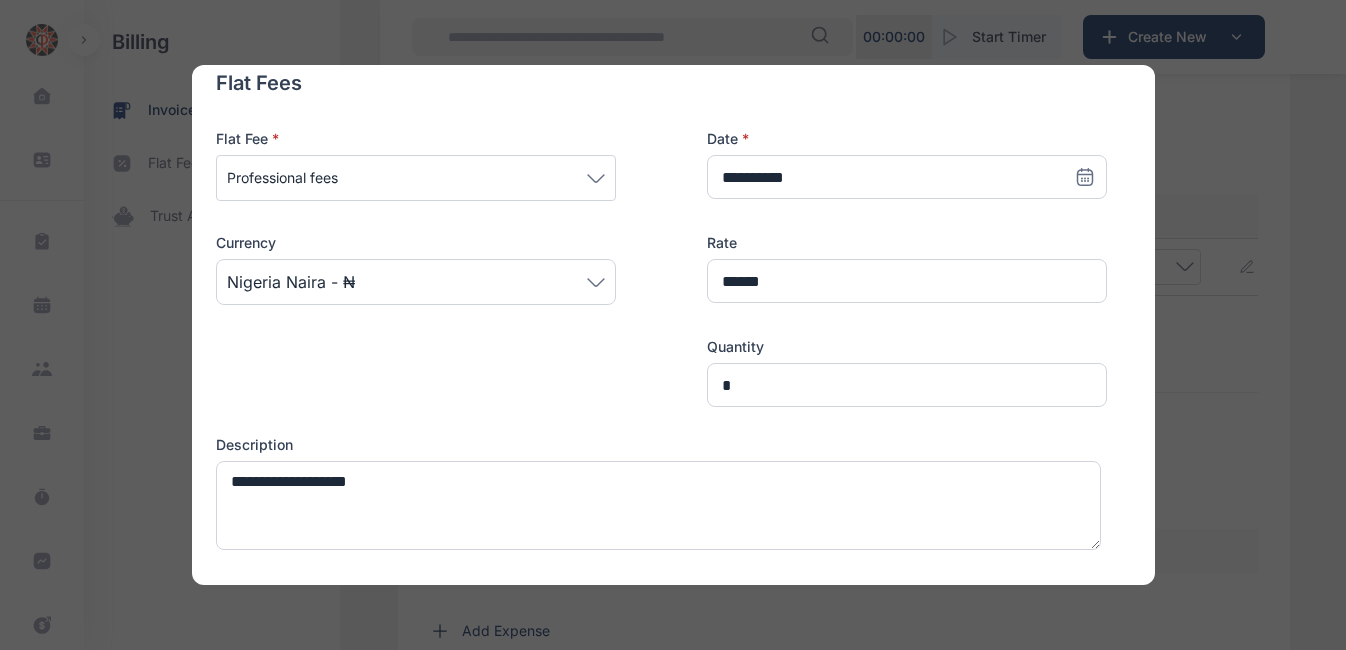 scroll, scrollTop: 253, scrollLeft: 0, axis: vertical 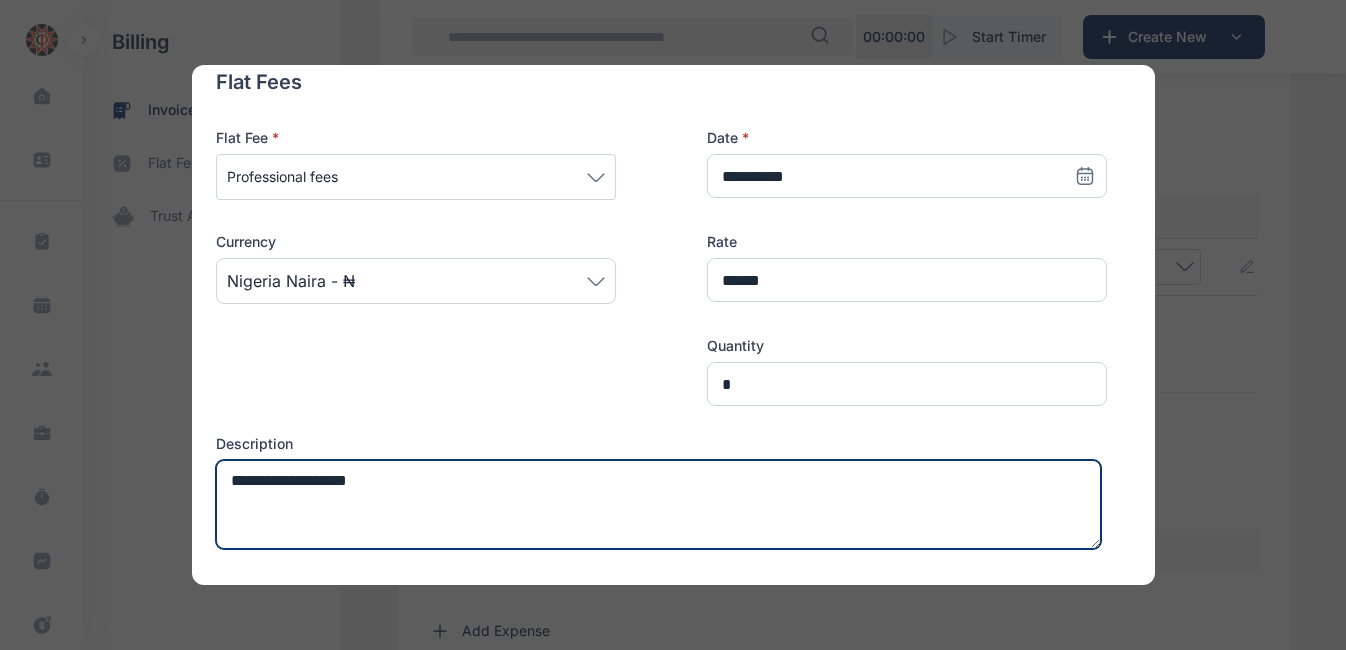 click on "**********" at bounding box center [658, 504] 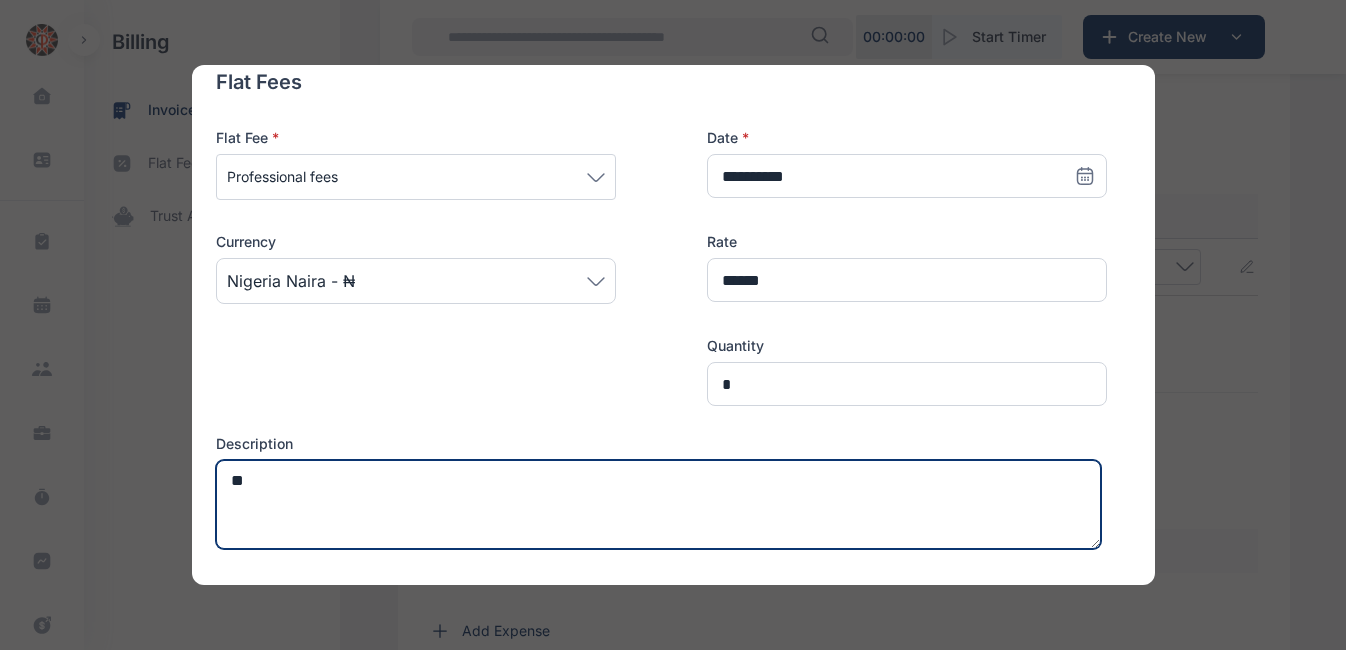 type on "*" 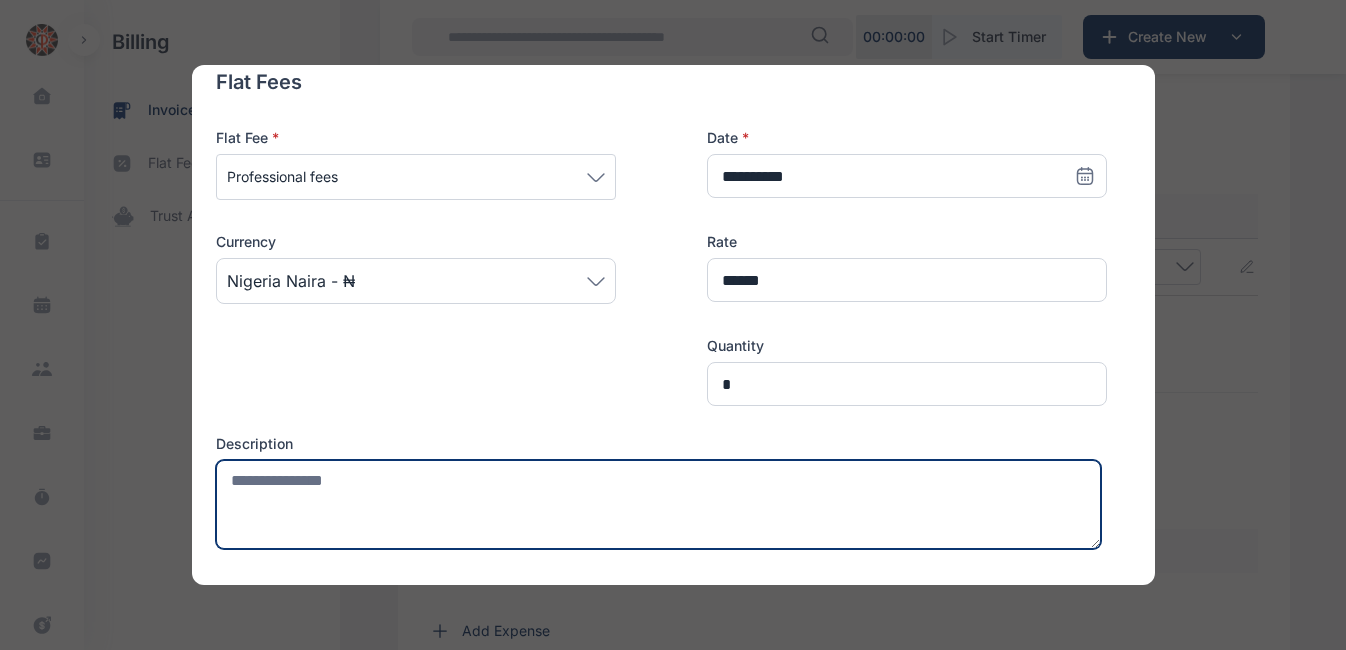 type on "*" 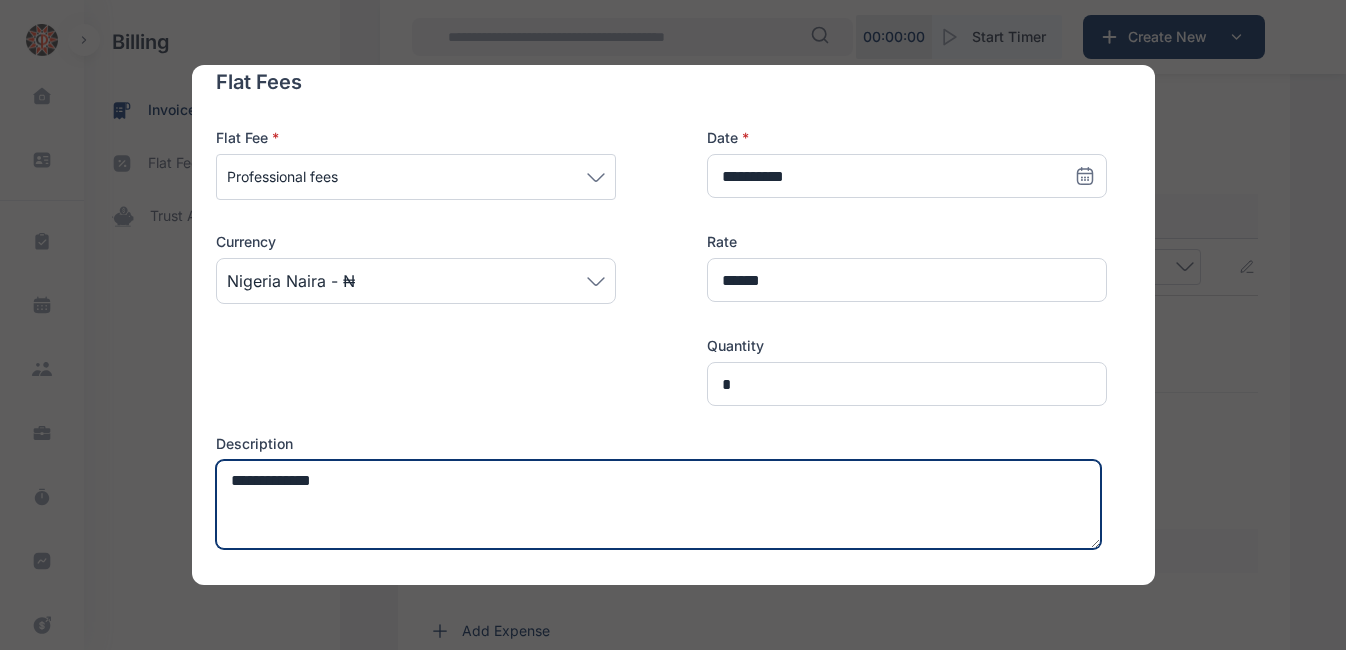 type on "**********" 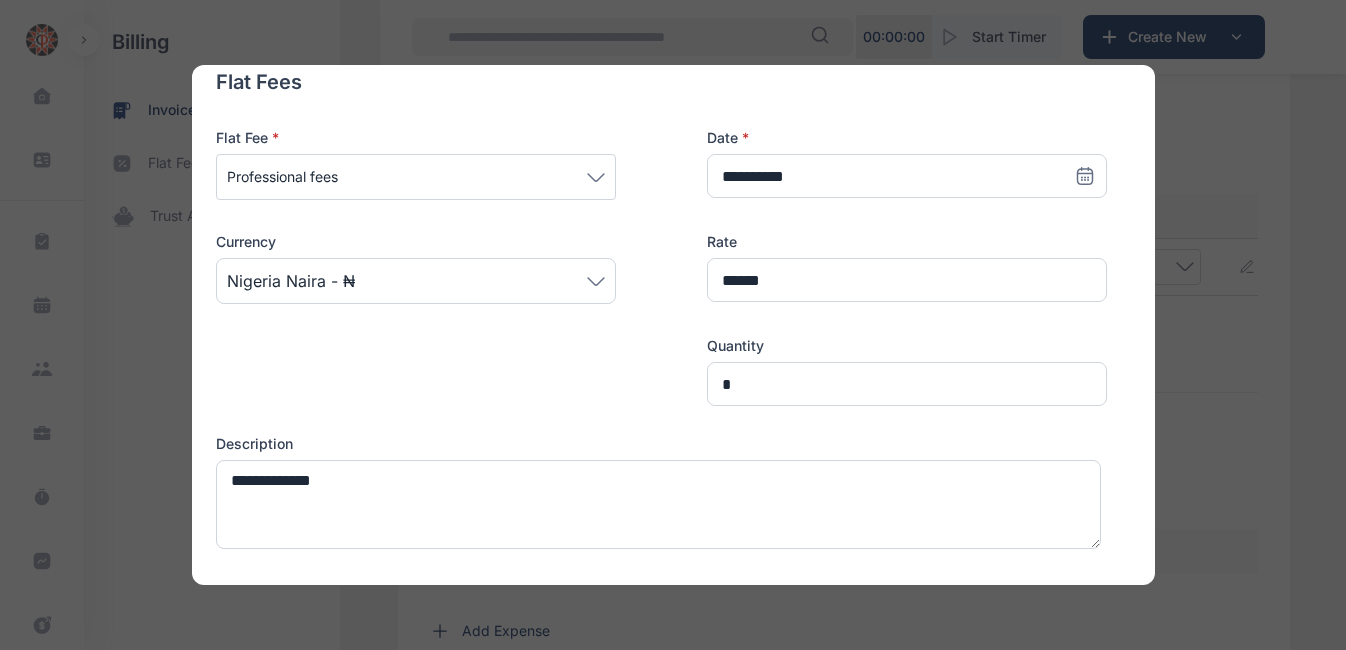 click on "Professional fees" at bounding box center [416, 177] 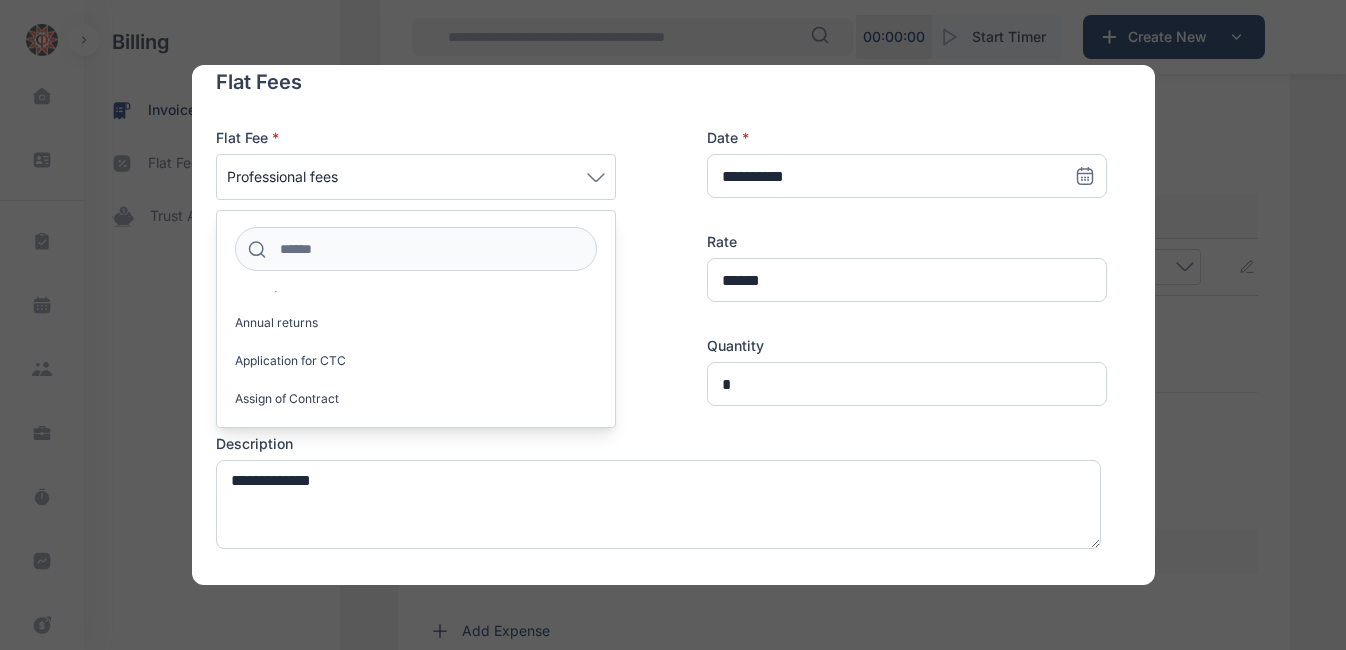 scroll, scrollTop: 142, scrollLeft: 0, axis: vertical 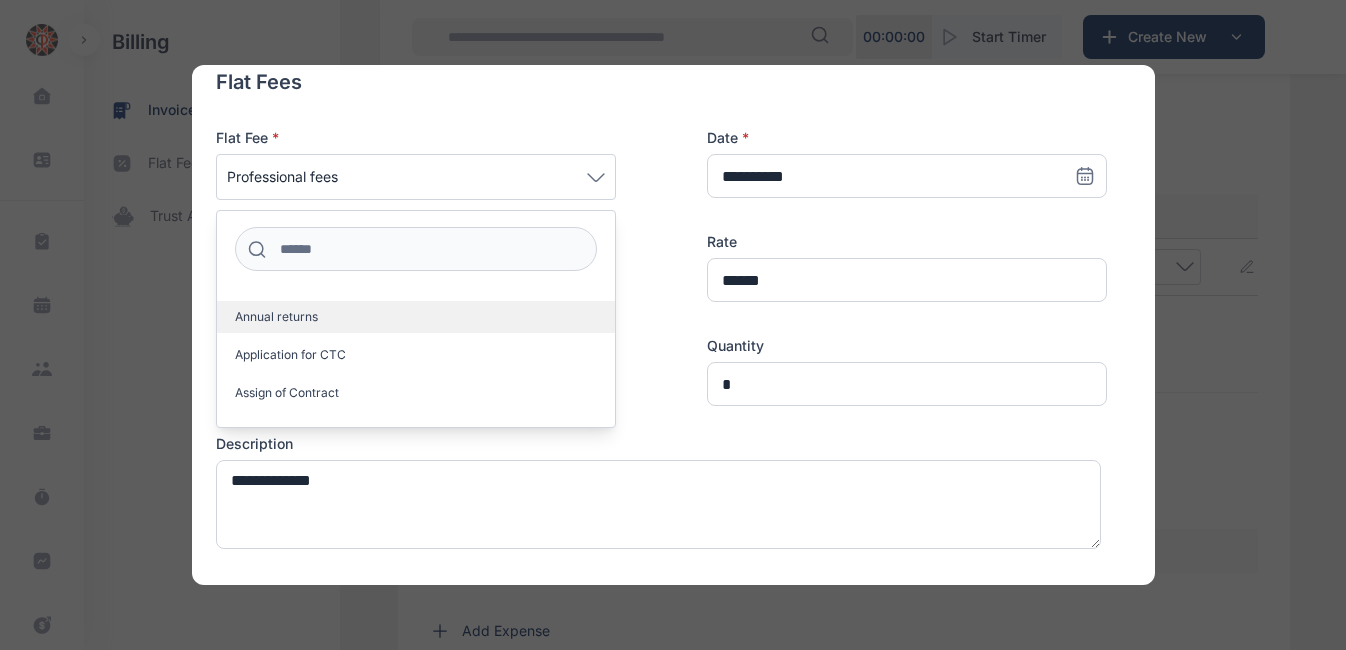 click on "Annual returns" at bounding box center [416, 317] 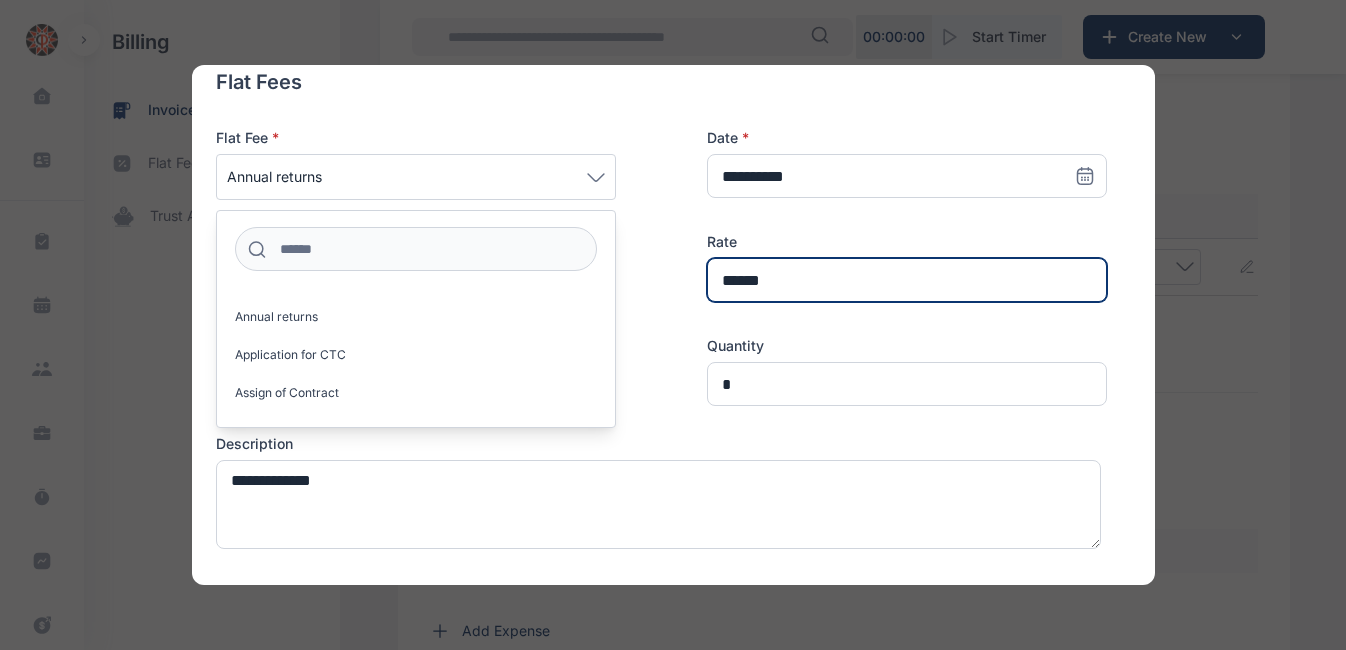 click on "******" at bounding box center [907, 280] 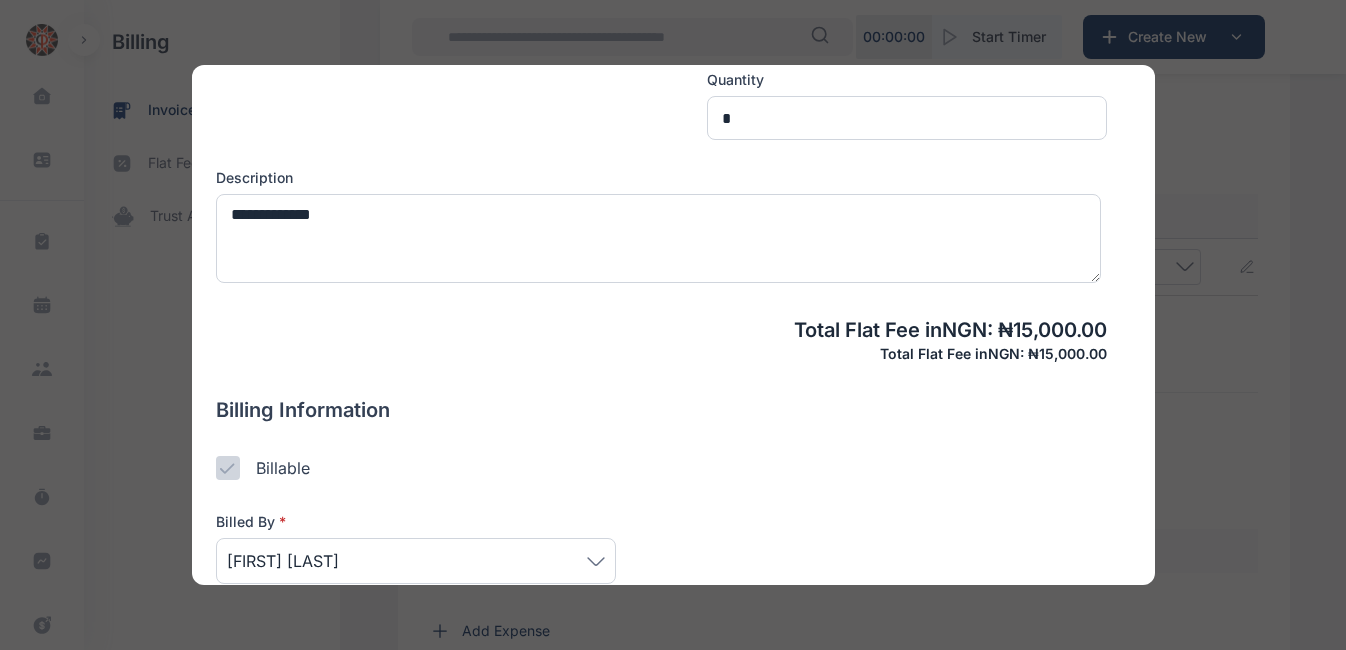 scroll, scrollTop: 618, scrollLeft: 0, axis: vertical 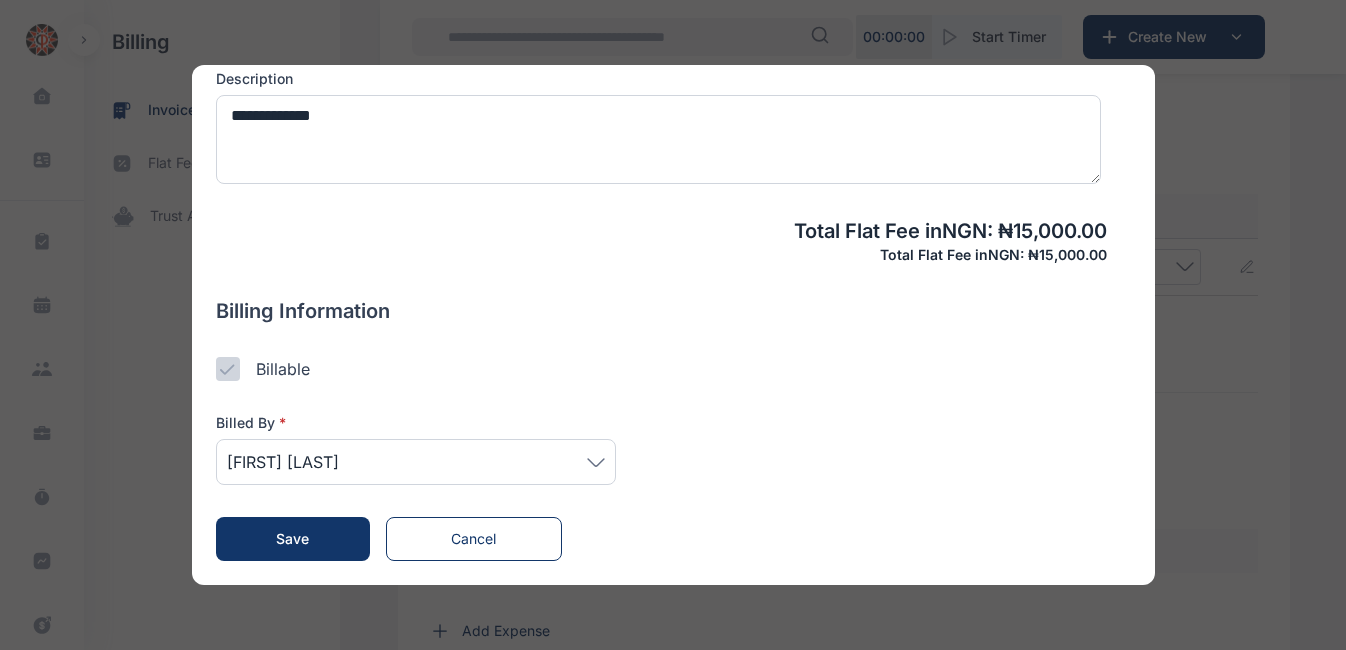 type on "******" 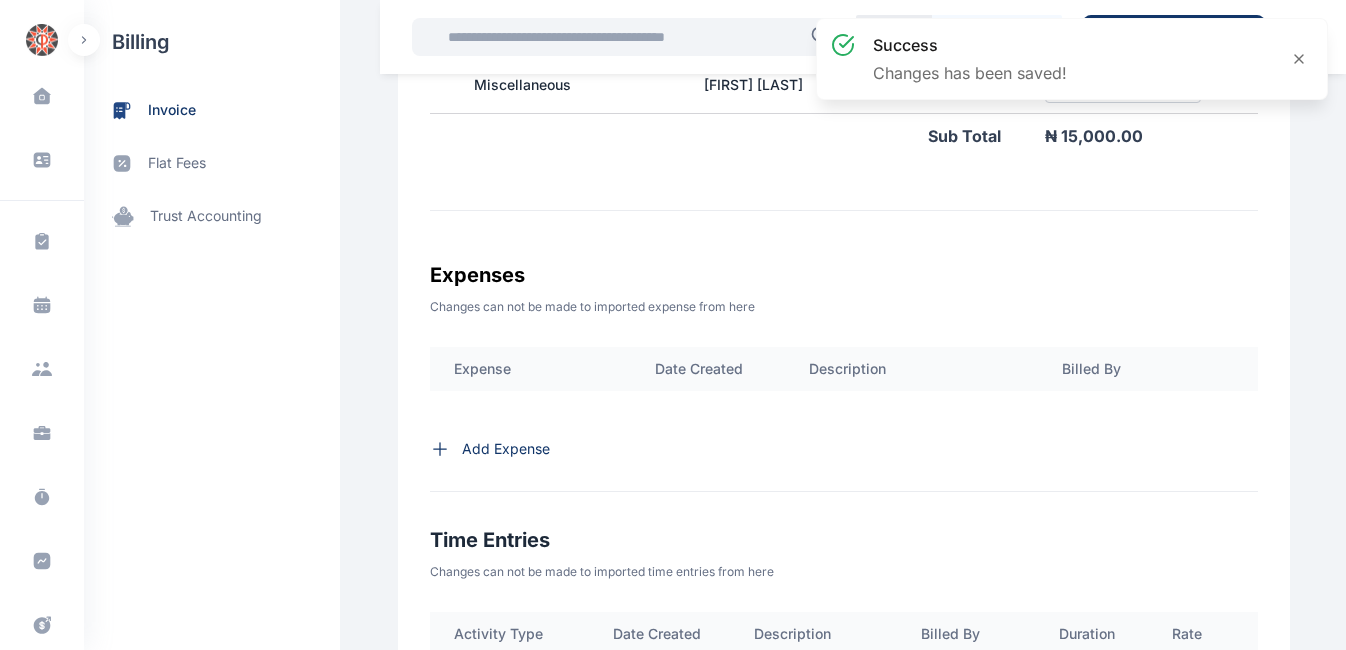 scroll, scrollTop: 845, scrollLeft: 0, axis: vertical 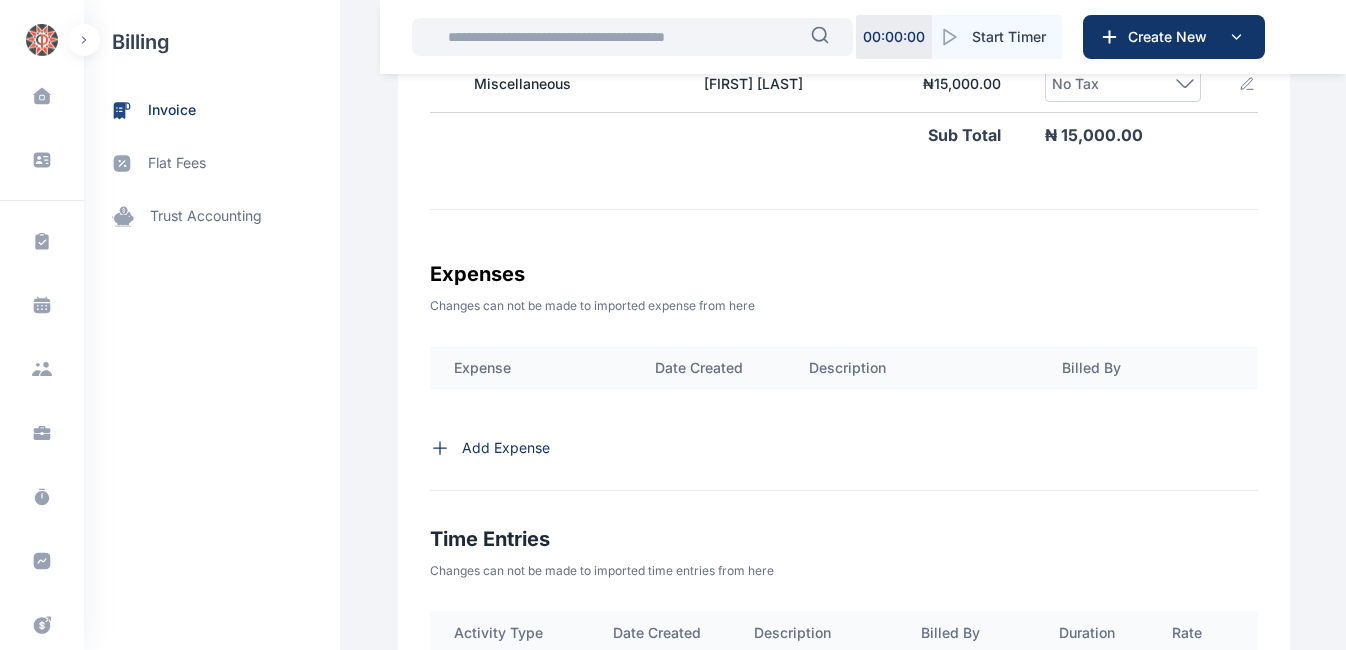 click on "Add Expense" at bounding box center [506, 448] 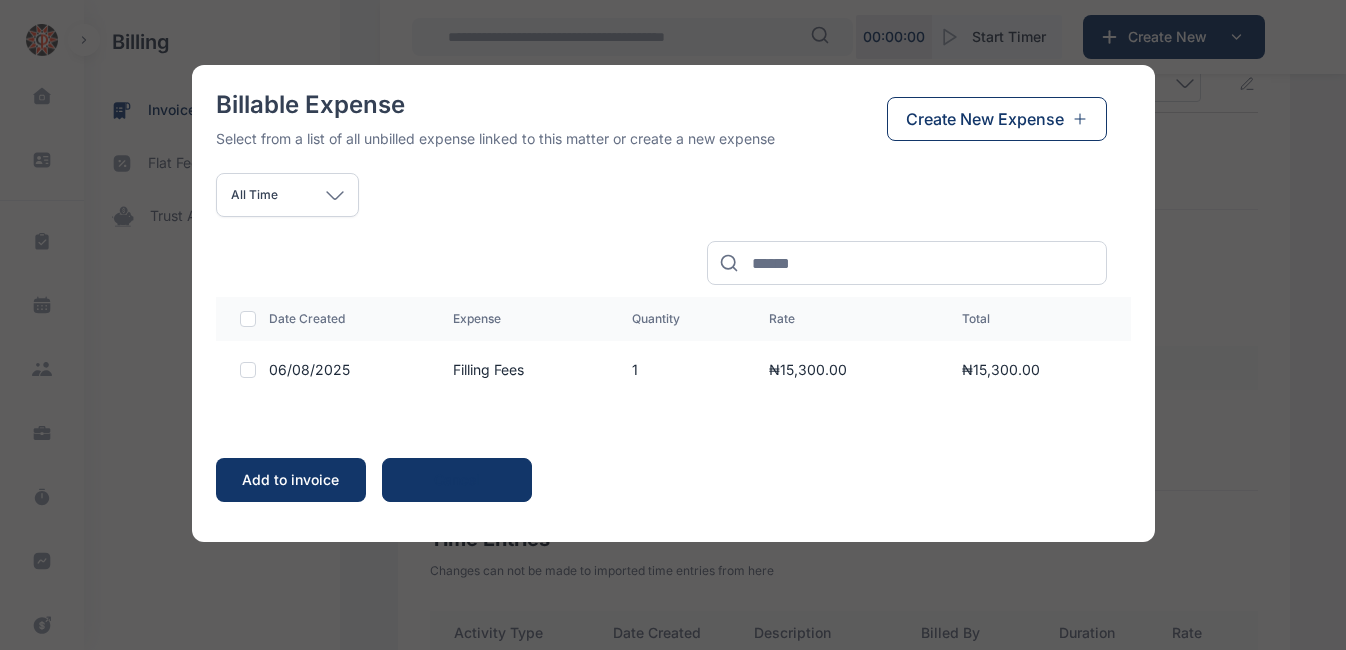 click at bounding box center [248, 370] 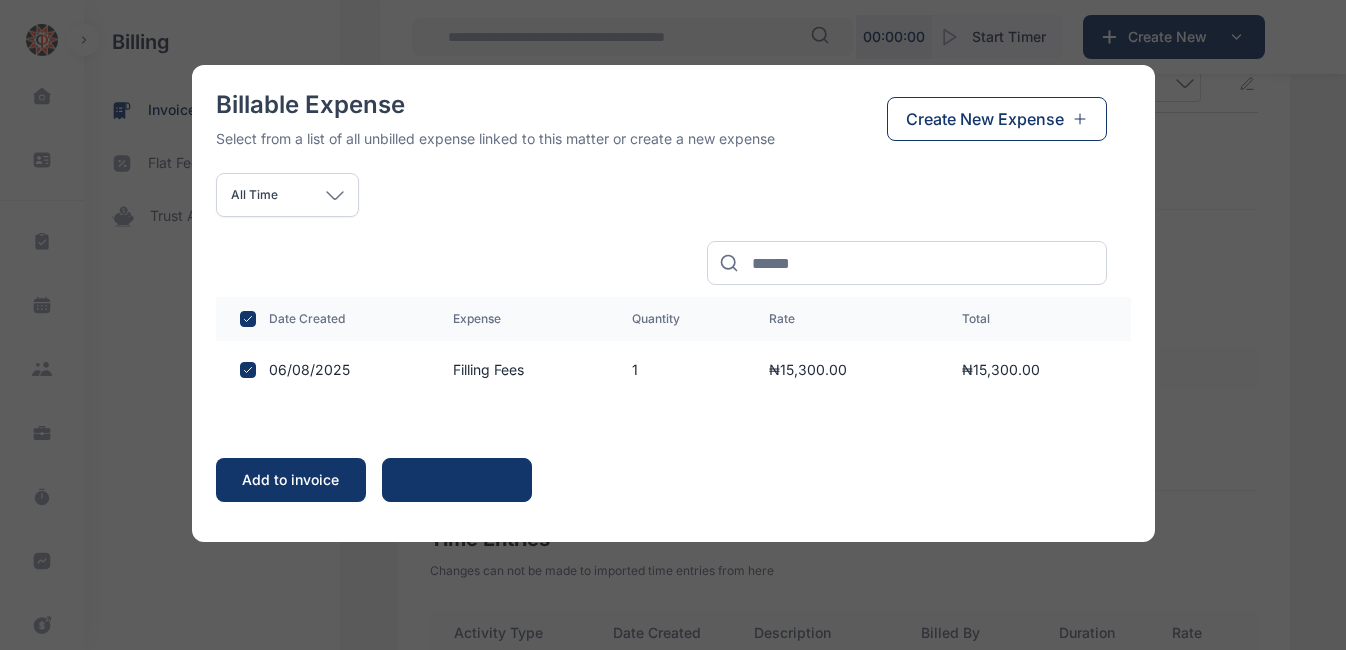 click on "Add to invoice" at bounding box center [290, 480] 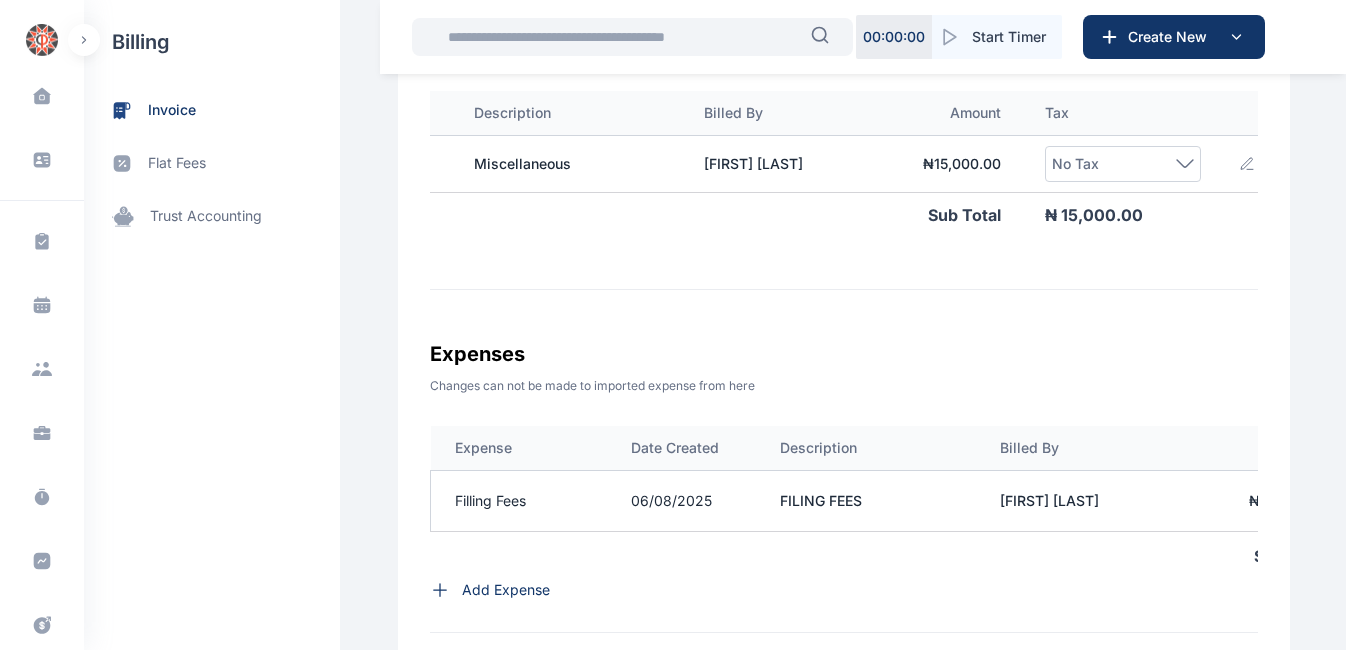scroll, scrollTop: 764, scrollLeft: 0, axis: vertical 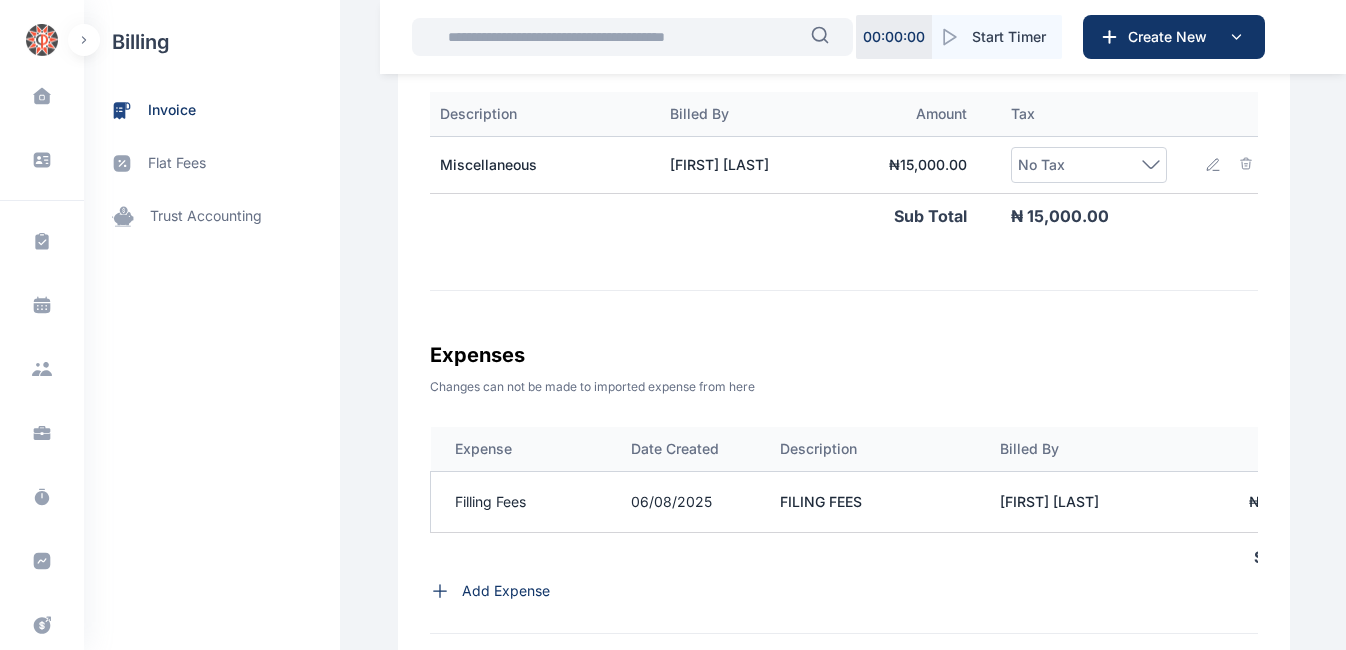 click 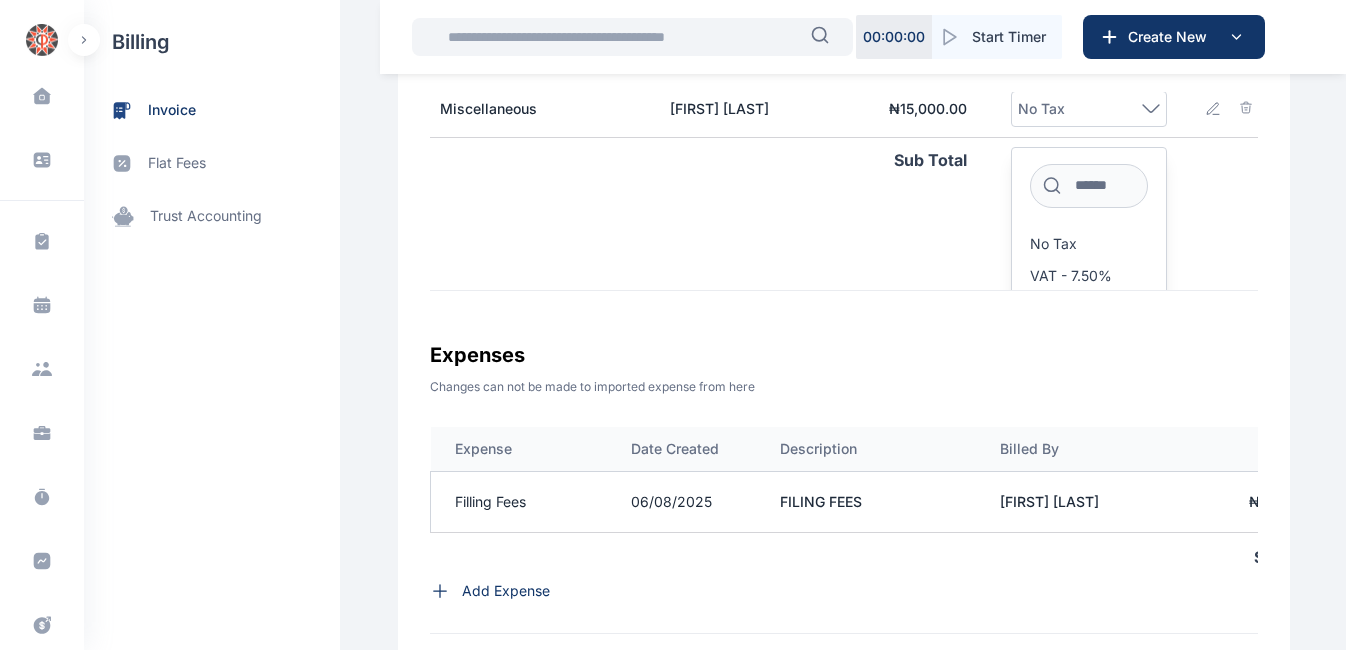 scroll, scrollTop: 59, scrollLeft: 360, axis: both 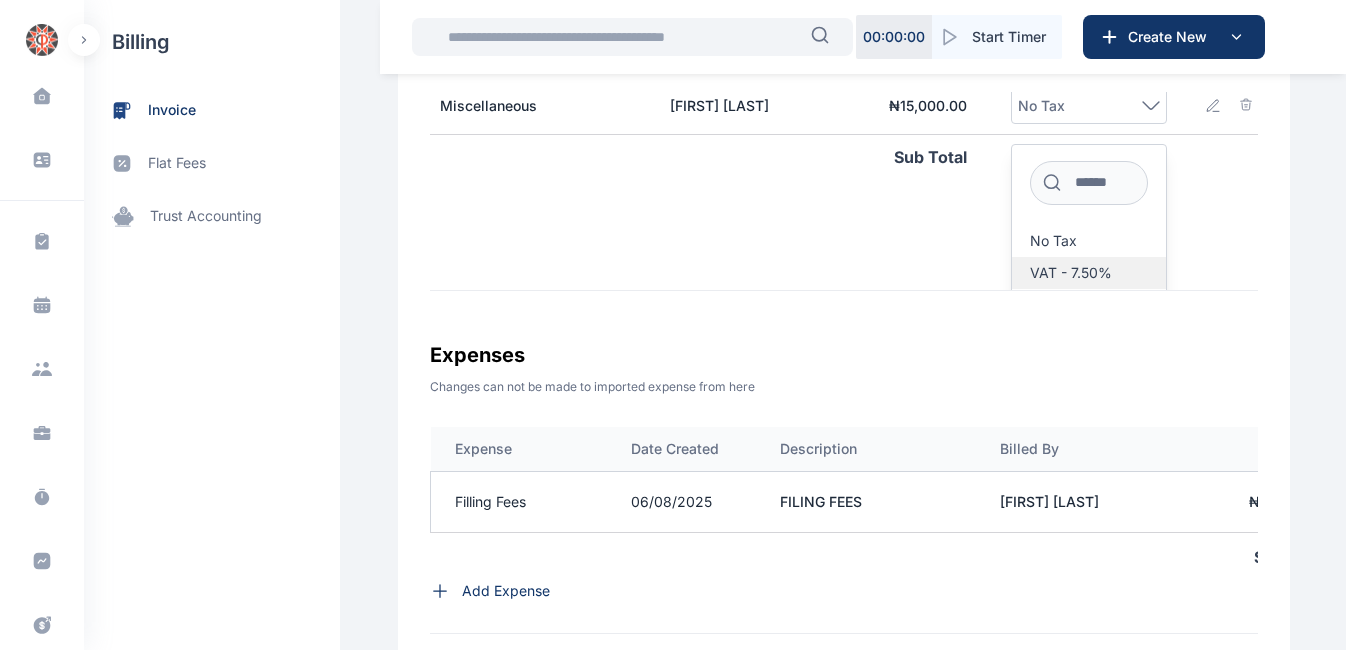 click on "VAT - 7.50%" at bounding box center (1071, 273) 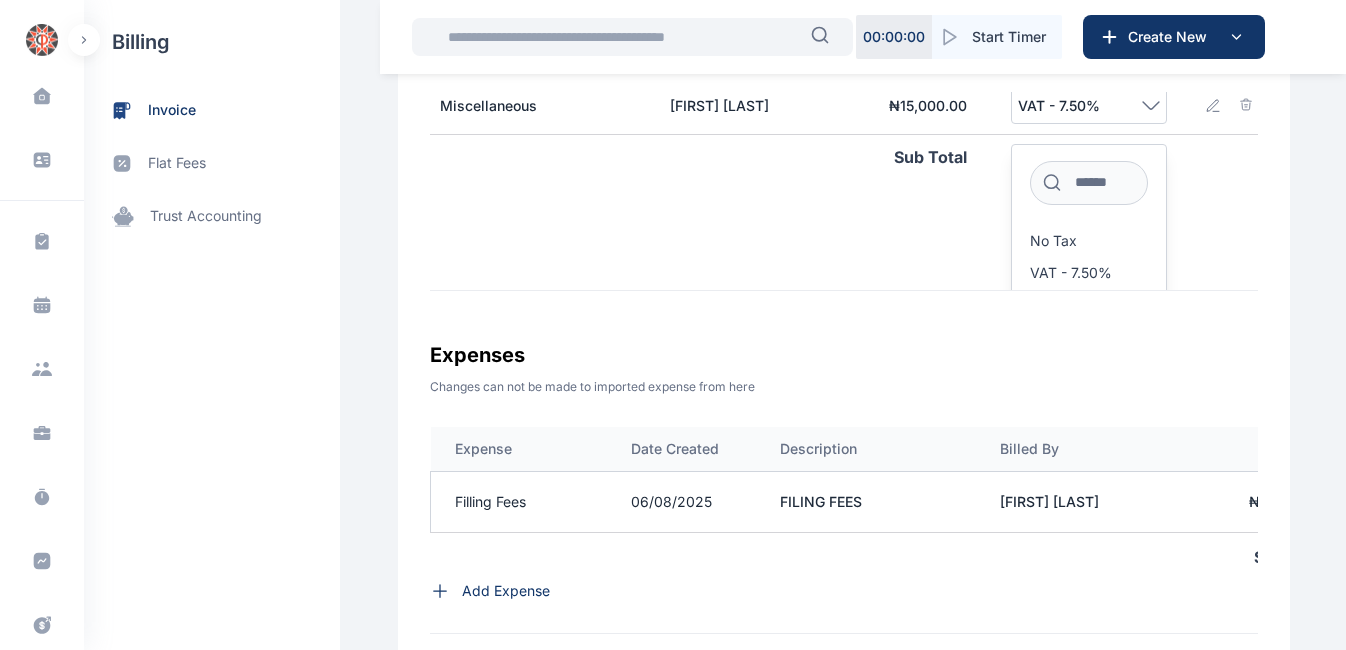 scroll, scrollTop: 119, scrollLeft: 360, axis: both 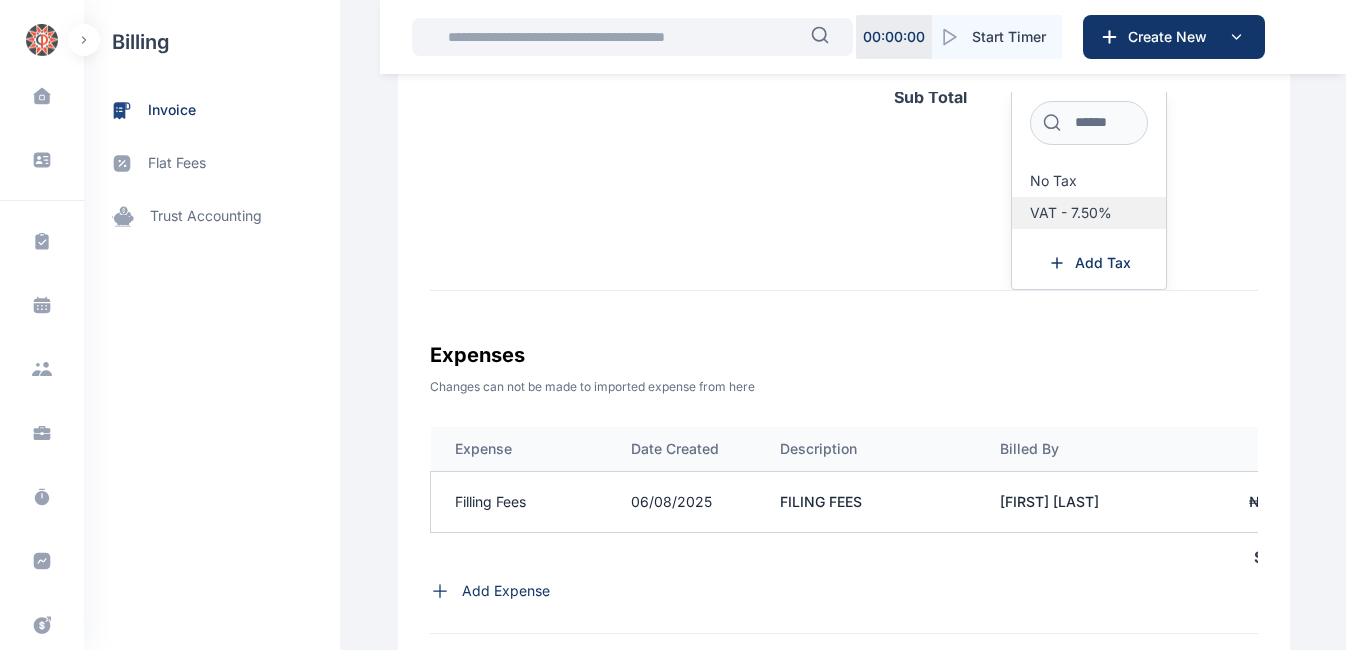 click on "VAT - 7.50%" at bounding box center [1071, 213] 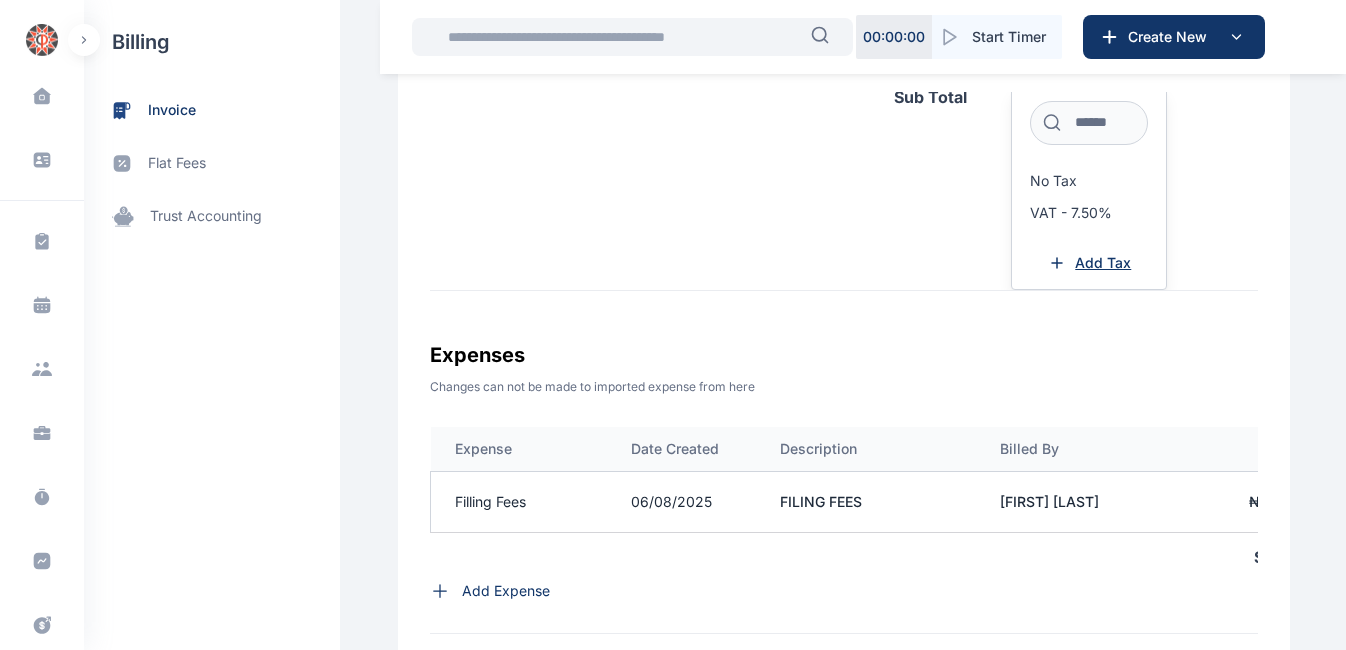 click on "Add Tax" at bounding box center [1103, 263] 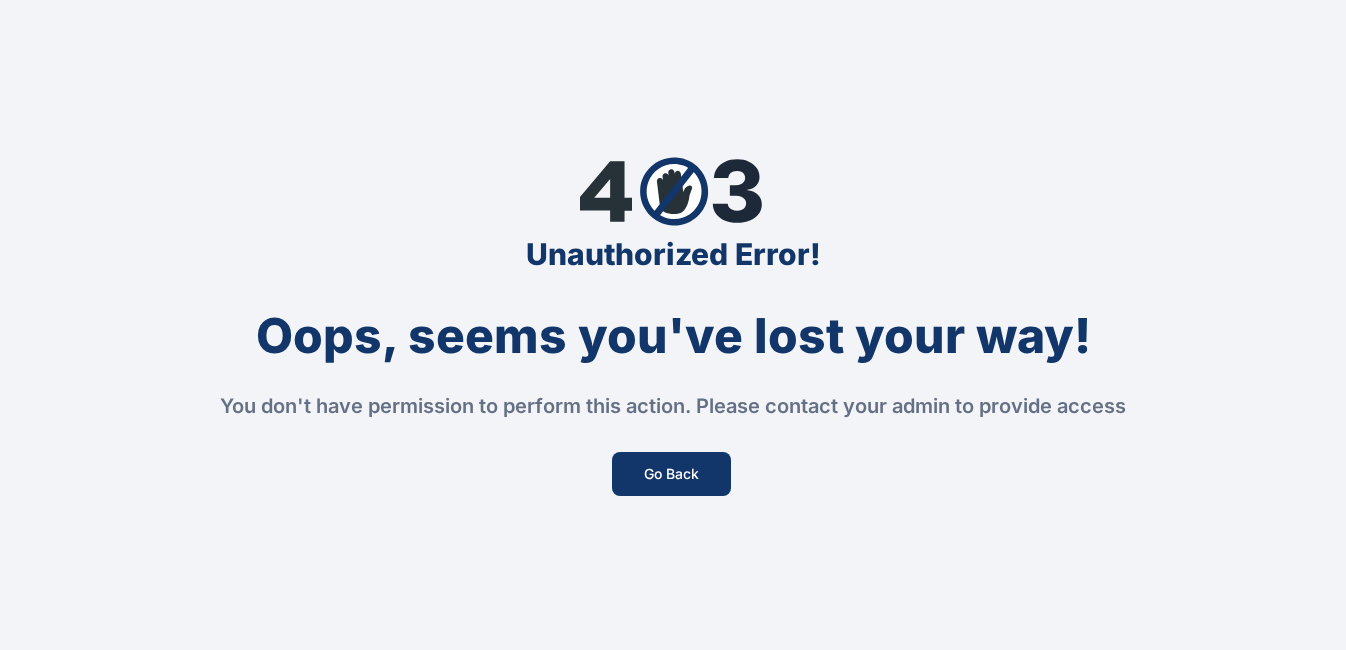 scroll, scrollTop: 0, scrollLeft: 0, axis: both 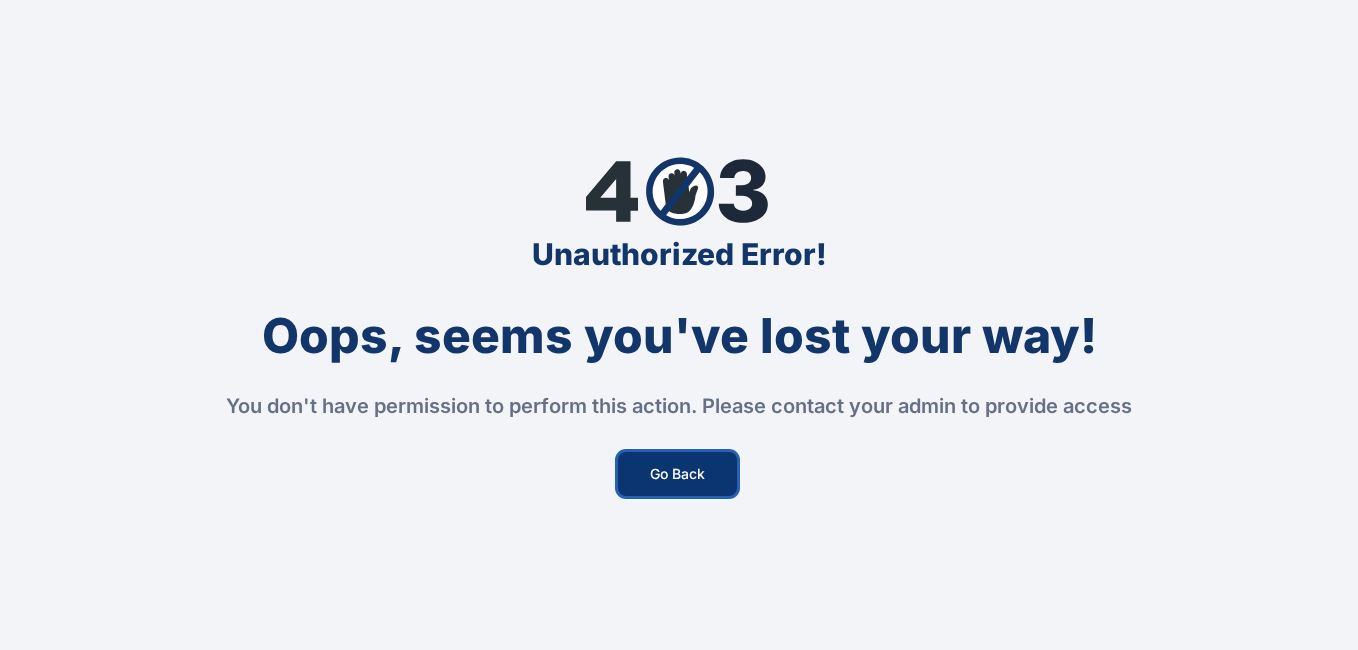 click on "Go Back" at bounding box center [677, 474] 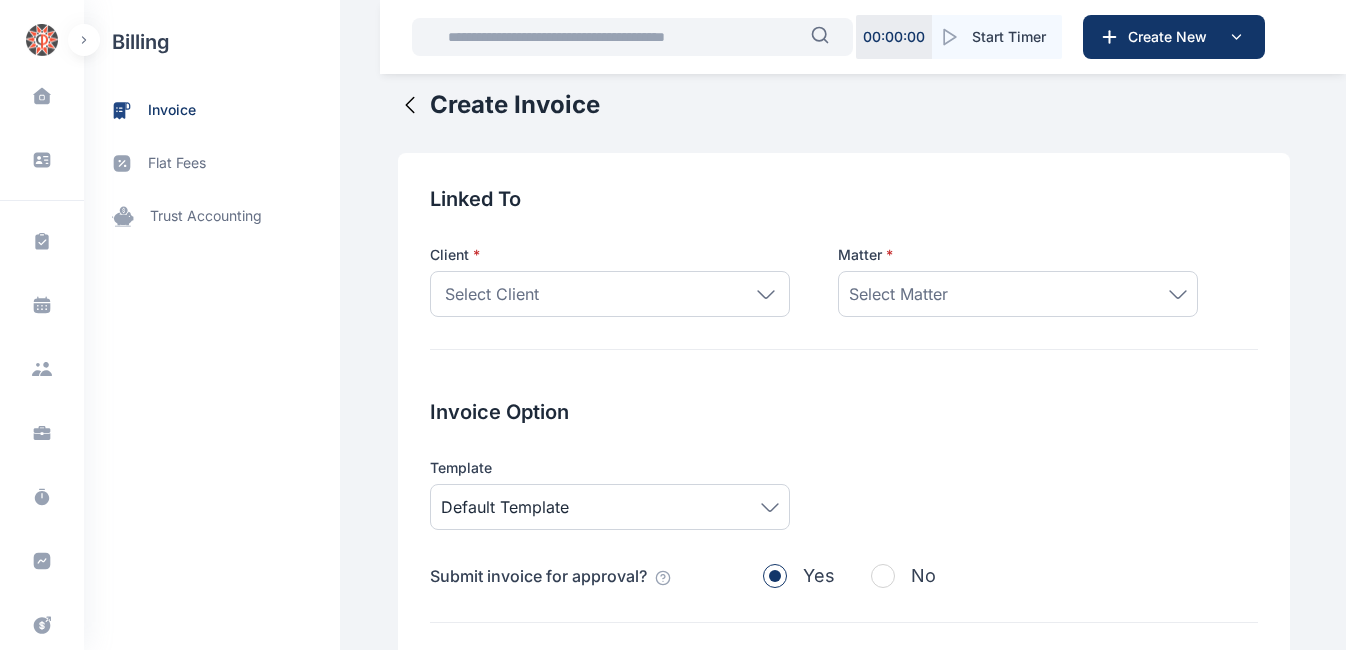 scroll, scrollTop: 0, scrollLeft: 0, axis: both 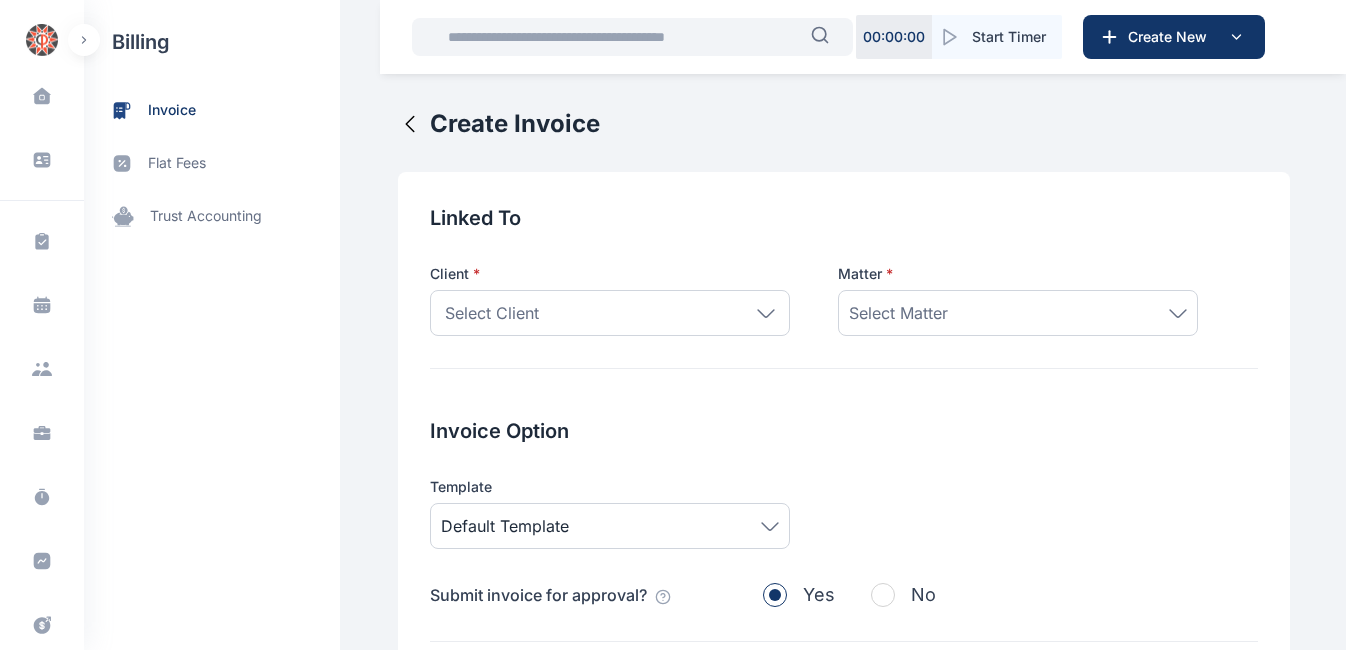 click 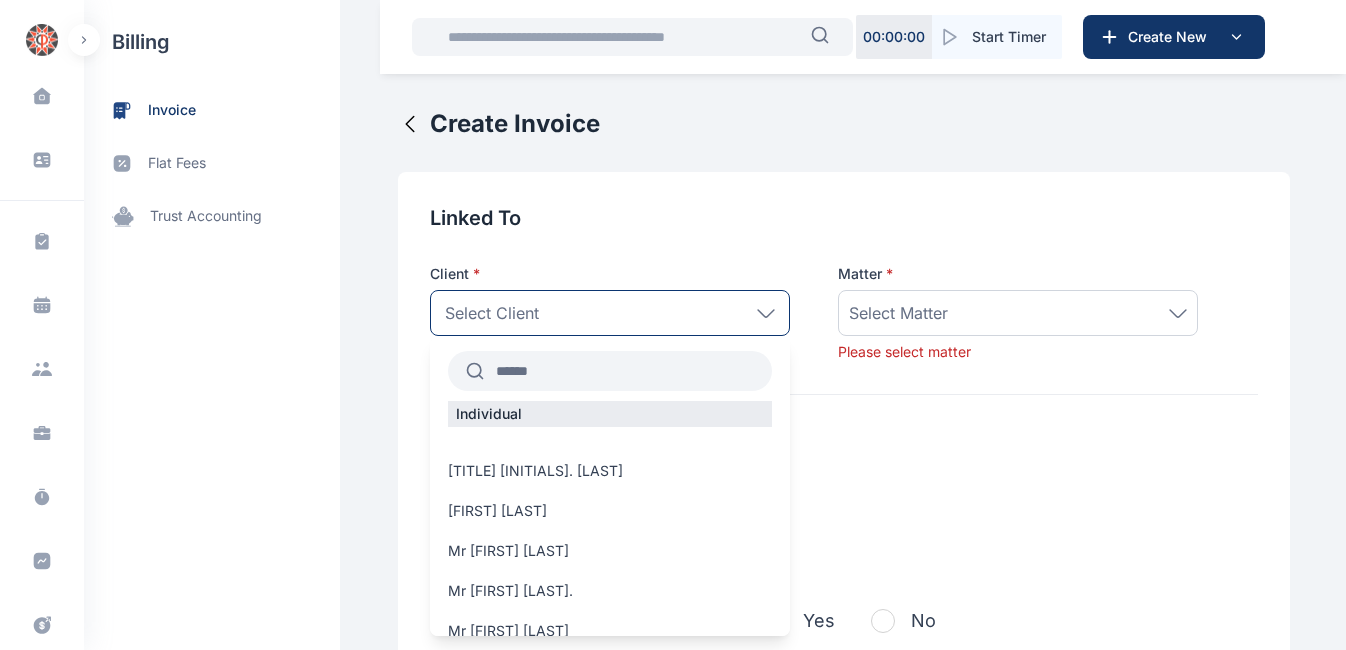 click on "Select Client" at bounding box center (610, 313) 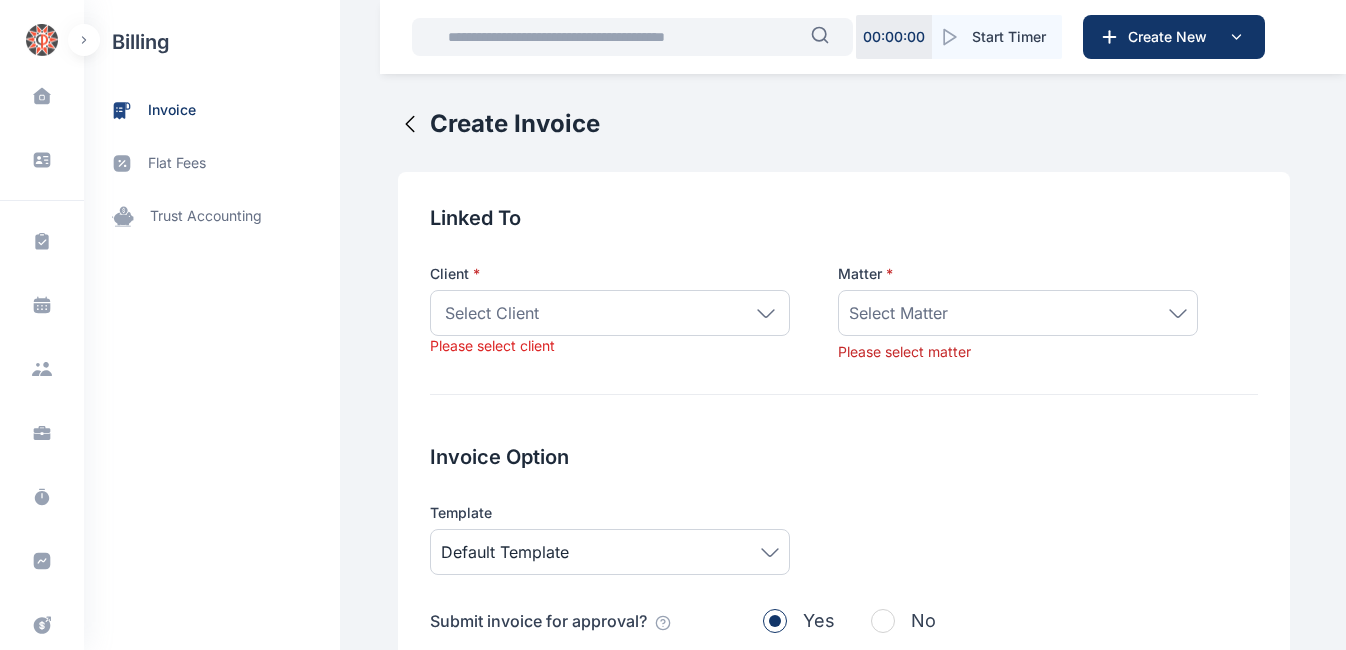 click 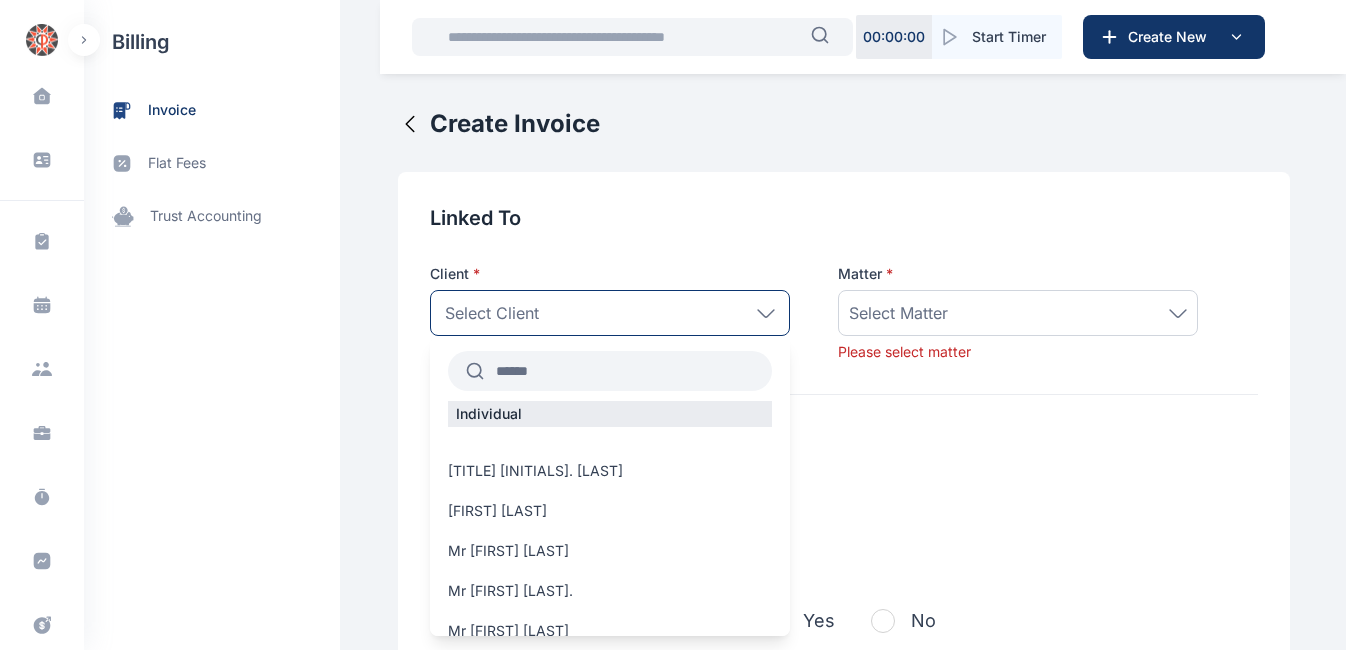 click on "Select Client" at bounding box center [610, 313] 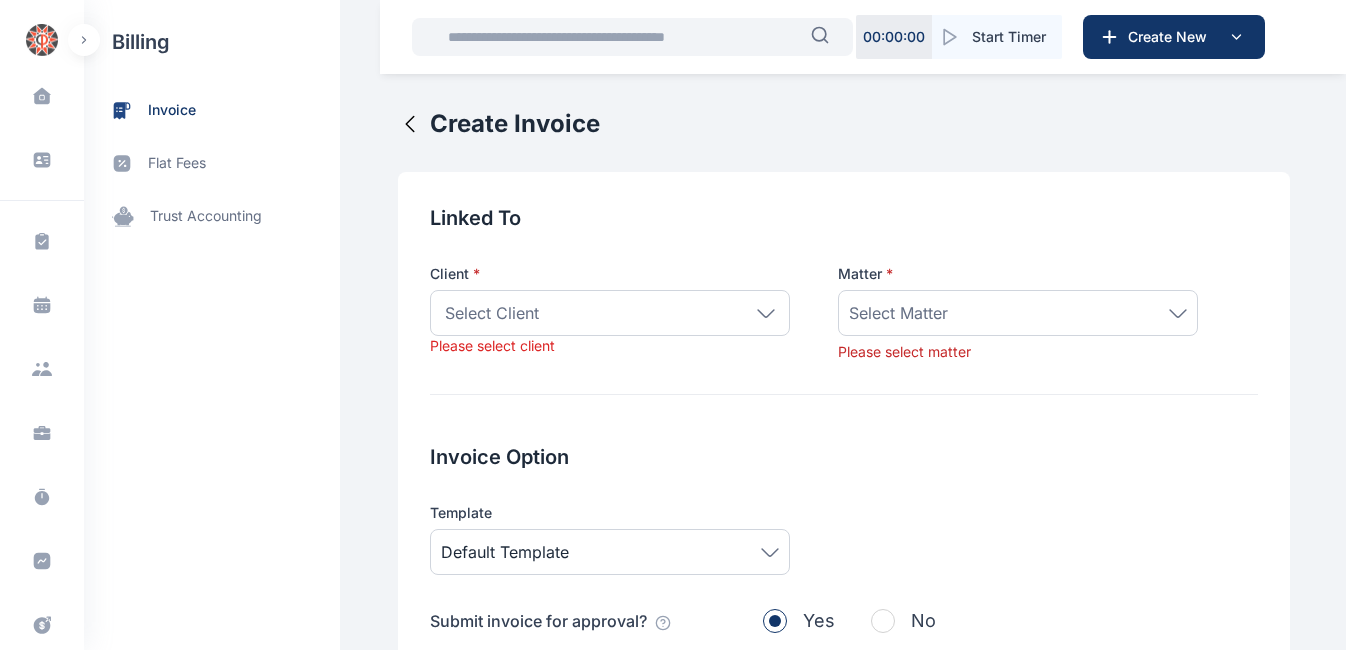 click on "Select Client" at bounding box center [610, 313] 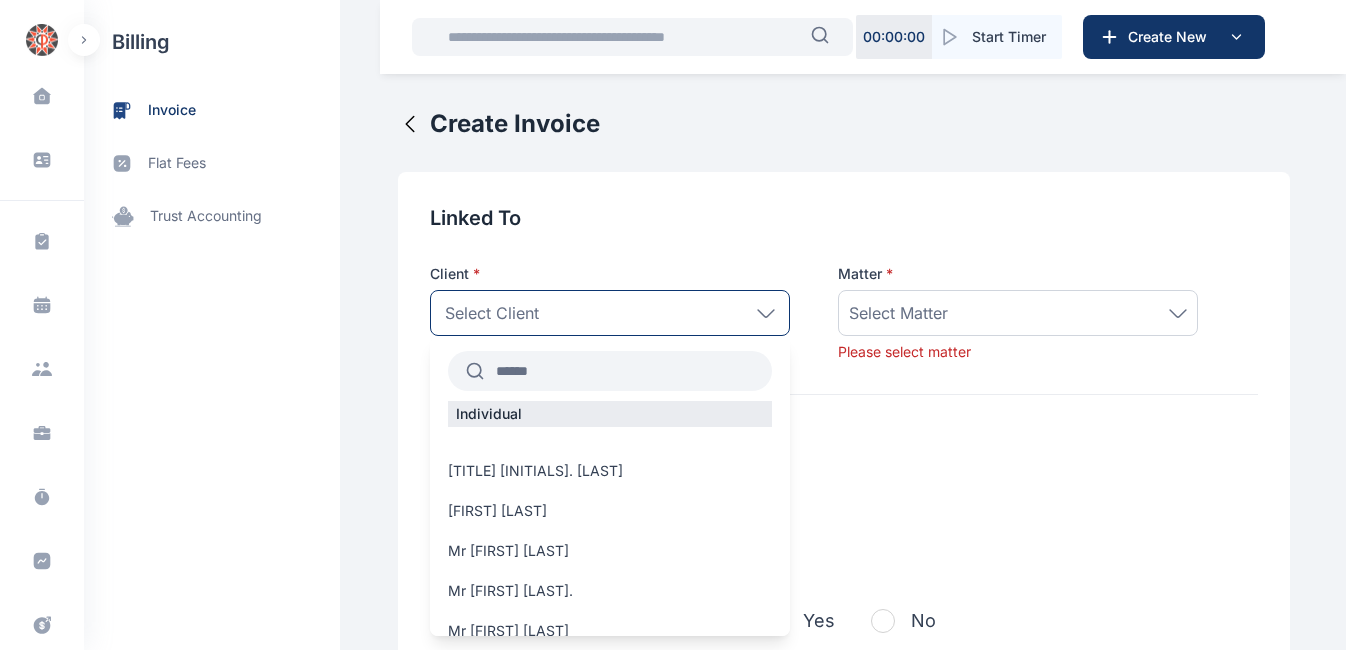 click at bounding box center [628, 371] 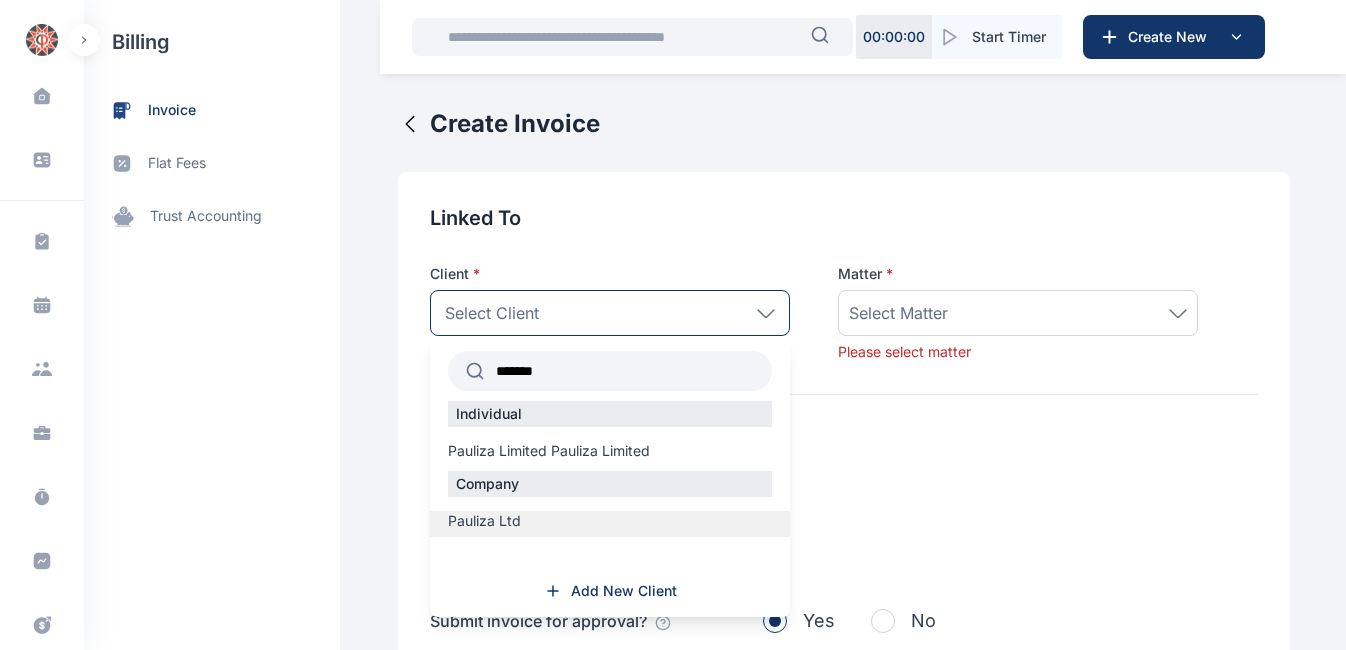 type on "*******" 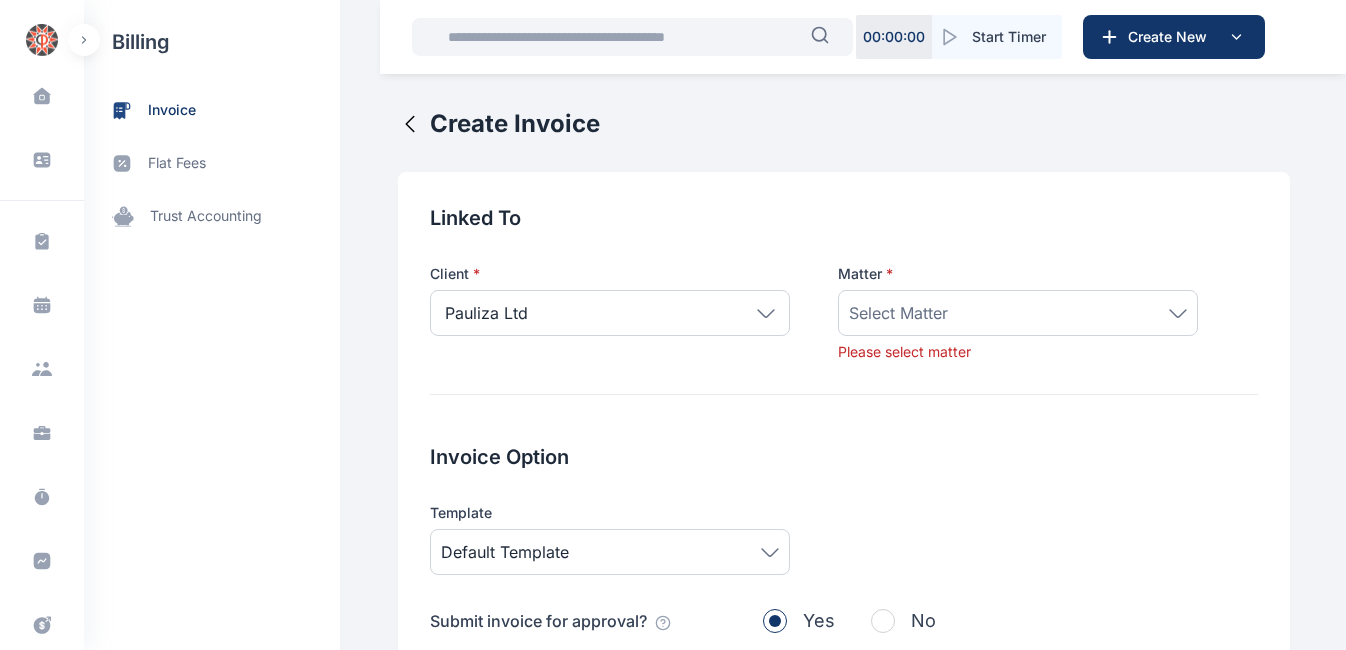click 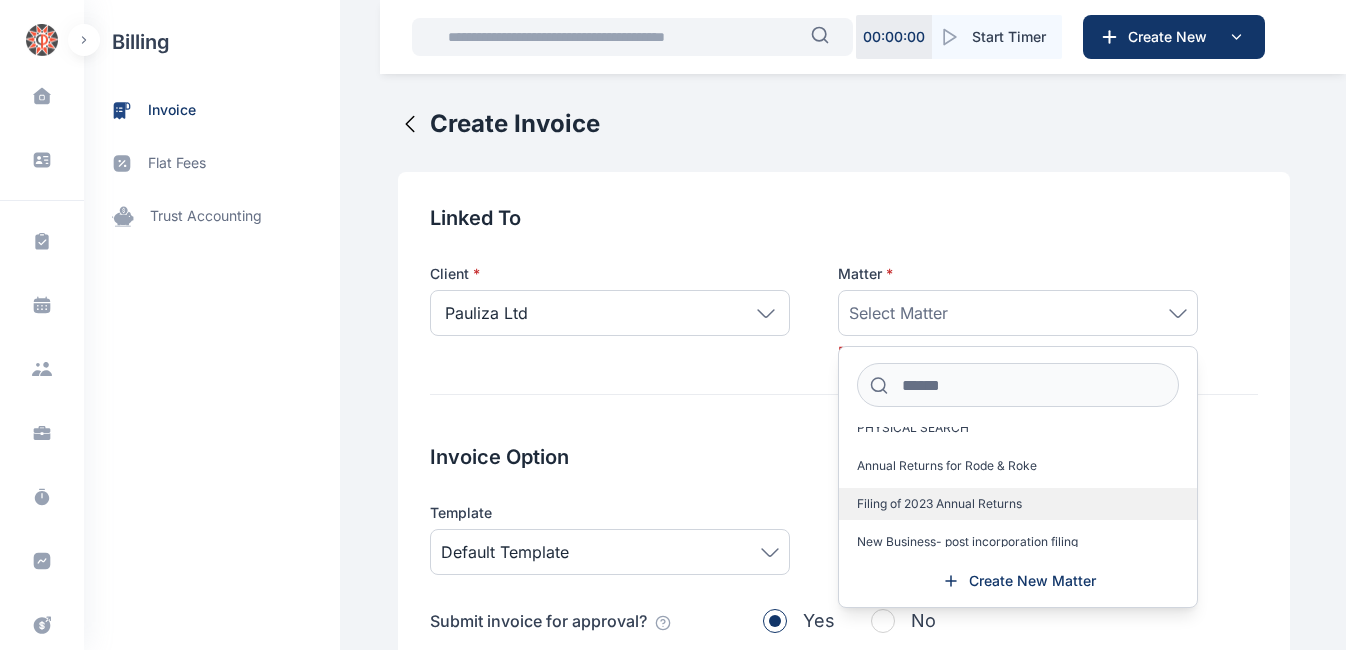 scroll, scrollTop: 374, scrollLeft: 0, axis: vertical 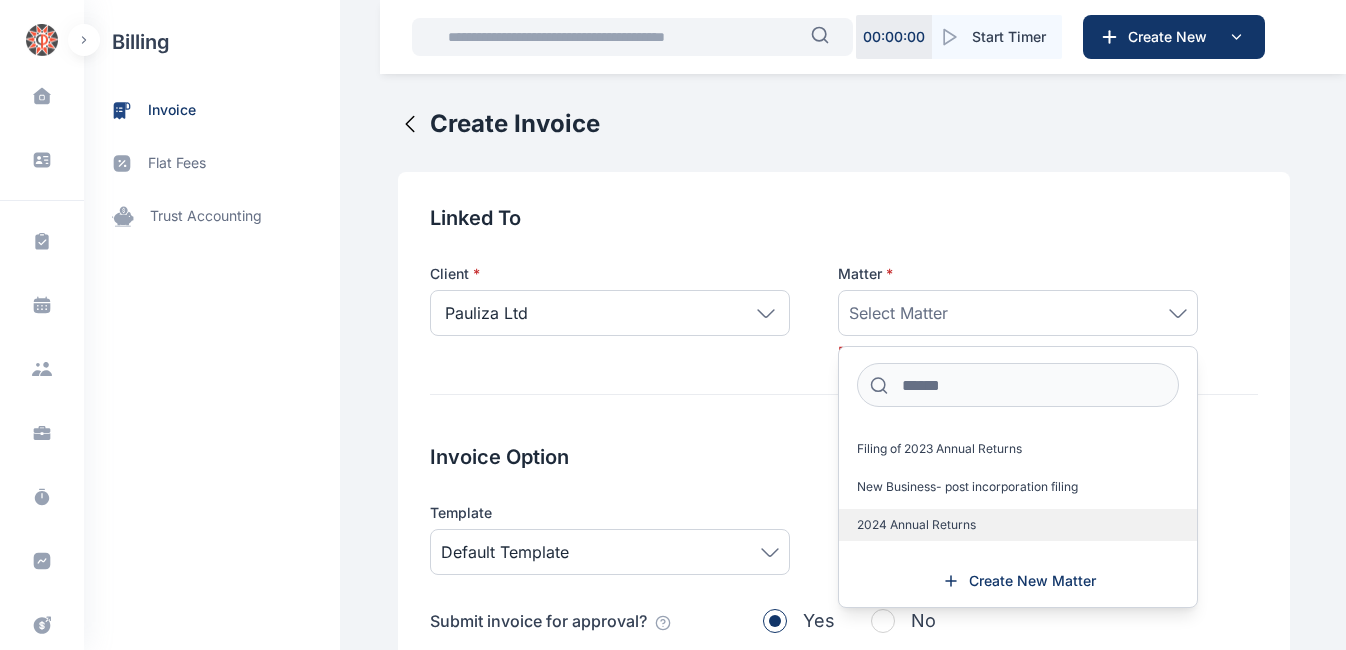 click on "2024 Annual Returns" at bounding box center (916, 525) 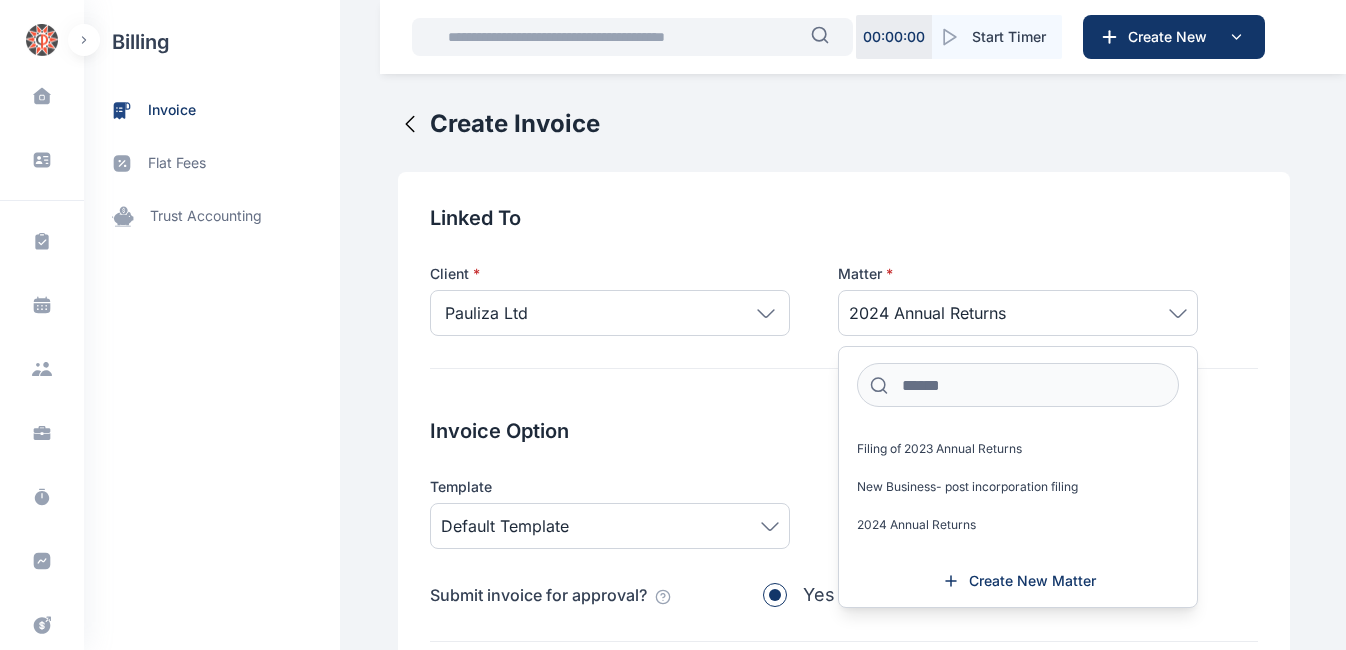click on "Invoice Option Template   Default Template Submit invoice for approval? Yes No" at bounding box center (844, 529) 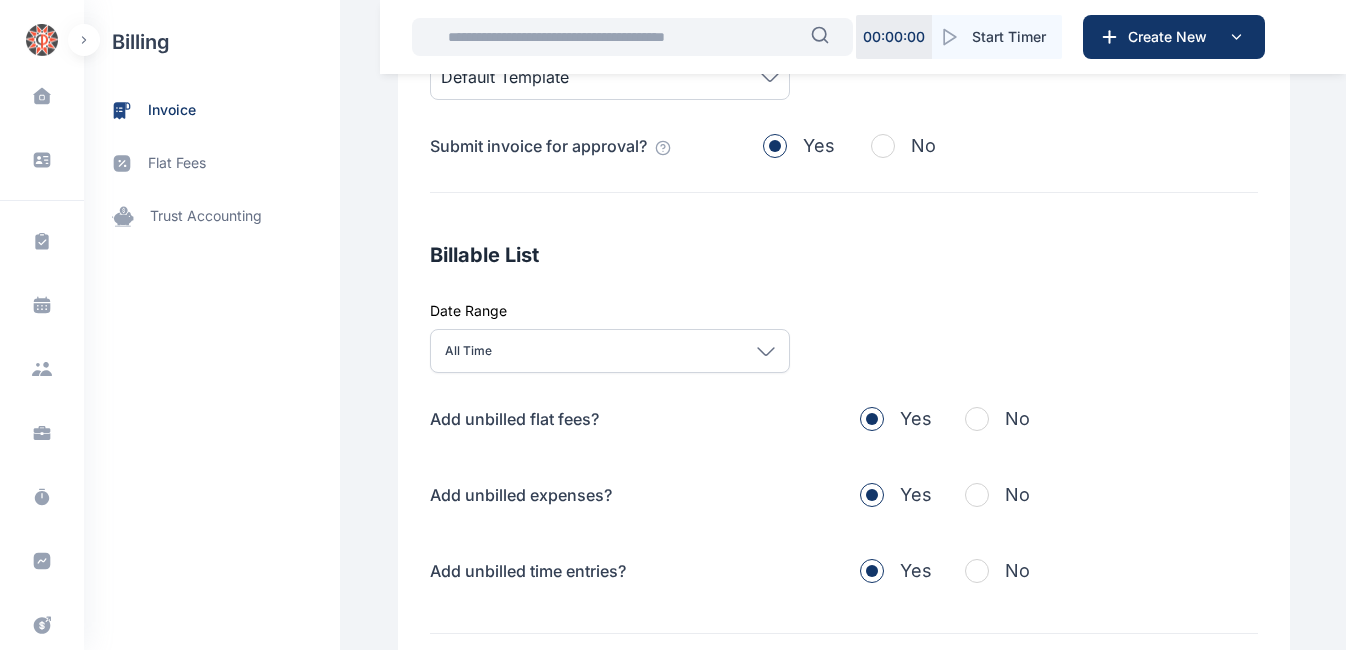 scroll, scrollTop: 450, scrollLeft: 0, axis: vertical 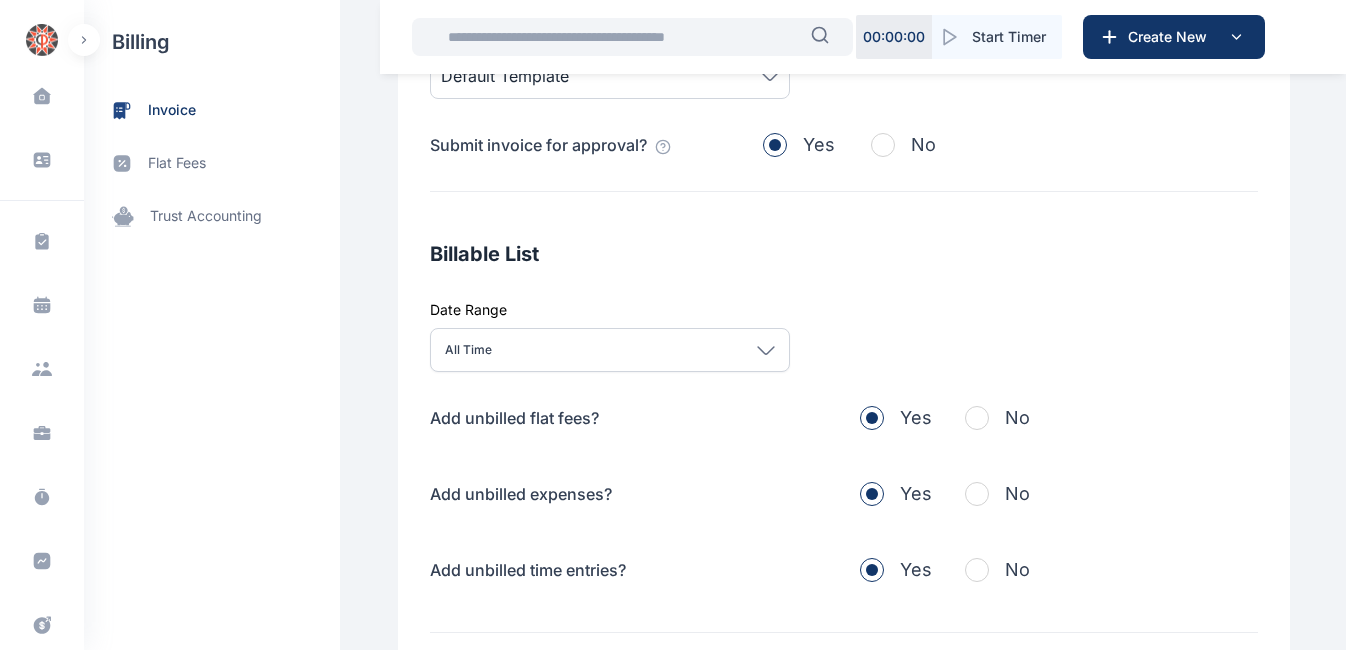 click at bounding box center [977, 418] 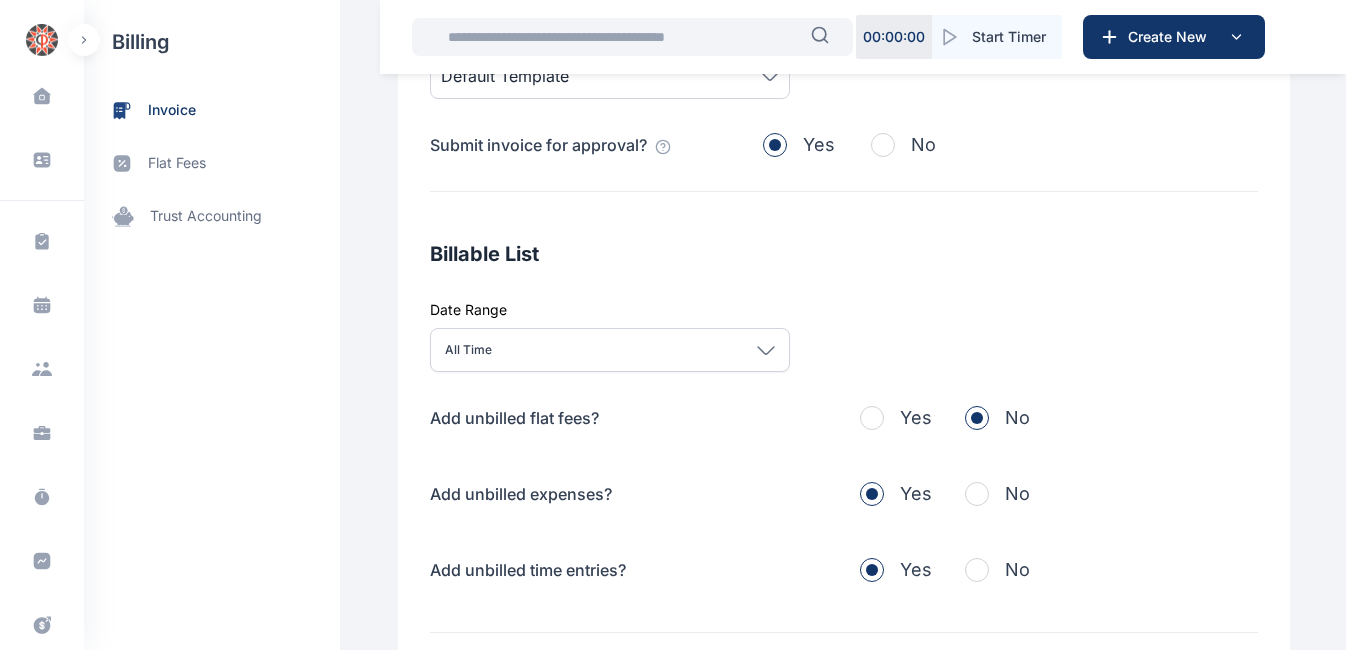 click at bounding box center [977, 494] 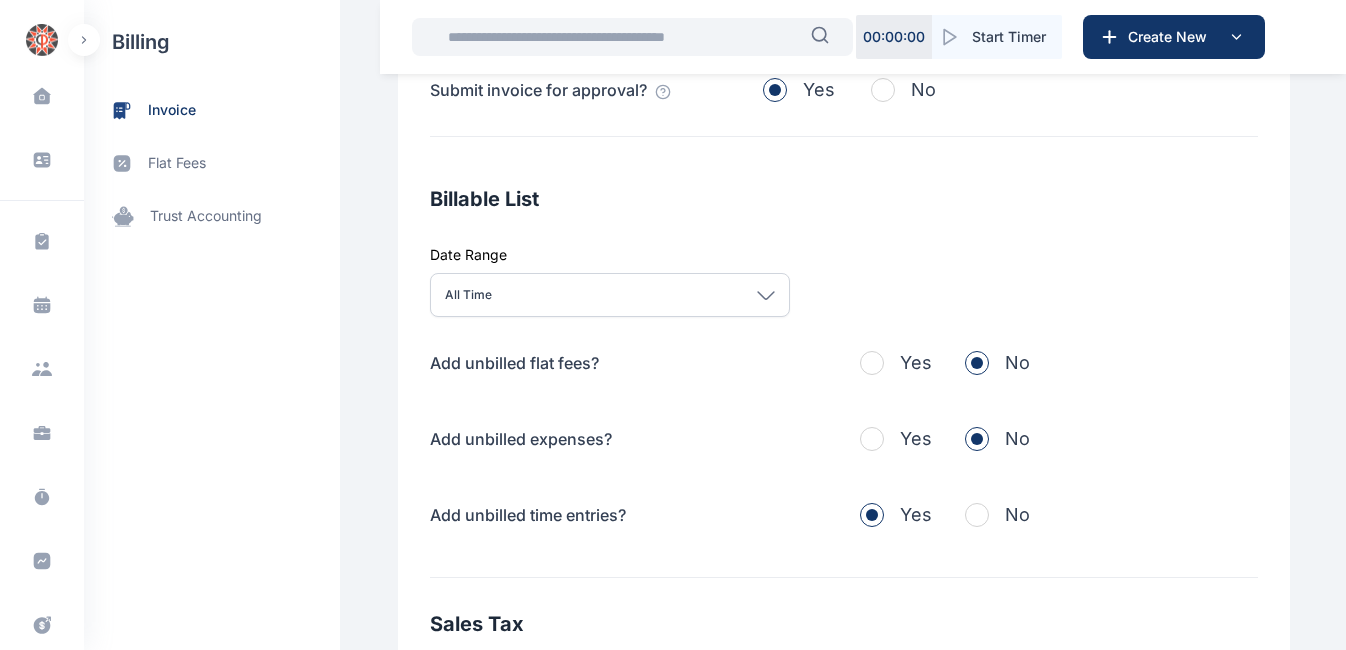 scroll, scrollTop: 509, scrollLeft: 0, axis: vertical 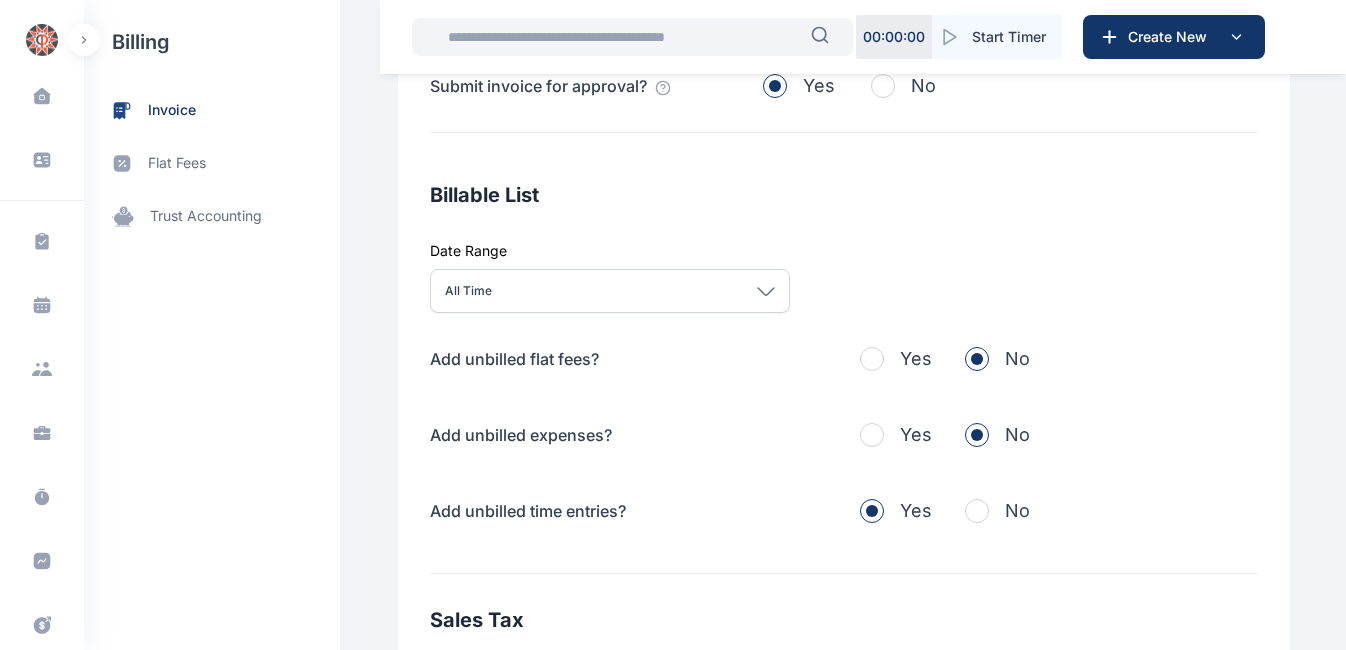 click at bounding box center [977, 511] 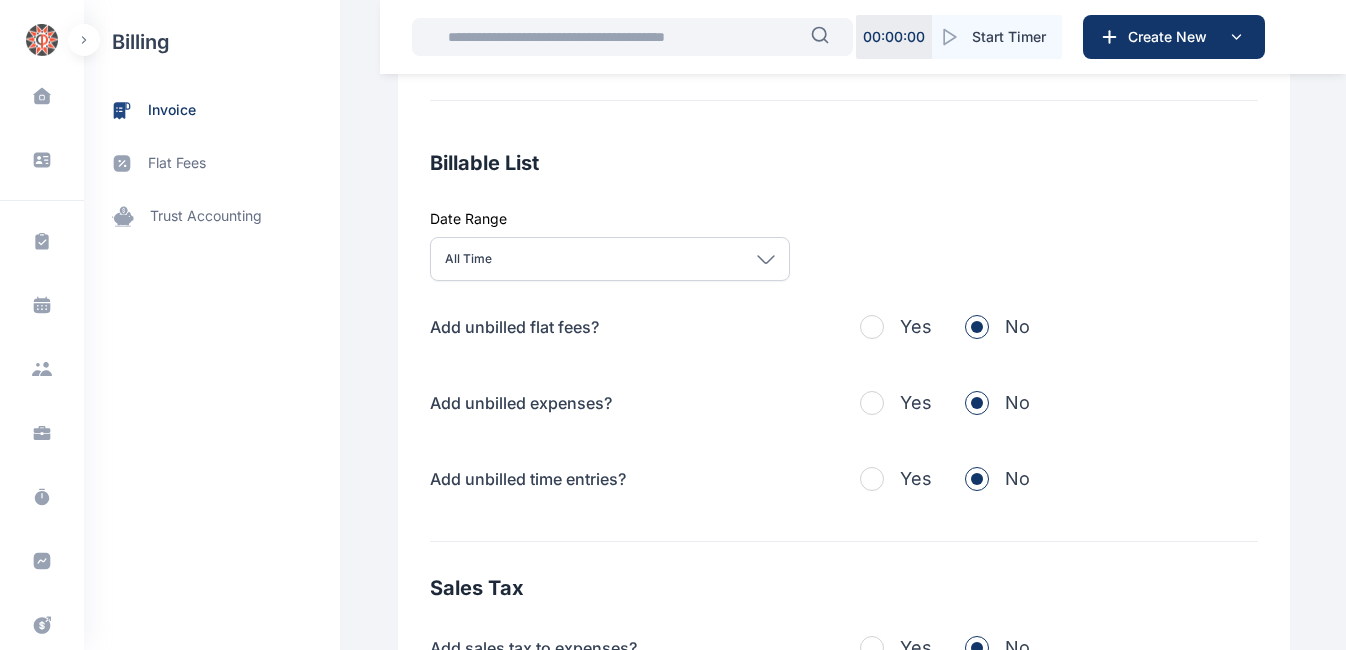 scroll, scrollTop: 757, scrollLeft: 0, axis: vertical 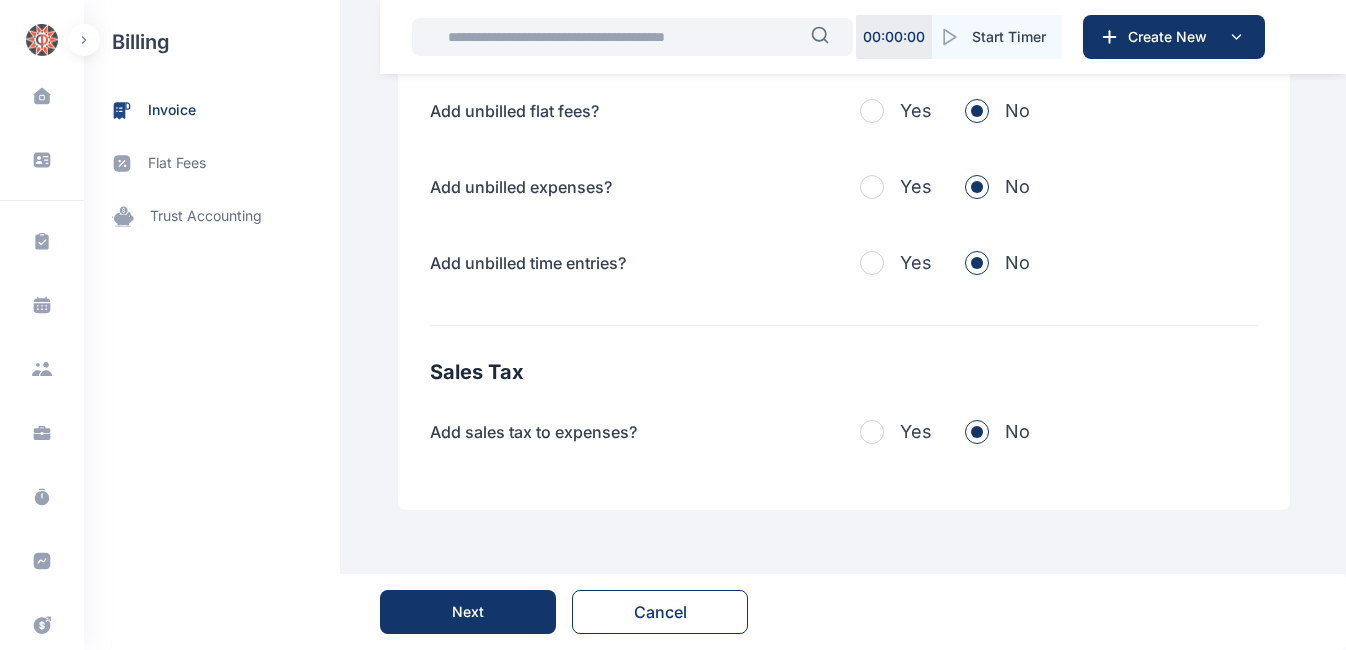click on "Next" at bounding box center (468, 612) 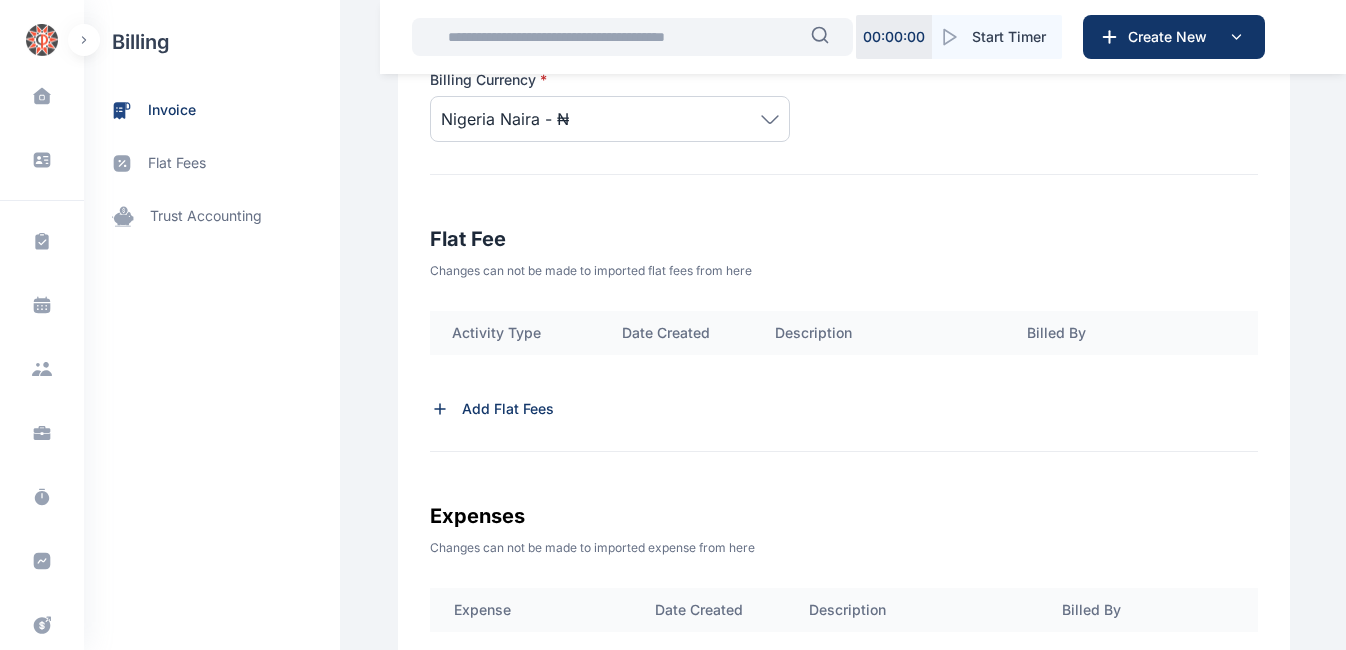 scroll, scrollTop: 501, scrollLeft: 0, axis: vertical 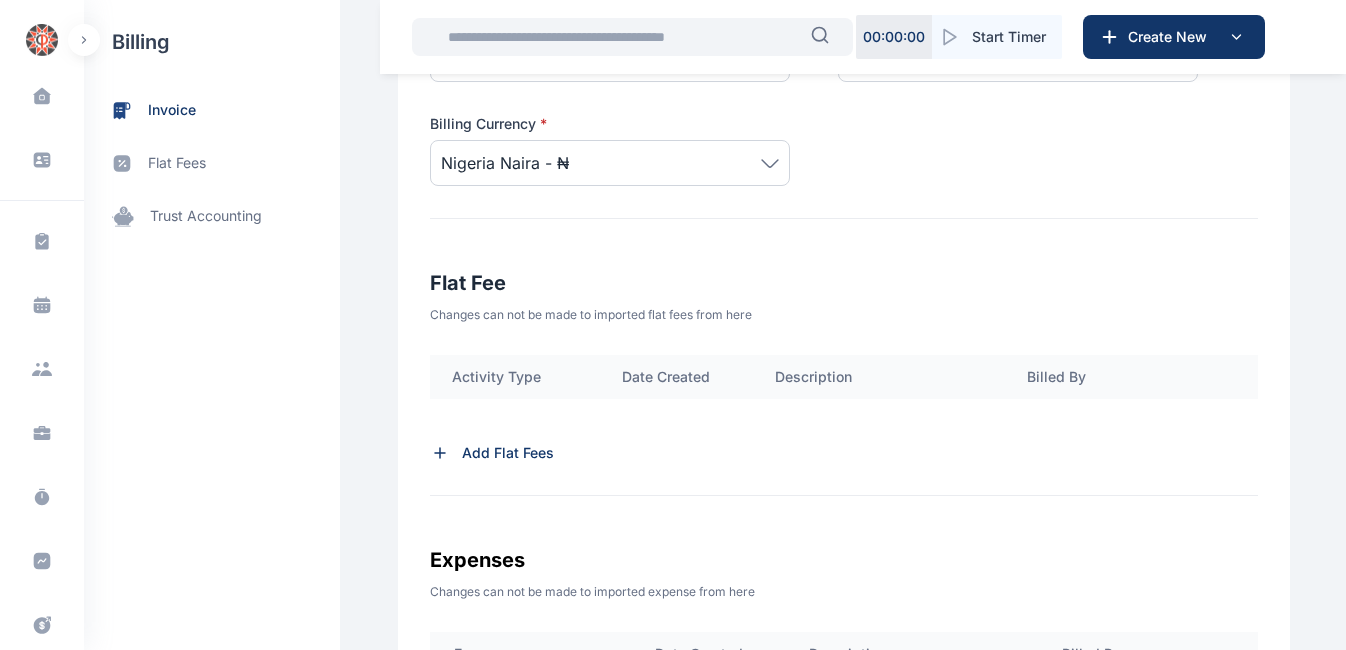 click 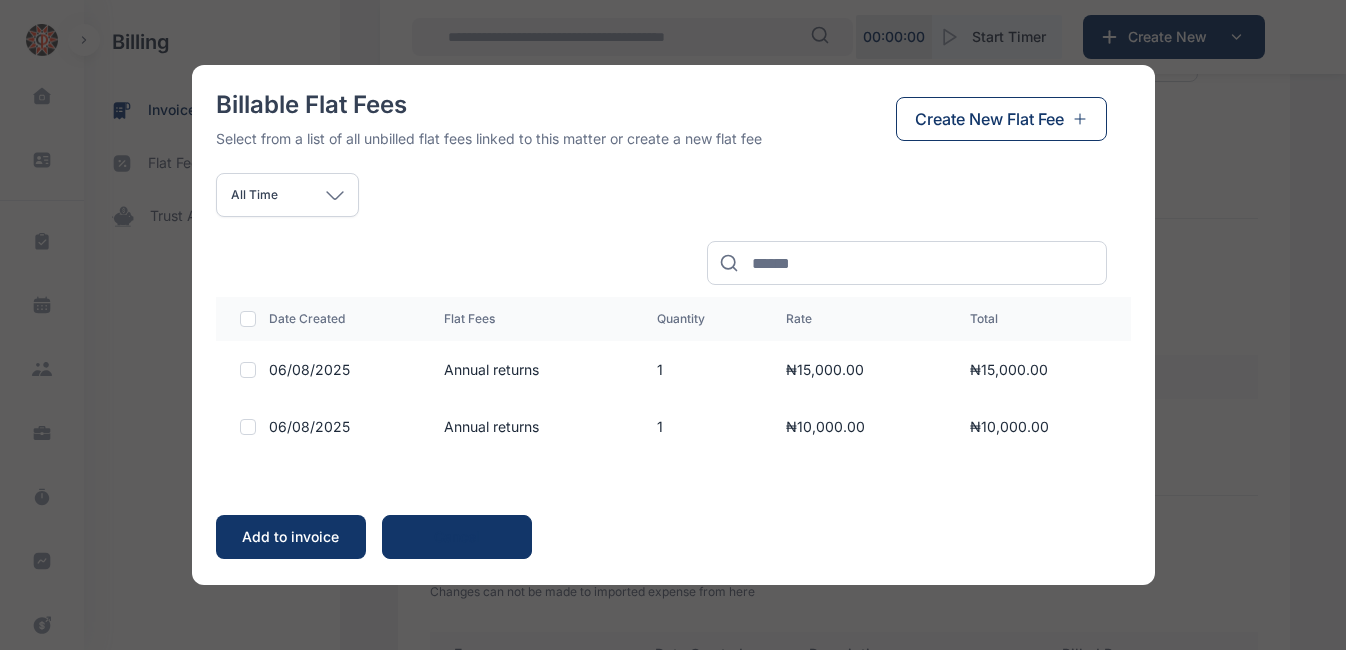 click at bounding box center (248, 370) 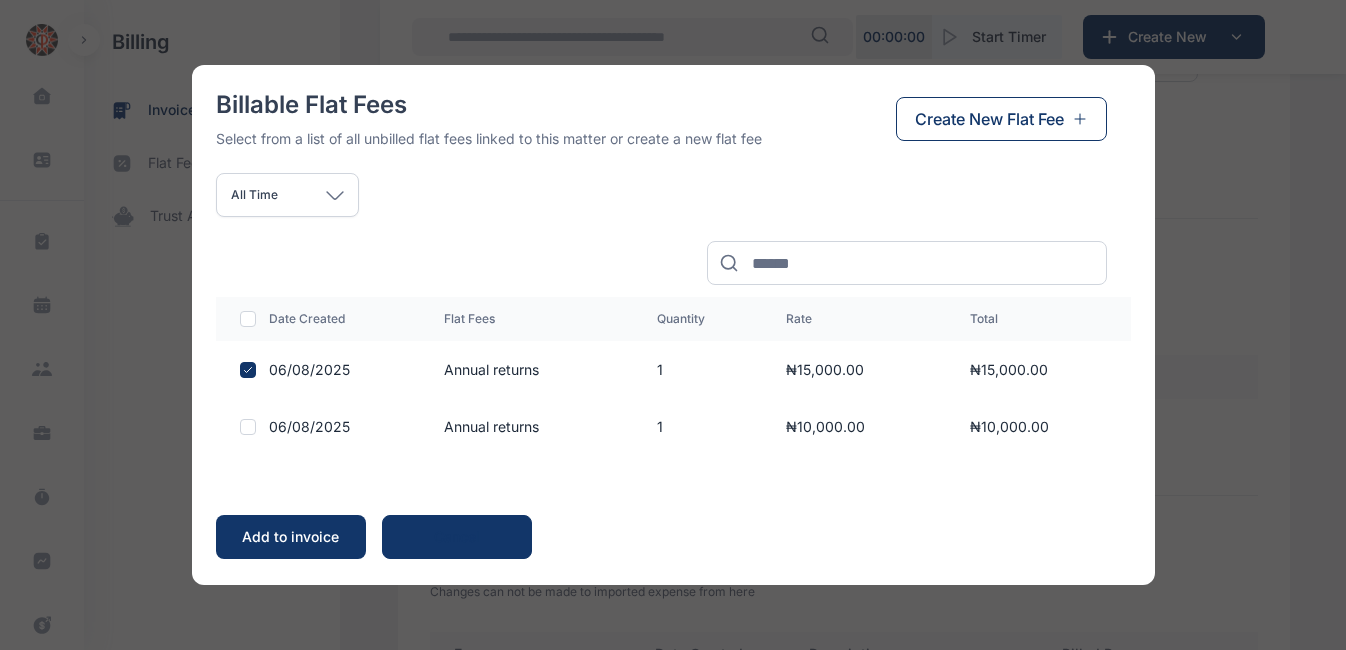click on "Add to invoice" at bounding box center [290, 537] 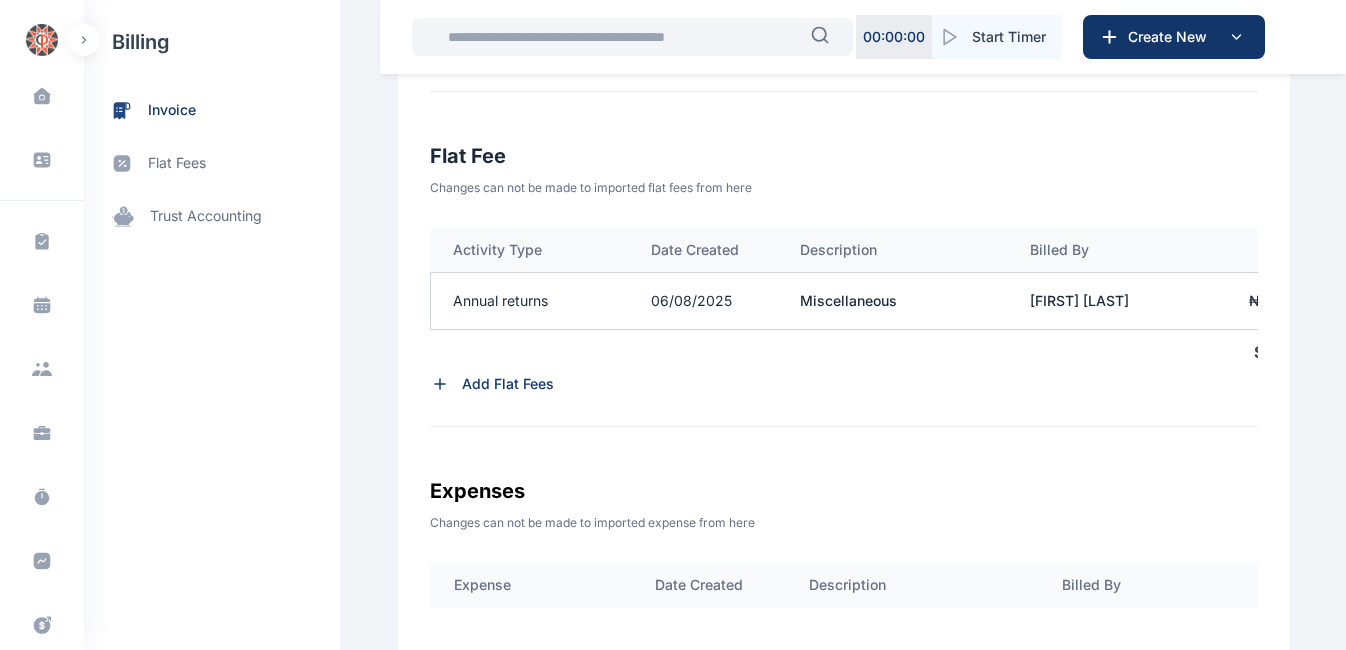 scroll, scrollTop: 637, scrollLeft: 0, axis: vertical 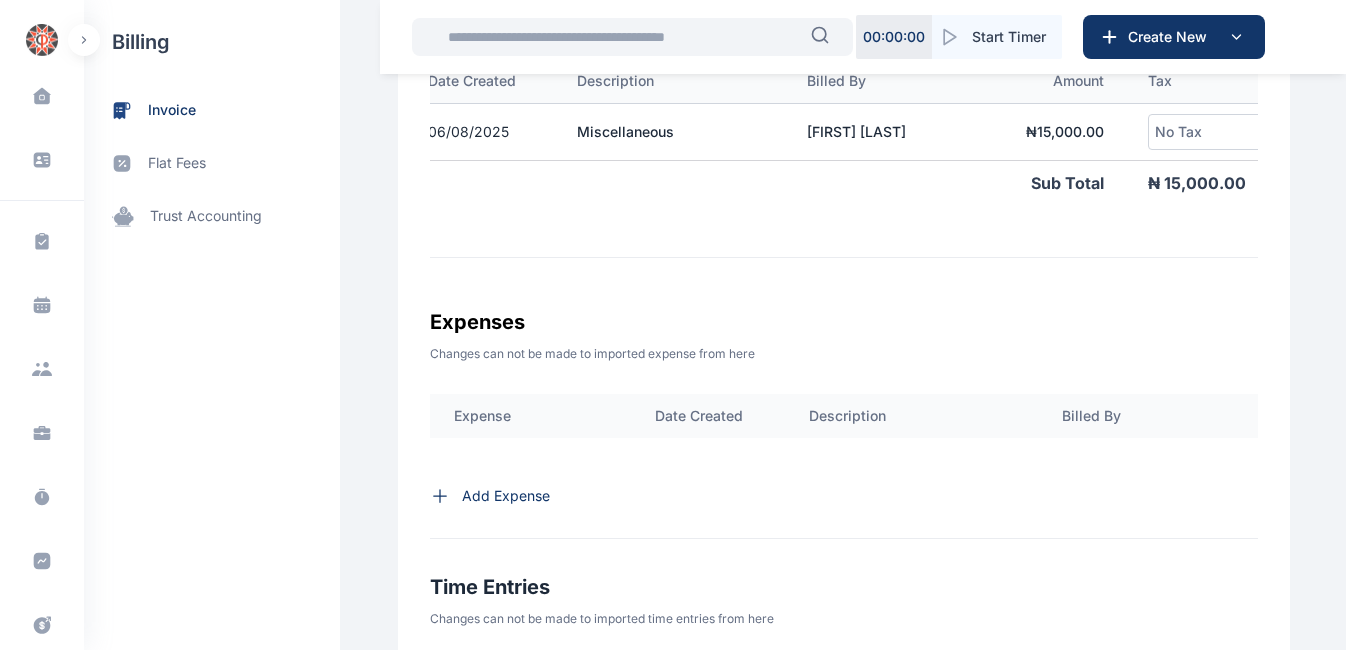 click 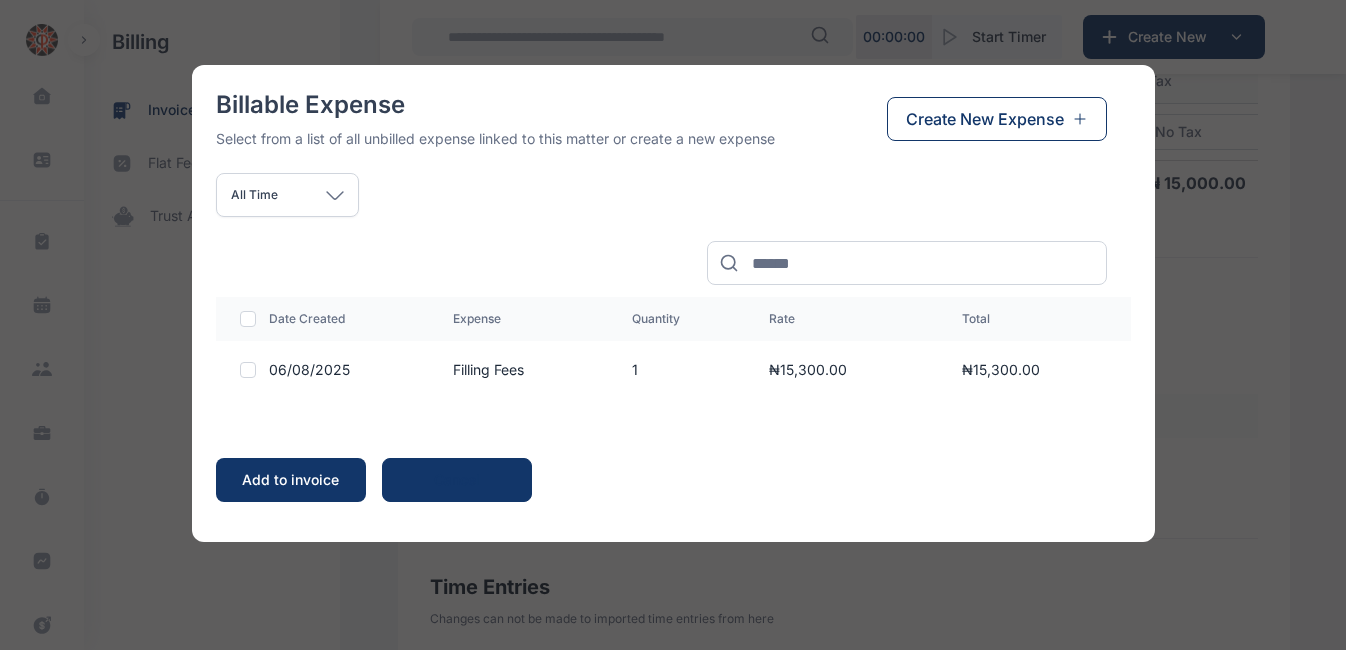 click at bounding box center (248, 370) 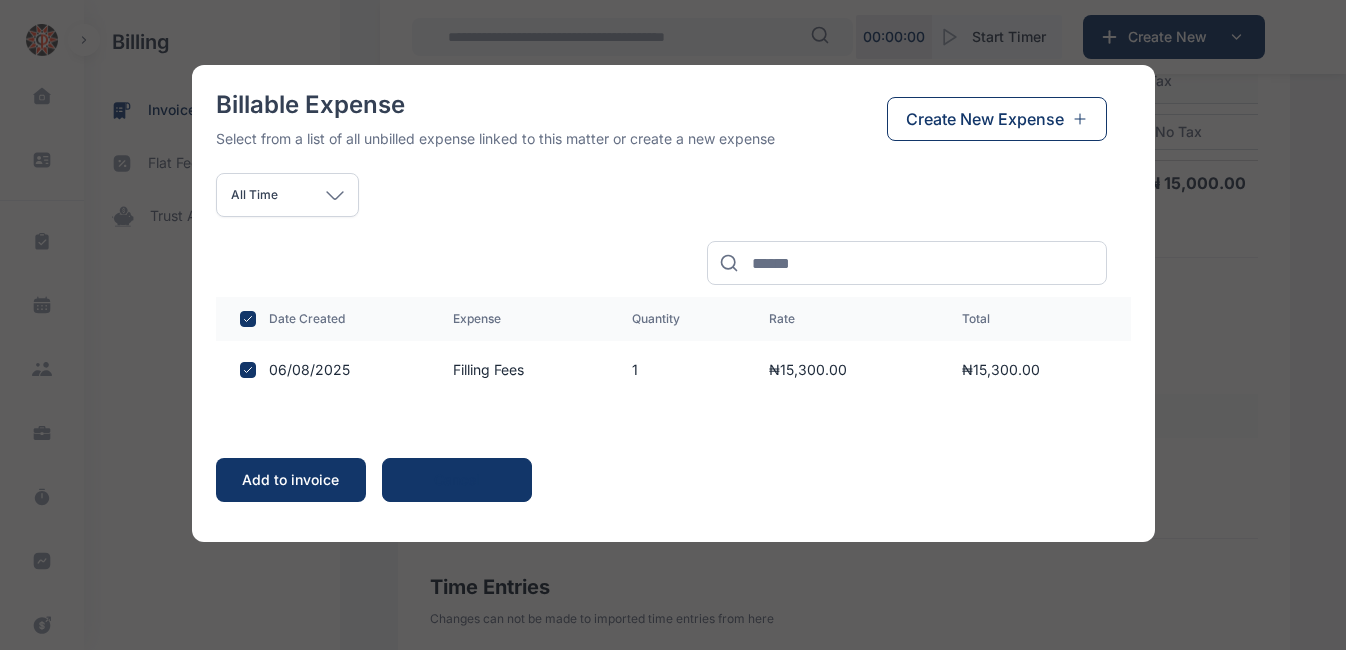 click on "Add to invoice" at bounding box center (290, 480) 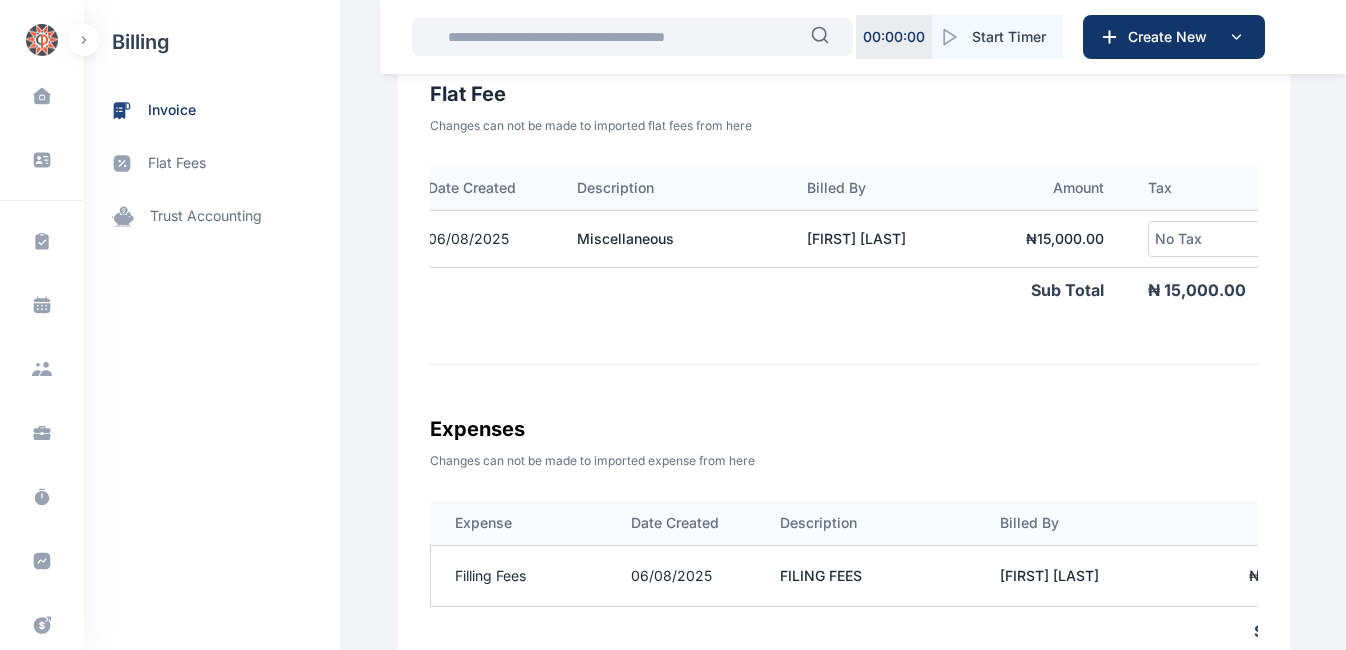 scroll, scrollTop: 689, scrollLeft: 0, axis: vertical 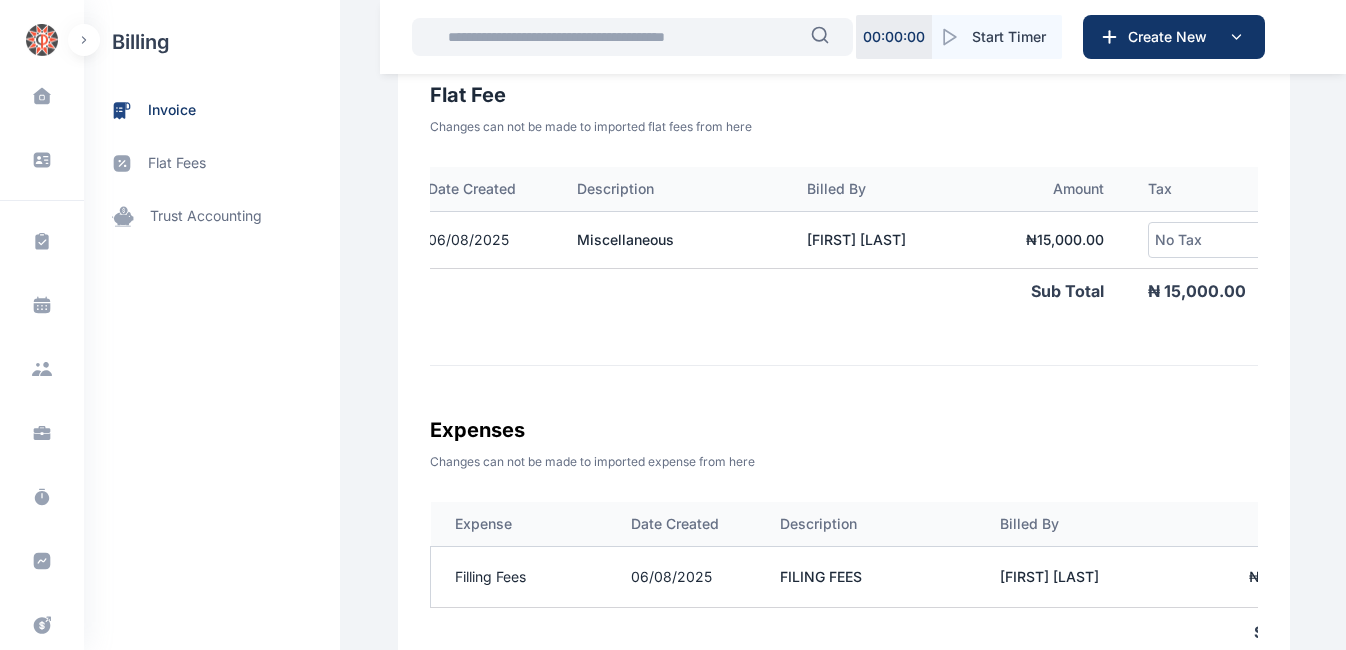 click on "No Tax" at bounding box center (1226, 240) 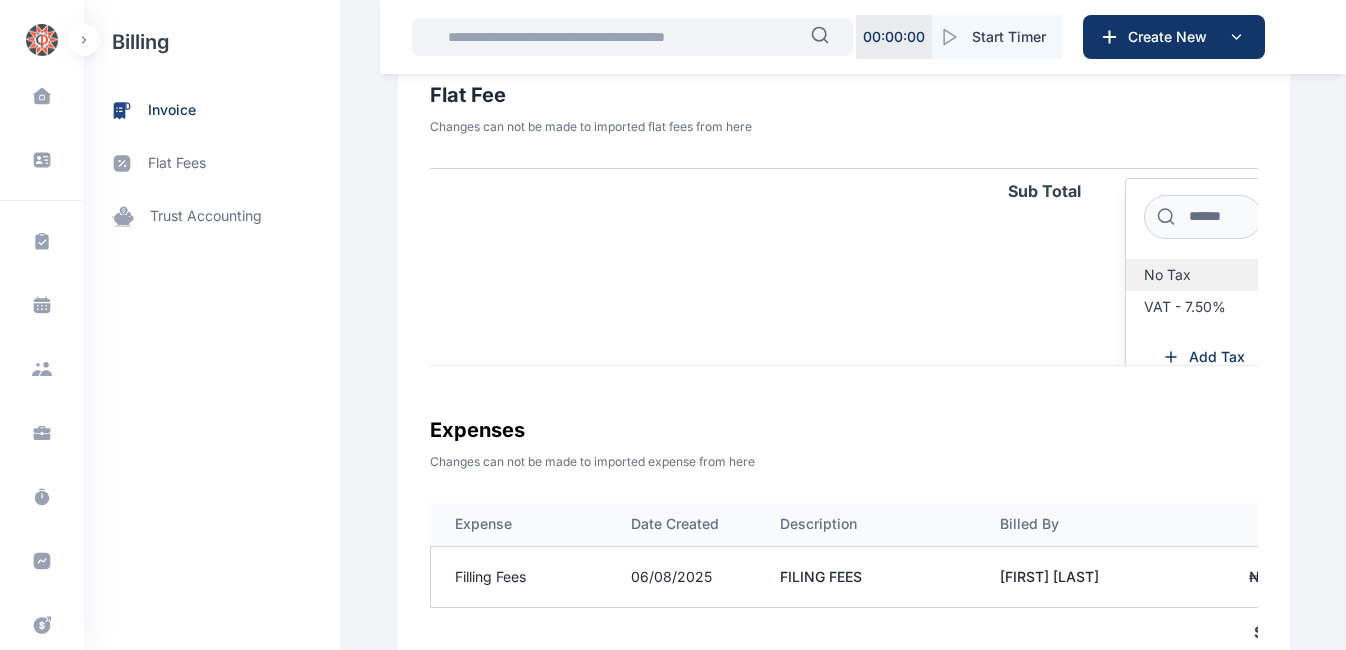 scroll, scrollTop: 102, scrollLeft: 246, axis: both 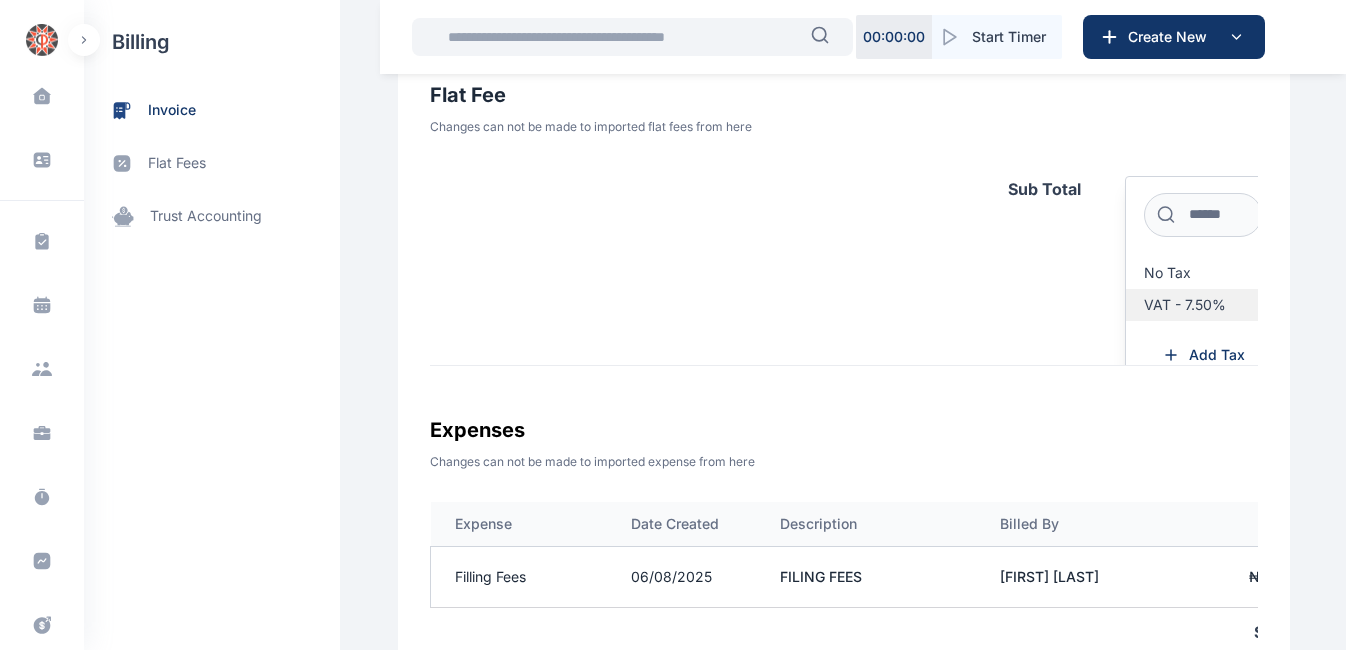 click on "VAT - 7.50%" at bounding box center [1185, 305] 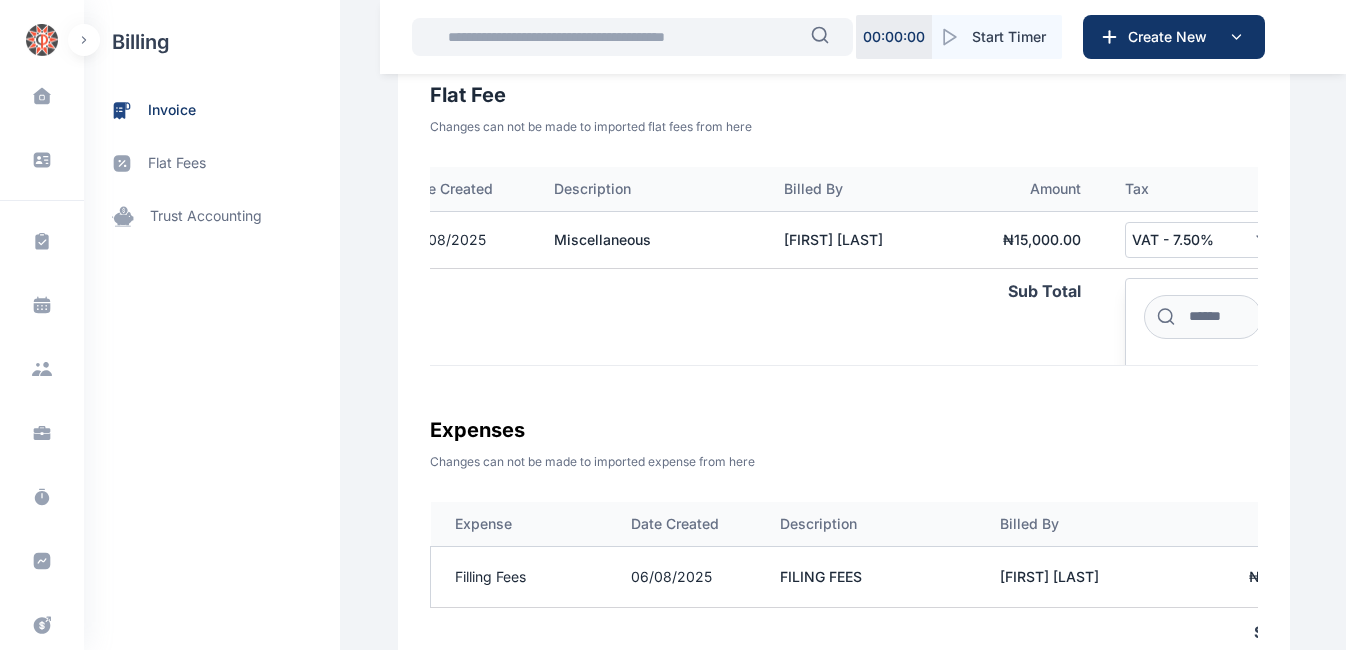 scroll, scrollTop: 119, scrollLeft: 246, axis: both 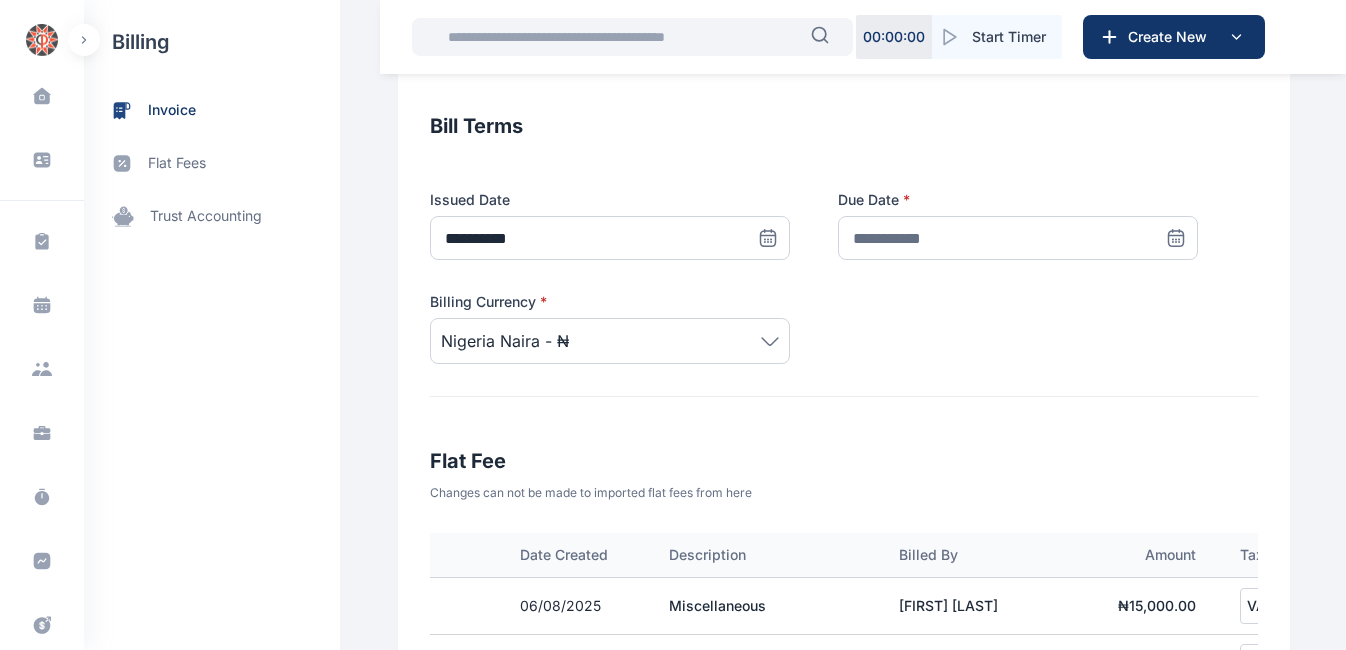 click 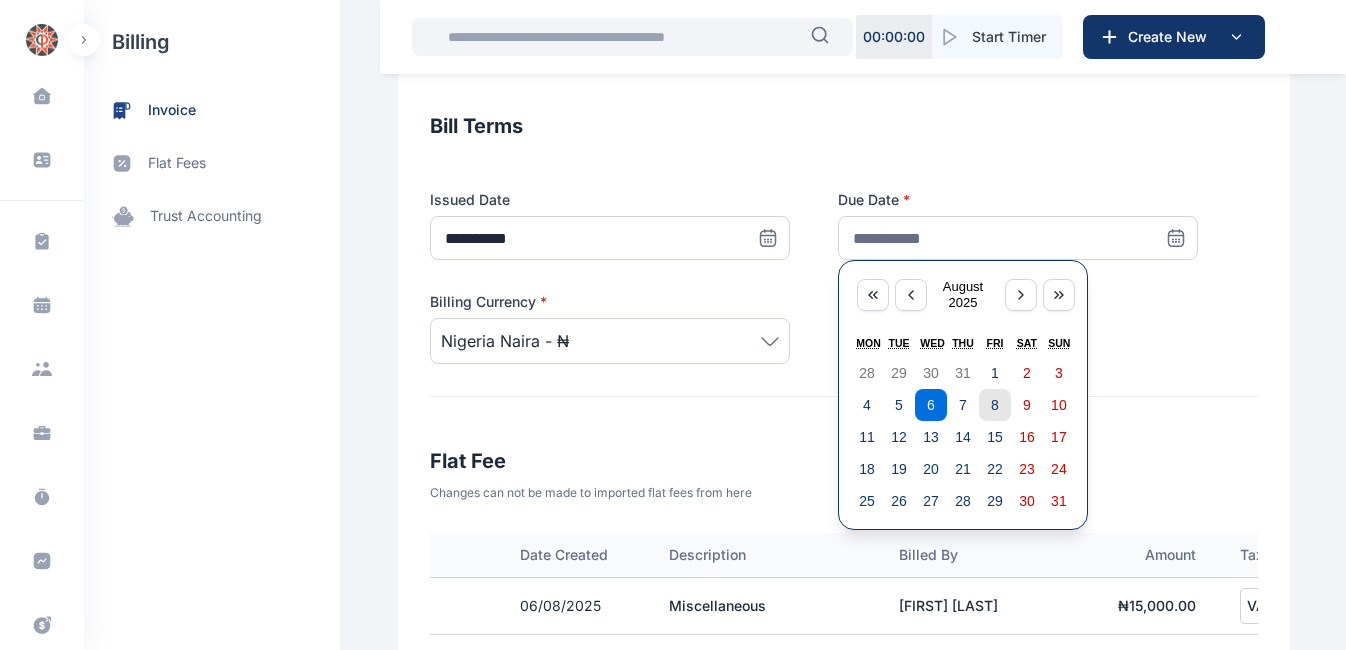 click on "8" at bounding box center (995, 405) 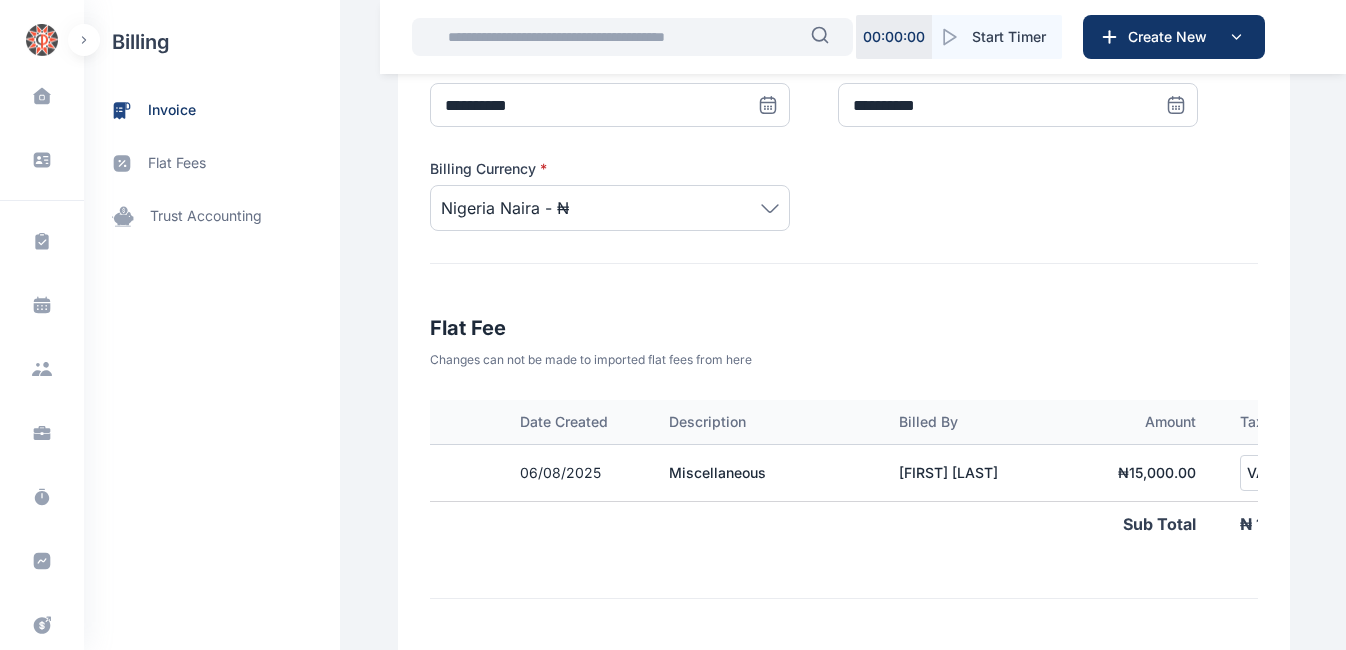 scroll, scrollTop: 560, scrollLeft: 0, axis: vertical 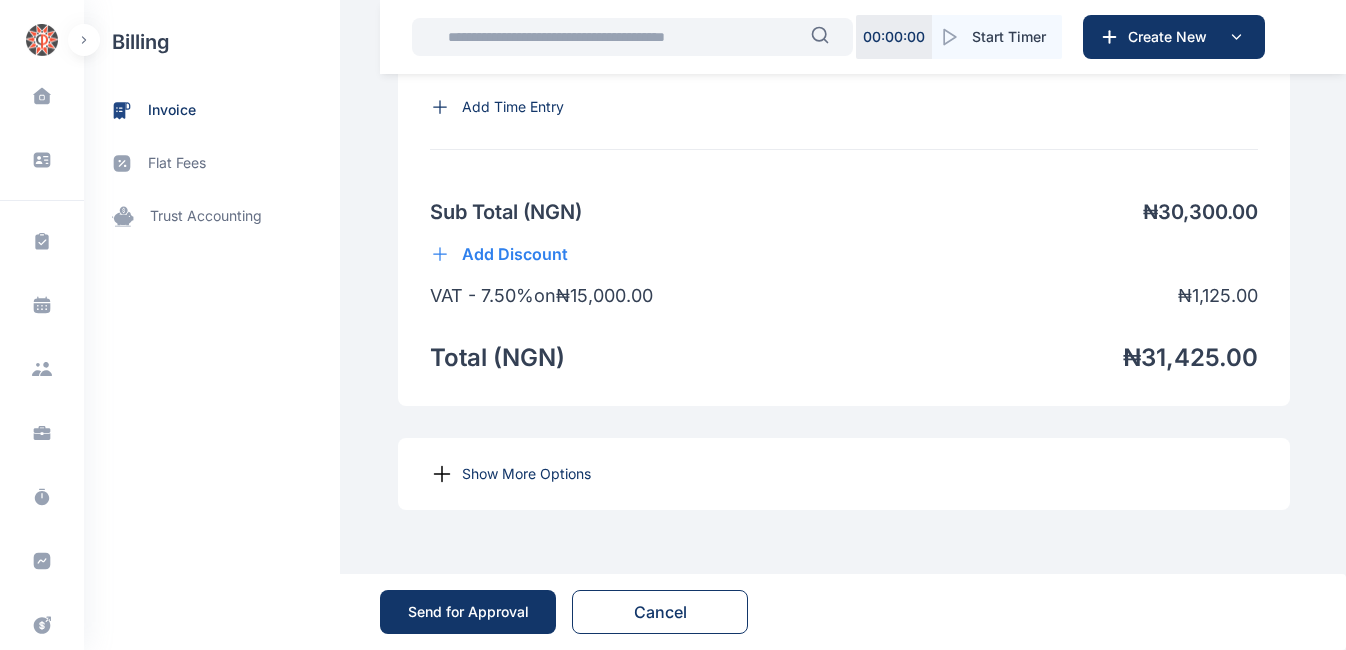 click on "Show More Options" at bounding box center (844, 474) 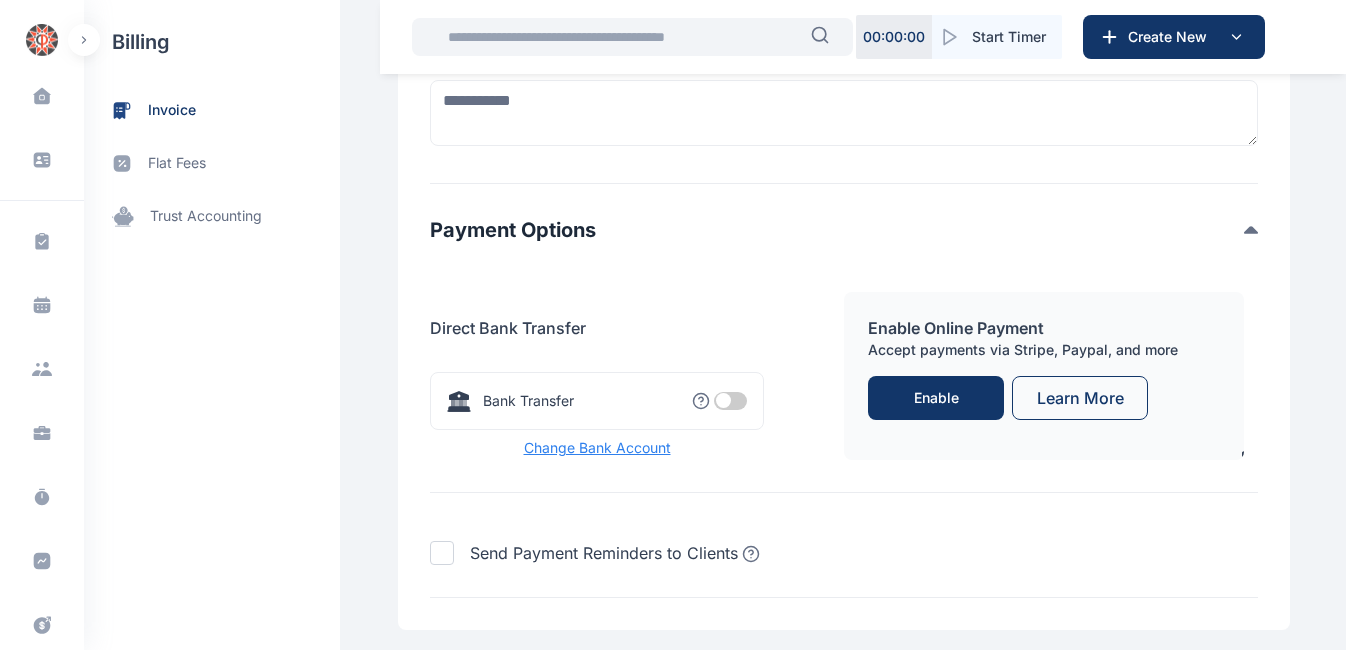 scroll, scrollTop: 2076, scrollLeft: 0, axis: vertical 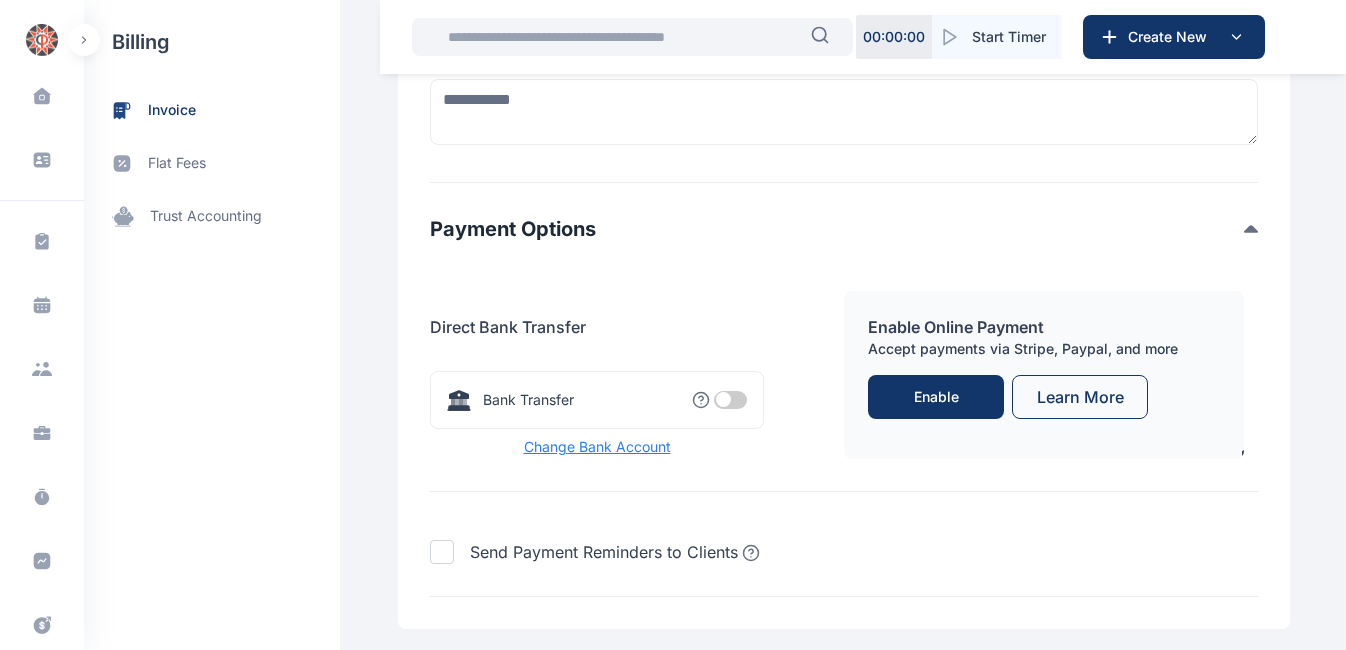 click at bounding box center [730, 400] 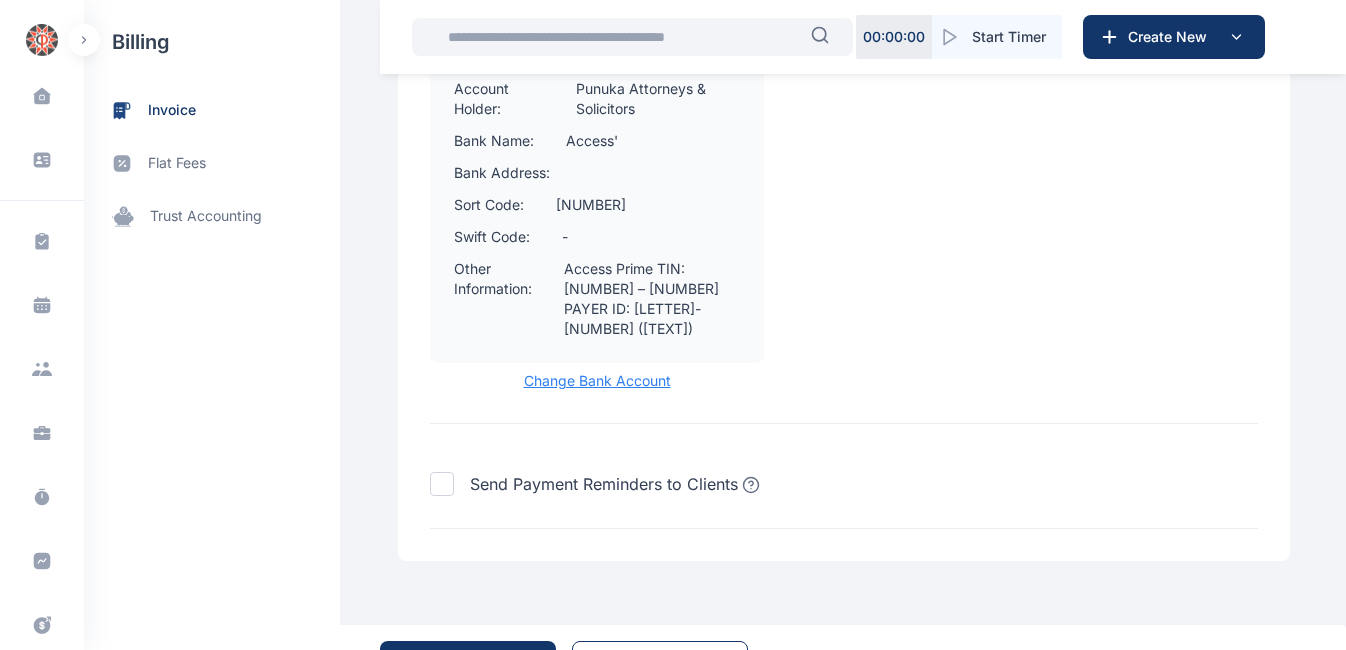scroll, scrollTop: 2599, scrollLeft: 0, axis: vertical 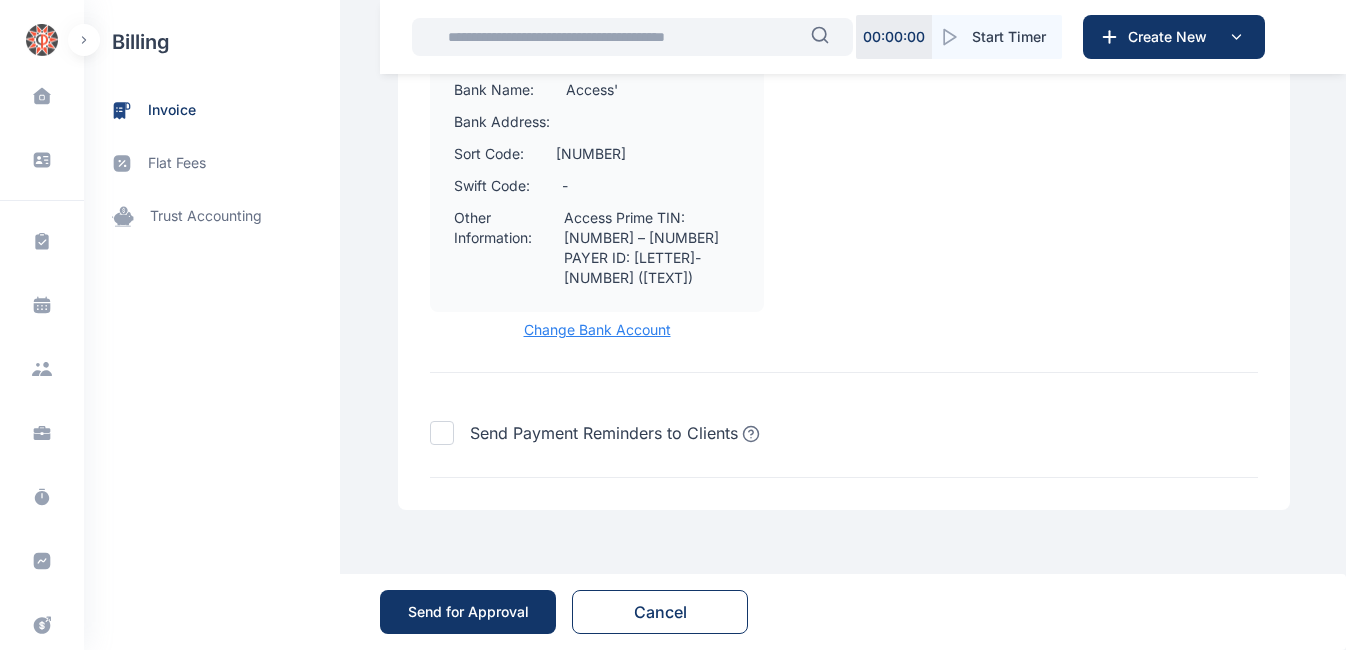 click on "Send for Approval" at bounding box center (468, 612) 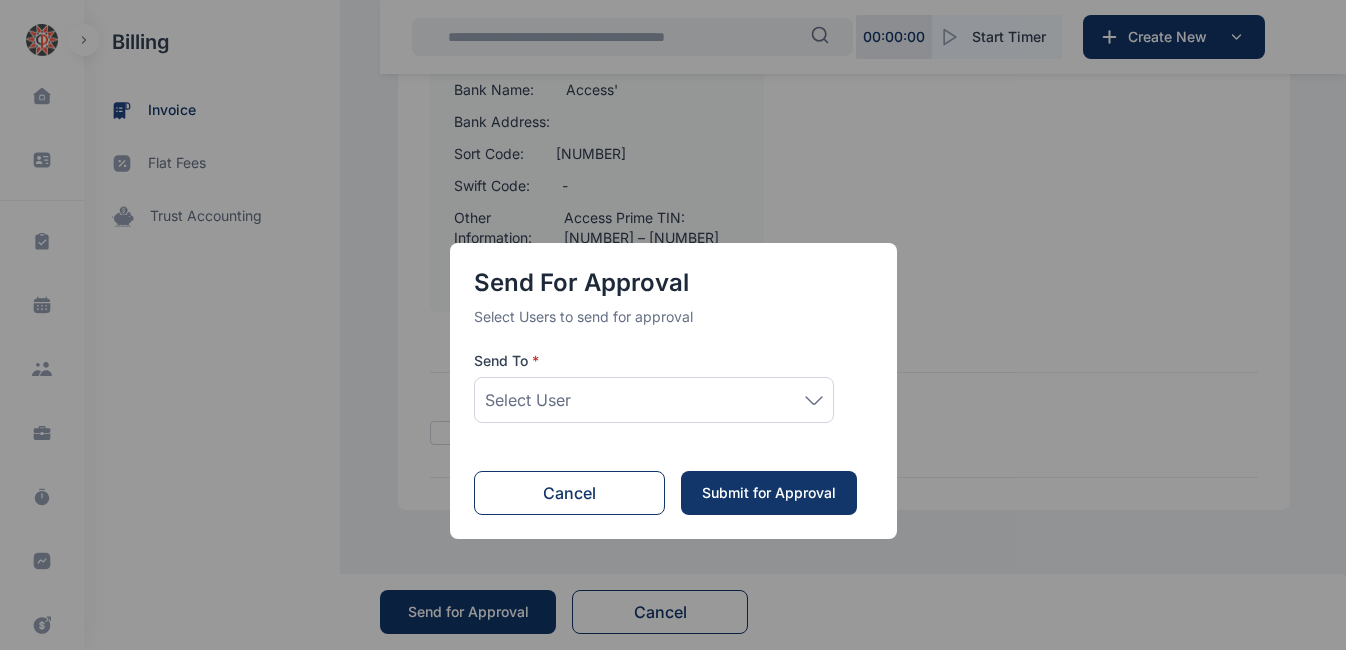 click on "Select User" at bounding box center [654, 400] 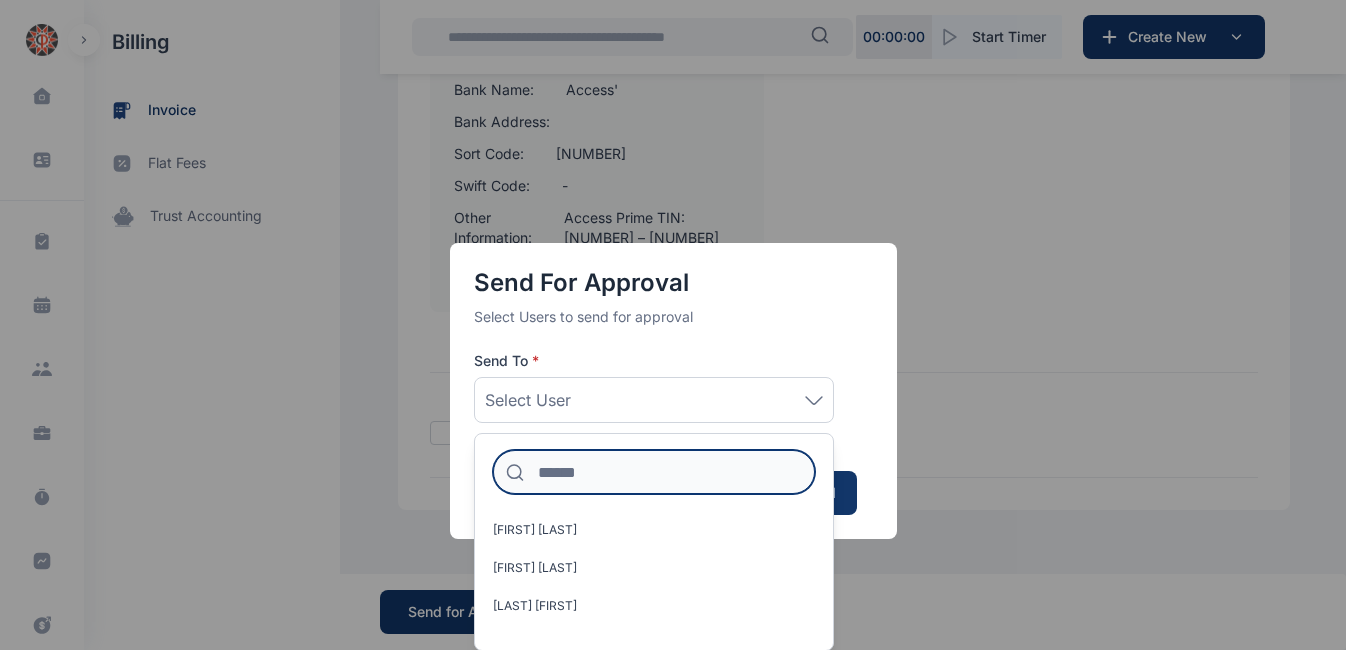 click at bounding box center [654, 472] 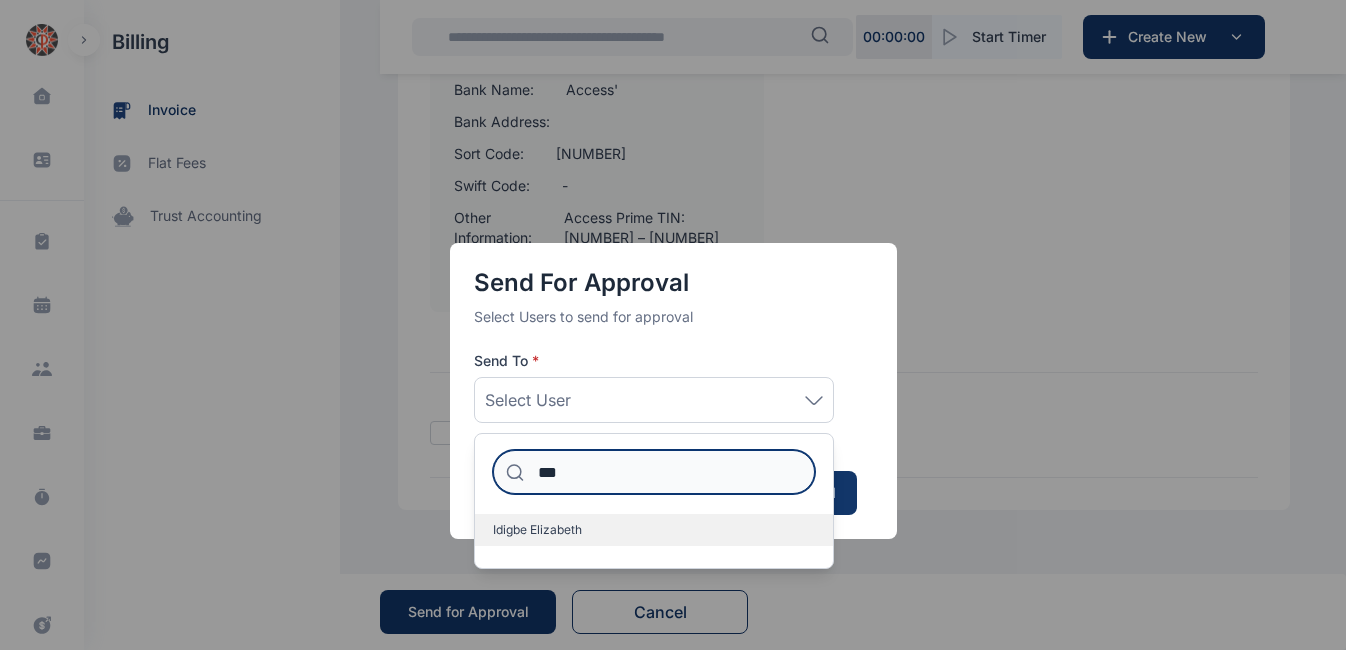 type on "***" 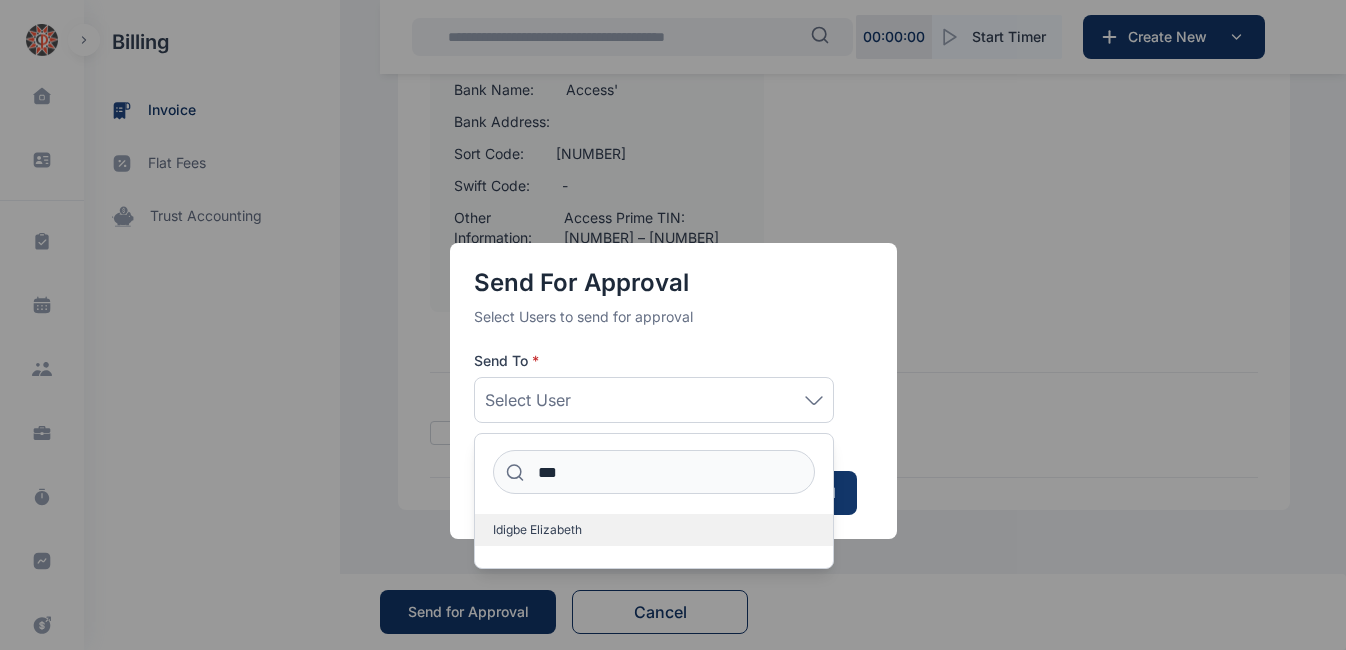 click on "Idigbe Elizabeth" at bounding box center [537, 530] 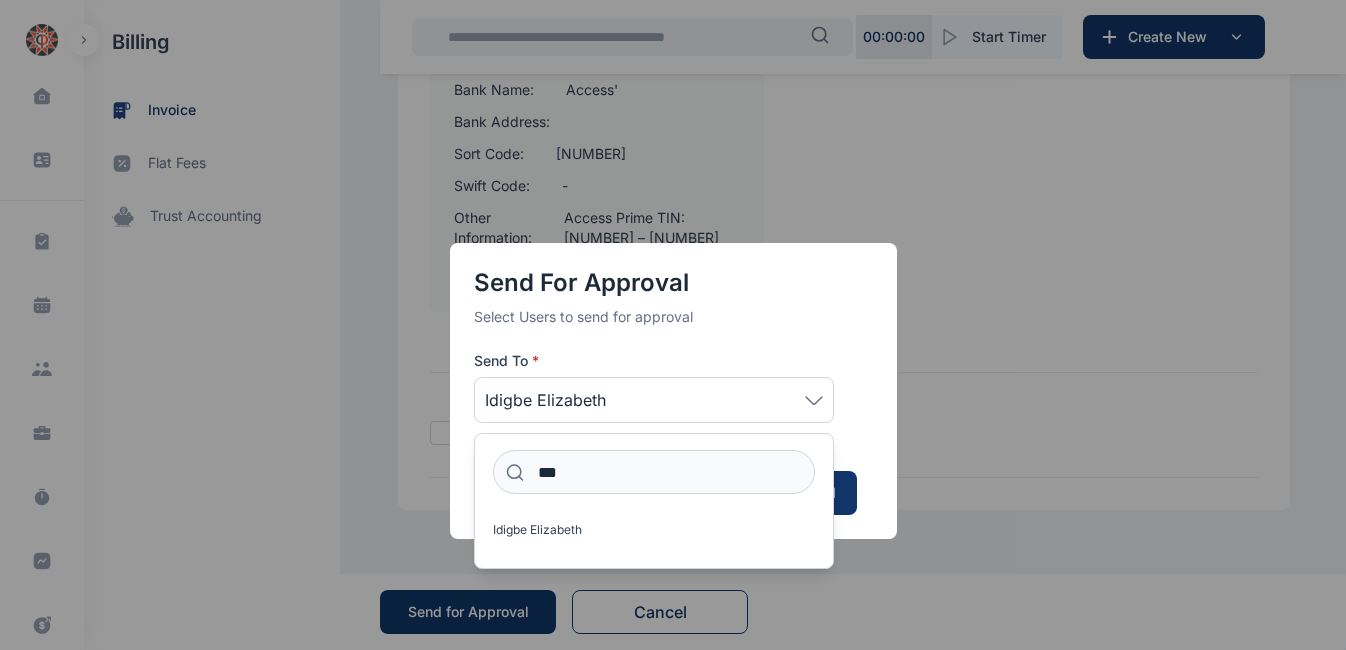 click on "Send for Approval Select Users to send for approval Send To * [LAST] [LAST] *** [LAST] [LAST] Cancel Submit for Approval" at bounding box center (673, 325) 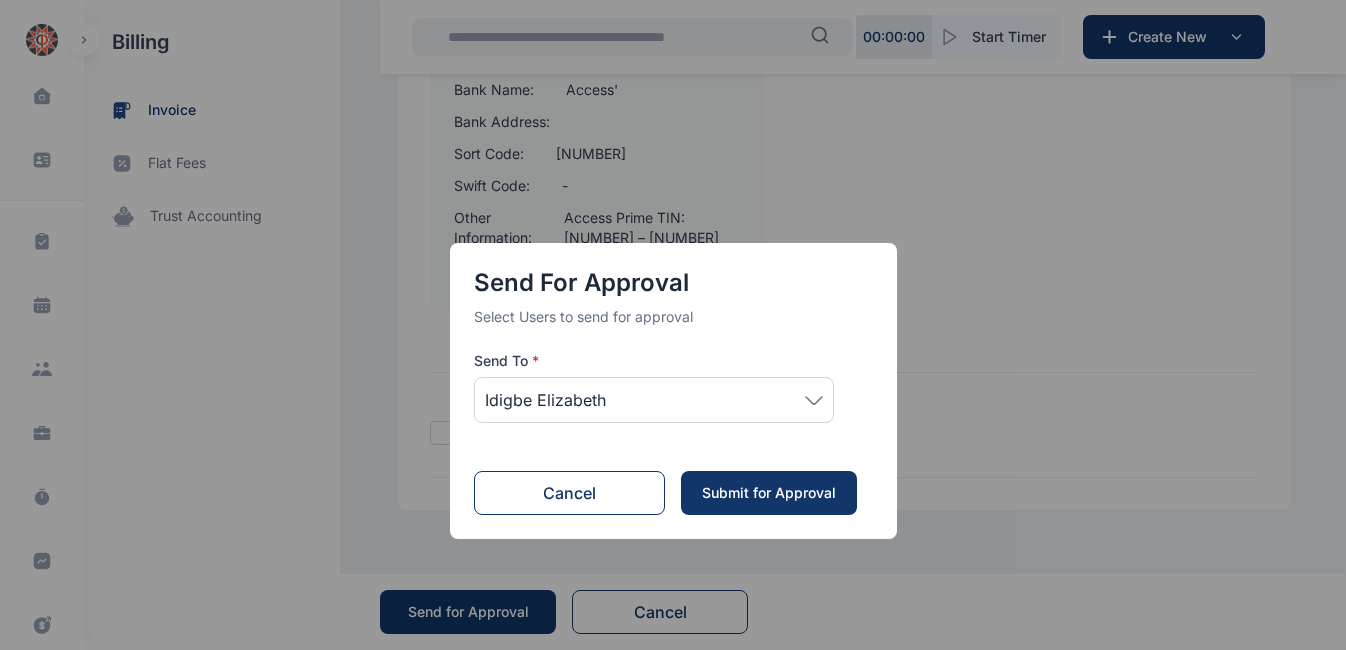 click on "Submit for Approval" at bounding box center (769, 493) 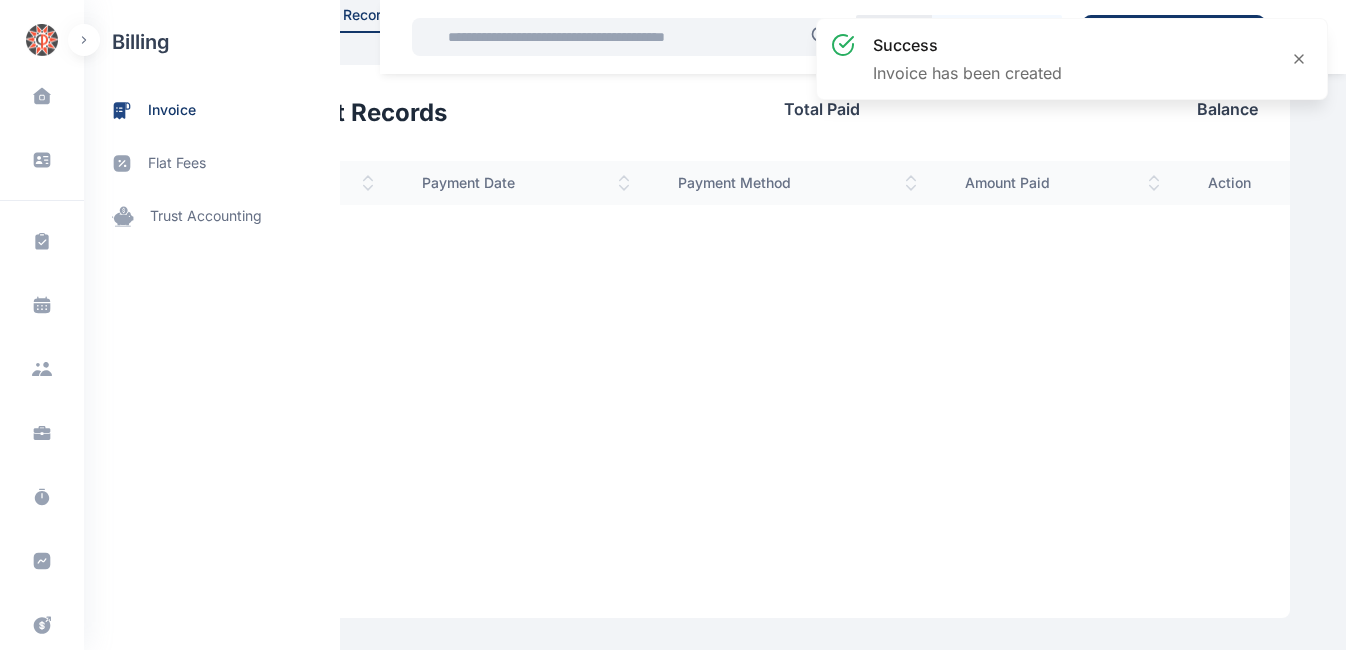 scroll, scrollTop: 0, scrollLeft: 0, axis: both 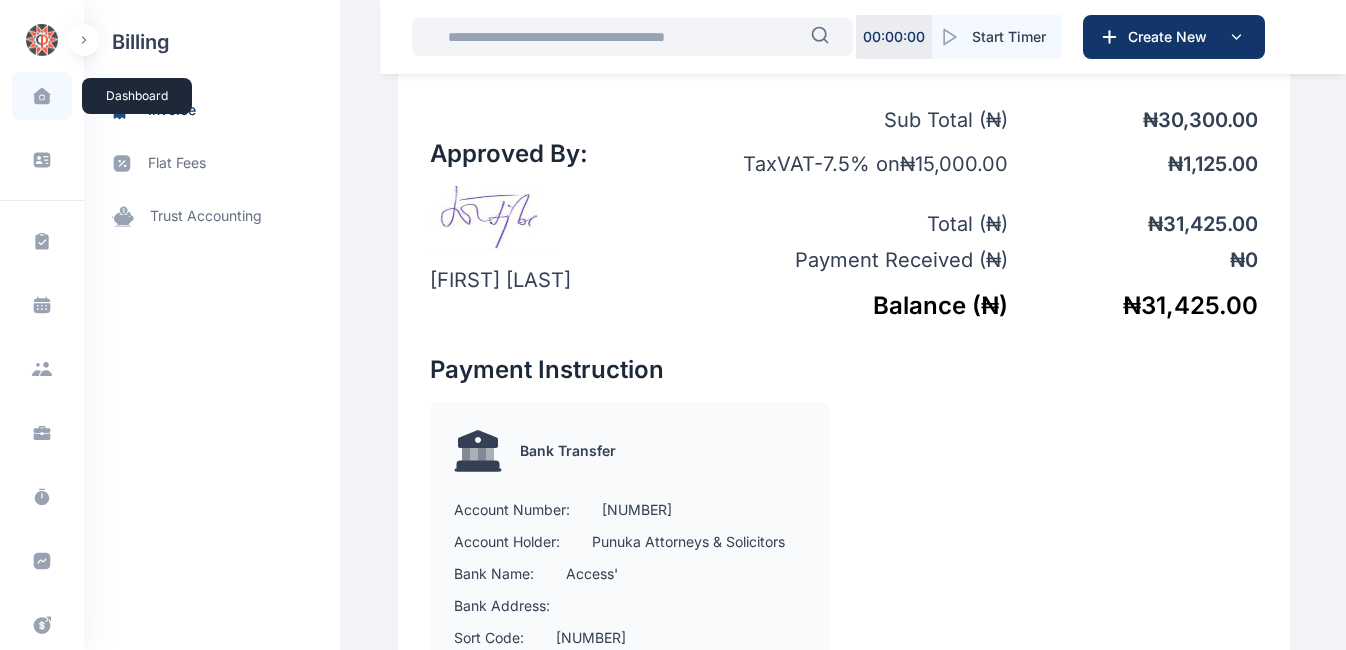 click 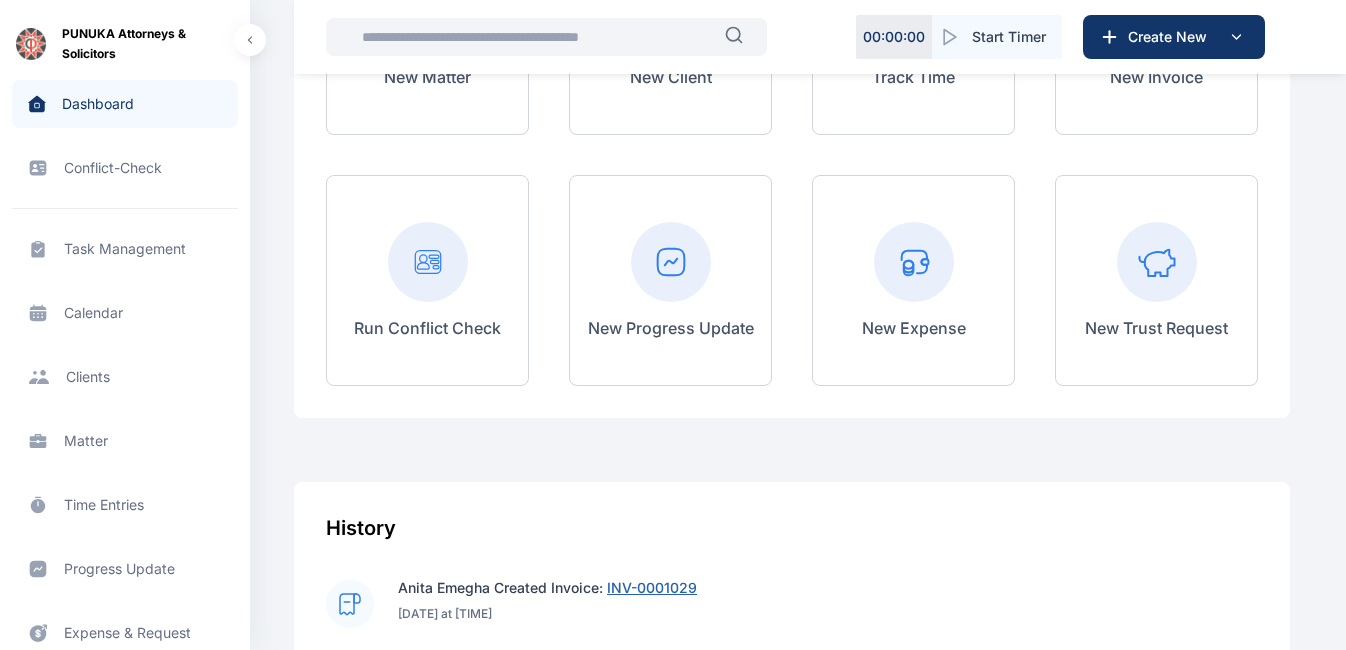 scroll, scrollTop: 367, scrollLeft: 0, axis: vertical 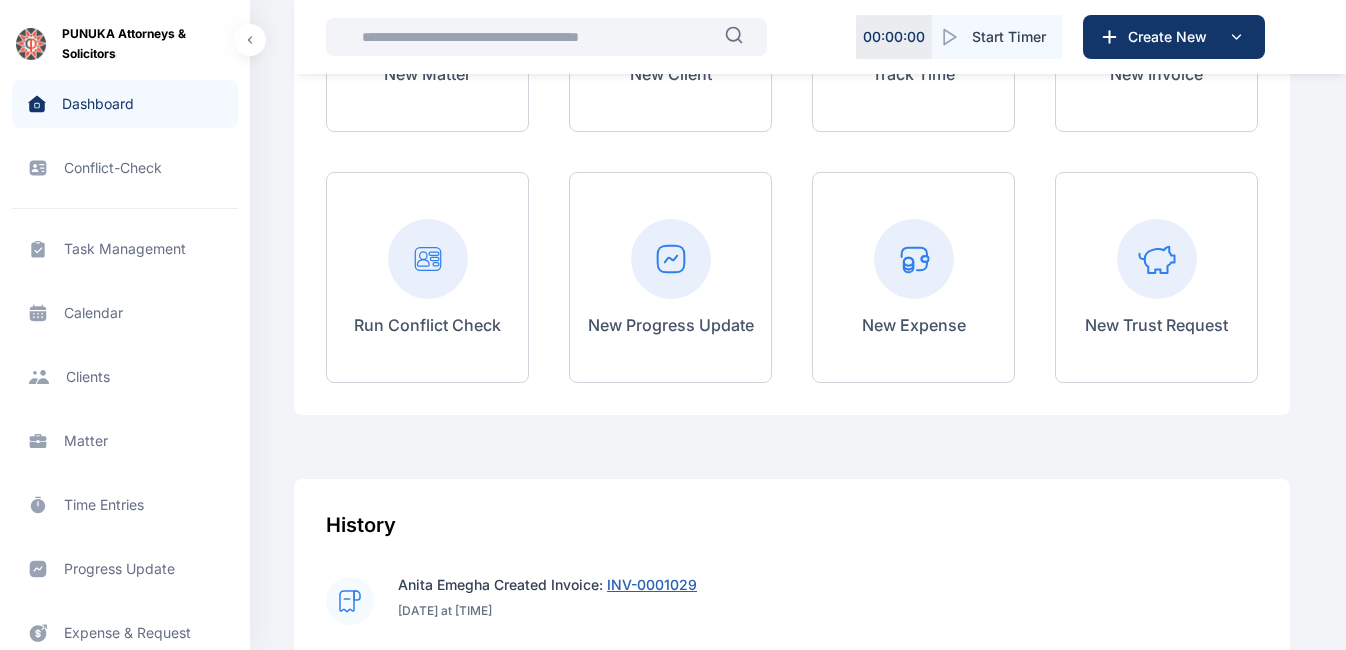 click on "Time Entries time entries time entries" at bounding box center (125, 505) 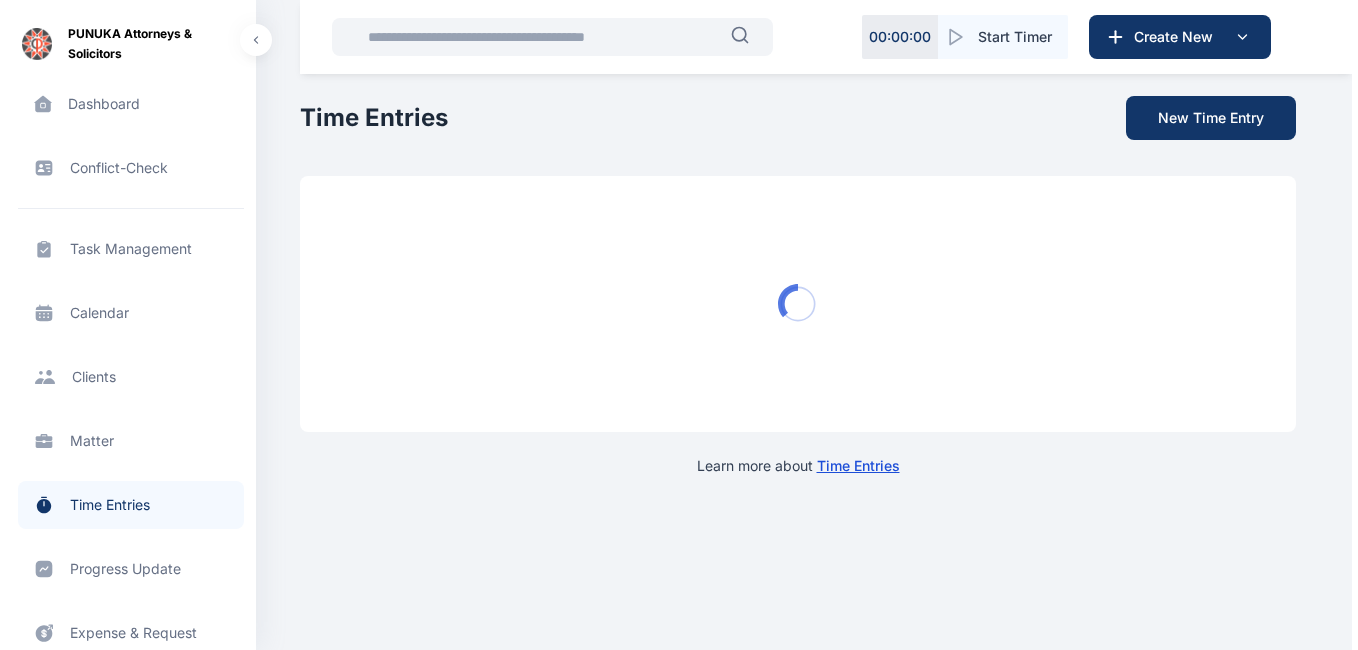 scroll, scrollTop: 0, scrollLeft: 0, axis: both 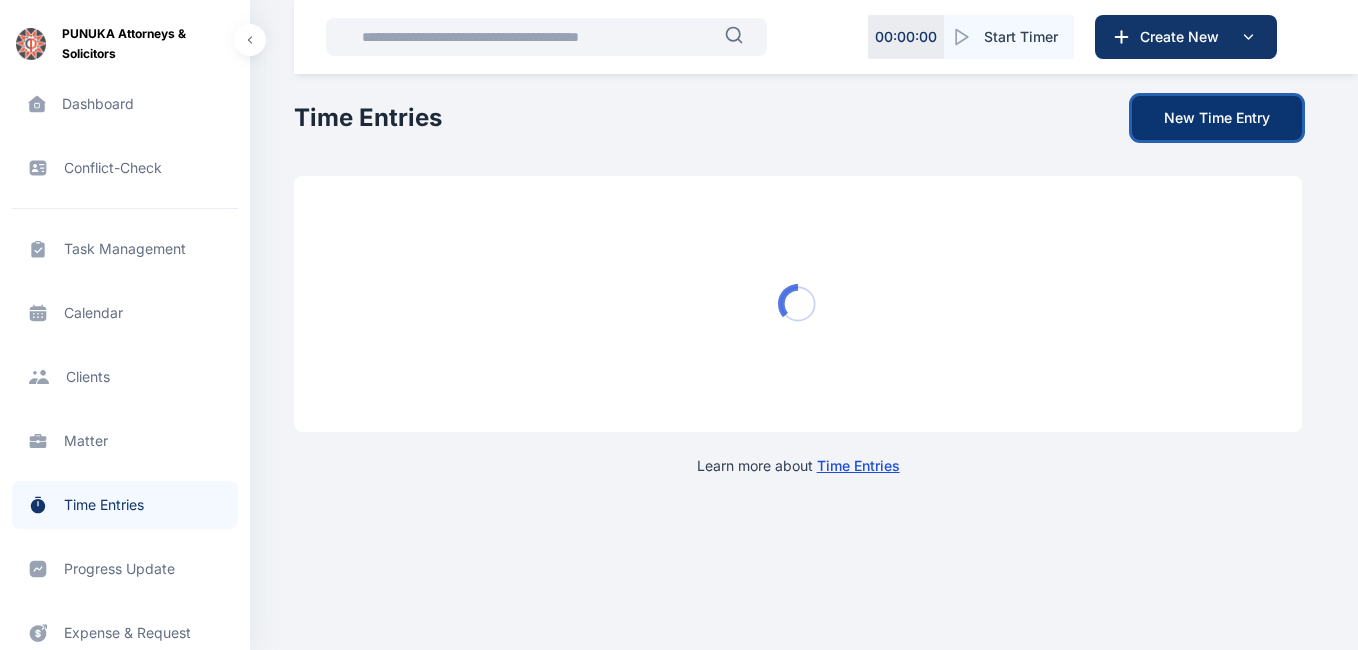 click on "New Time Entry" at bounding box center (1217, 118) 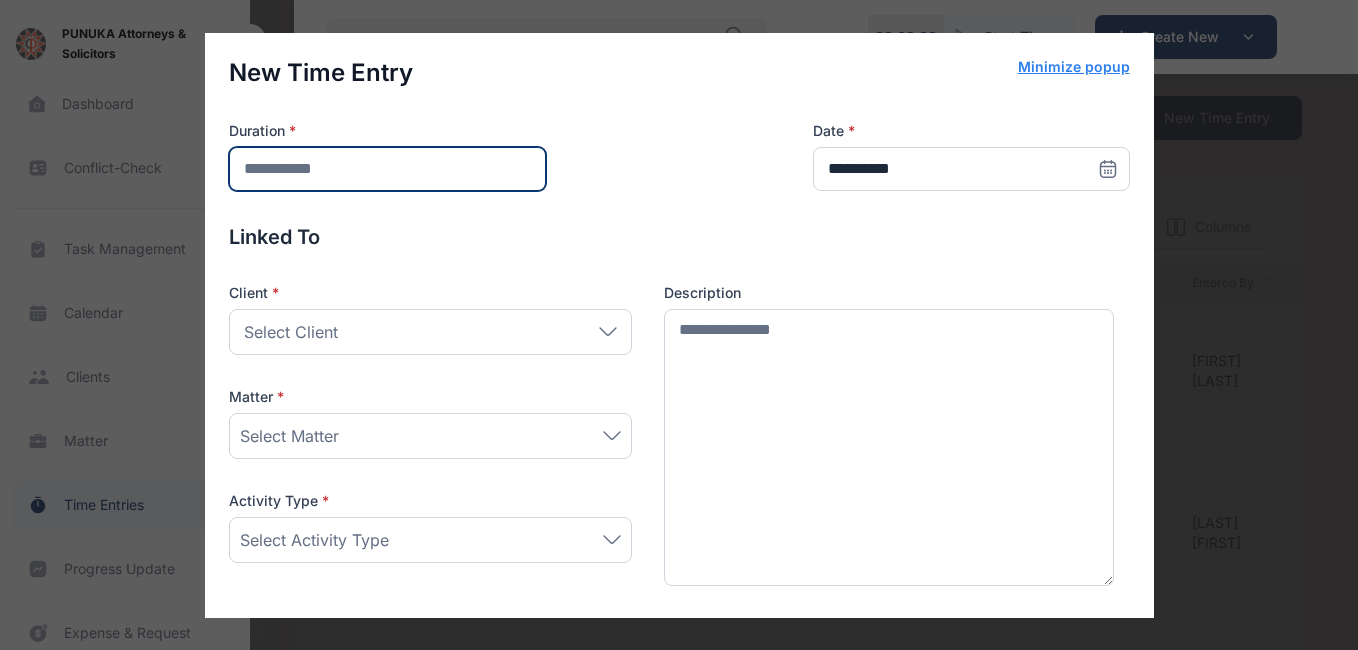 click at bounding box center [387, 169] 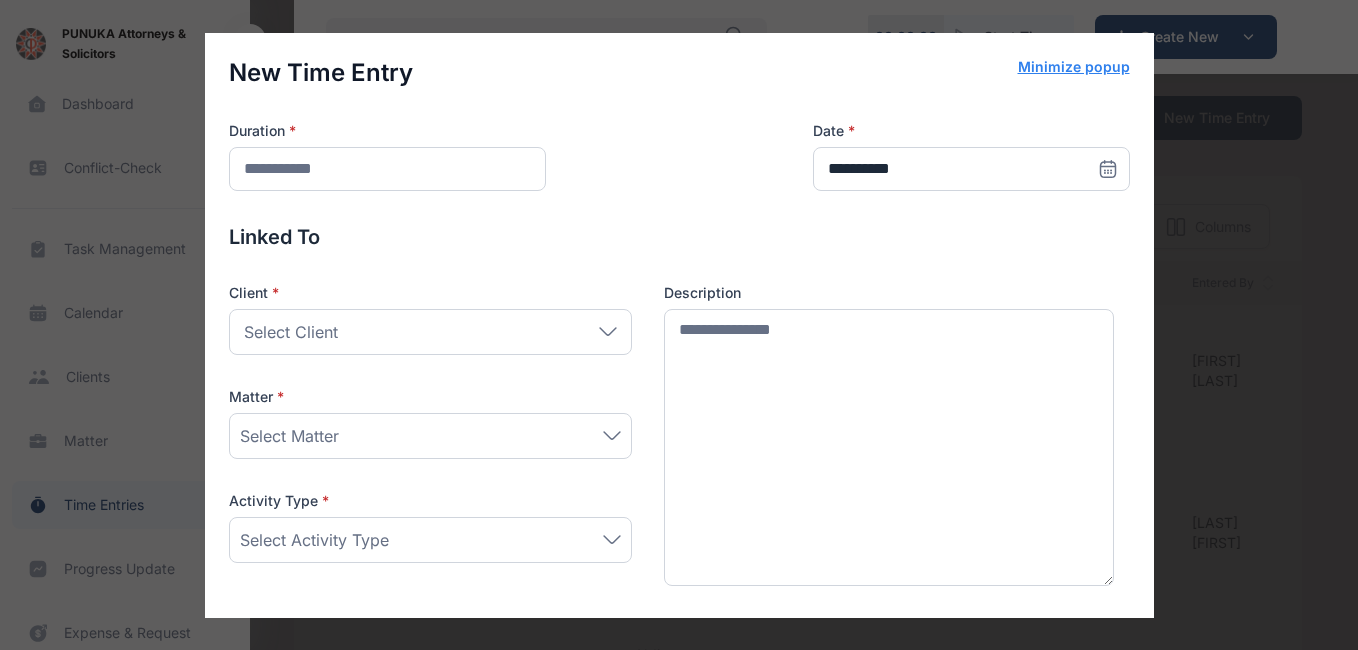 click 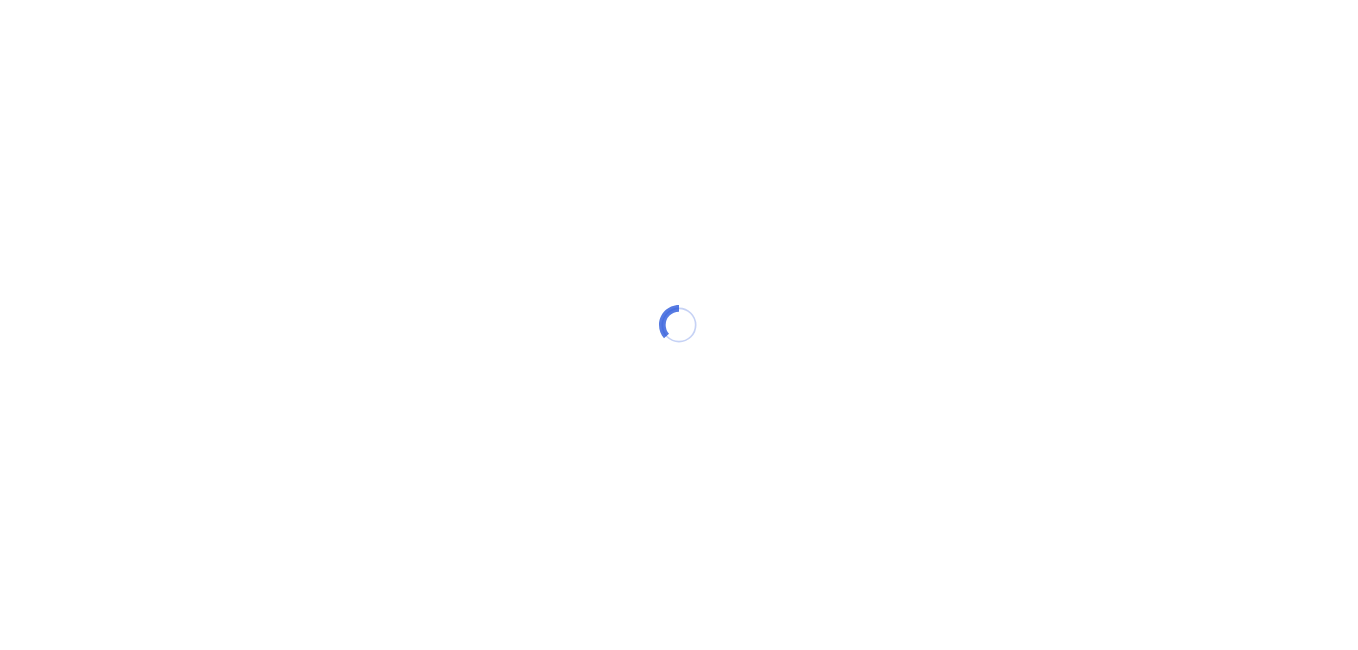 scroll, scrollTop: 0, scrollLeft: 0, axis: both 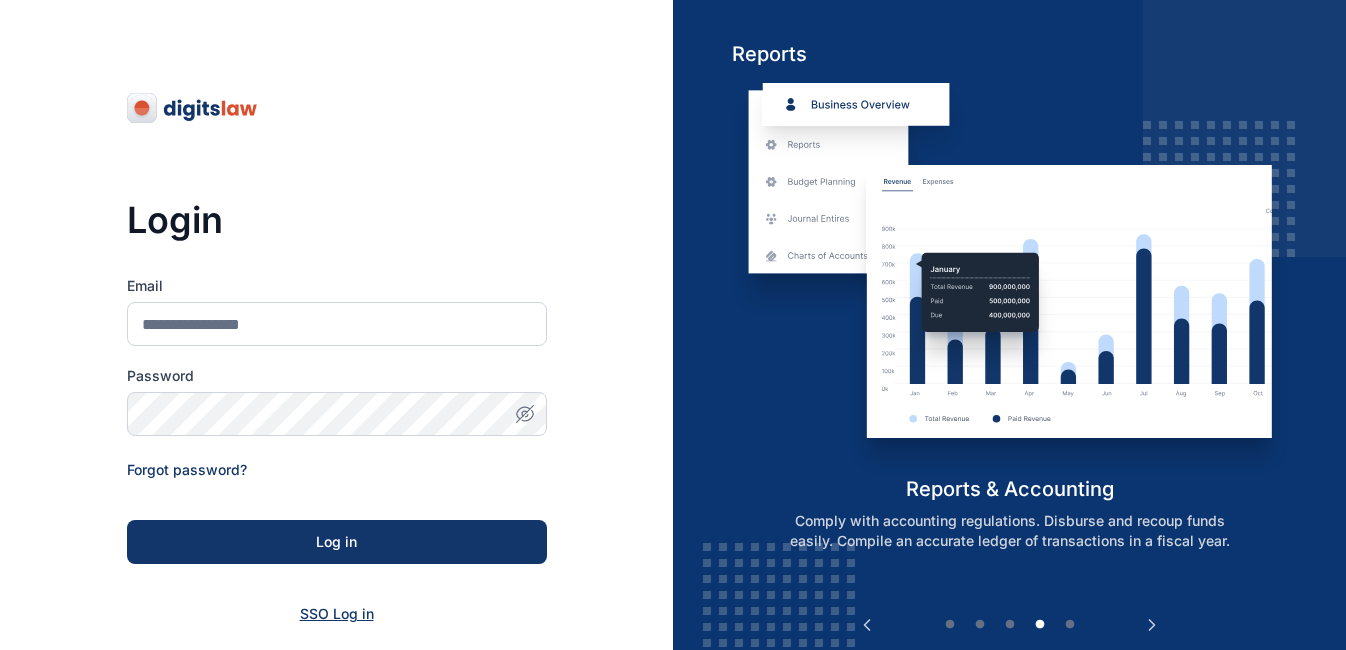 click on "SSO Log in" at bounding box center [337, 613] 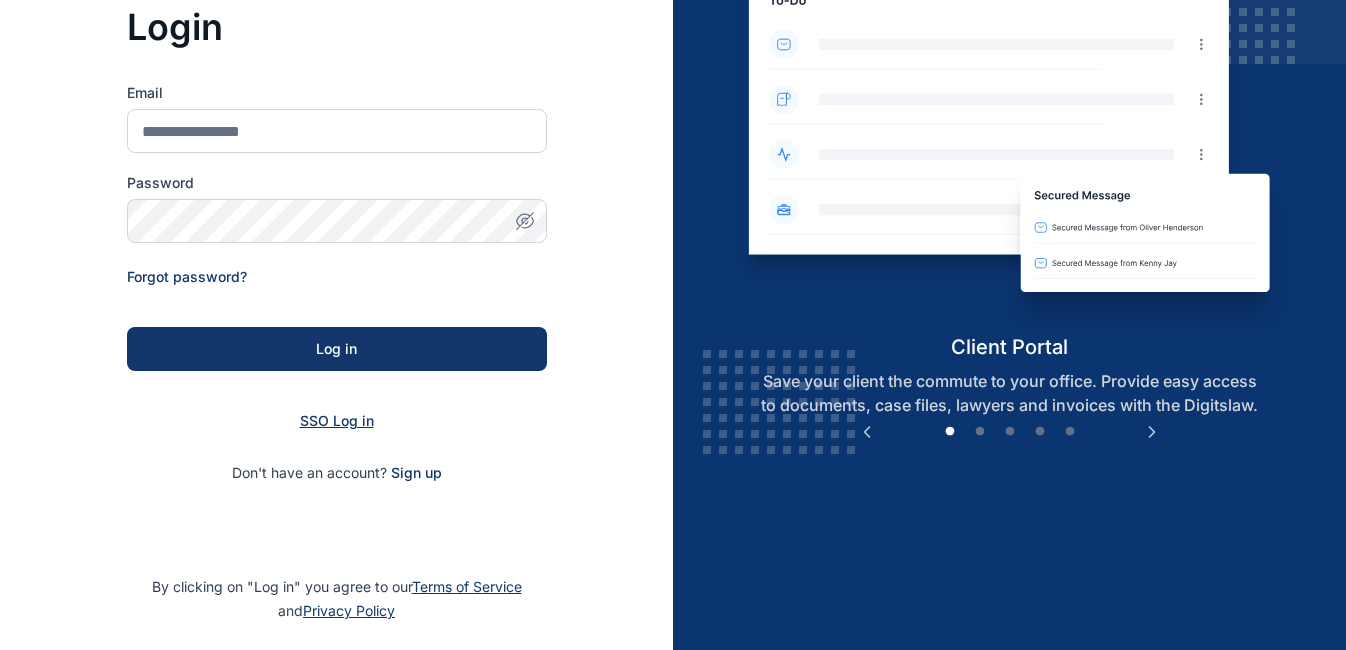scroll, scrollTop: 201, scrollLeft: 0, axis: vertical 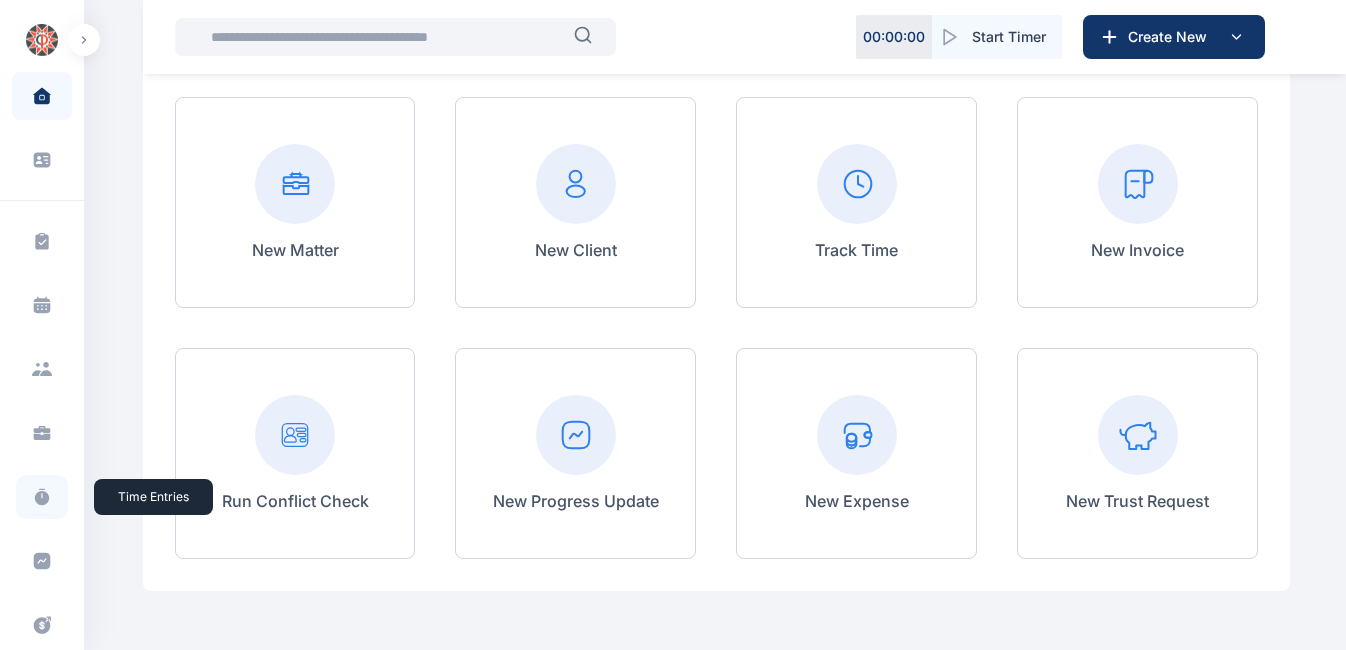 click 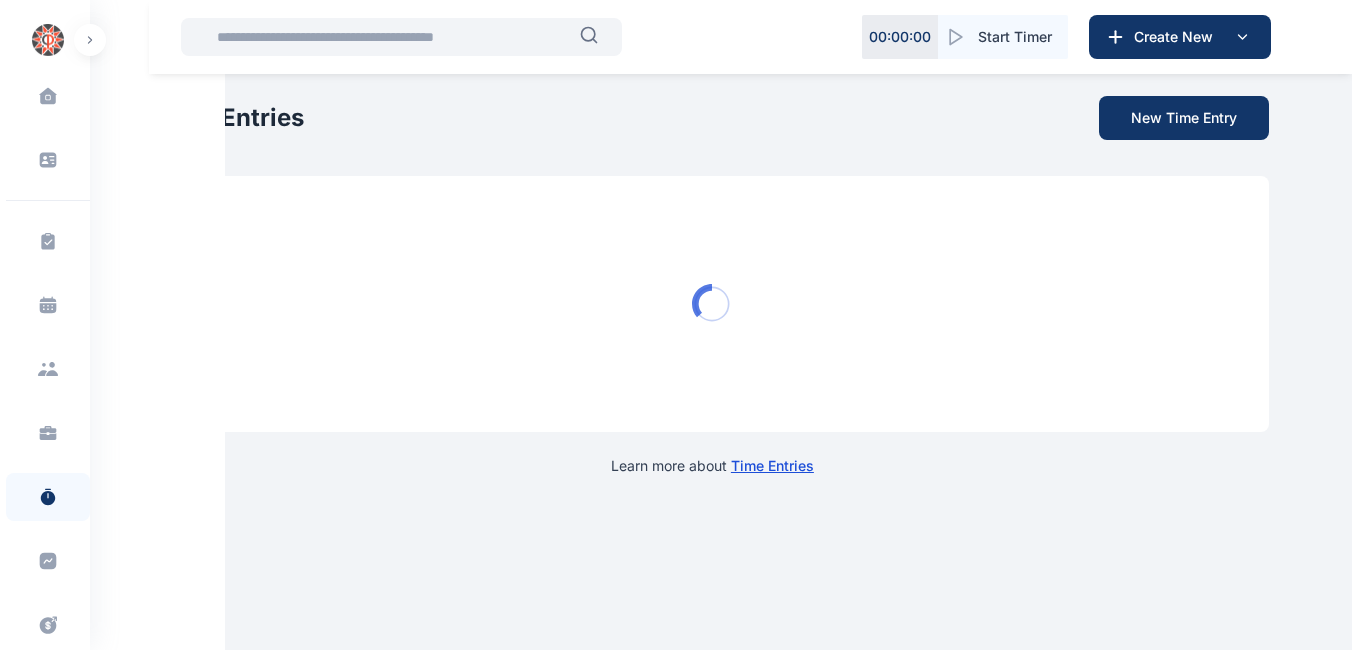 scroll, scrollTop: 0, scrollLeft: 0, axis: both 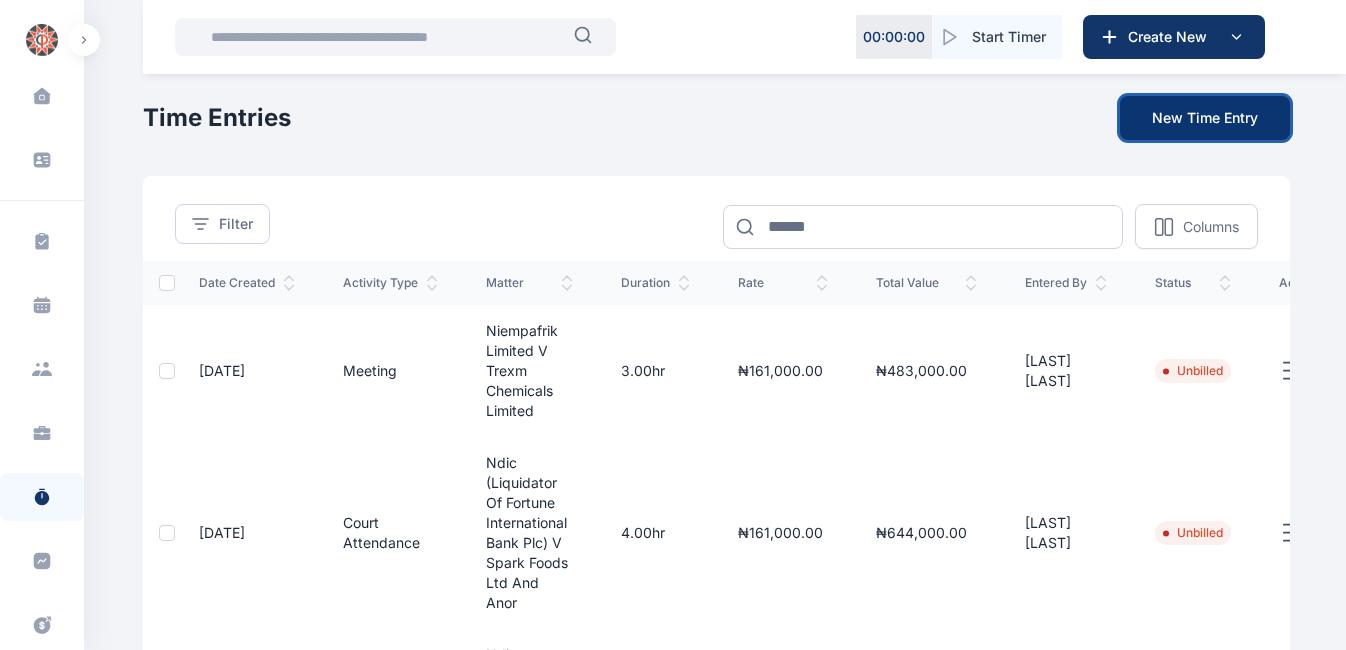 click on "New Time Entry" at bounding box center (1205, 118) 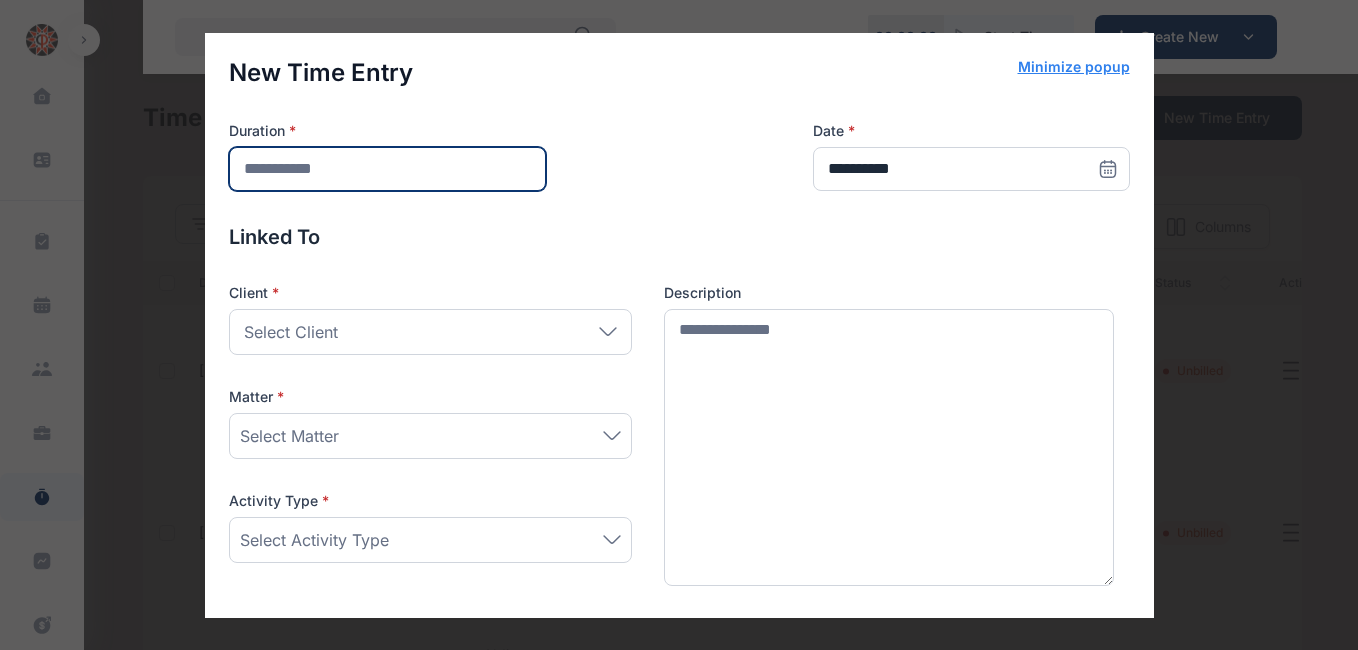 click at bounding box center (387, 169) 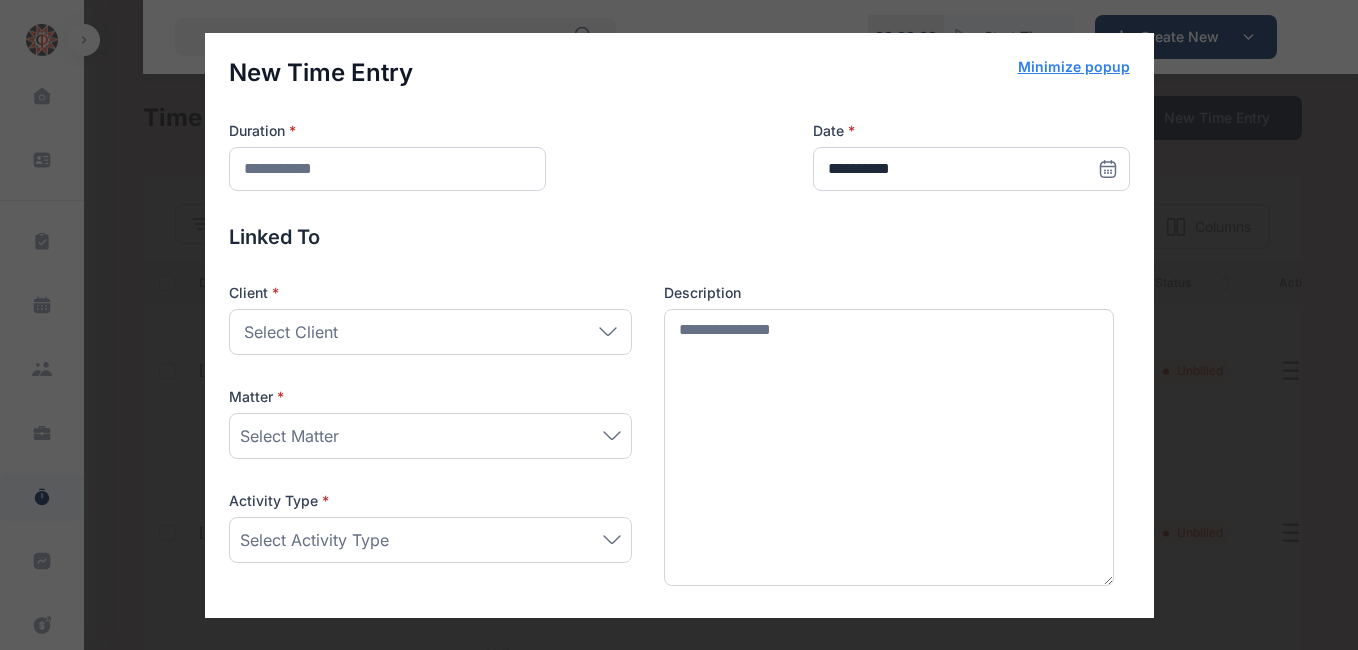 click on "Select Client" at bounding box center [430, 332] 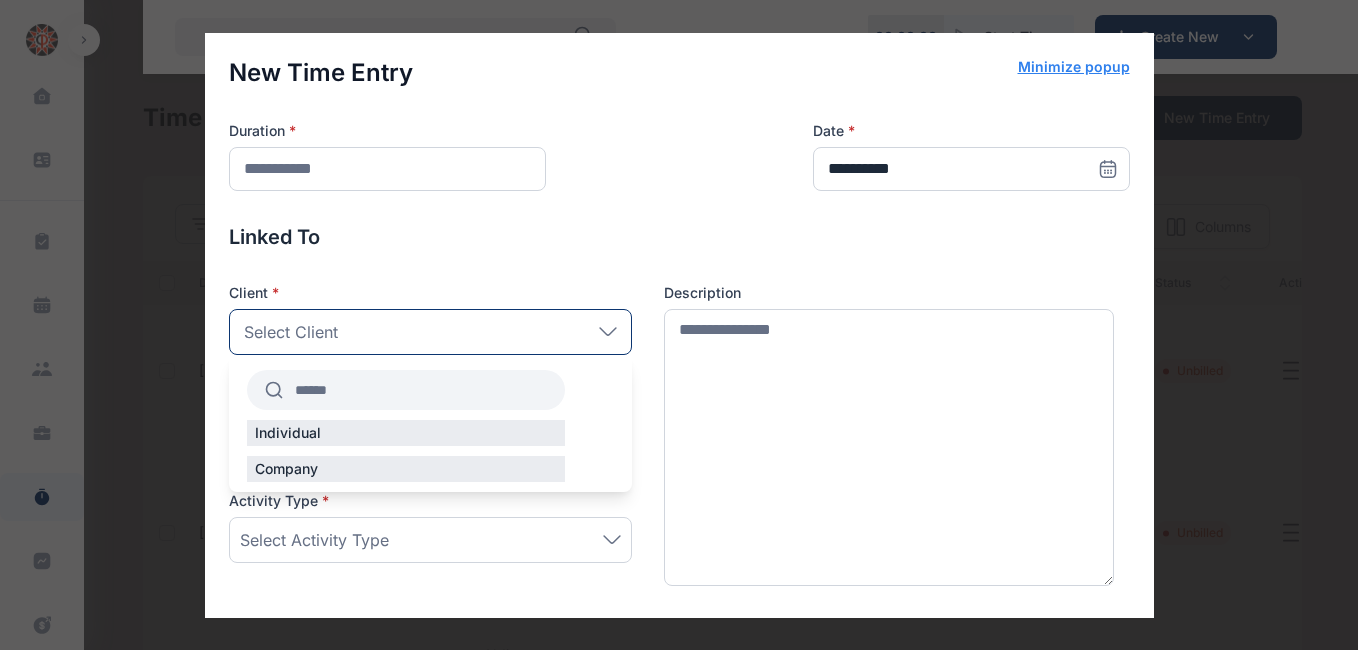 click at bounding box center (424, 390) 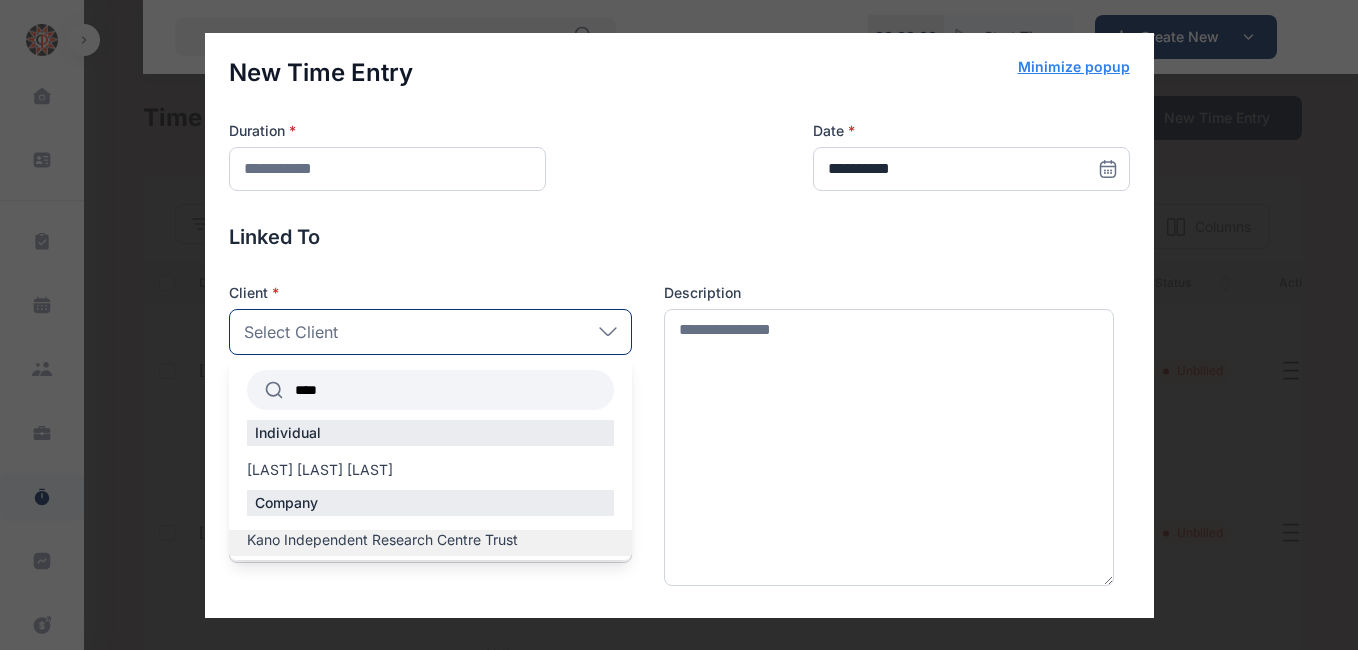 type on "****" 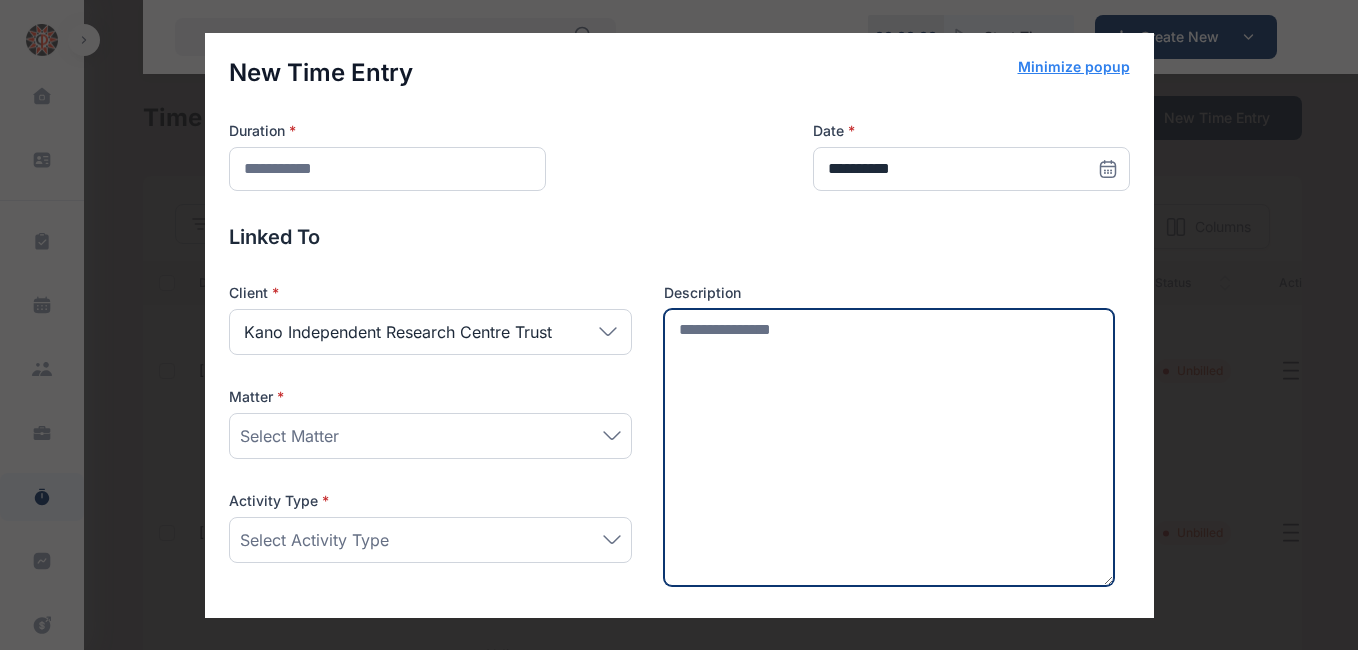 click at bounding box center (889, 448) 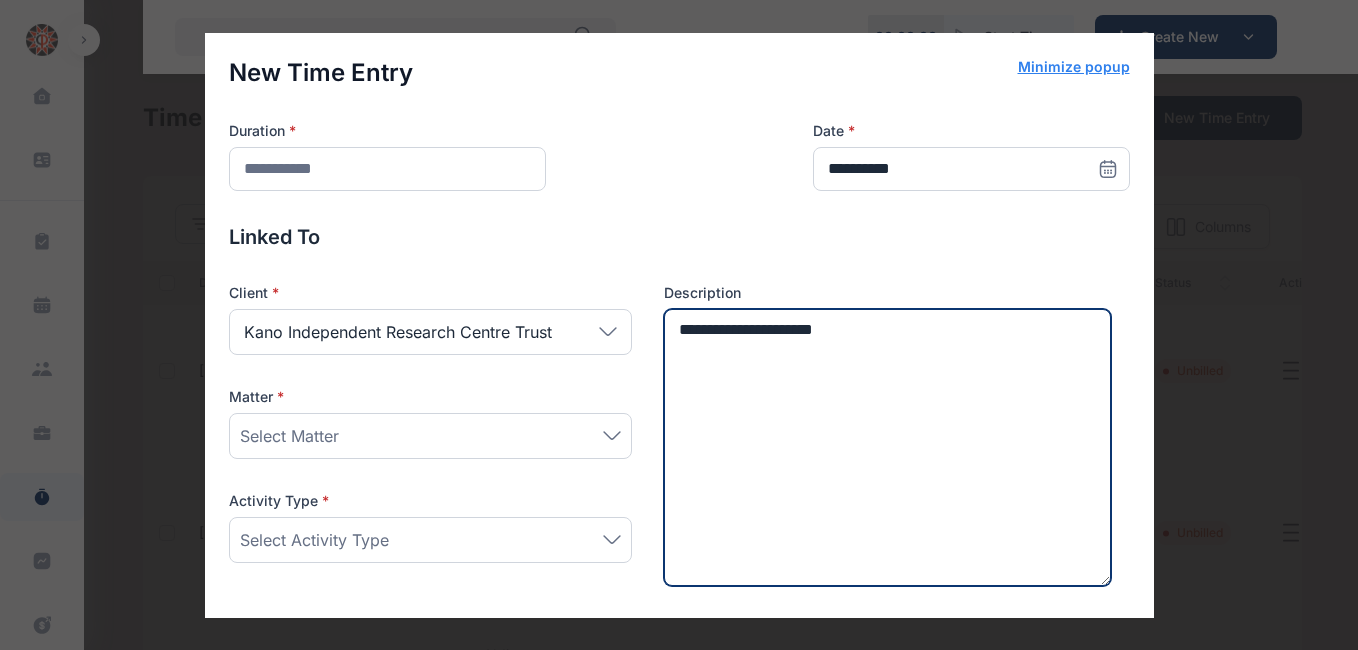 type on "**********" 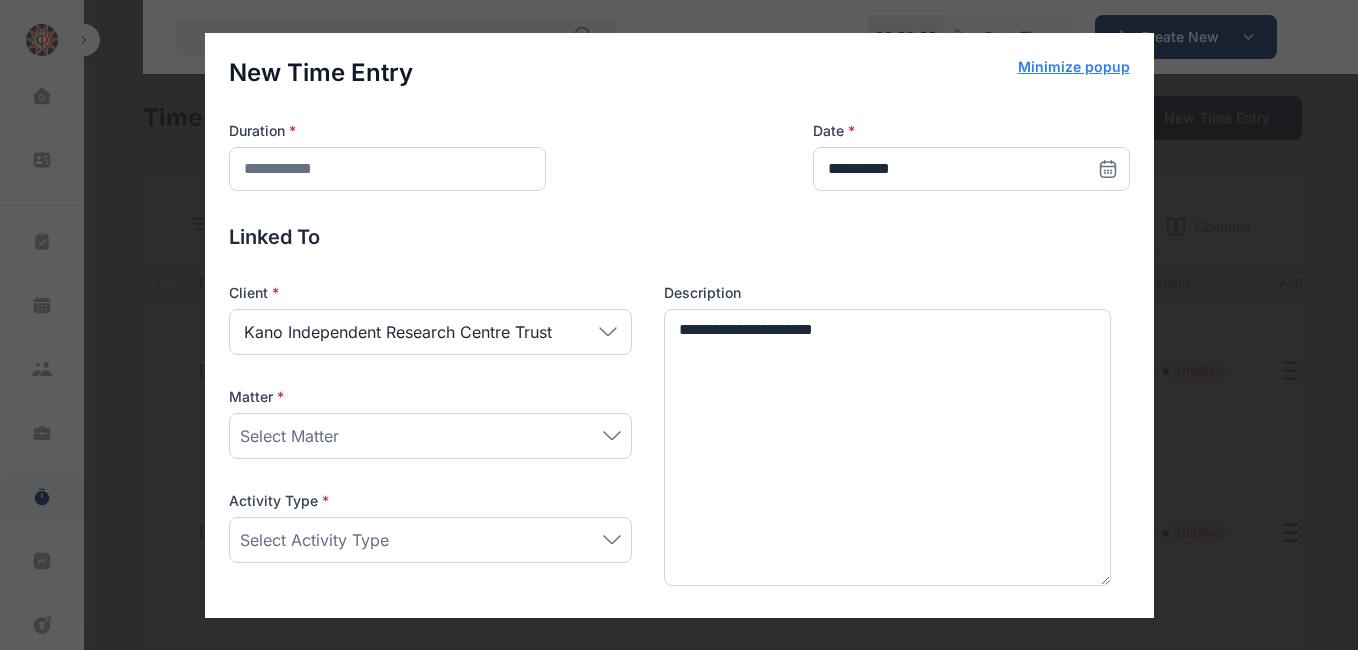 click on "Select Matter" at bounding box center [430, 436] 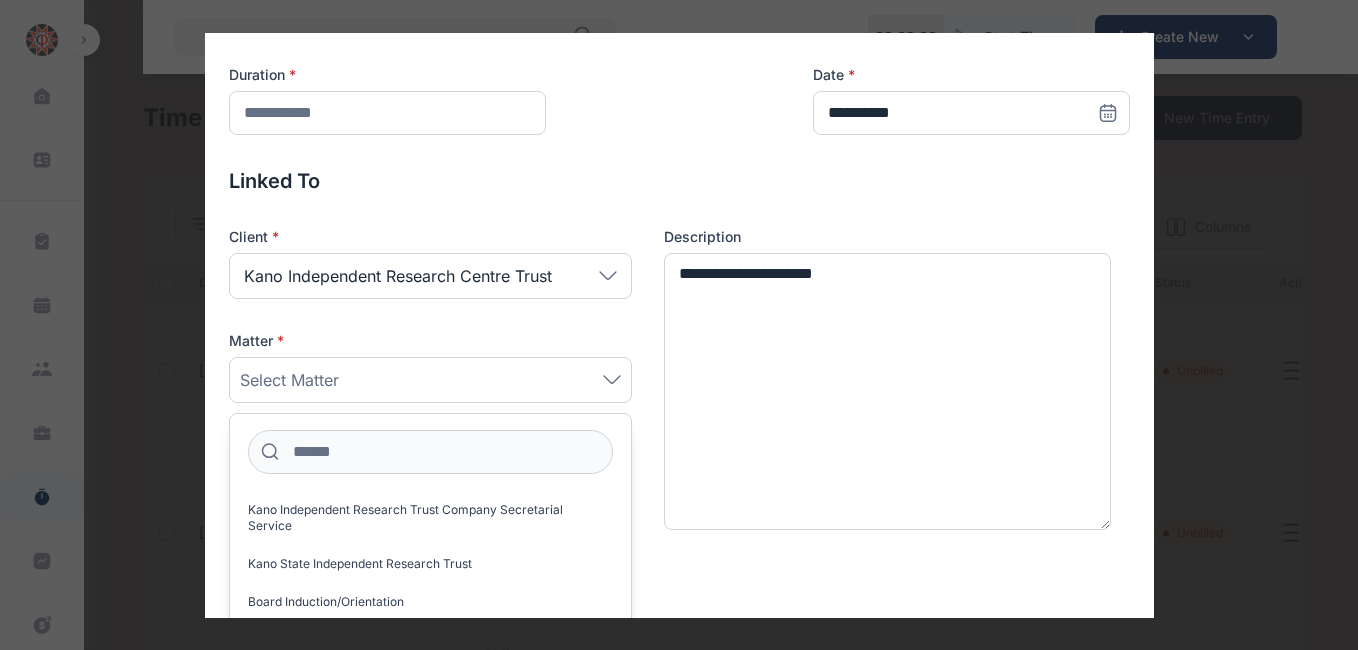 scroll, scrollTop: 61, scrollLeft: 0, axis: vertical 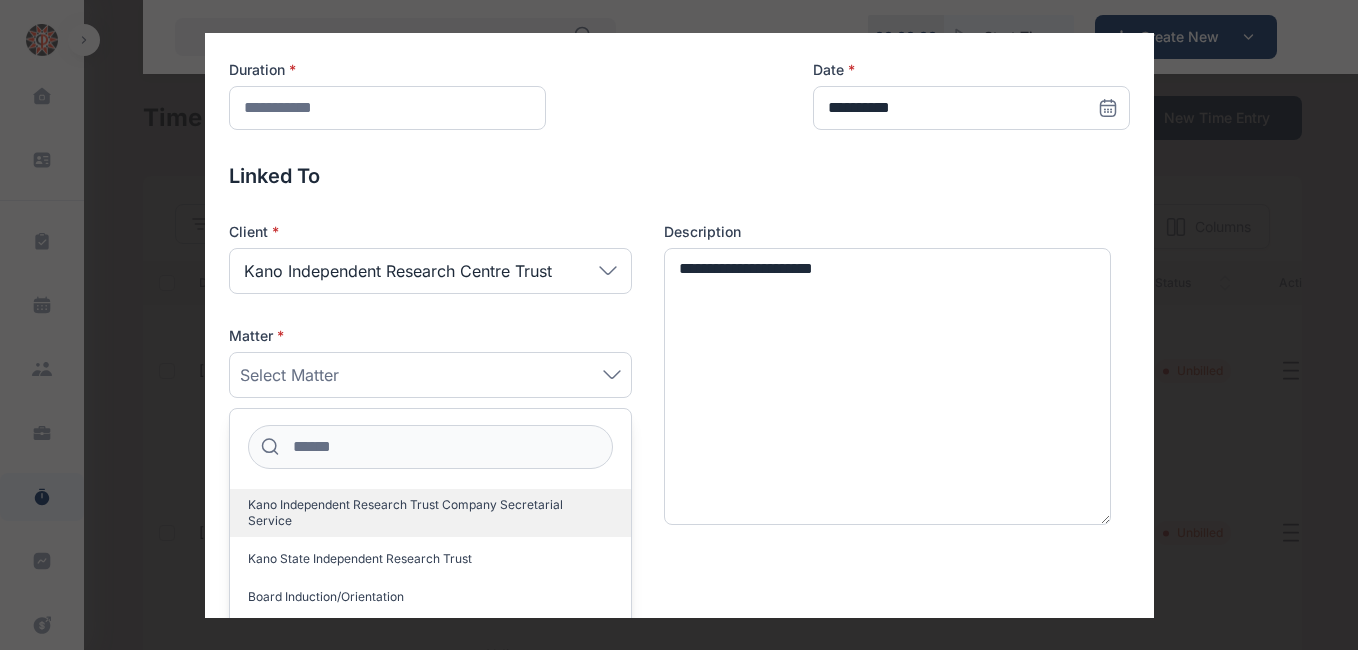 click on "Kano Independent Research Trust Company Secretarial Service" at bounding box center (422, 513) 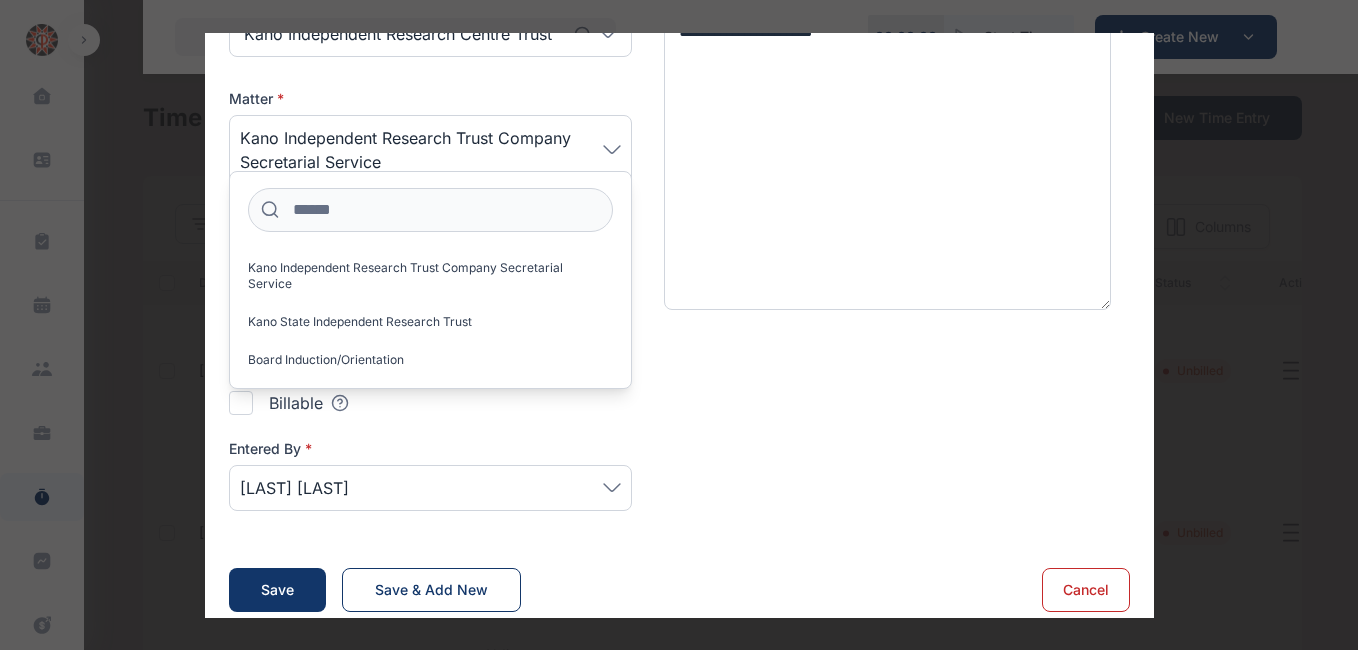 scroll, scrollTop: 308, scrollLeft: 0, axis: vertical 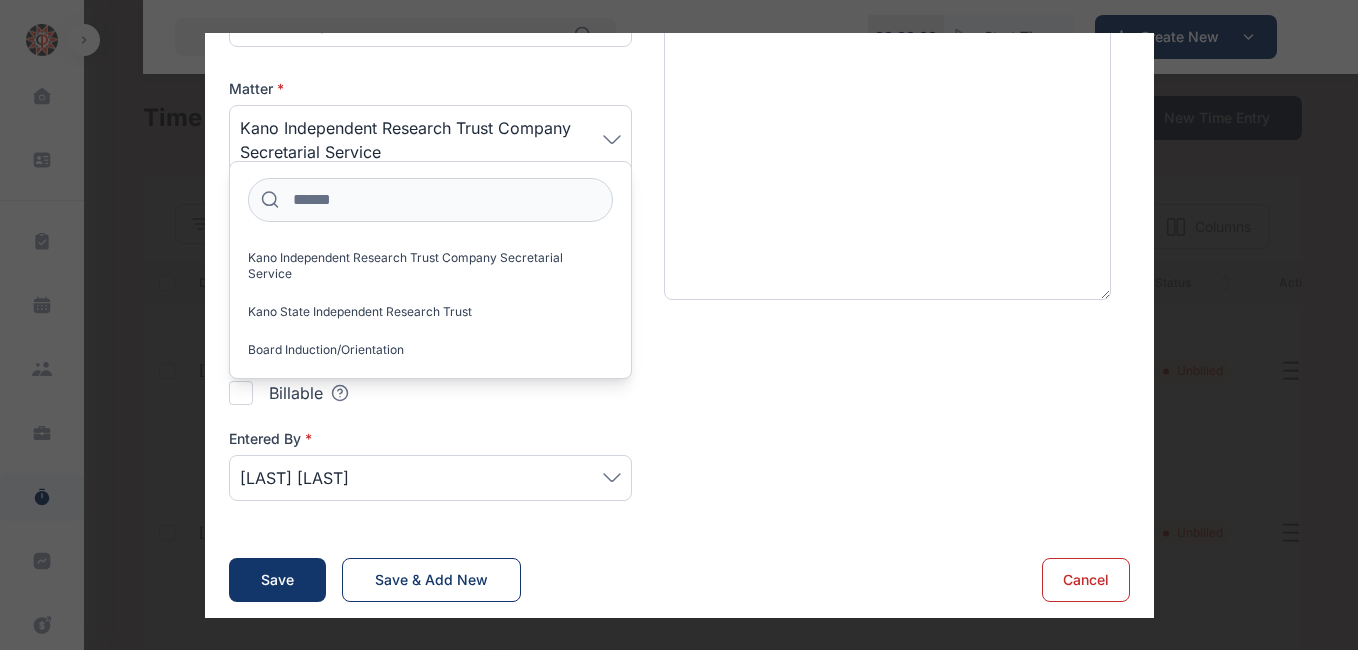 click at bounding box center (241, 393) 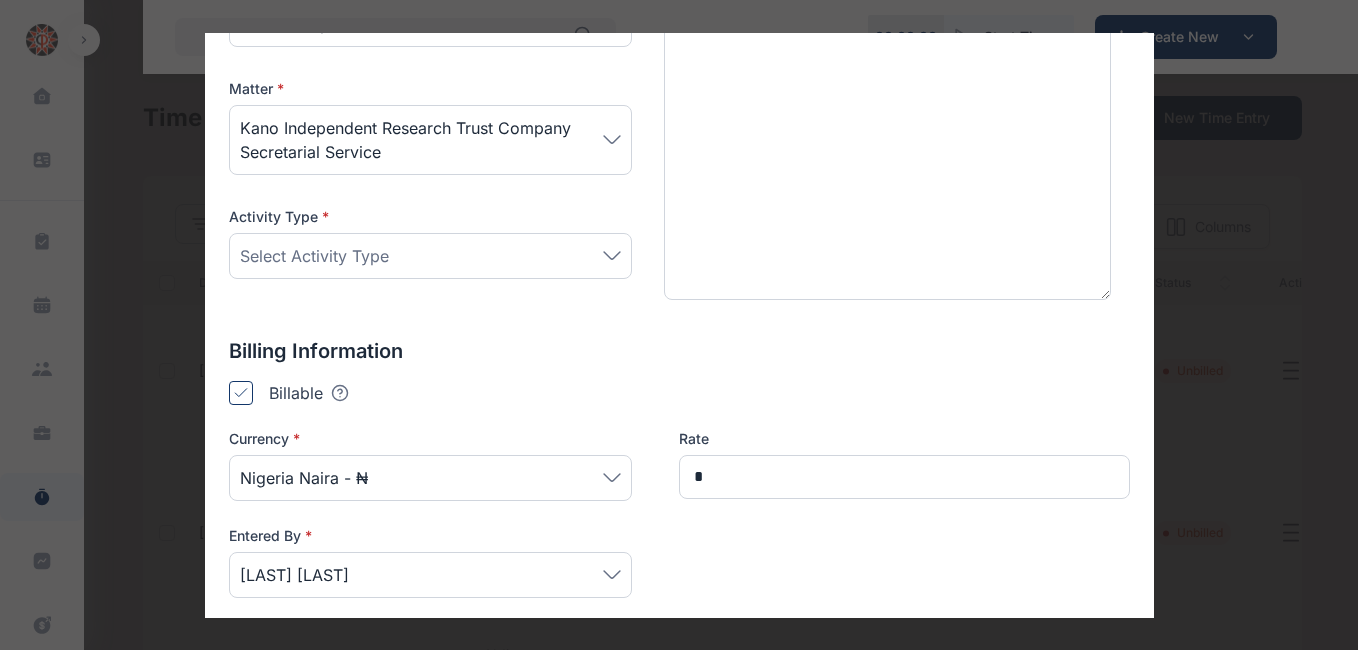 type on "*******" 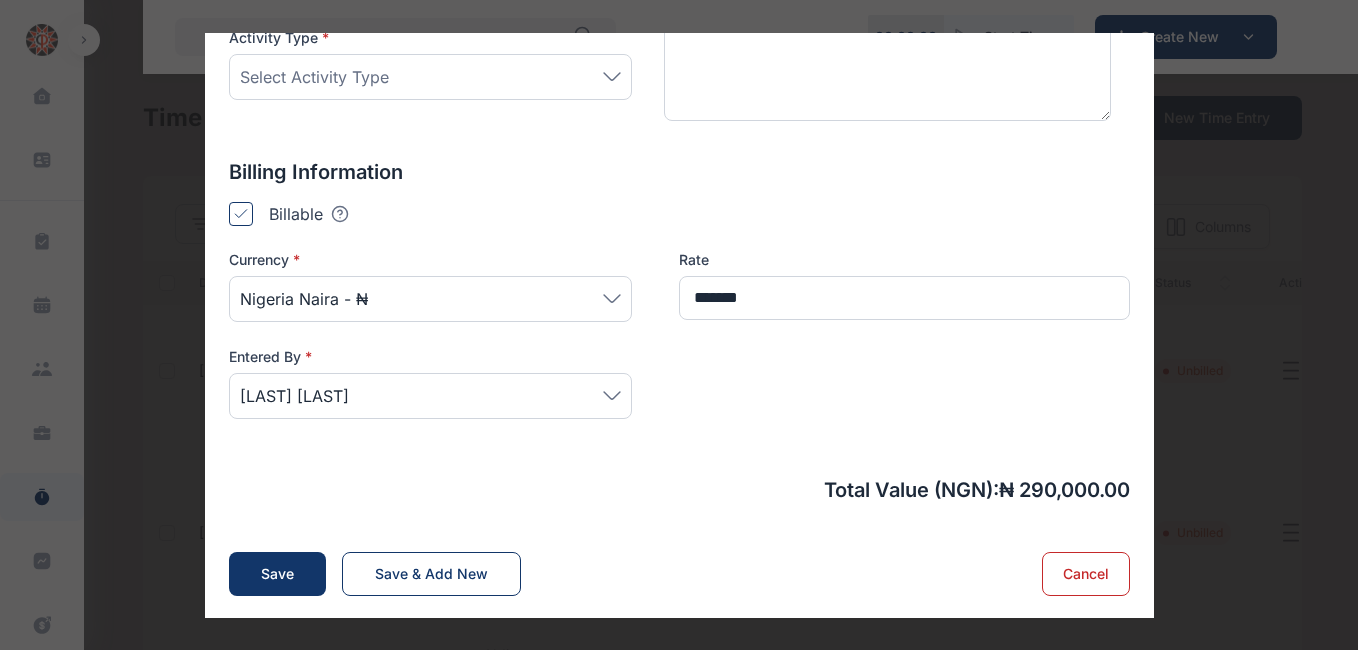 scroll, scrollTop: 488, scrollLeft: 0, axis: vertical 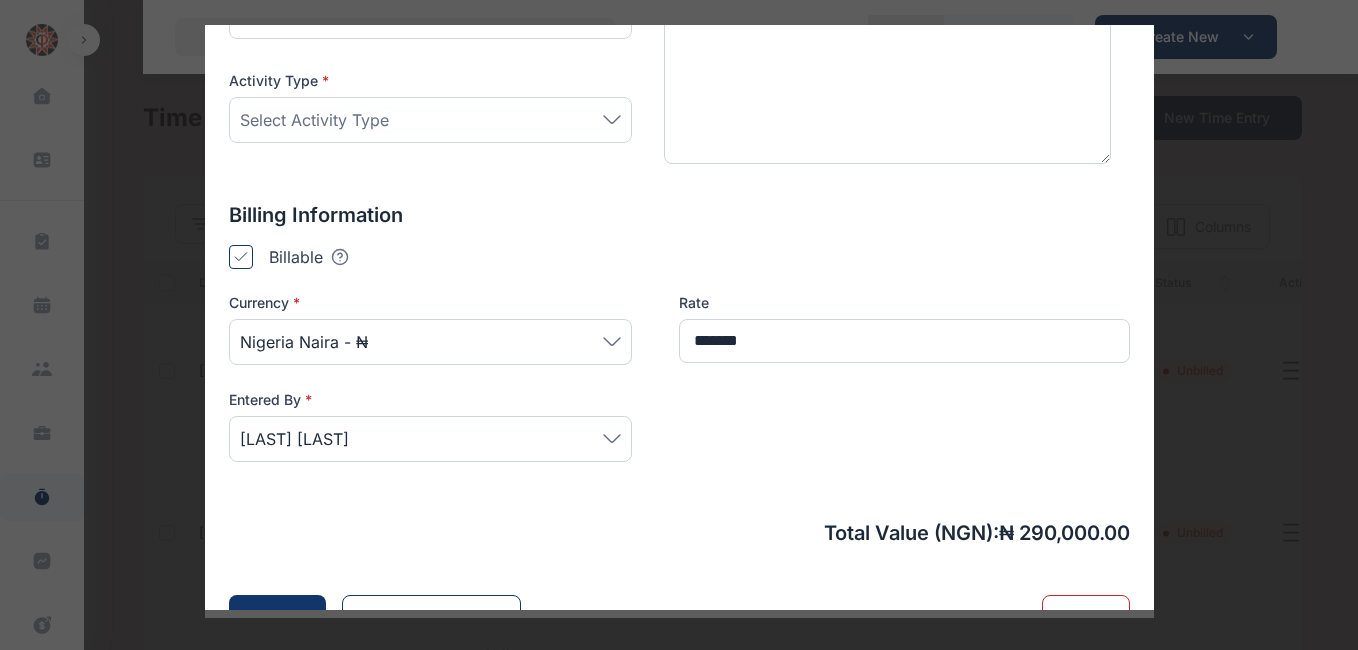 click 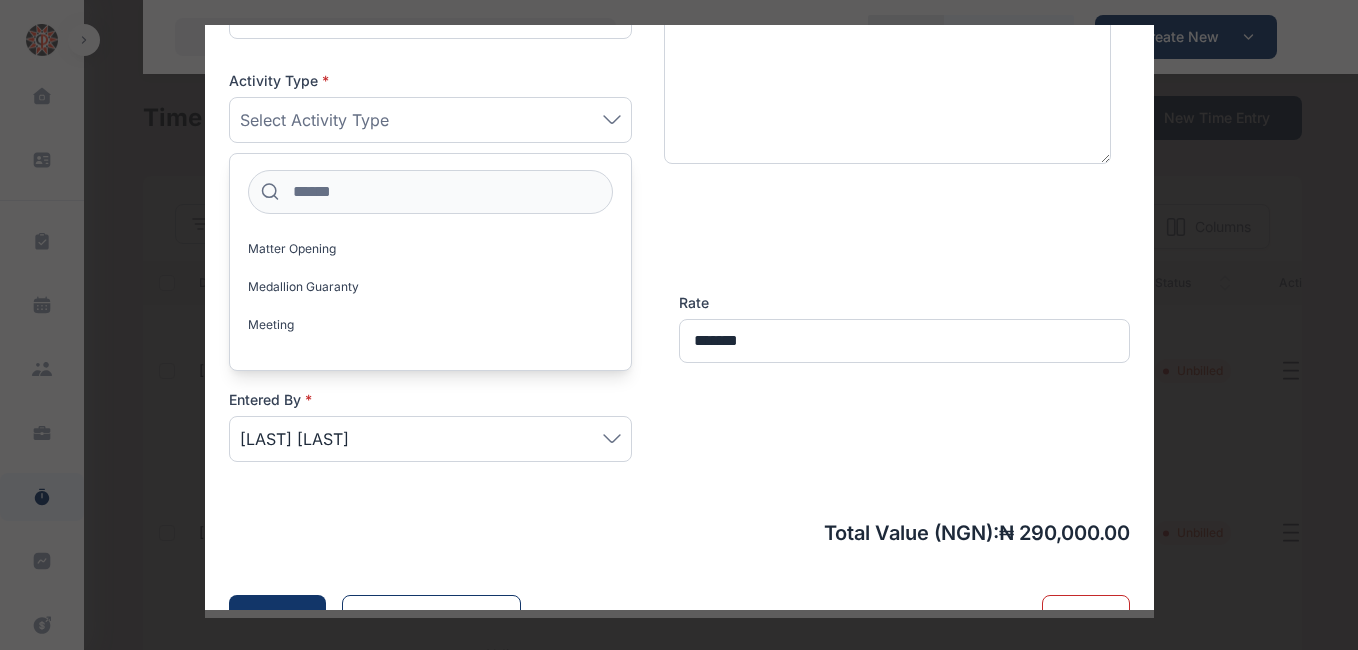 scroll, scrollTop: 1370, scrollLeft: 0, axis: vertical 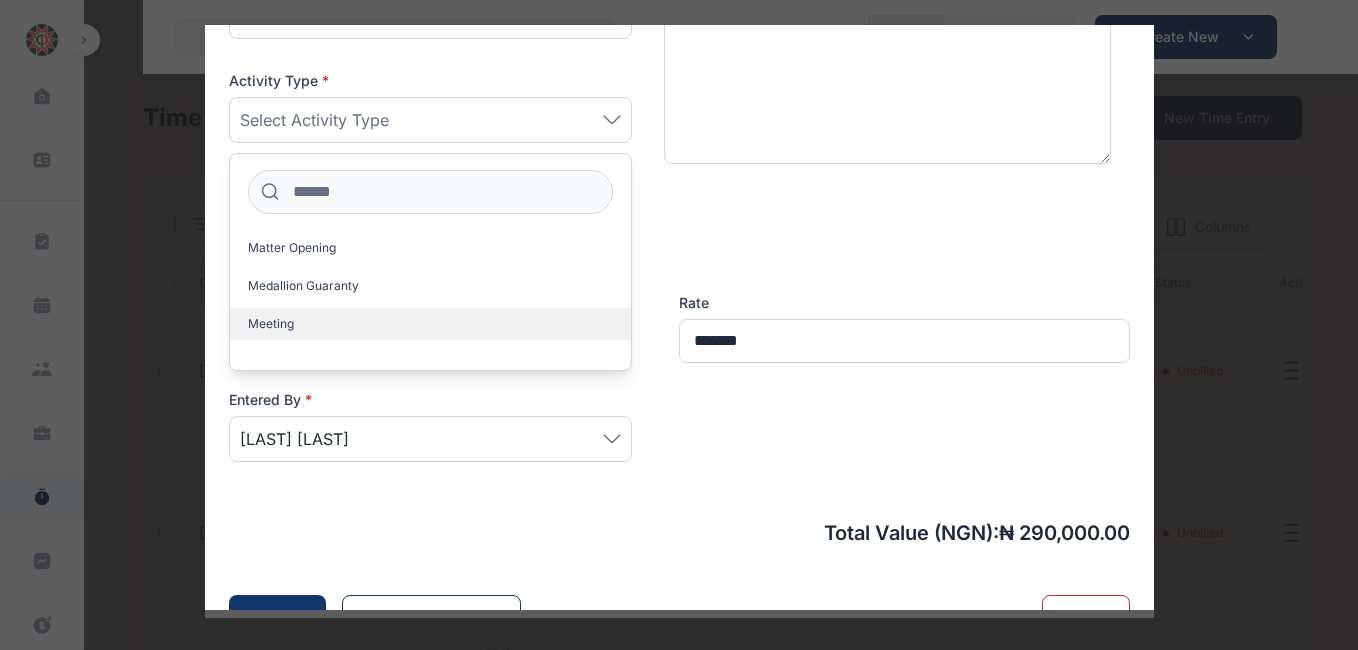 click on "Meeting" at bounding box center (430, 324) 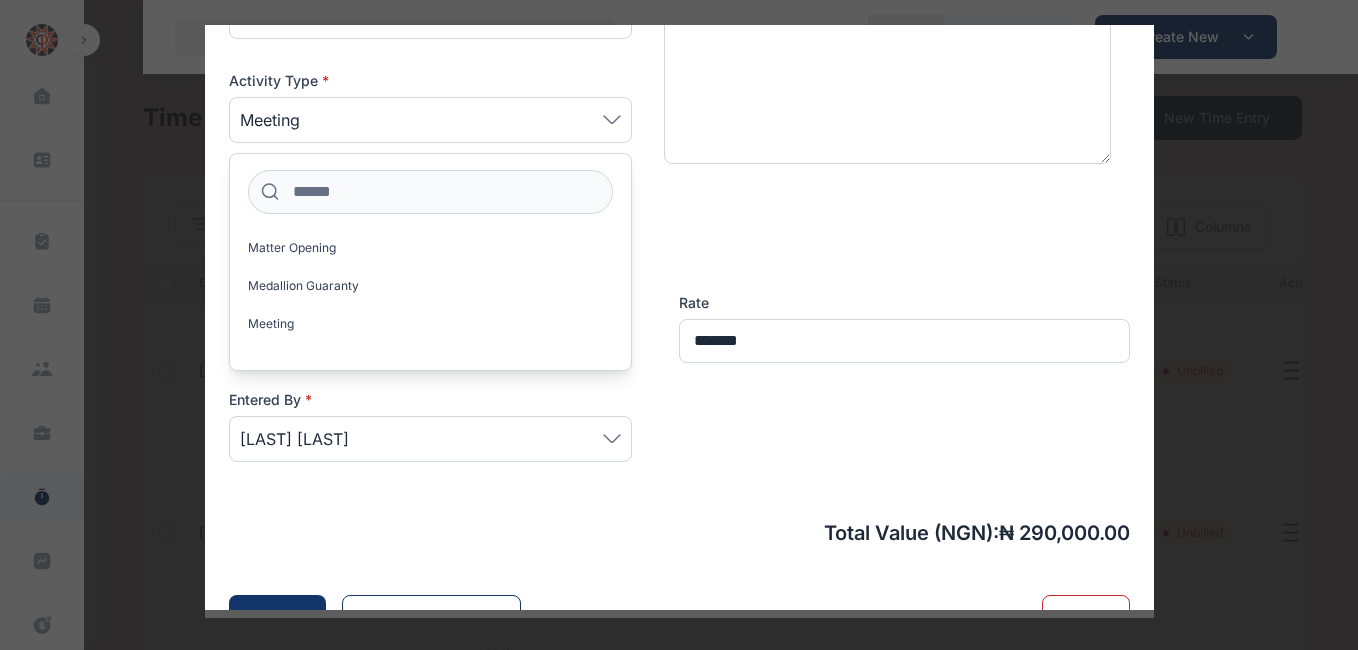 click on "**********" at bounding box center (679, 126) 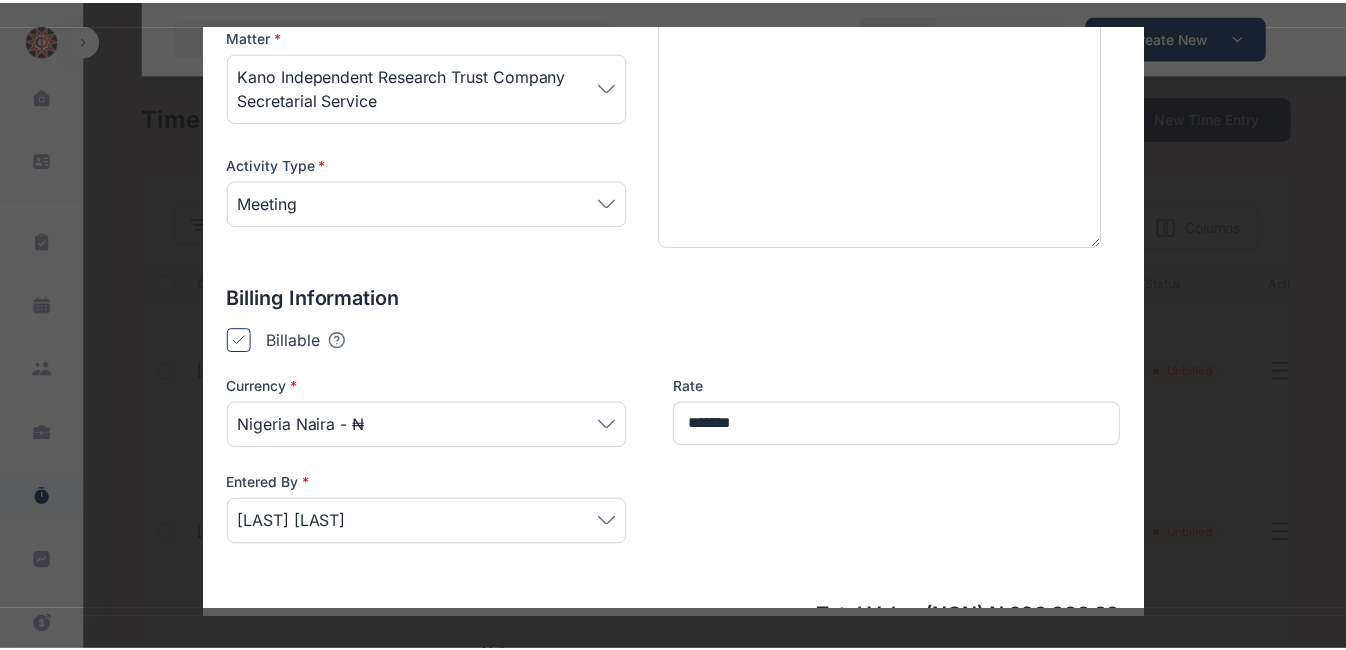 scroll, scrollTop: 488, scrollLeft: 0, axis: vertical 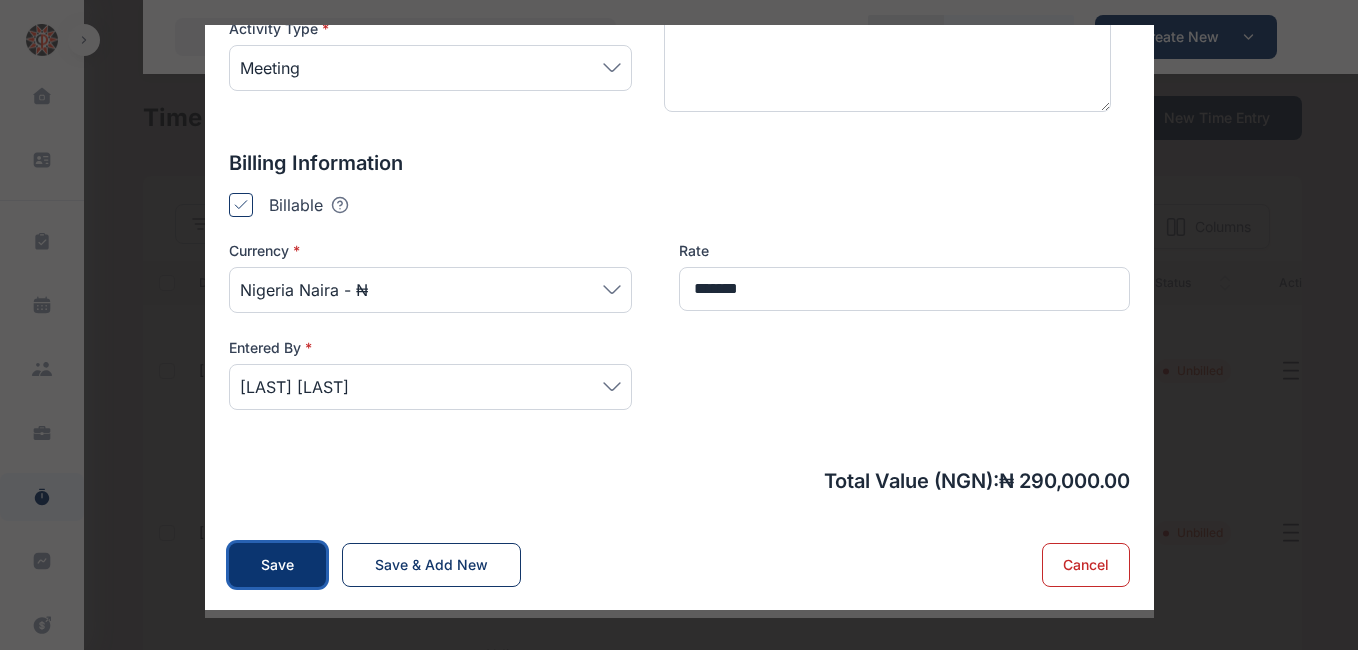 click on "Save" at bounding box center [277, 565] 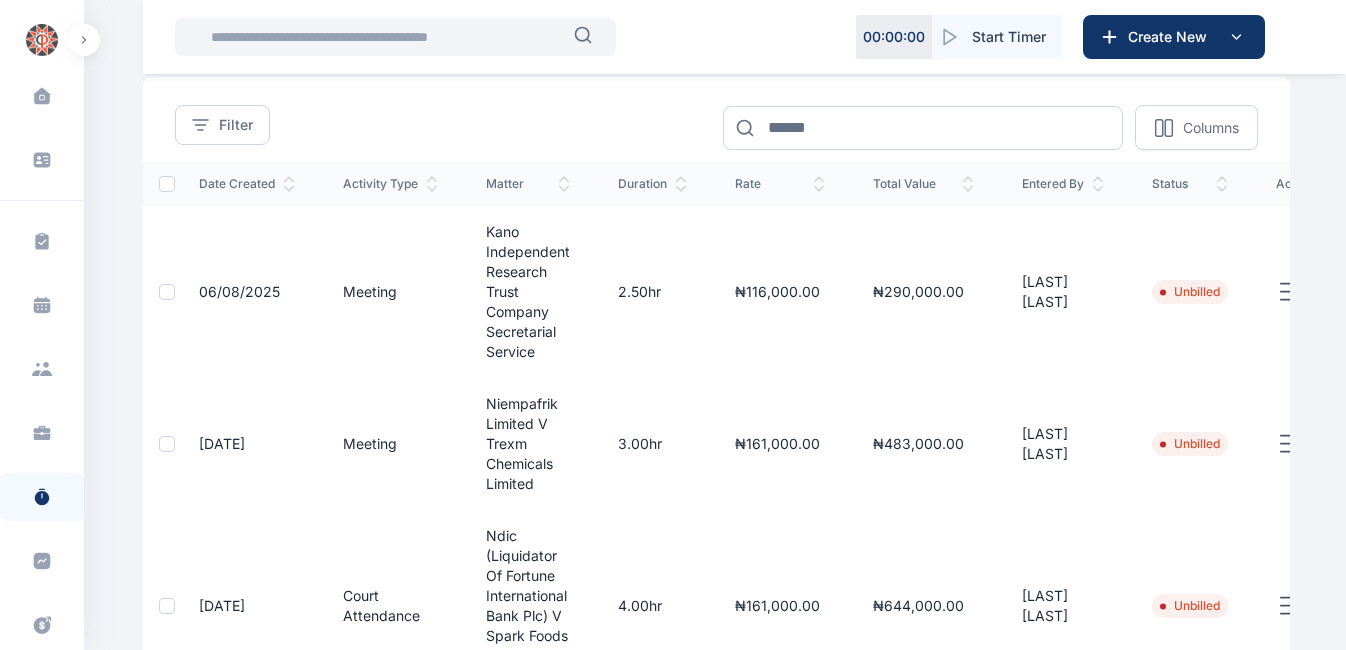 scroll, scrollTop: 0, scrollLeft: 0, axis: both 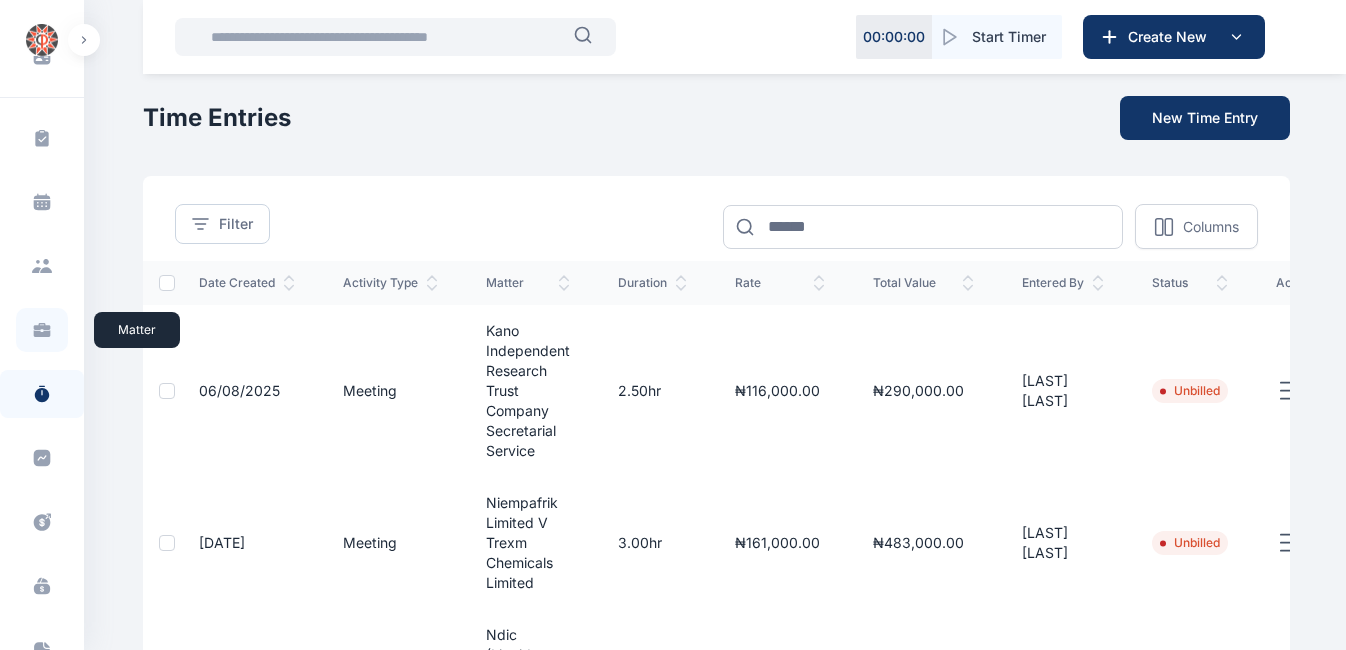 click 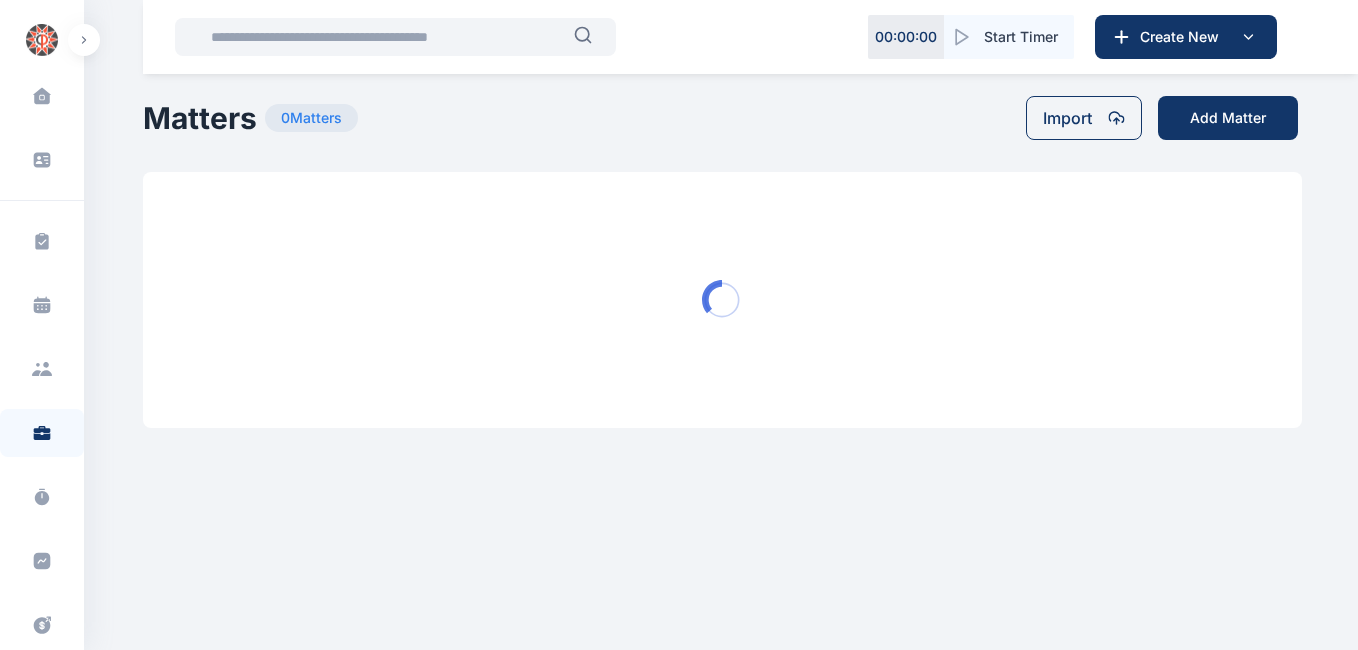 click at bounding box center (84, 40) 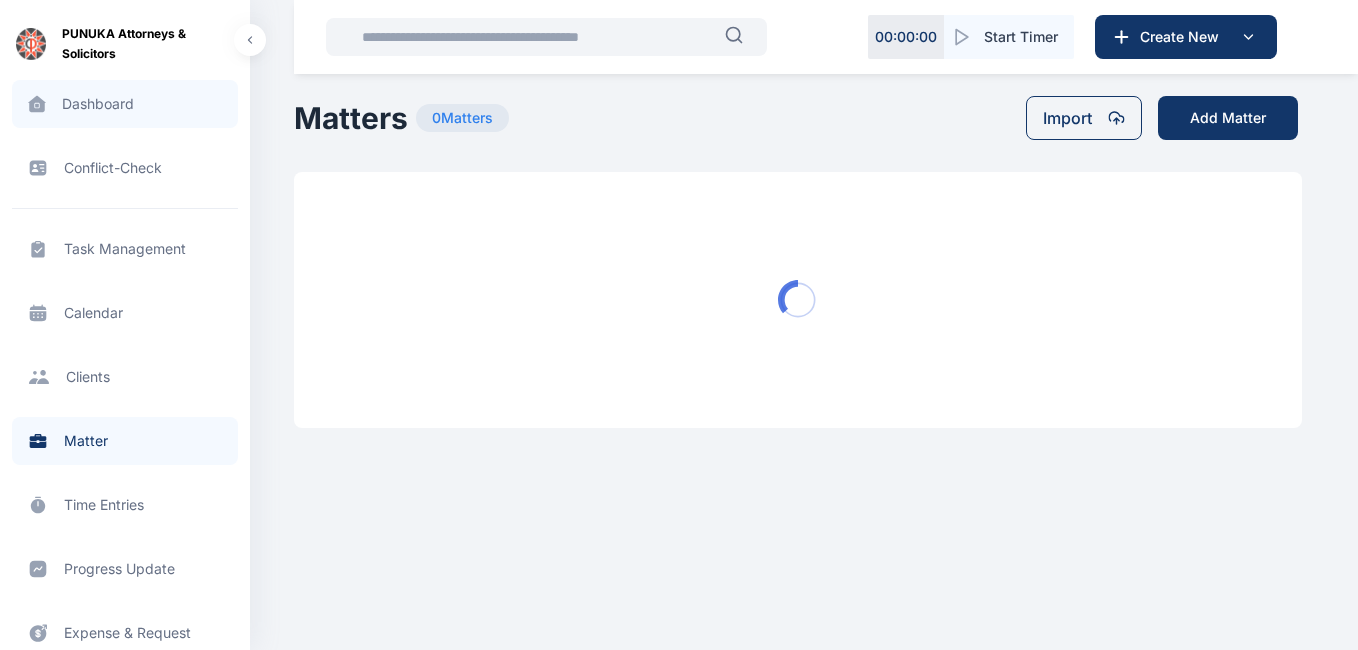 click on "Dashboard dashboard dashboard" at bounding box center [125, 104] 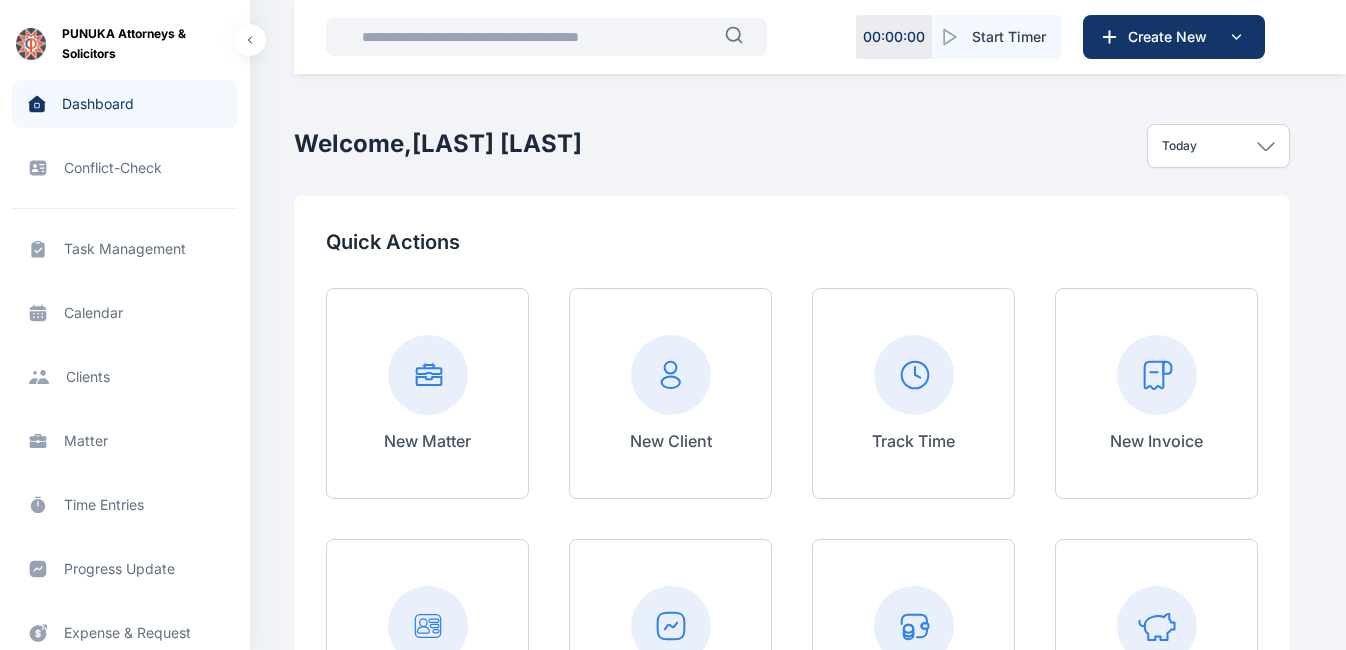 click 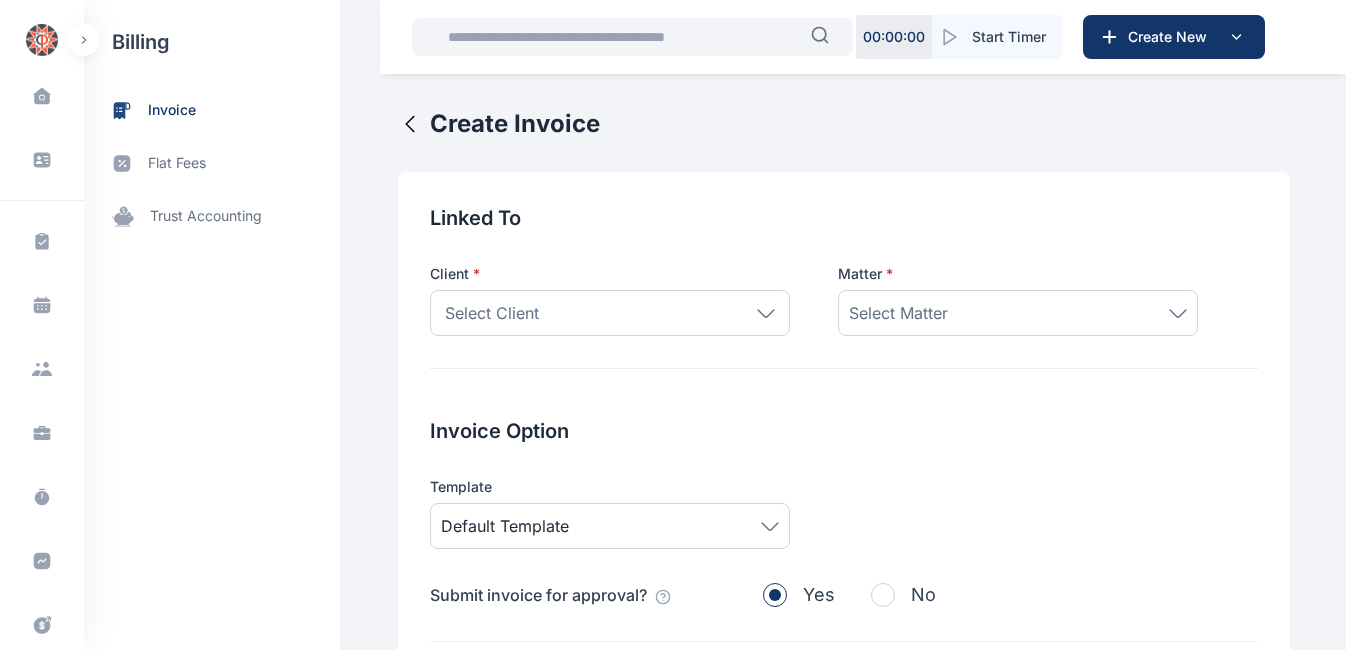 click 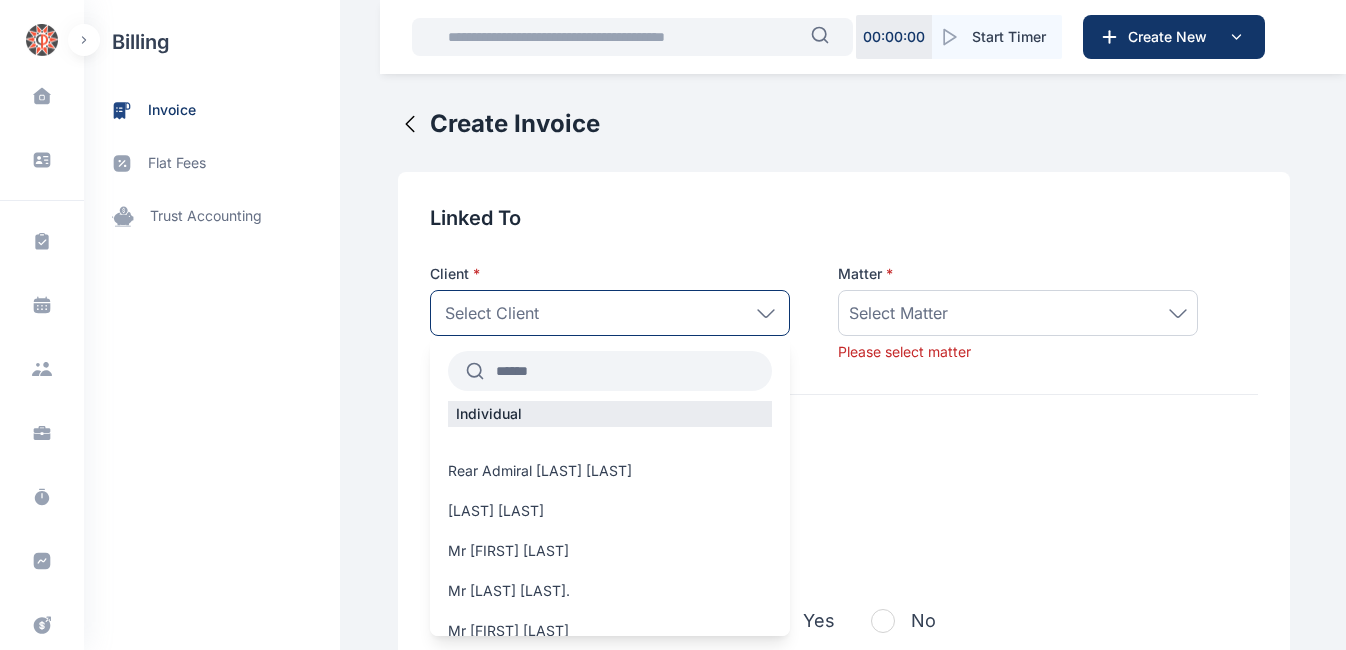 click at bounding box center [628, 371] 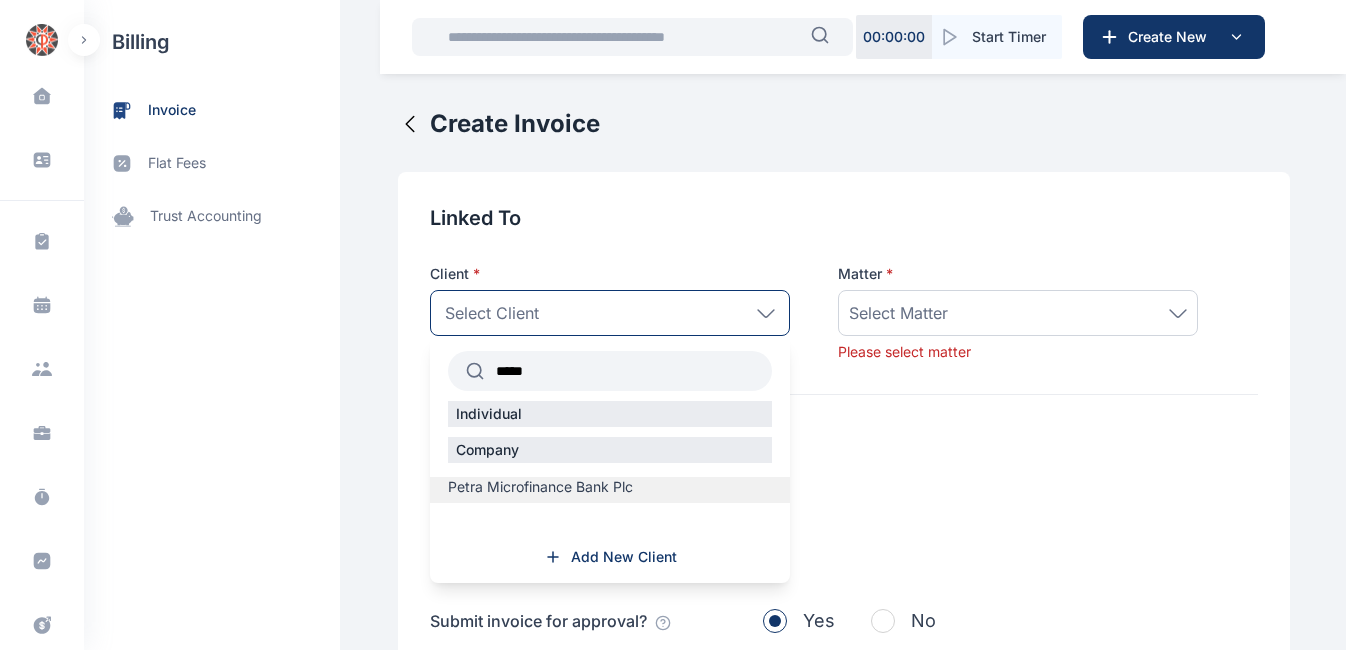 drag, startPoint x: 558, startPoint y: 368, endPoint x: 583, endPoint y: 492, distance: 126.495056 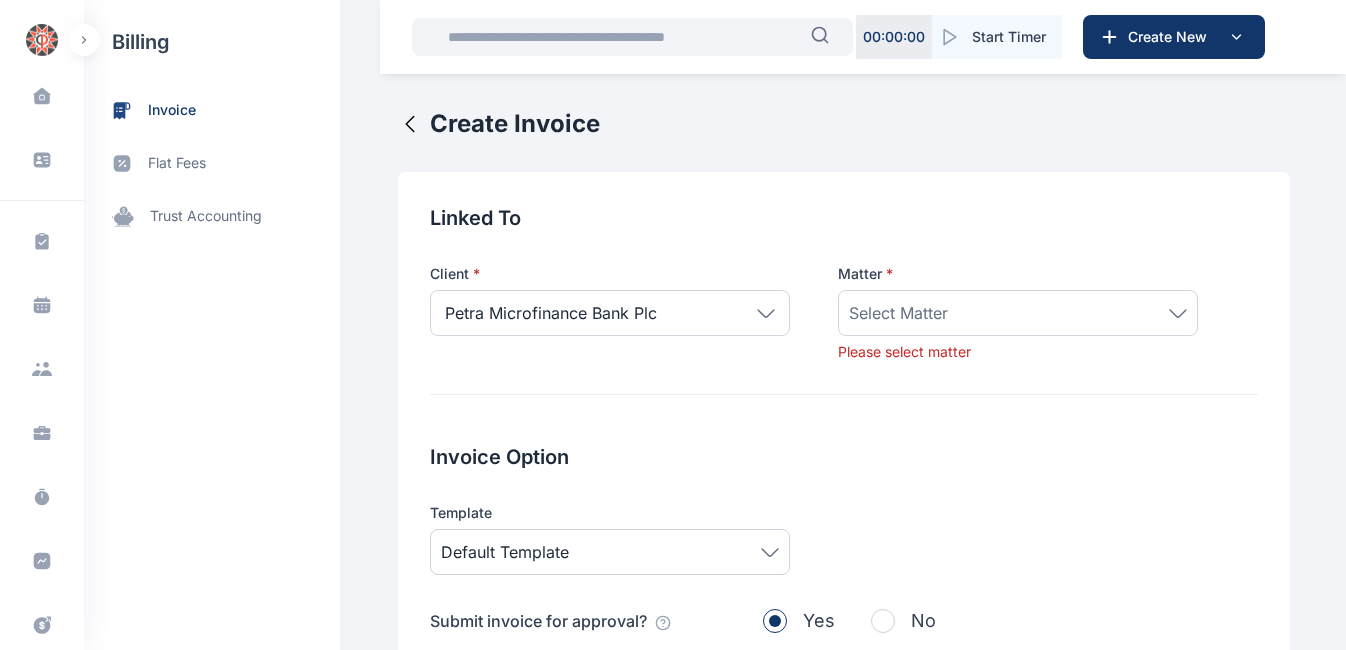 click 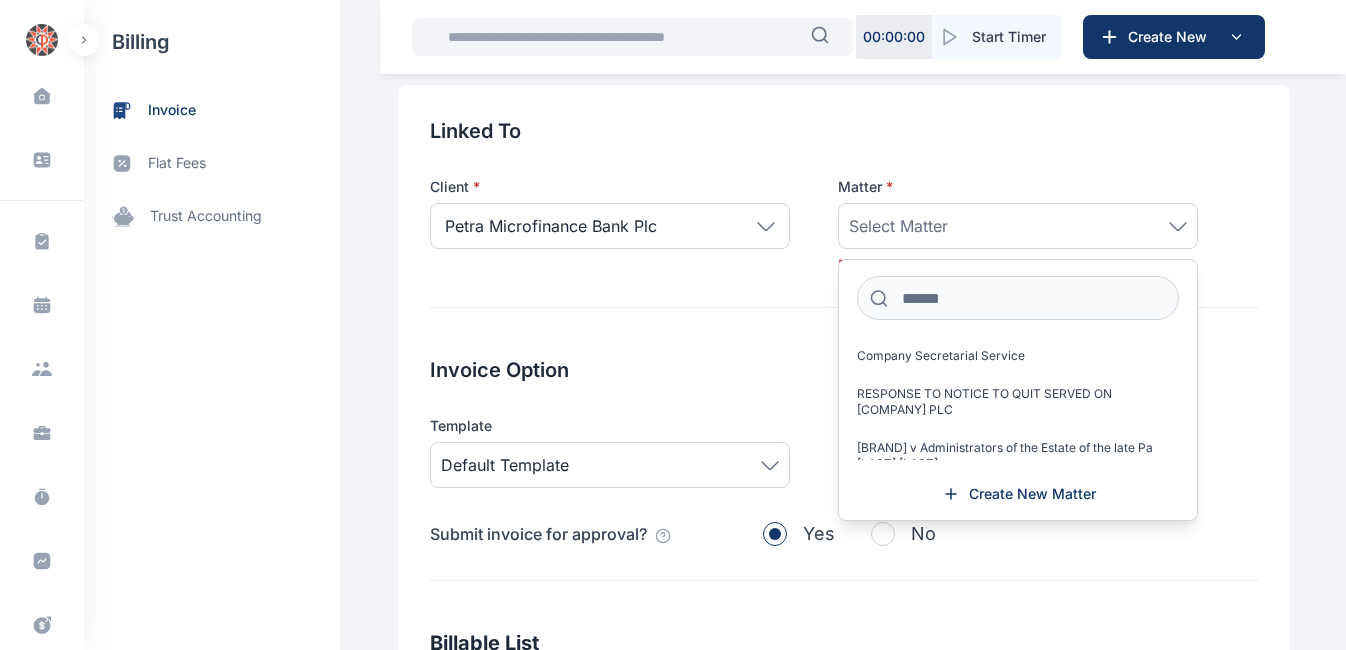 scroll, scrollTop: 88, scrollLeft: 0, axis: vertical 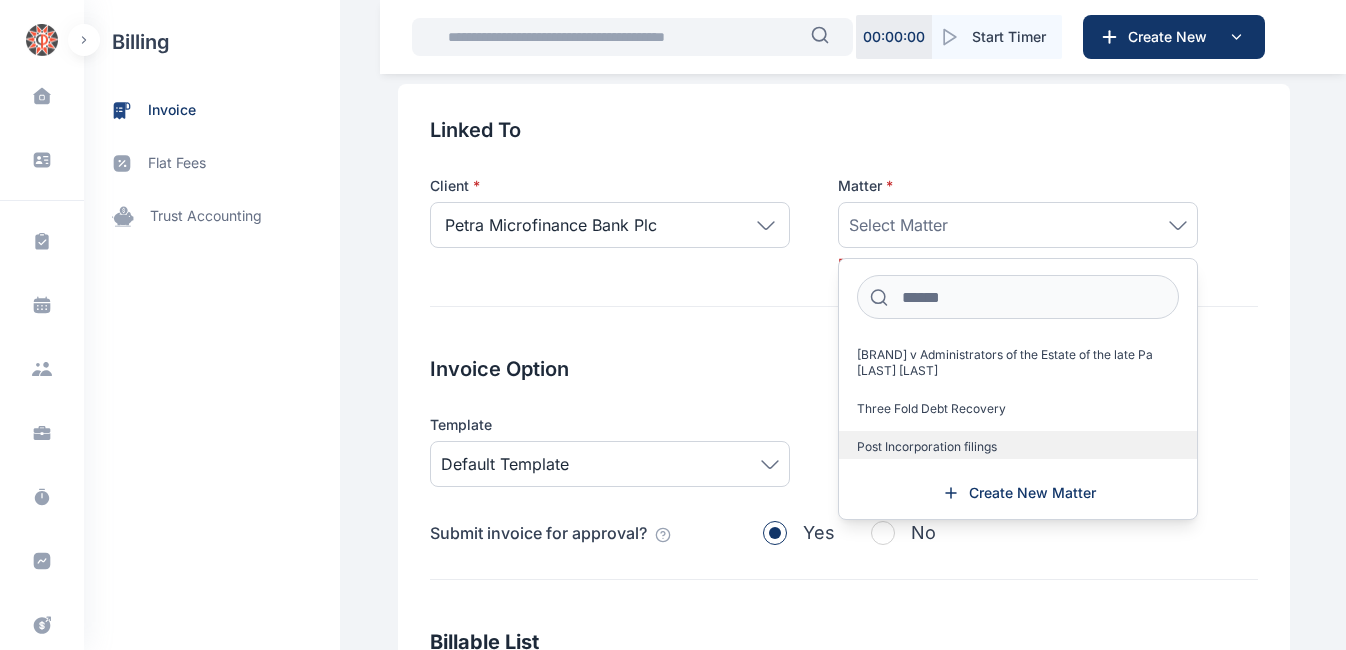 click on "Post Incorporation filings" at bounding box center [1018, 447] 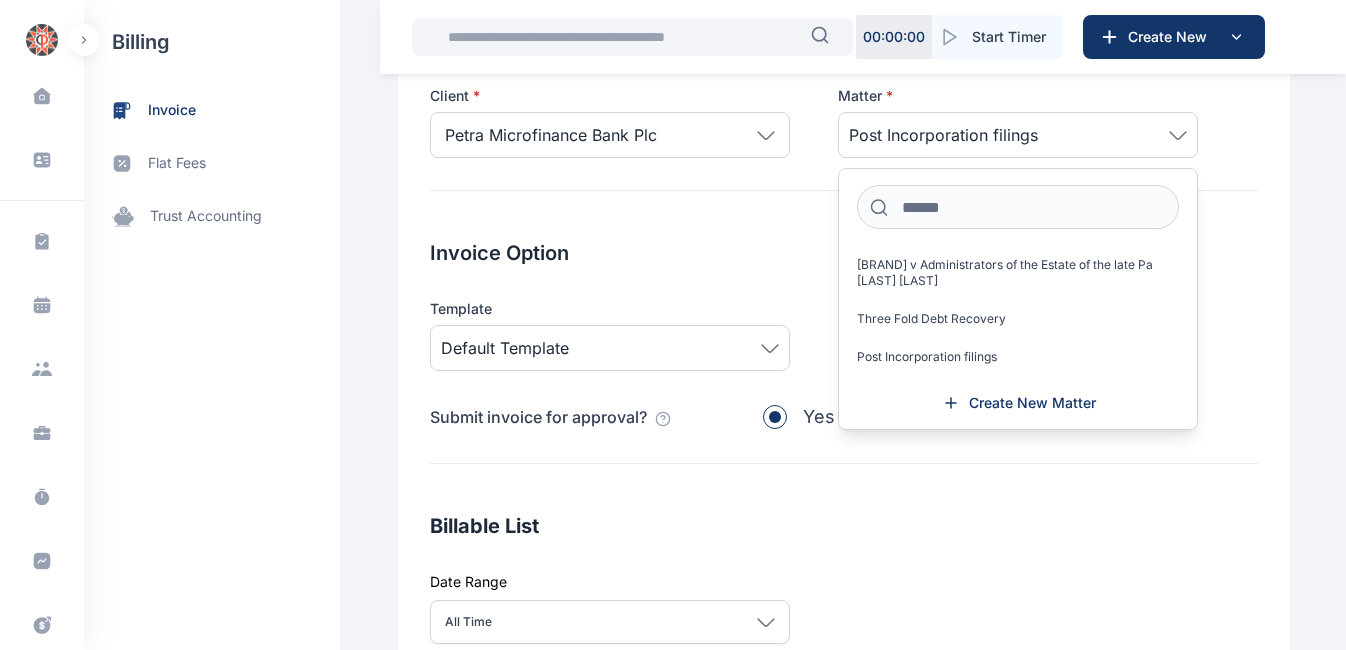 scroll, scrollTop: 179, scrollLeft: 0, axis: vertical 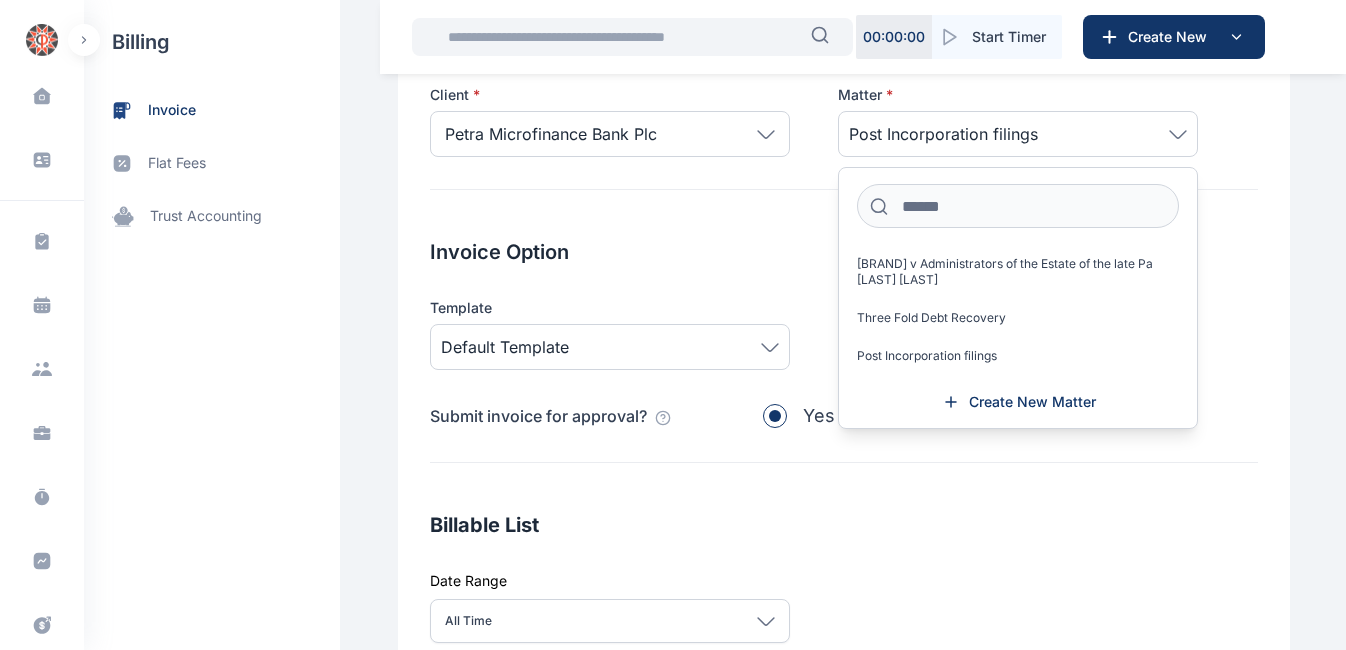 click on "Invoice Option" at bounding box center [844, 252] 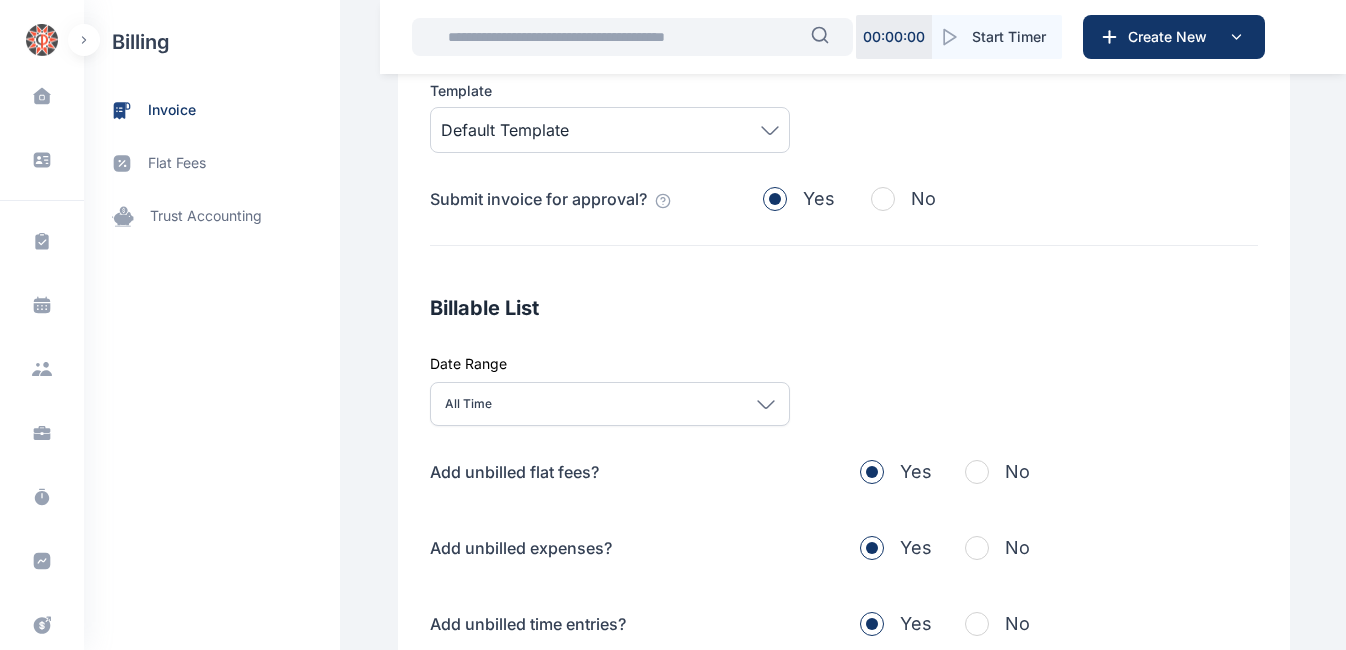 scroll, scrollTop: 397, scrollLeft: 0, axis: vertical 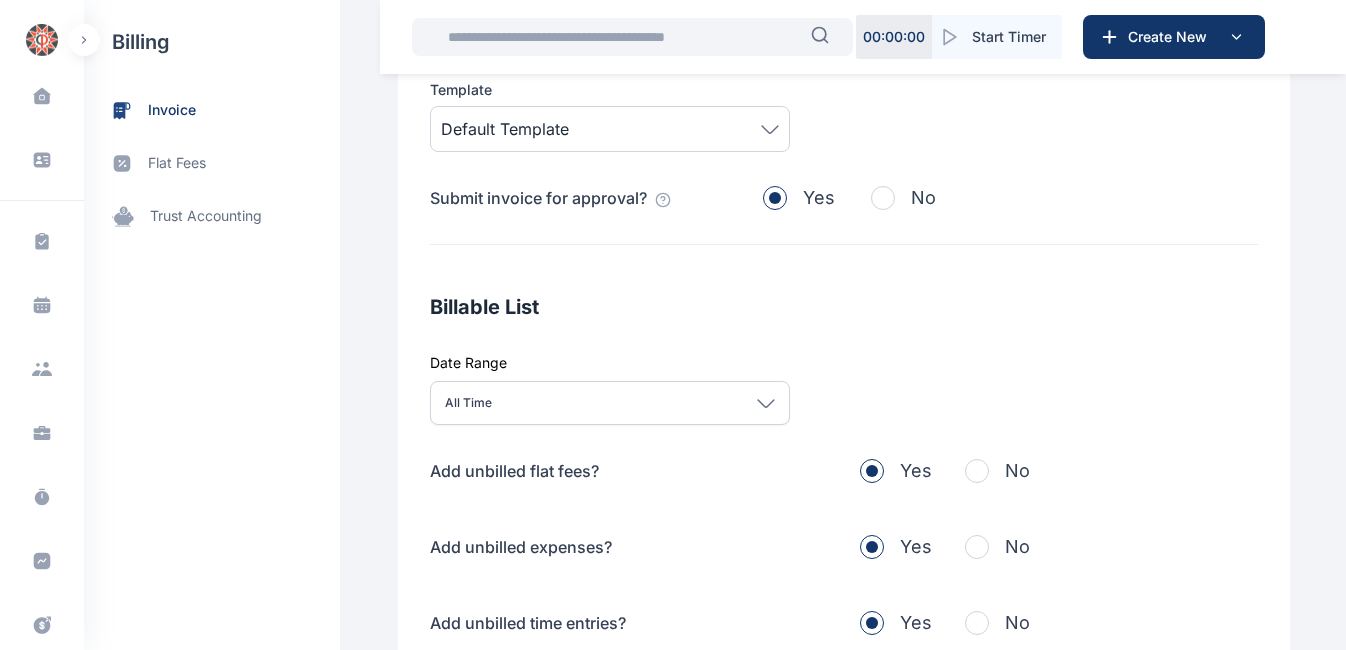 click at bounding box center (977, 471) 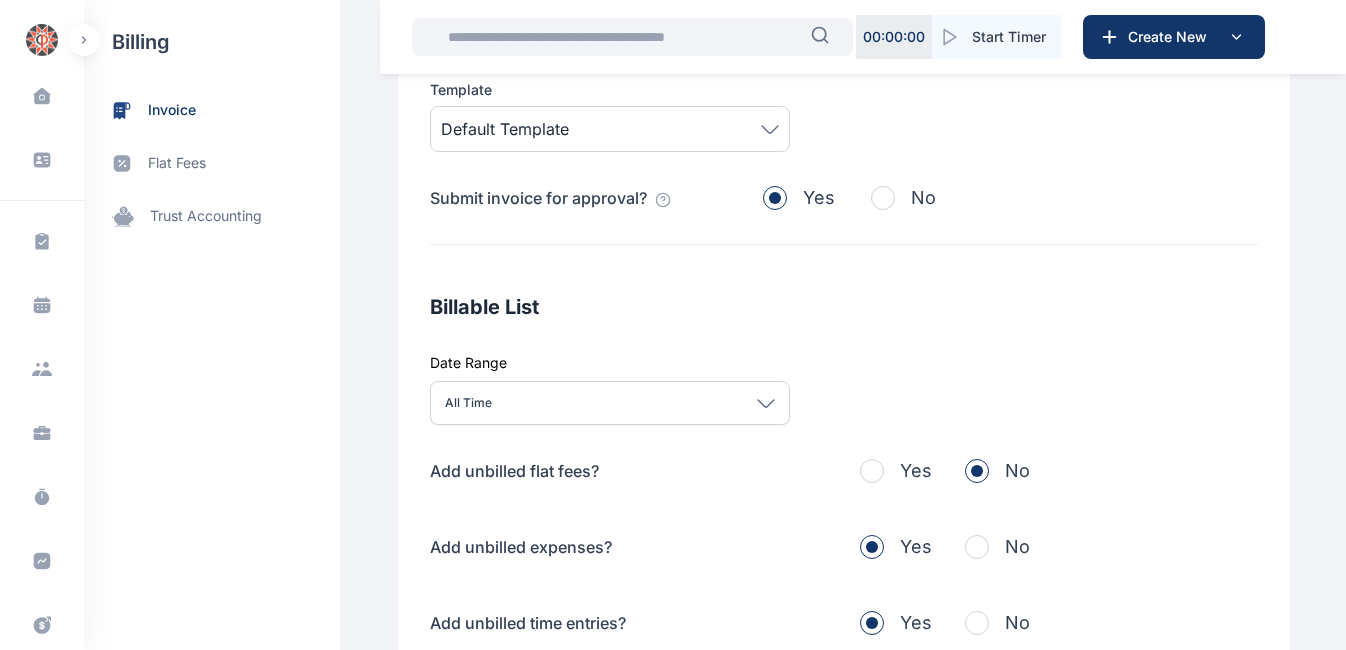 click at bounding box center [977, 547] 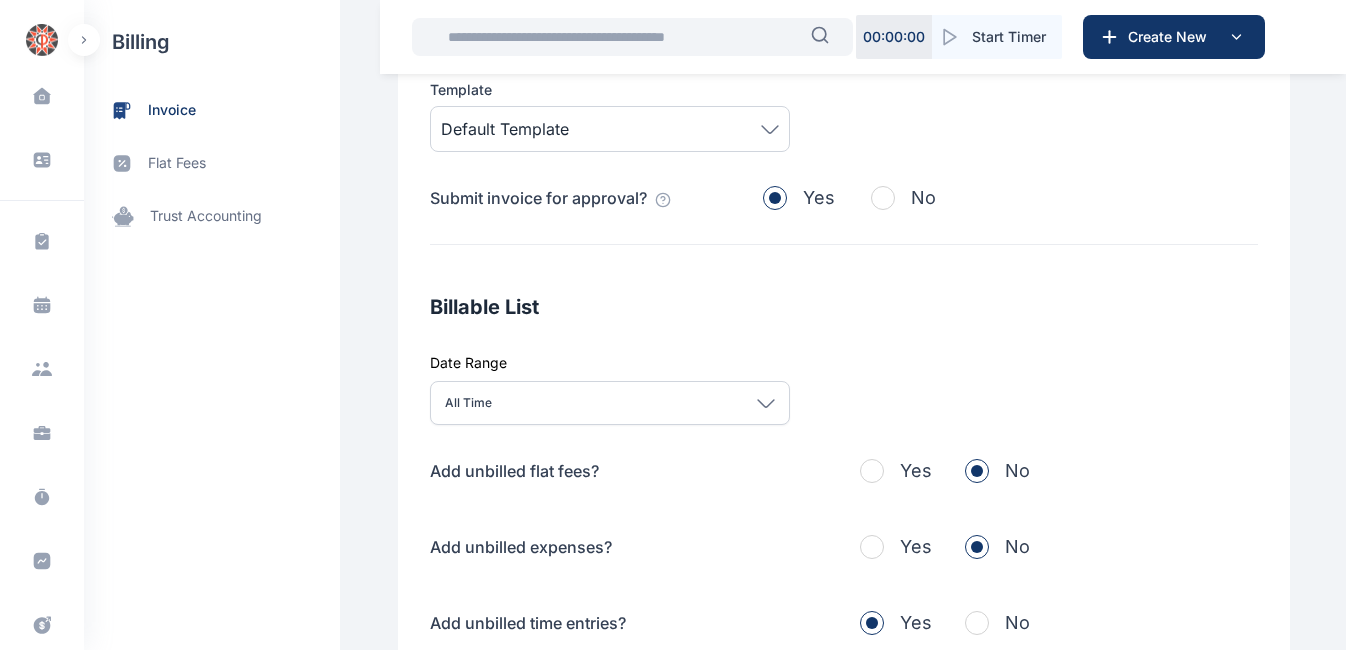 scroll, scrollTop: 466, scrollLeft: 0, axis: vertical 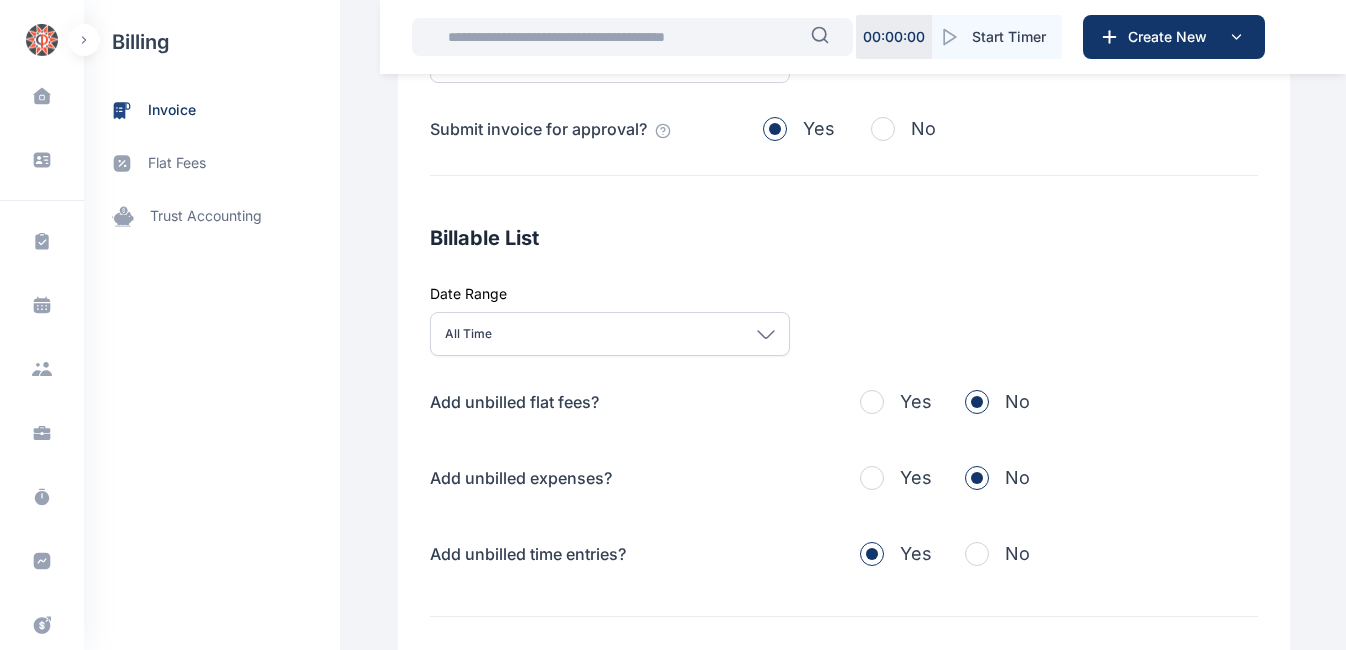 click at bounding box center (977, 554) 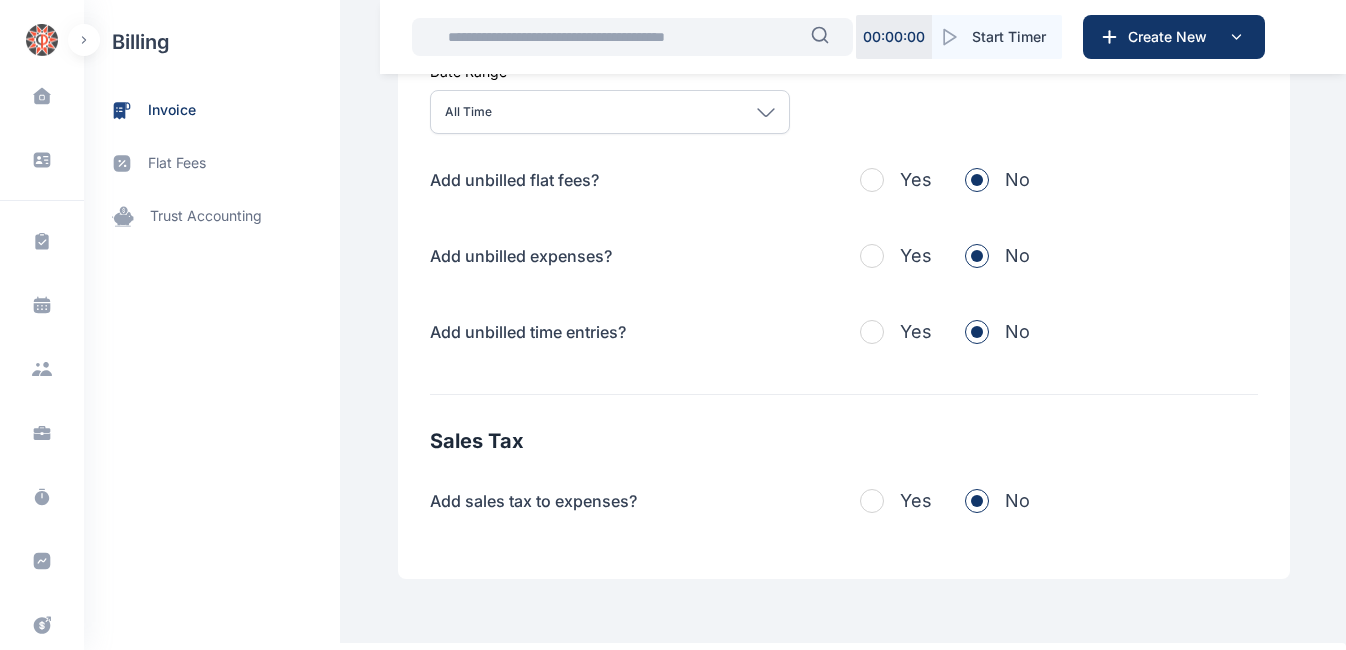 scroll, scrollTop: 757, scrollLeft: 0, axis: vertical 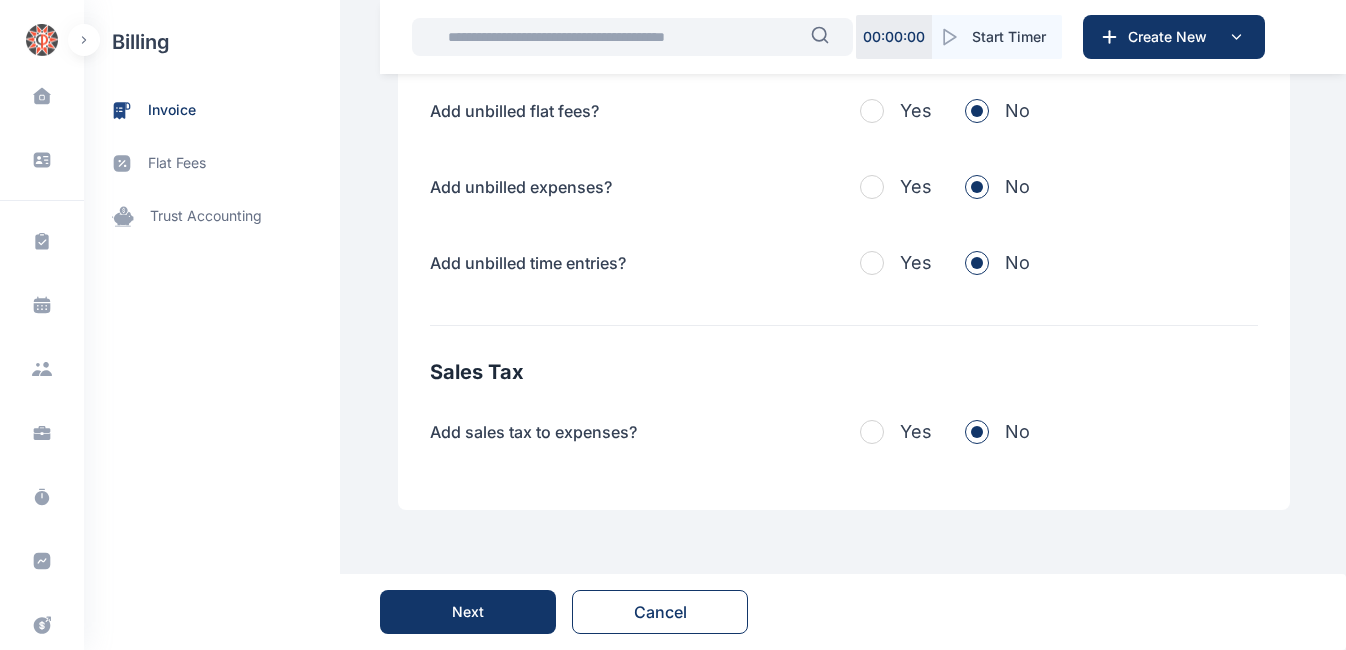 click on "Next" at bounding box center [468, 612] 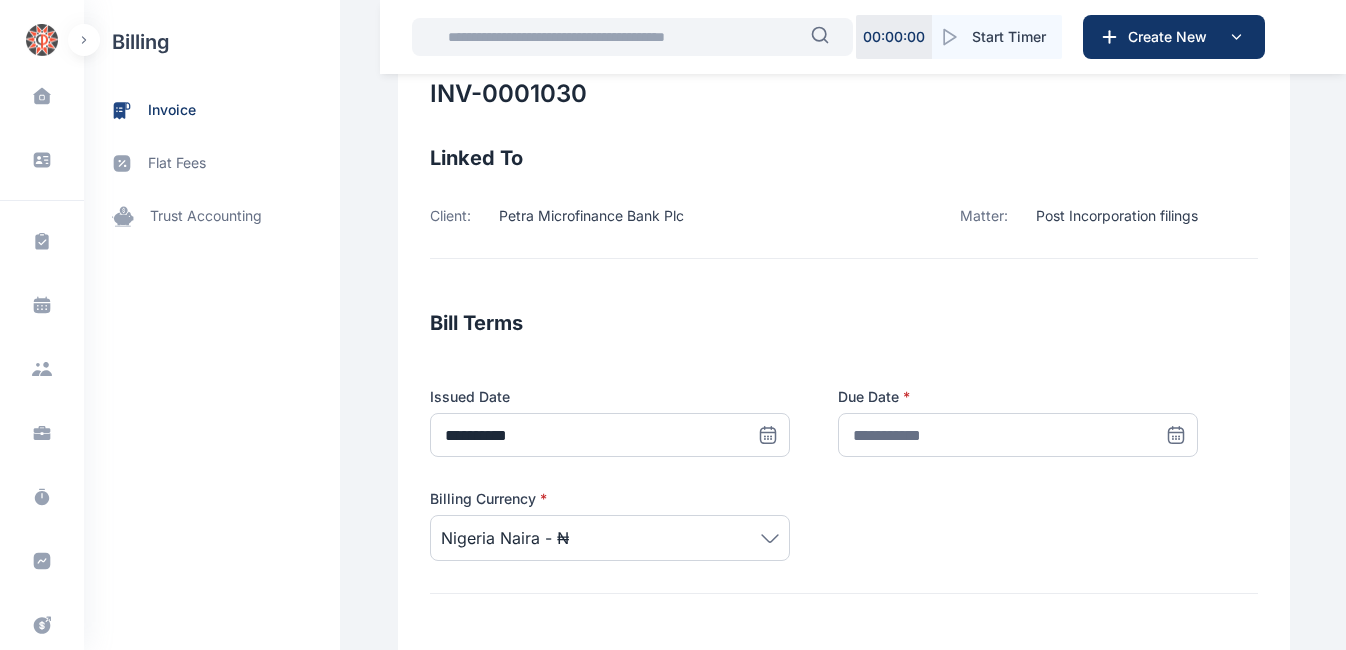 scroll, scrollTop: 127, scrollLeft: 0, axis: vertical 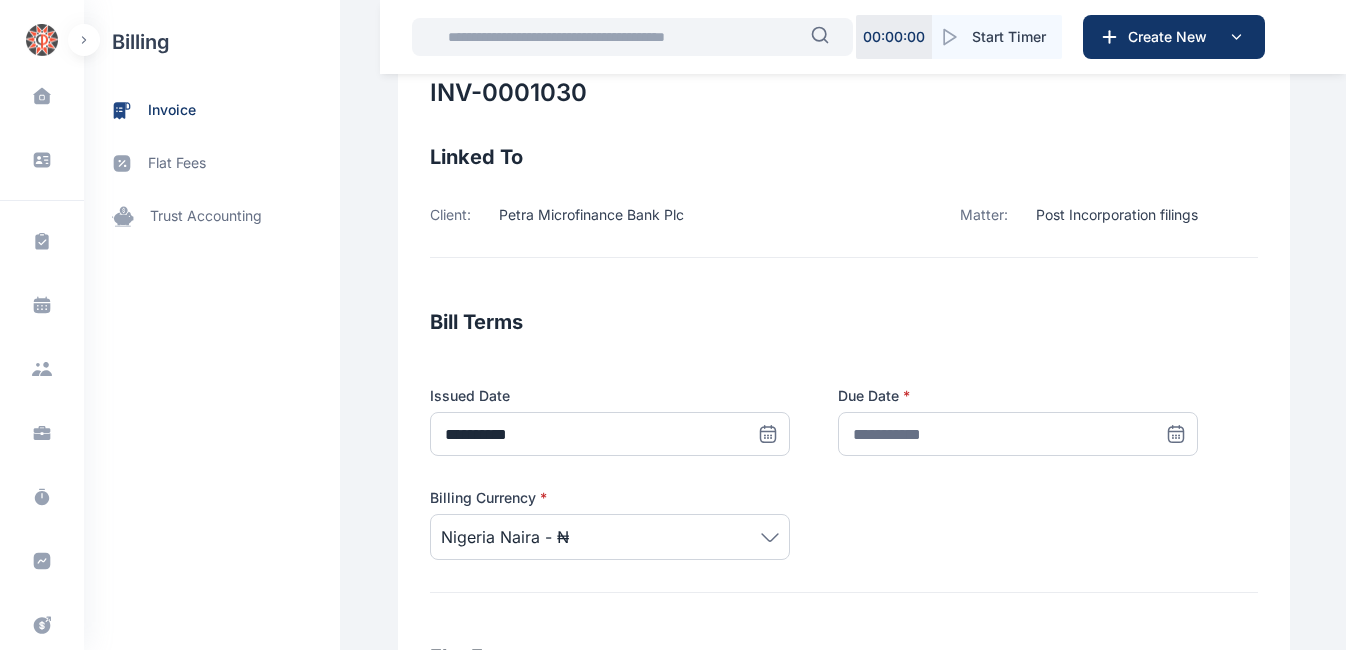 click 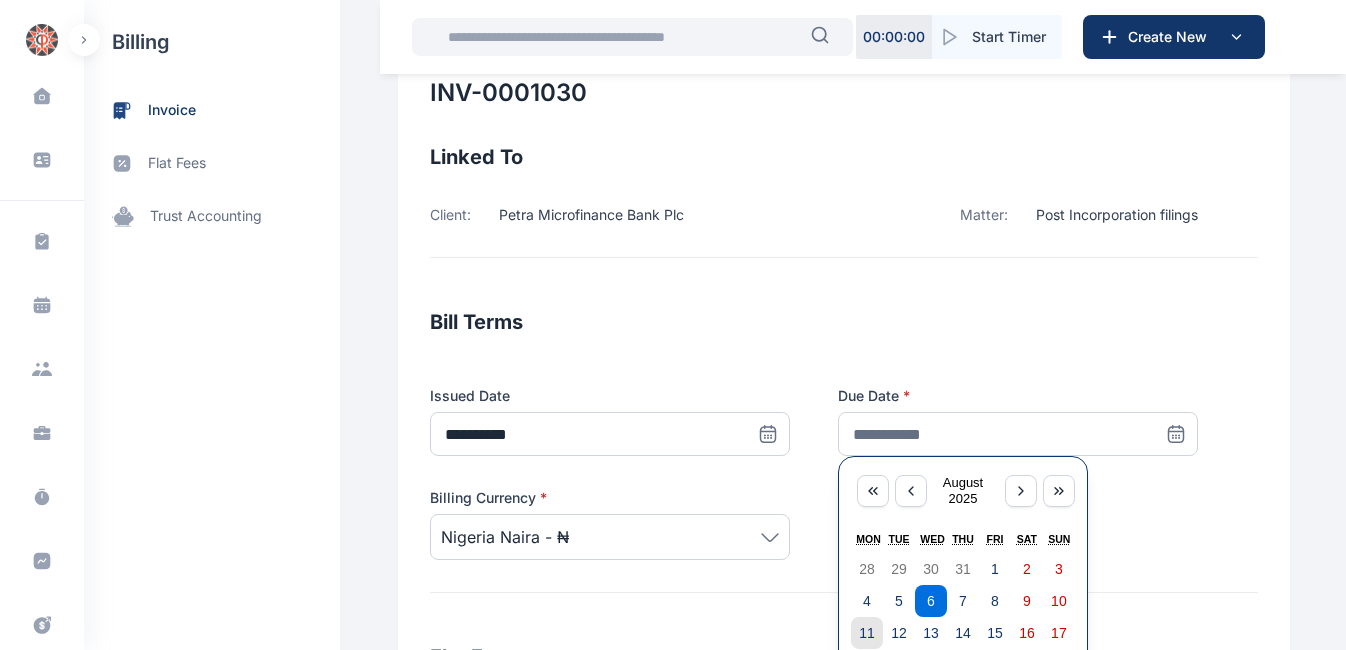 click on "11" at bounding box center (867, 633) 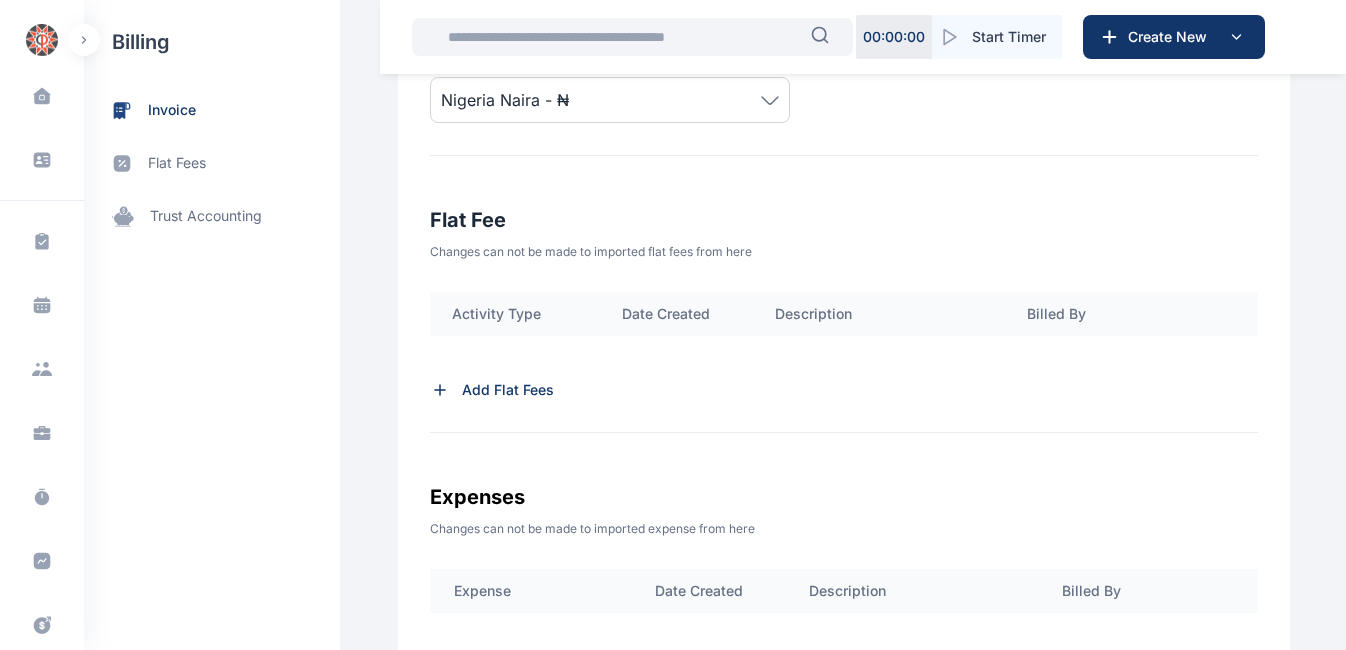 scroll, scrollTop: 558, scrollLeft: 0, axis: vertical 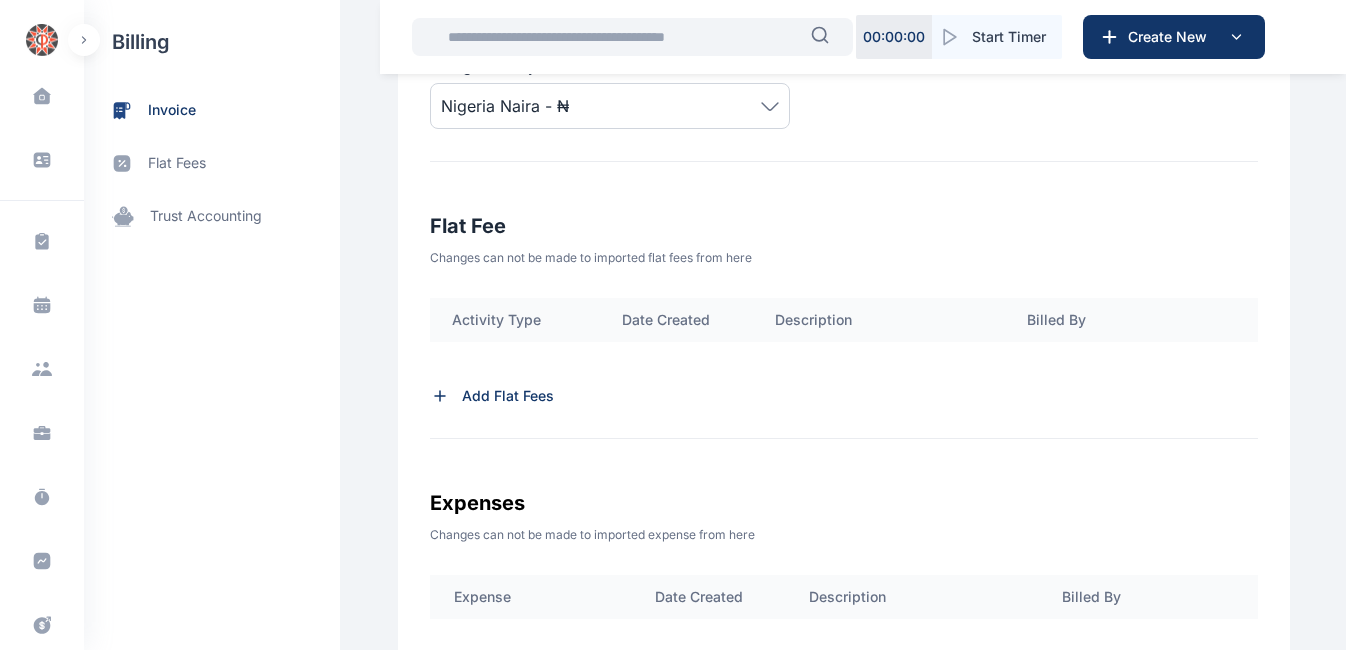 click 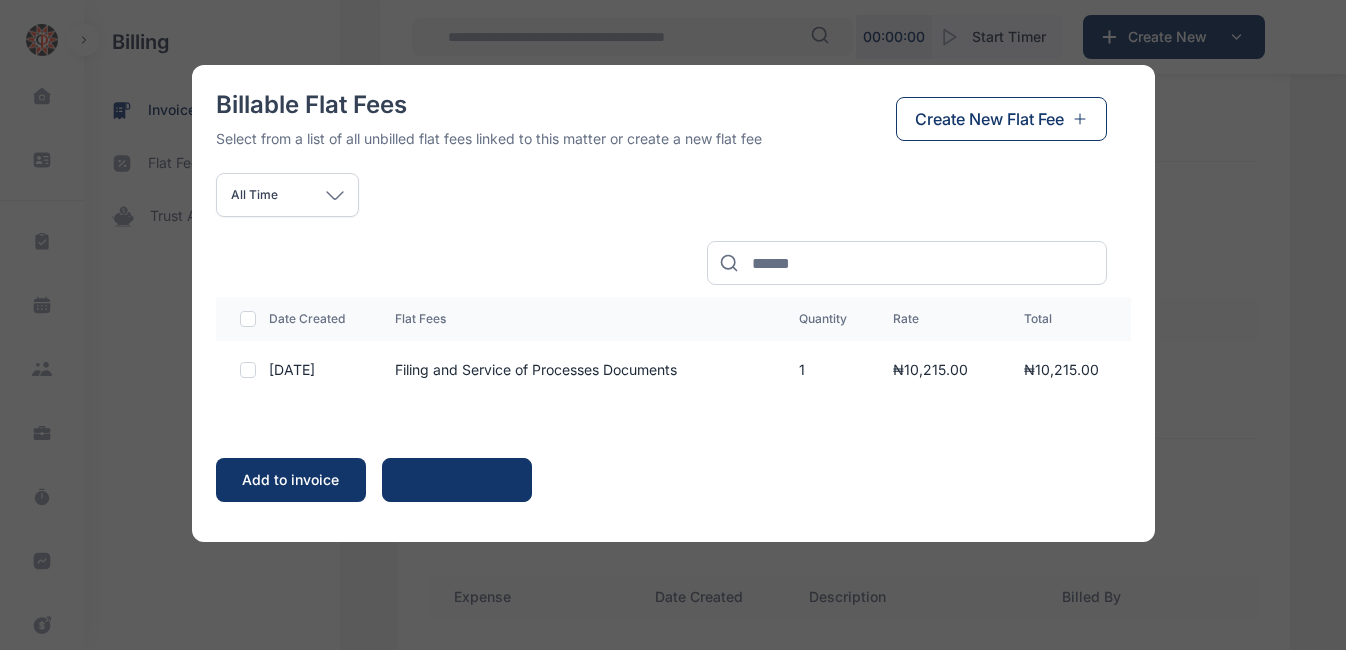 click on "Create New Flat Fee" at bounding box center [989, 119] 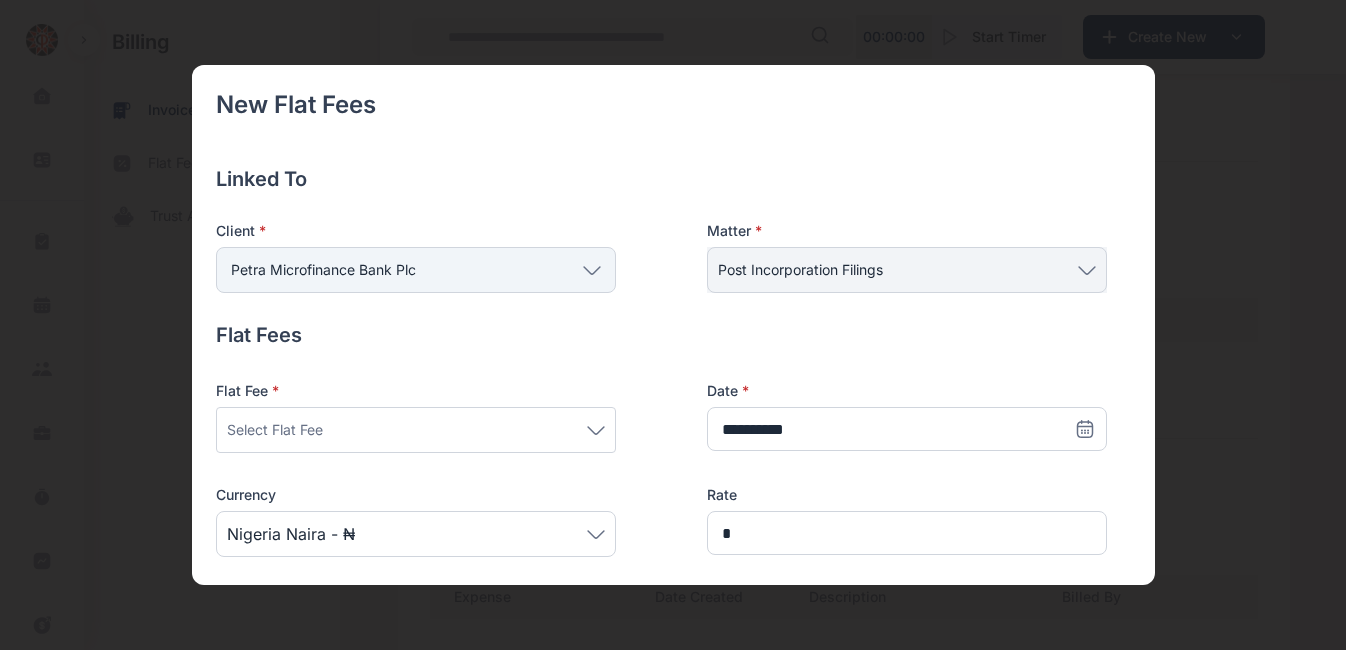 click 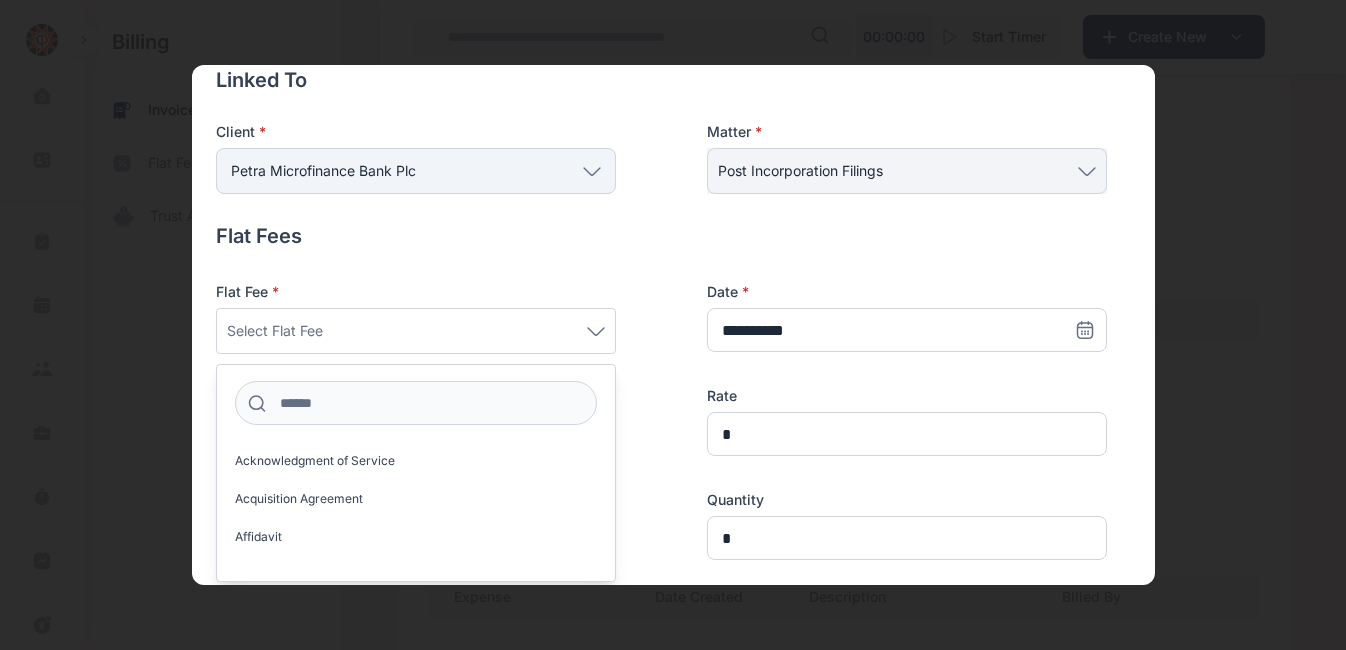 scroll, scrollTop: 100, scrollLeft: 0, axis: vertical 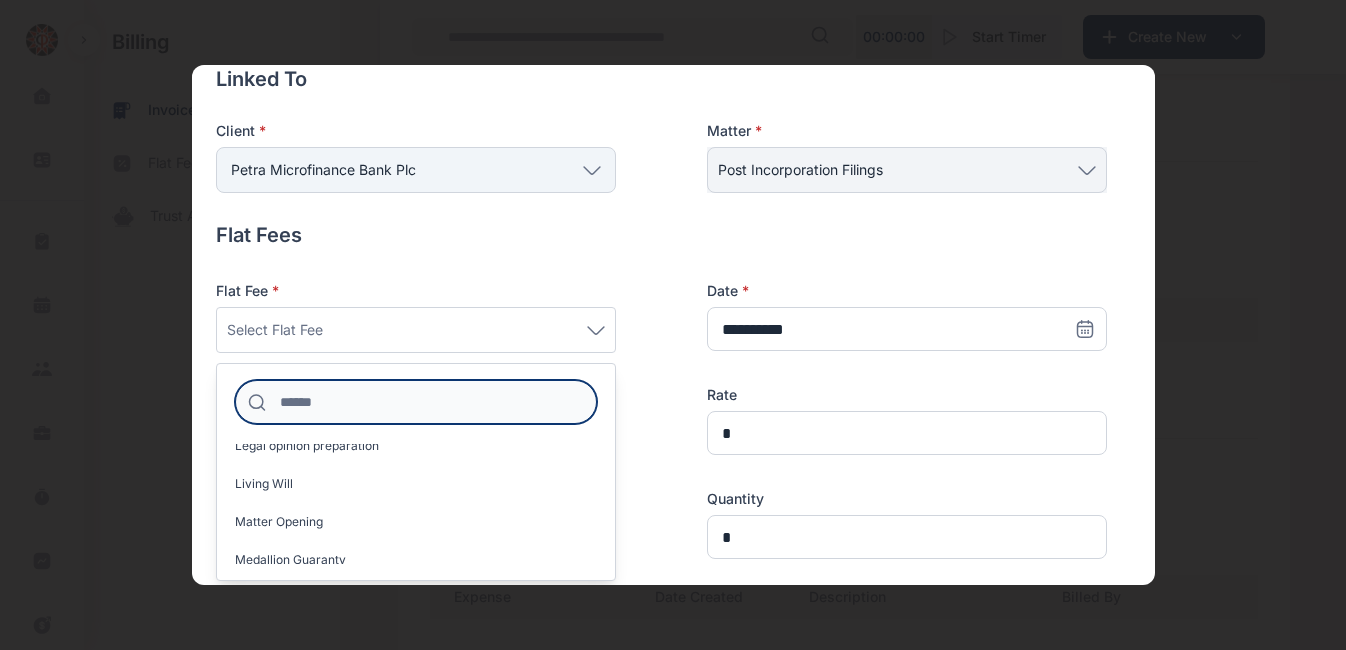 click at bounding box center (416, 402) 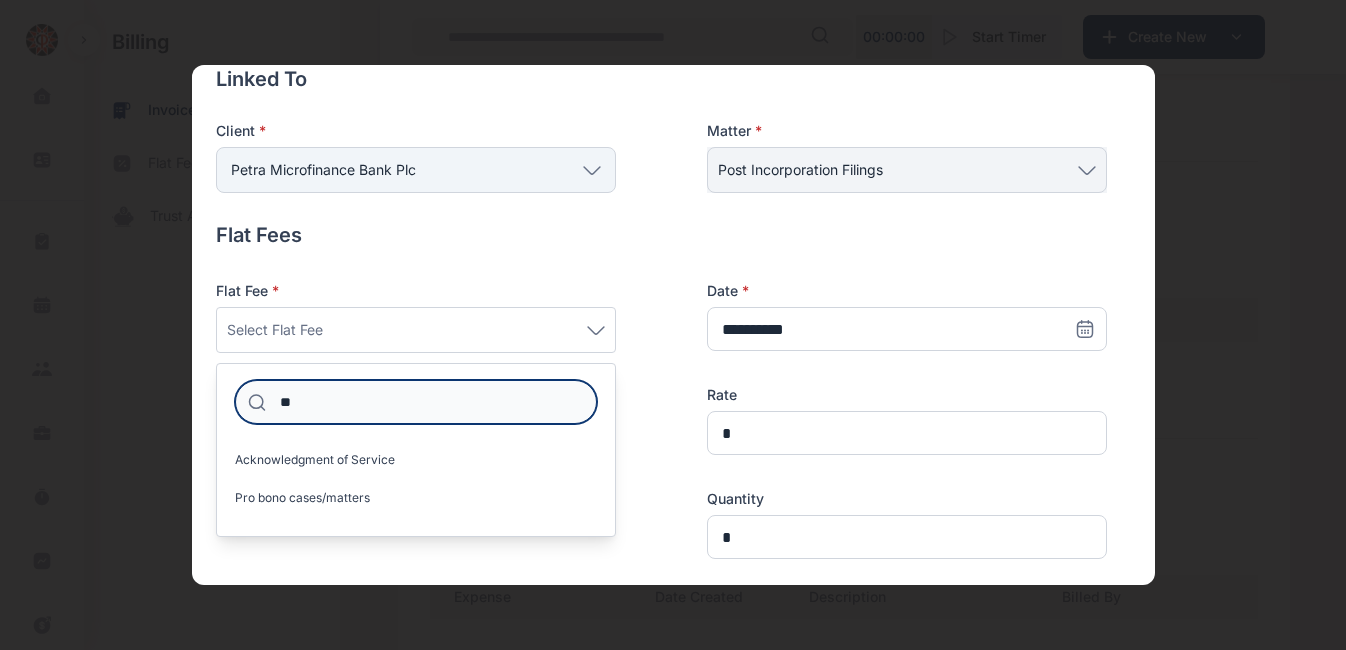 scroll, scrollTop: 0, scrollLeft: 0, axis: both 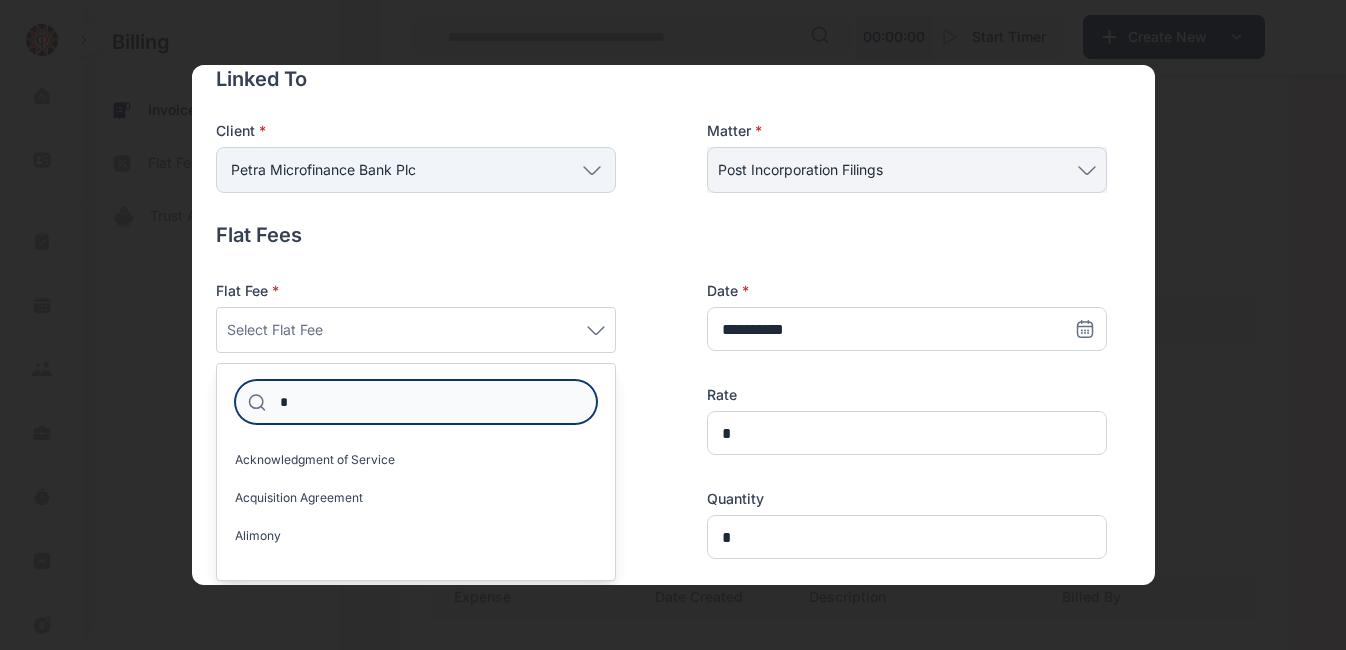 type 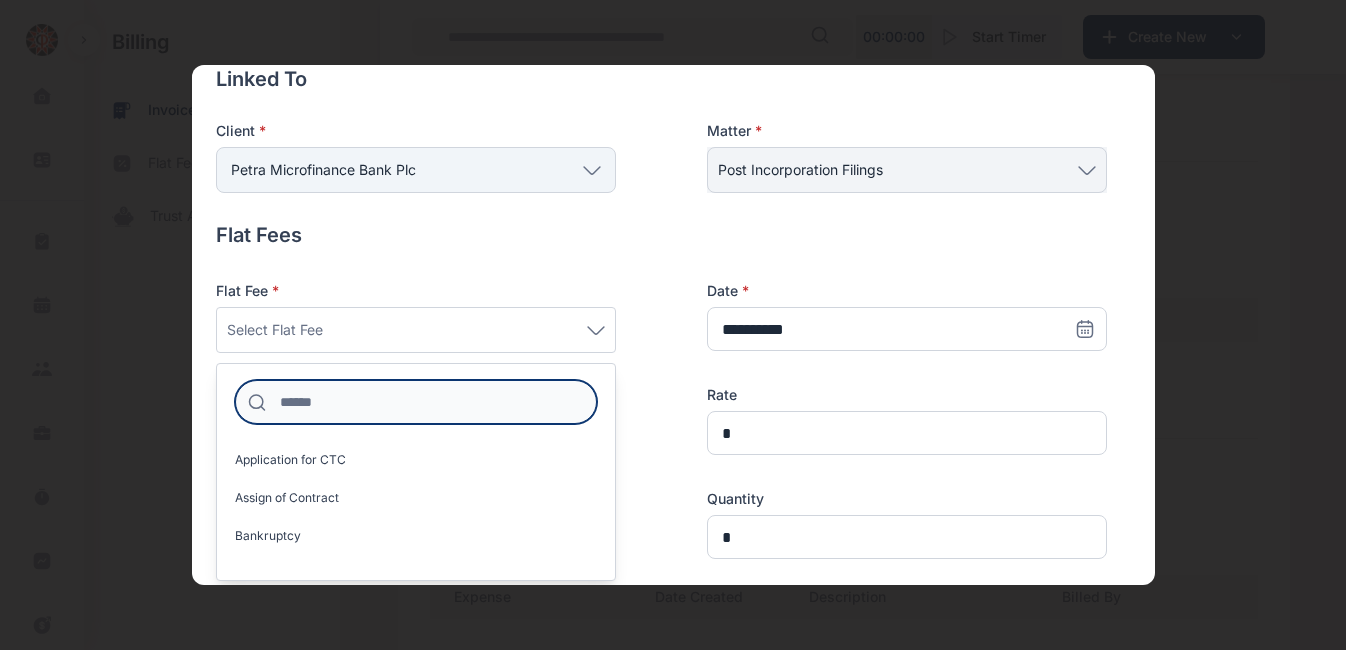 scroll, scrollTop: 0, scrollLeft: 0, axis: both 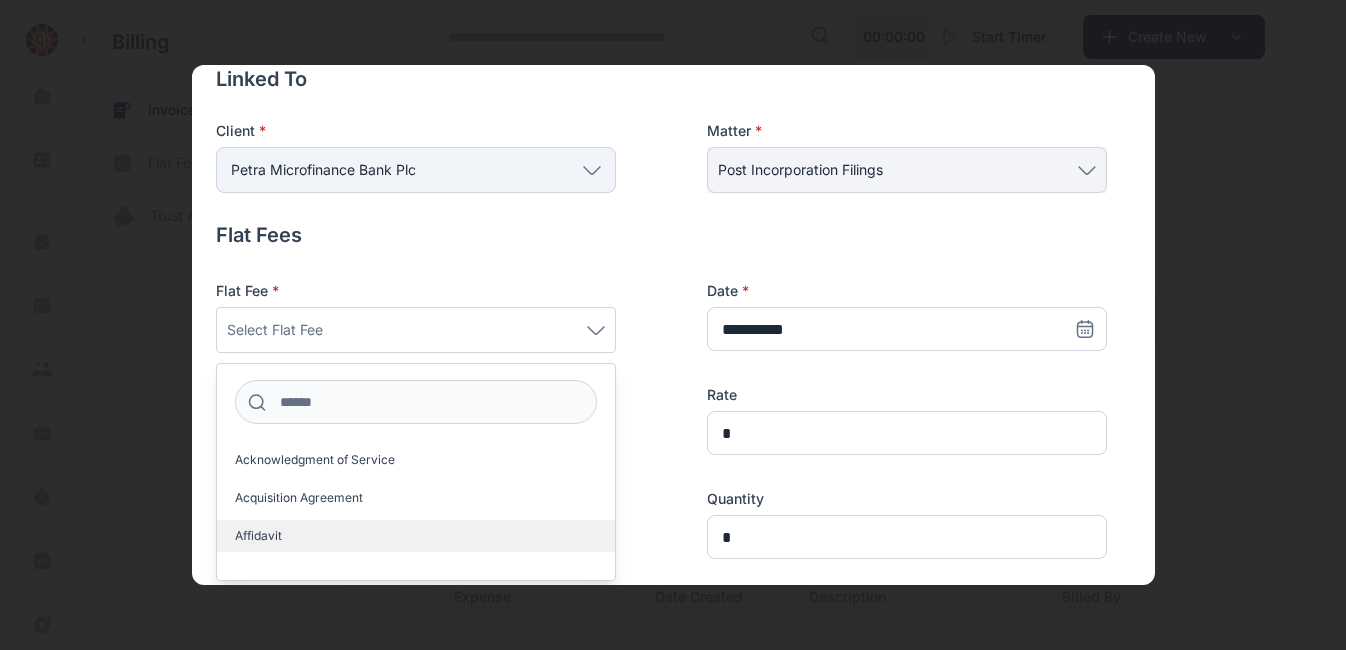 click on "Affidavit" at bounding box center [258, 536] 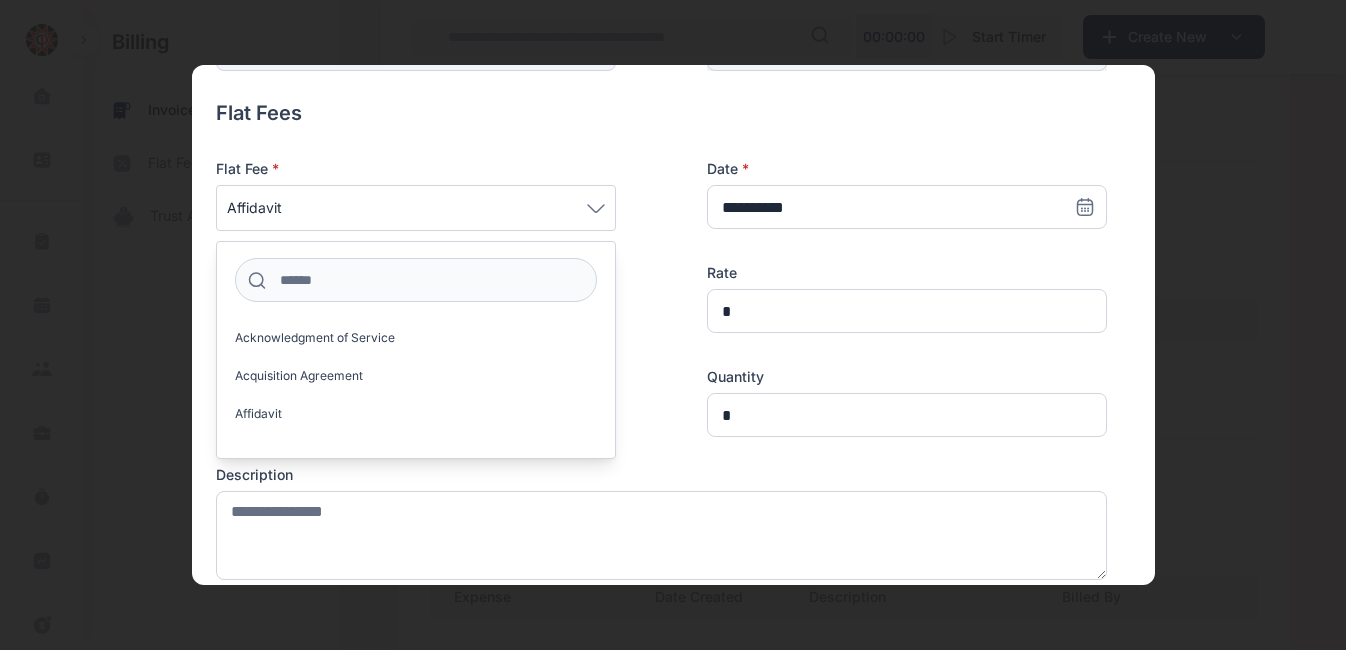 scroll, scrollTop: 298, scrollLeft: 0, axis: vertical 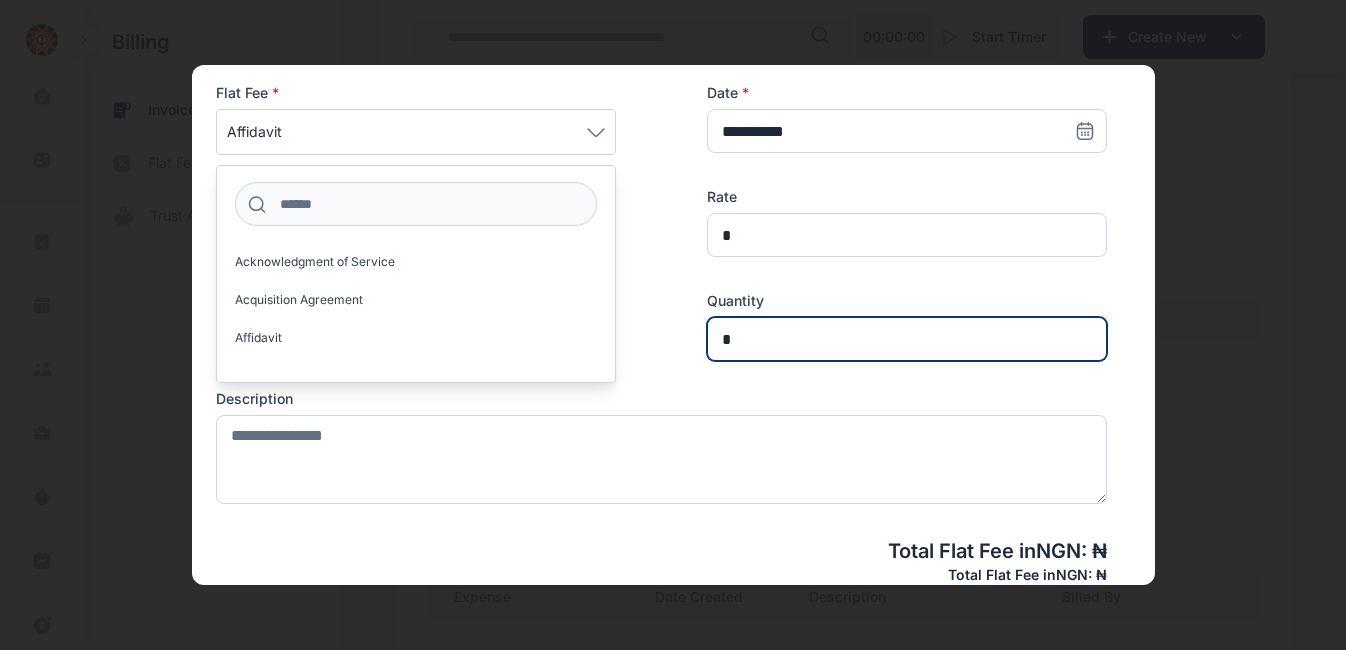 click on "*" at bounding box center (907, 339) 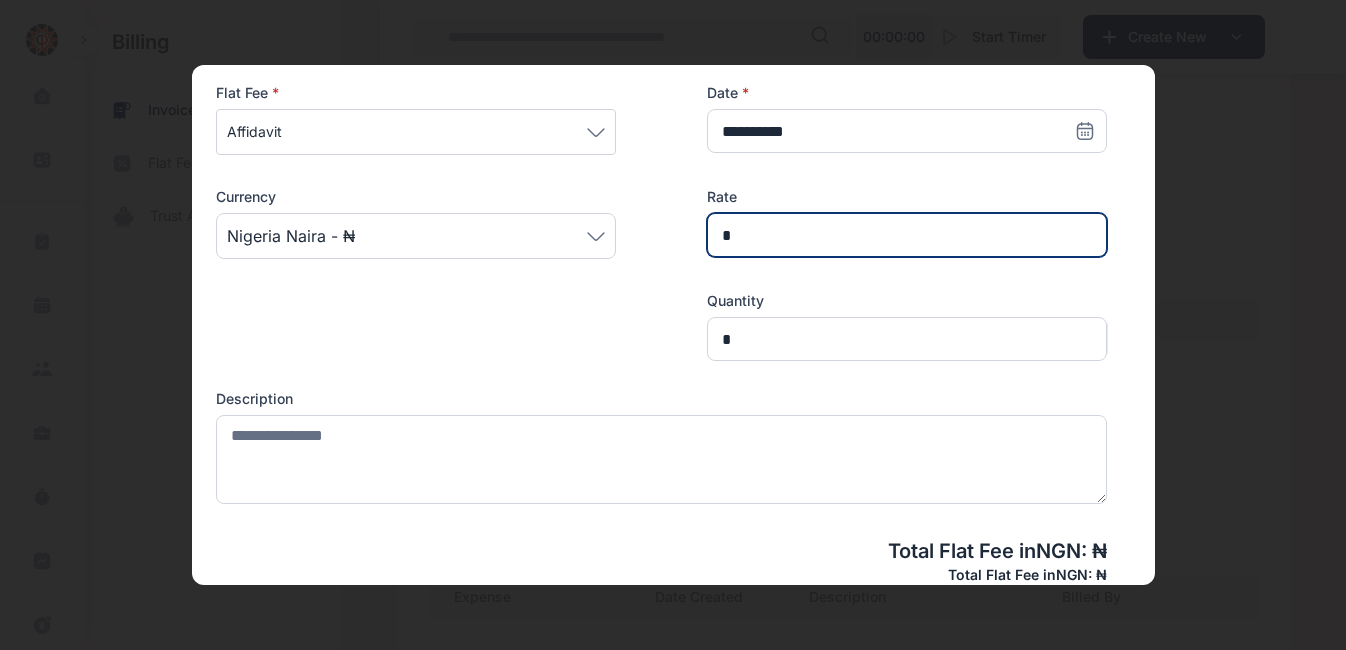 click on "*" at bounding box center [907, 235] 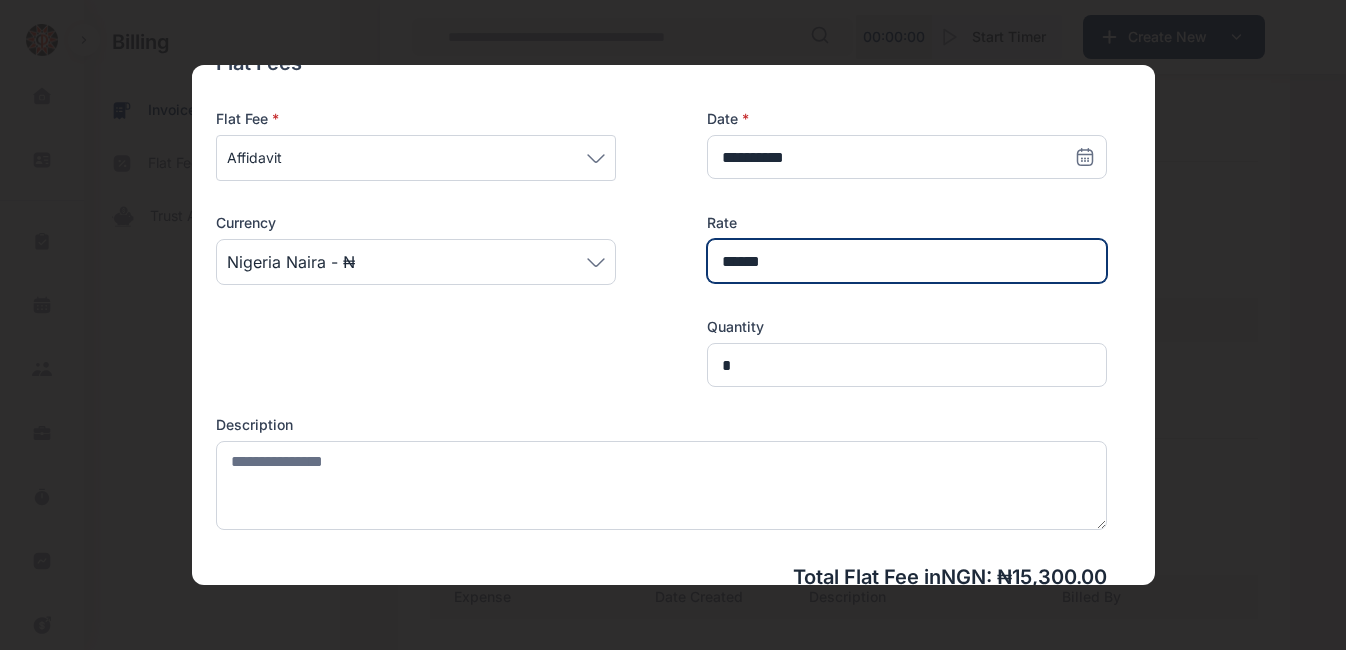 scroll, scrollTop: 274, scrollLeft: 0, axis: vertical 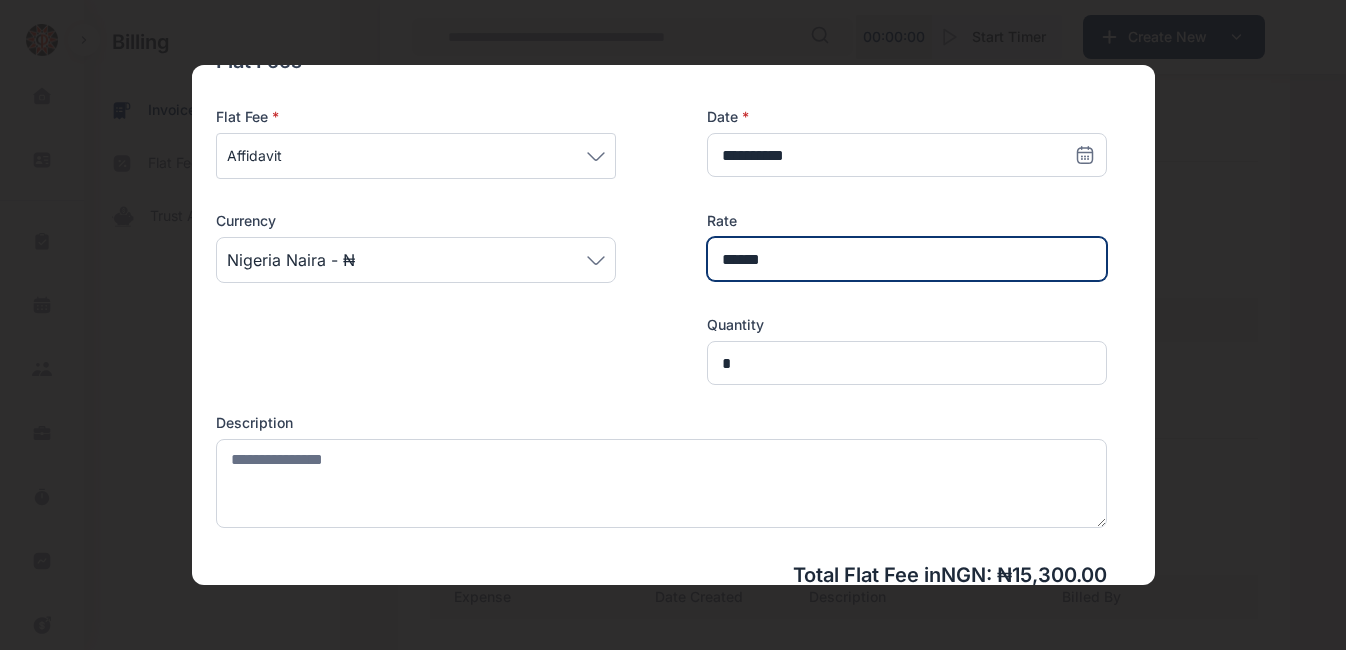 type on "******" 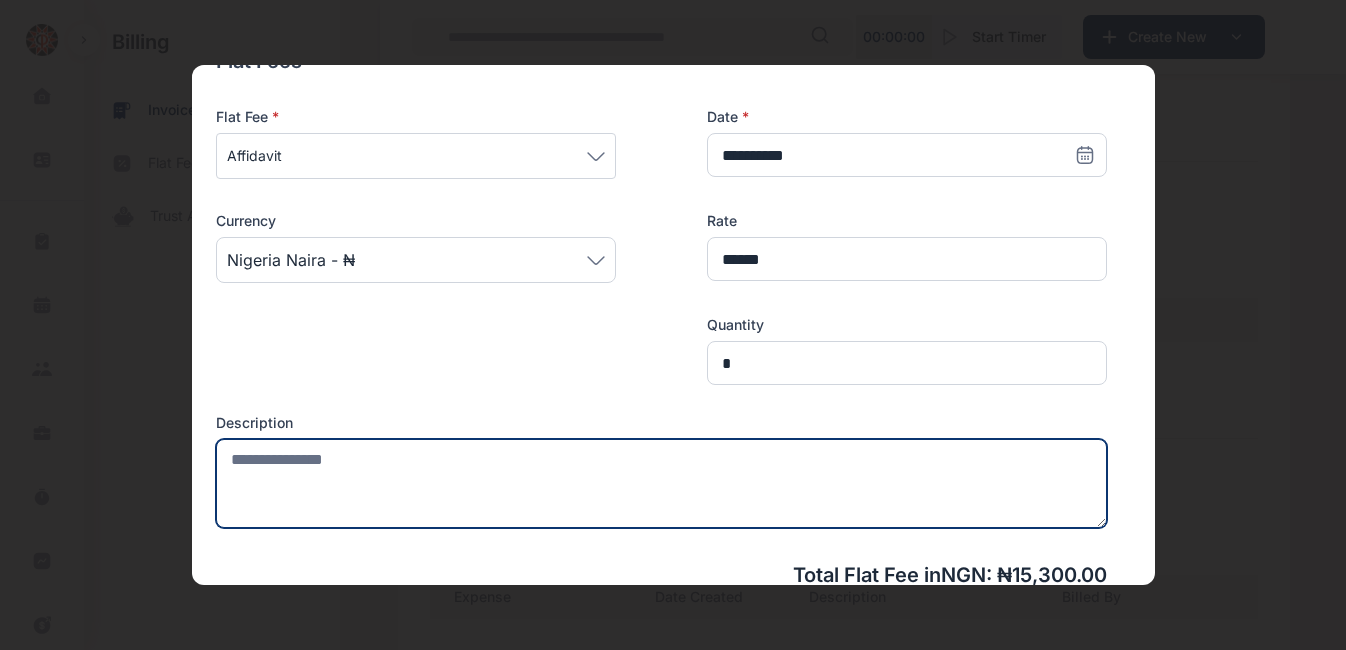 click at bounding box center (661, 483) 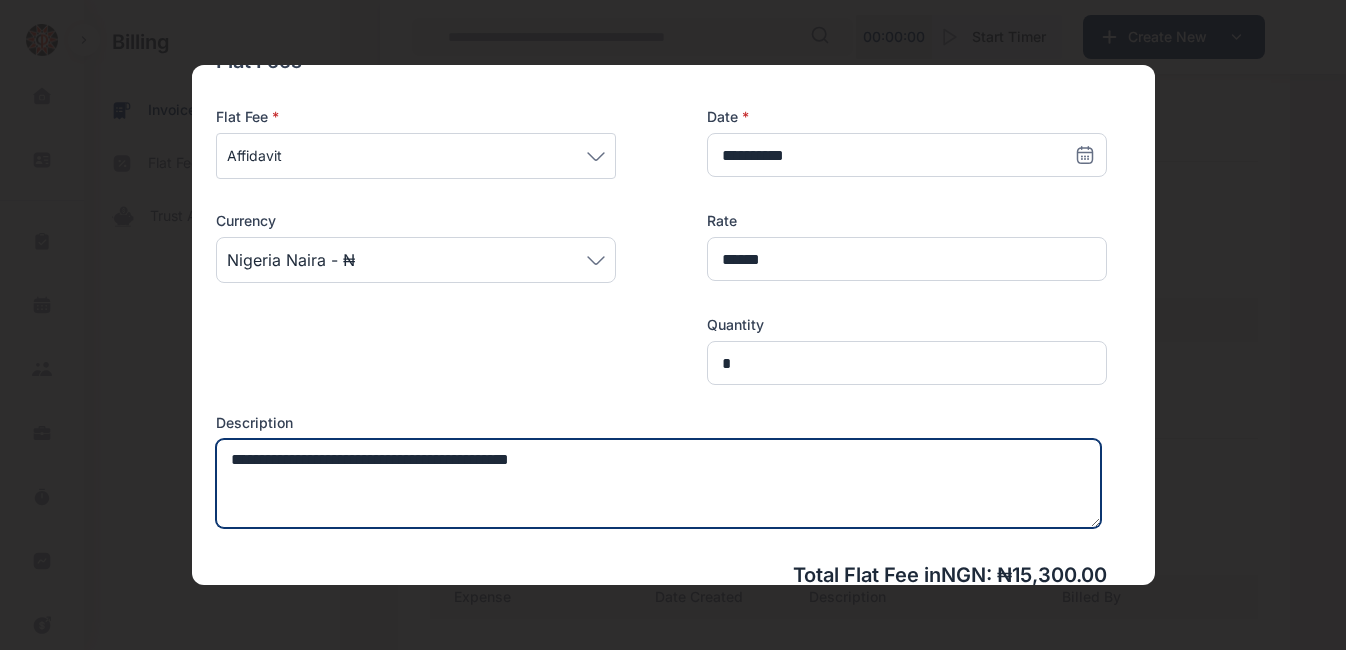 click on "**********" at bounding box center (658, 483) 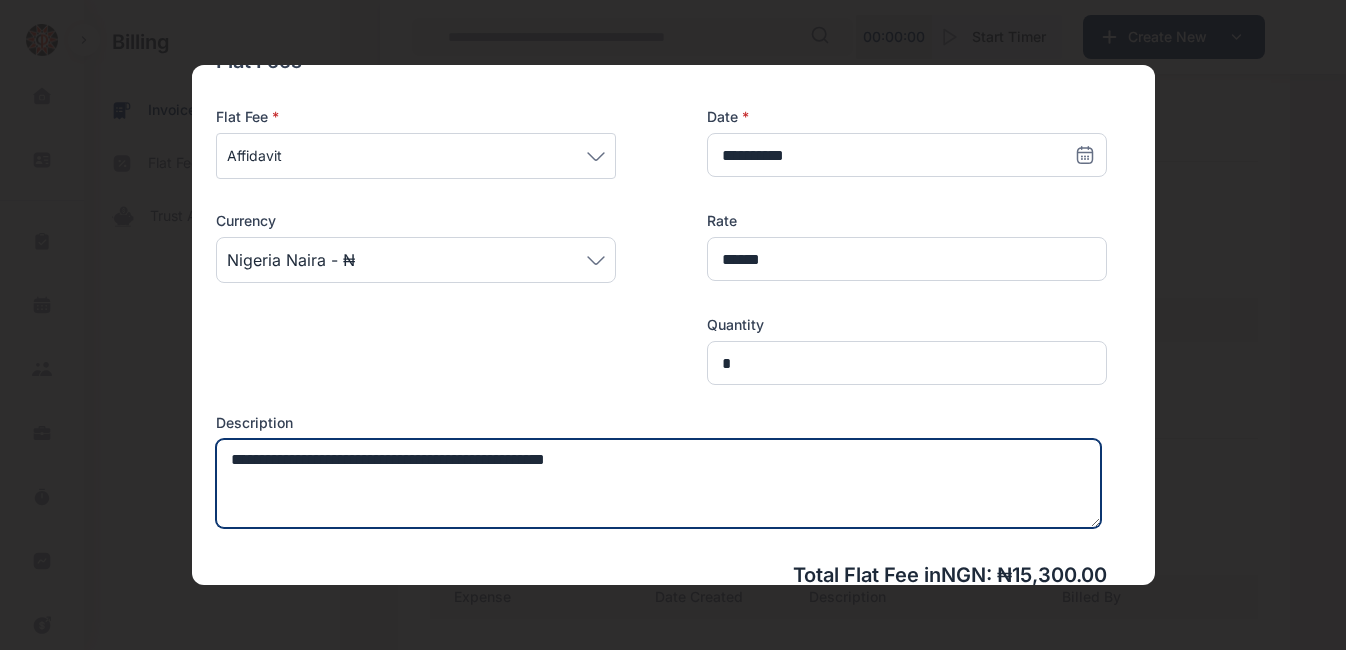 click on "**********" at bounding box center [658, 483] 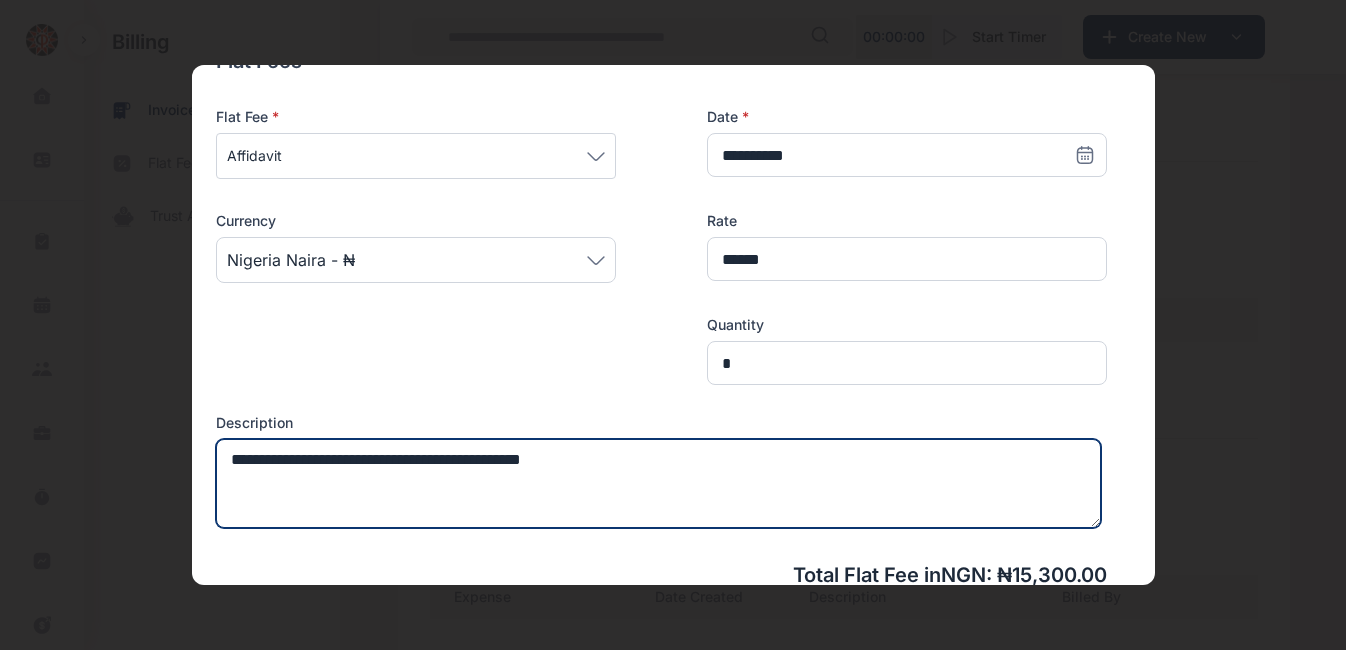 click on "**********" at bounding box center (658, 483) 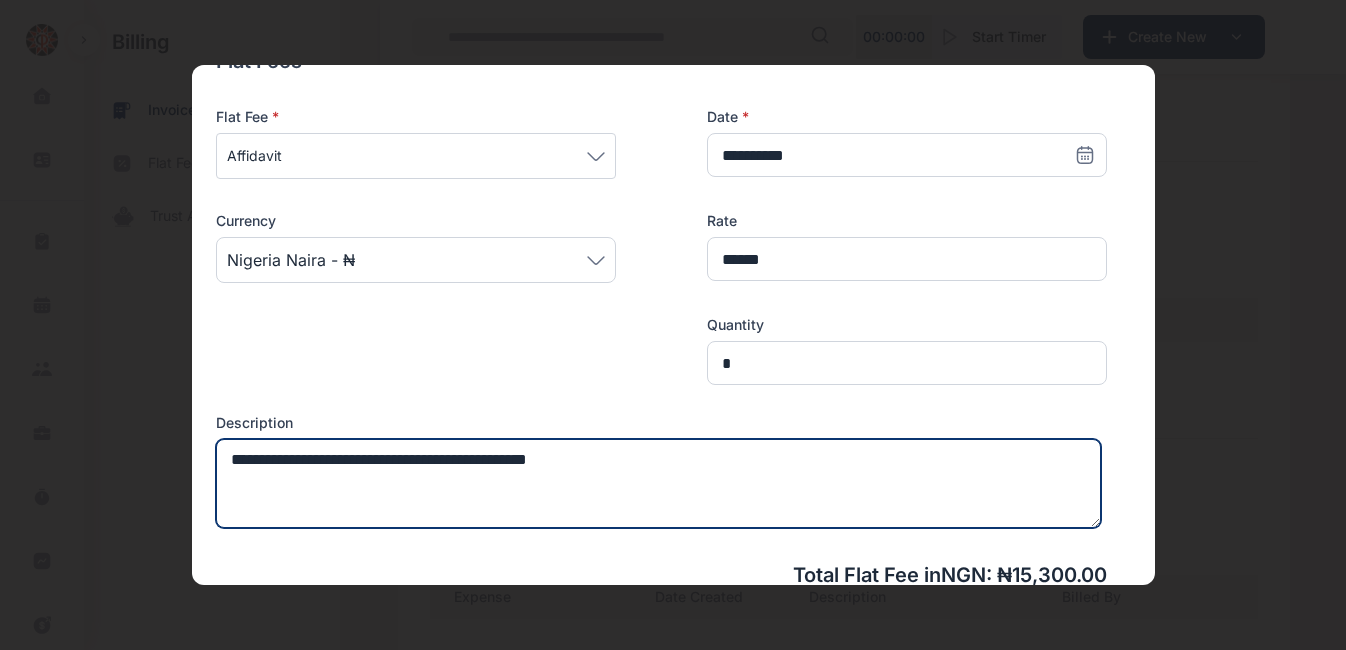 drag, startPoint x: 455, startPoint y: 460, endPoint x: 217, endPoint y: 440, distance: 238.83885 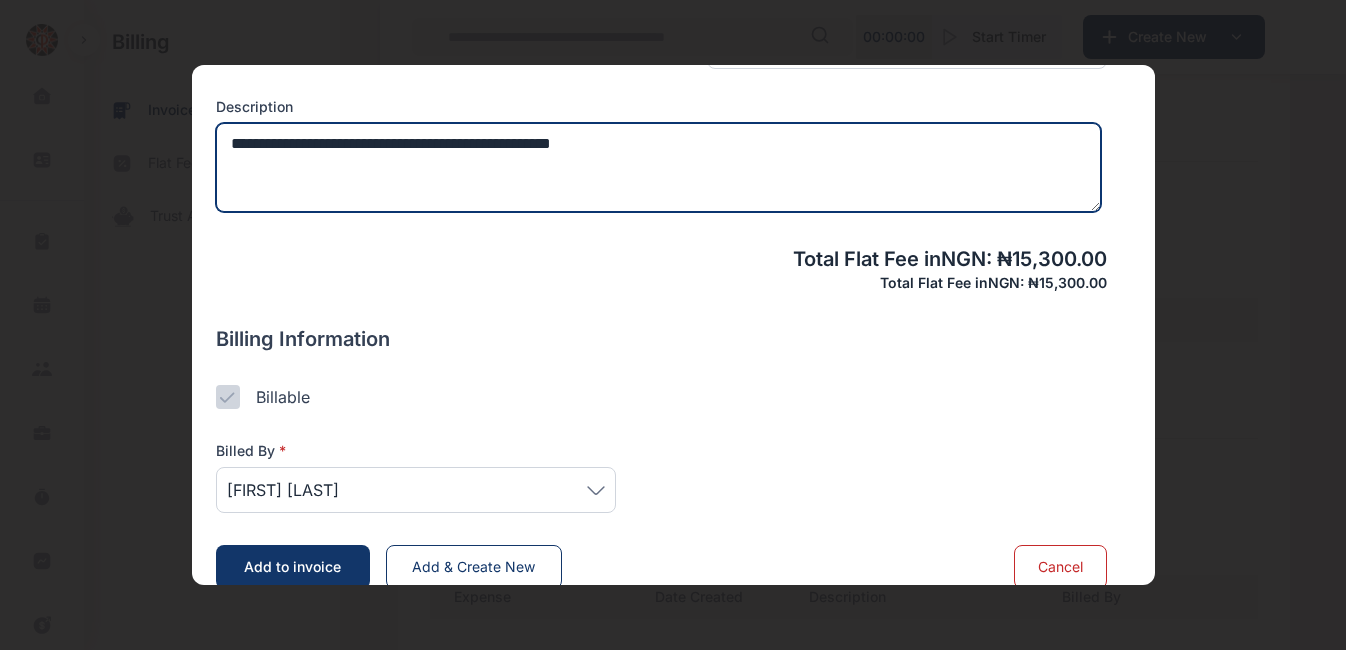 scroll, scrollTop: 591, scrollLeft: 0, axis: vertical 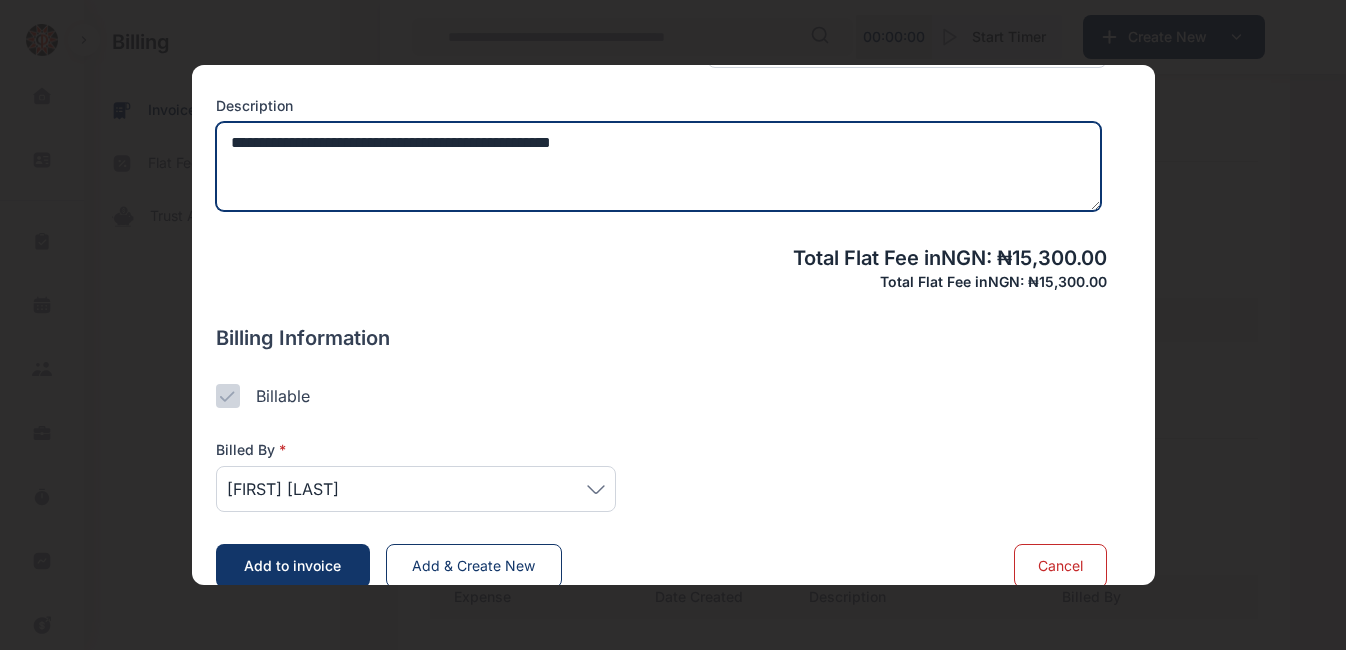 type on "**********" 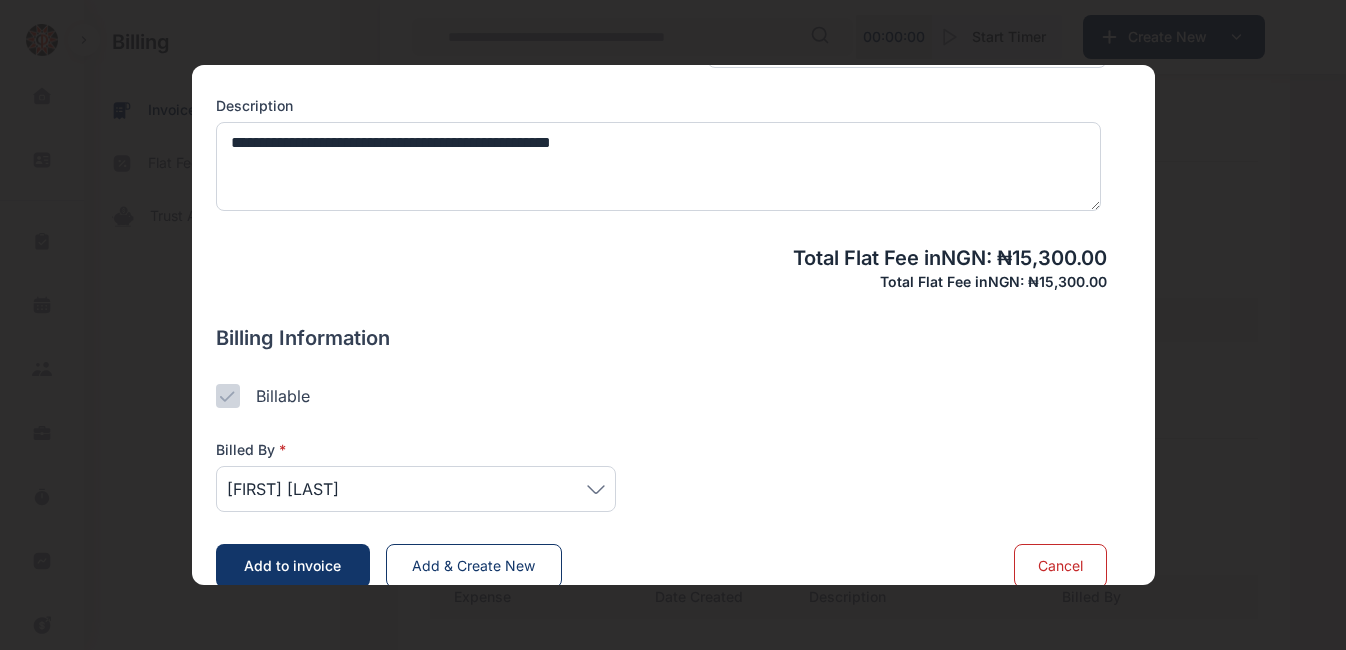 click on "[FIRST] [LAST]" at bounding box center [416, 489] 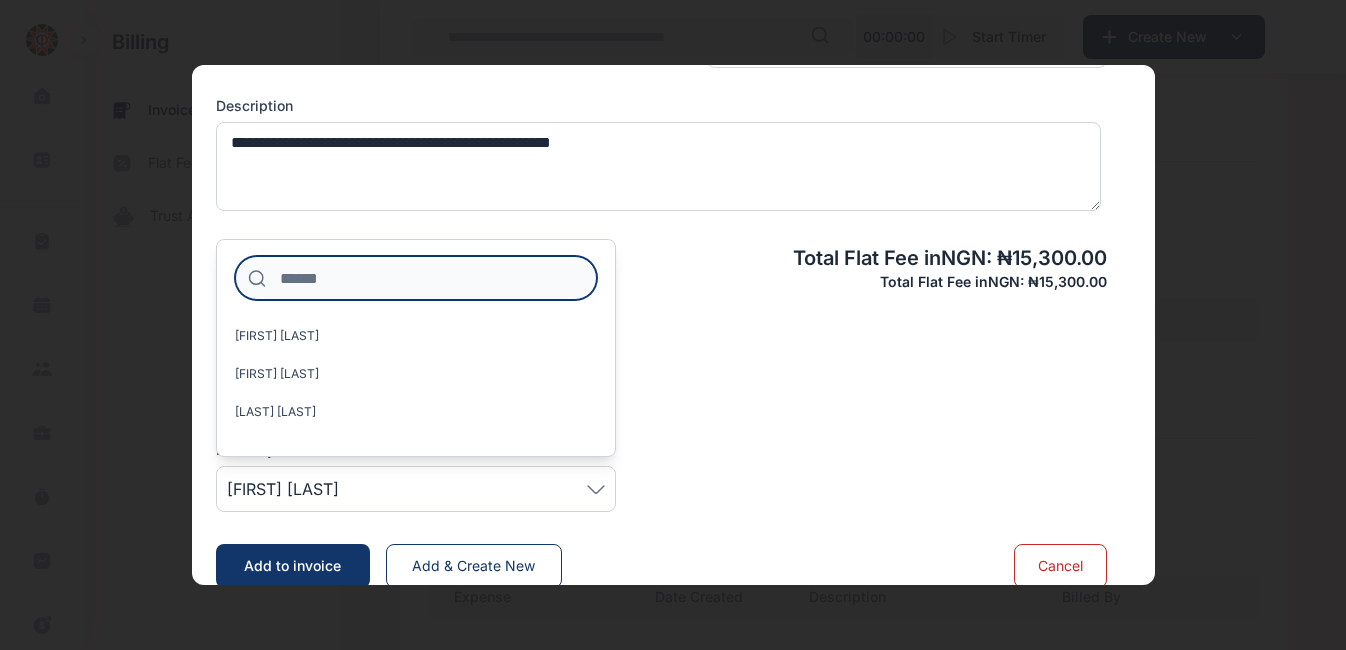 click at bounding box center [416, 278] 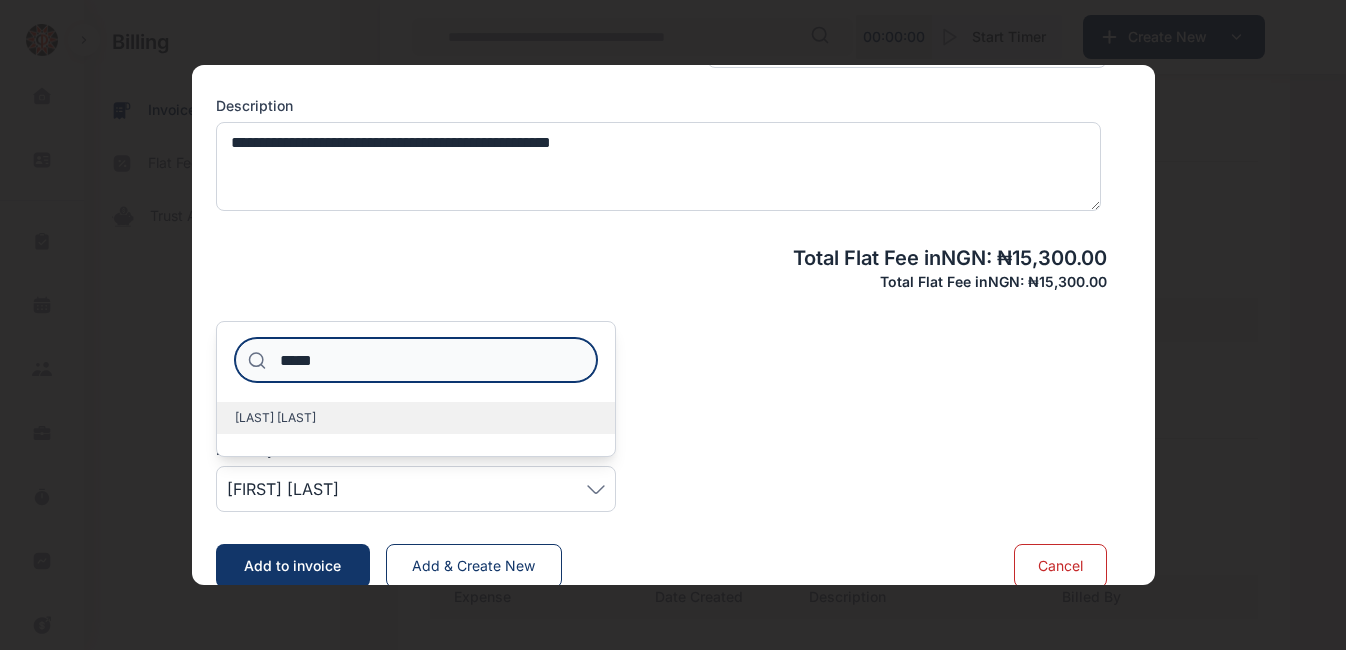 type on "*****" 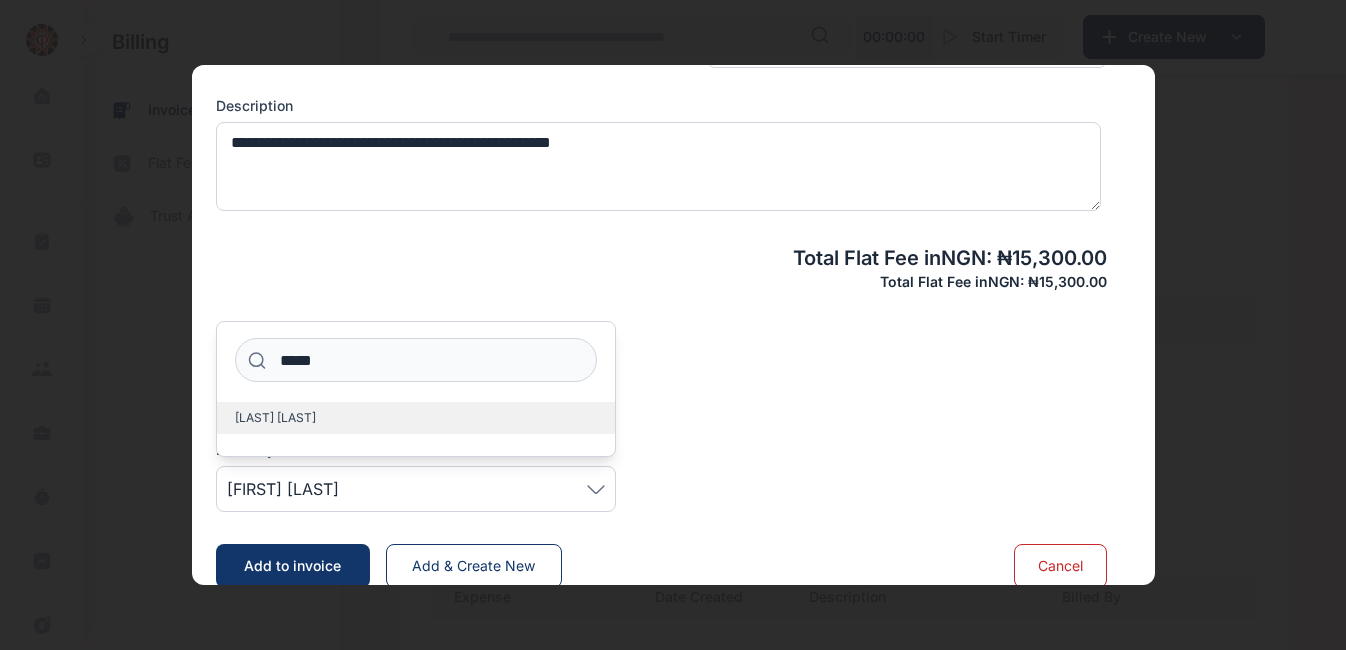 click on "[LAST] [LAST]" at bounding box center (416, 418) 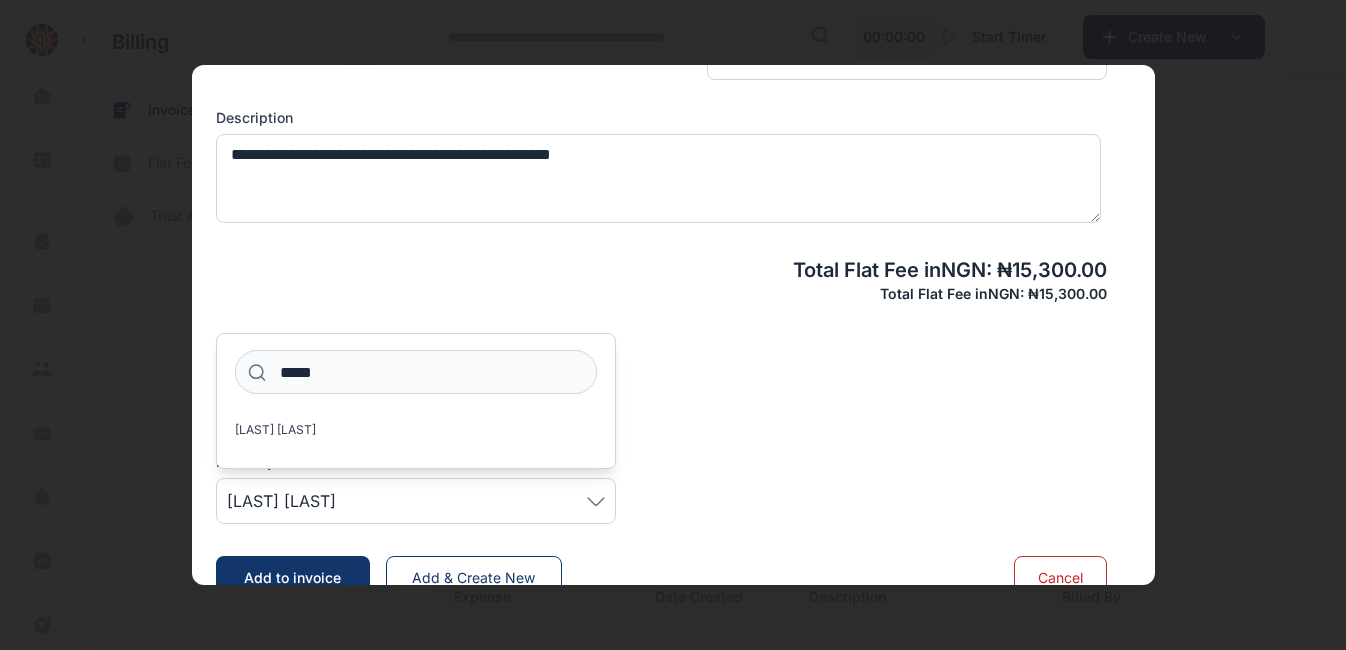scroll, scrollTop: 618, scrollLeft: 0, axis: vertical 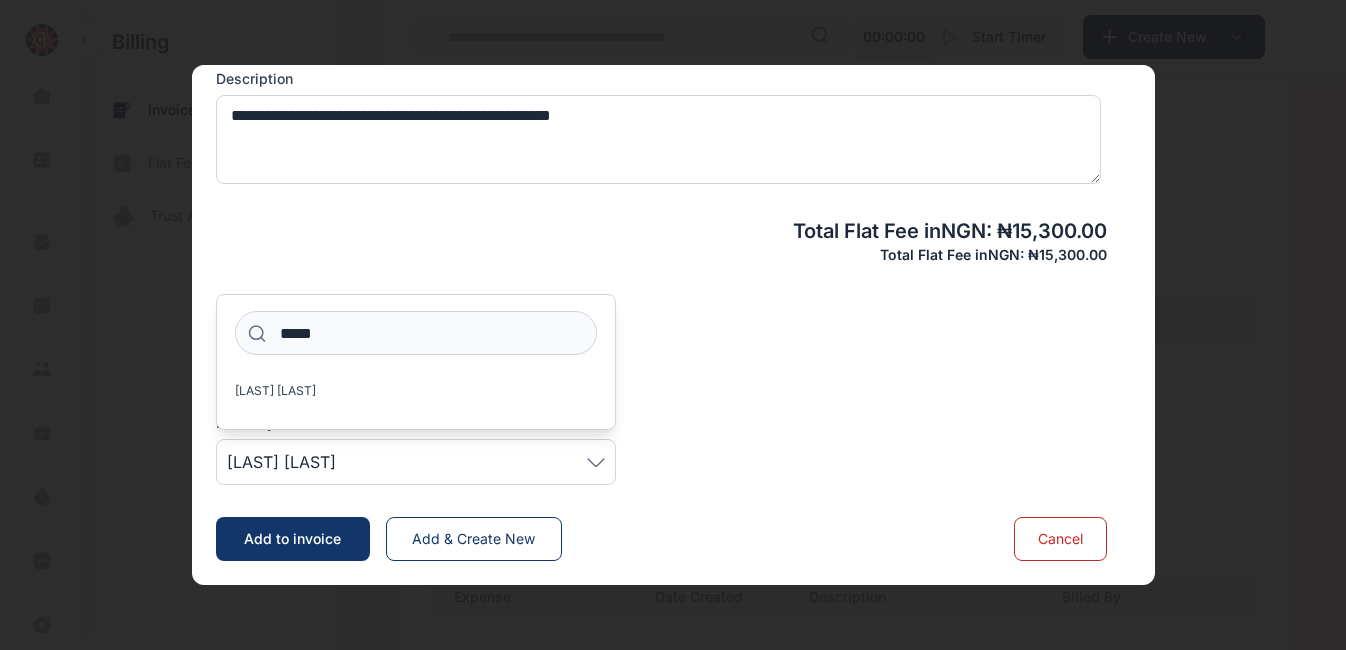 click on "Add to invoice" at bounding box center [292, 538] 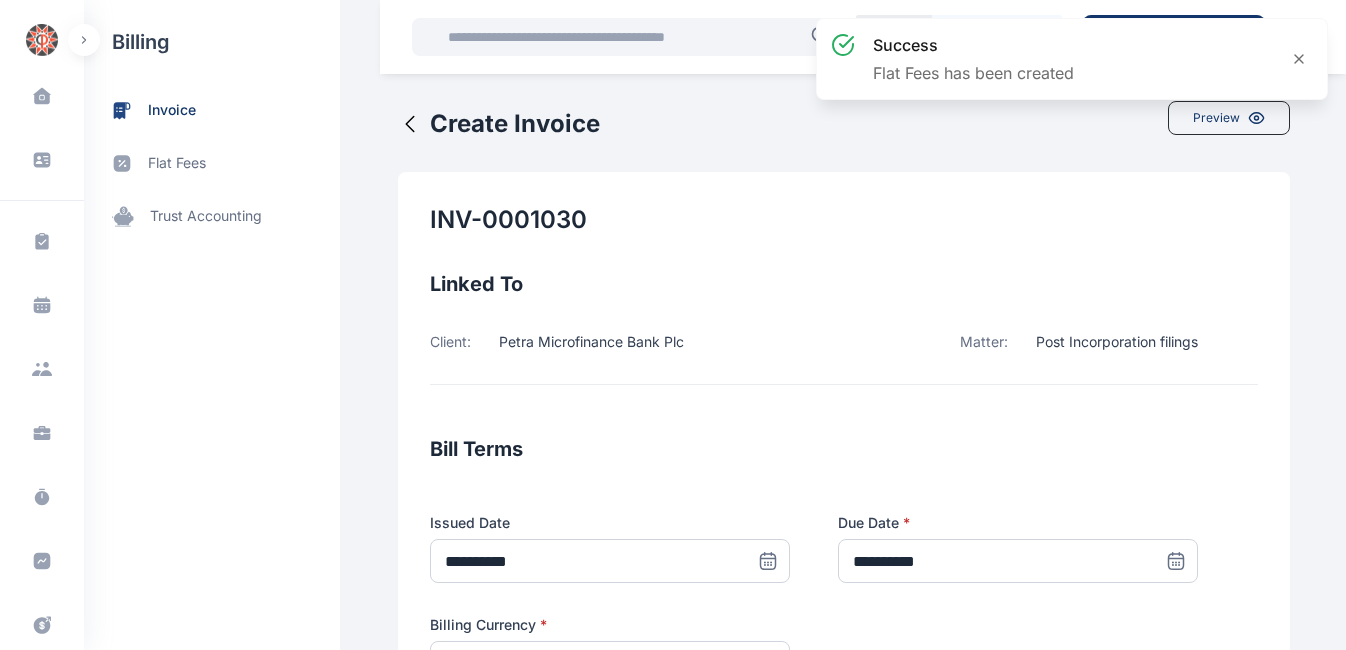 scroll, scrollTop: 558, scrollLeft: 0, axis: vertical 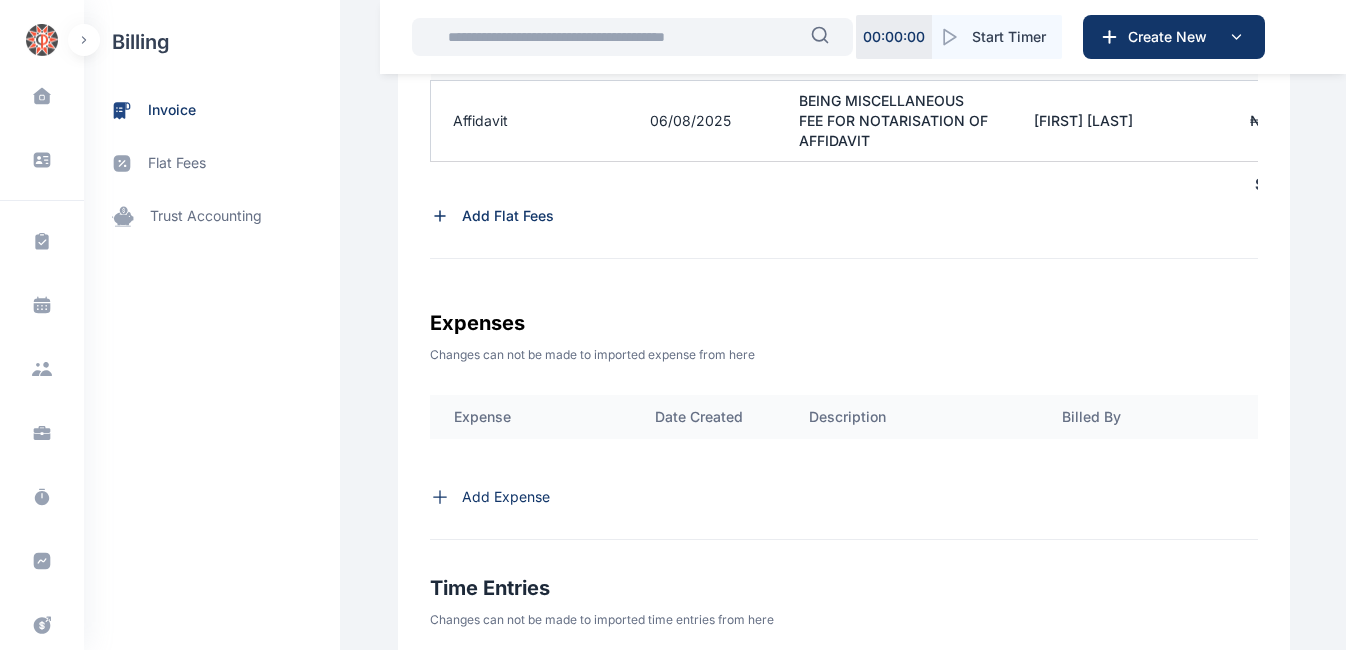 click 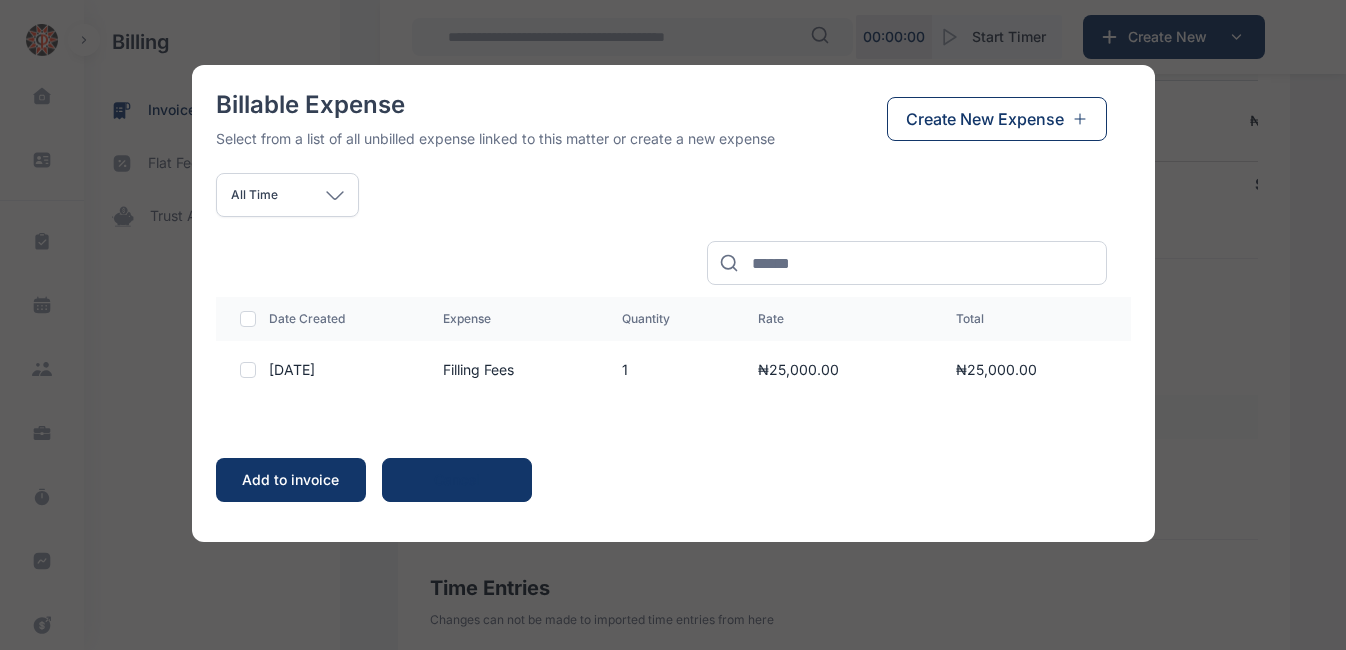 click on "Create New Expense" at bounding box center (985, 119) 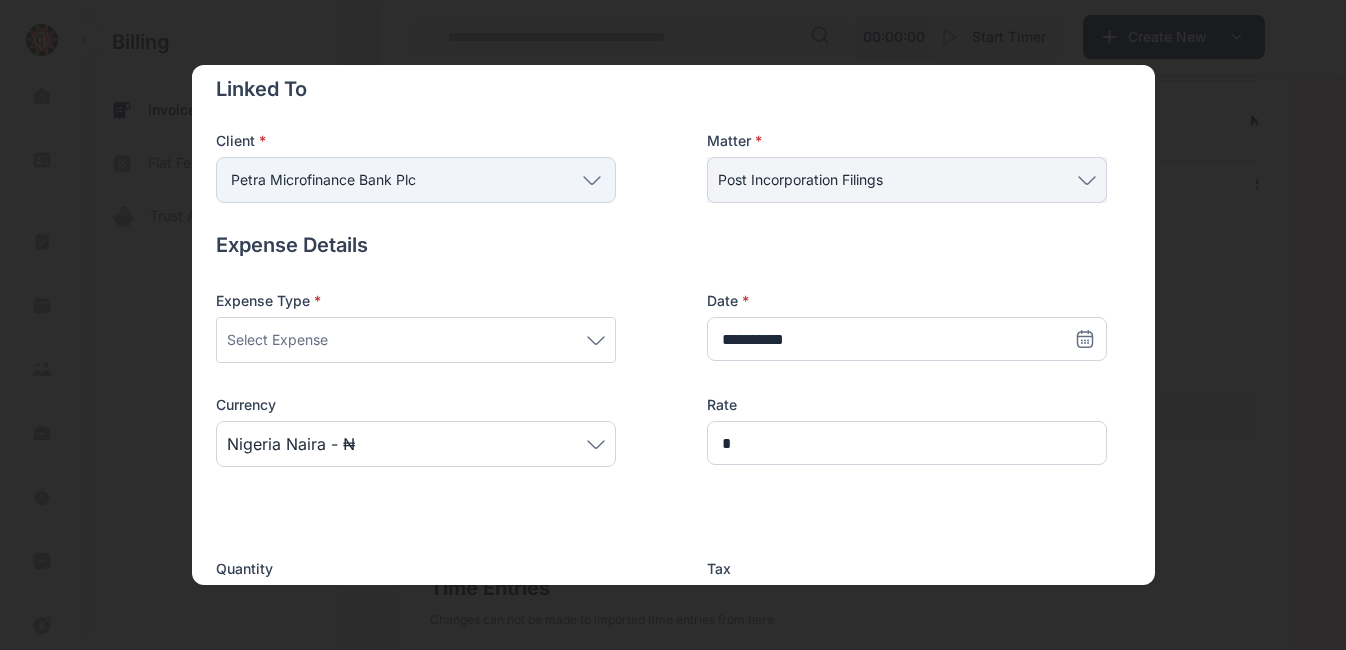 scroll, scrollTop: 91, scrollLeft: 0, axis: vertical 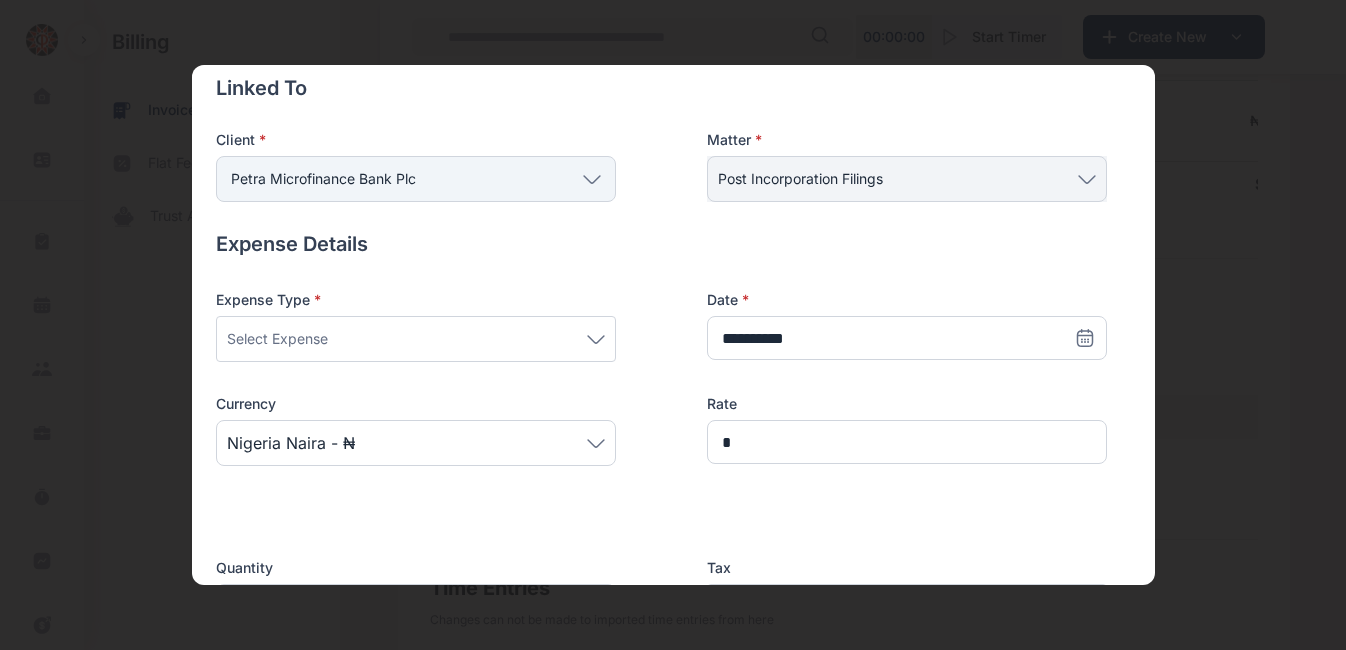click 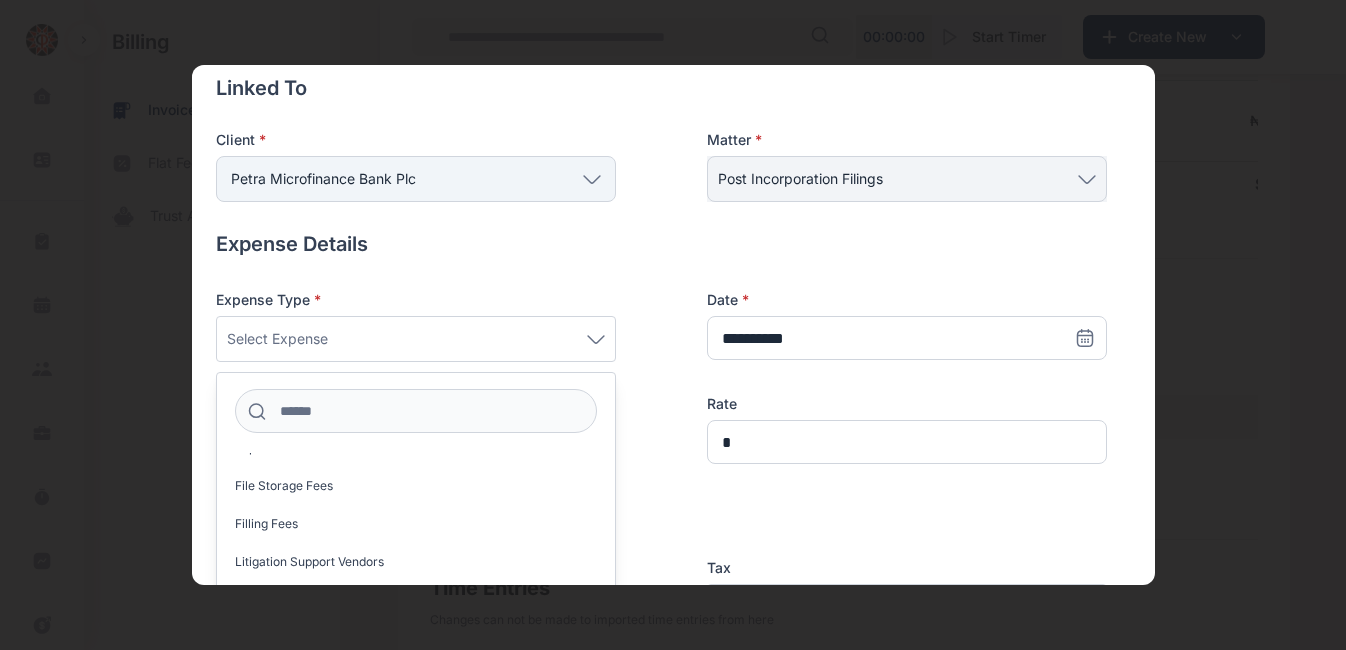 scroll, scrollTop: 678, scrollLeft: 0, axis: vertical 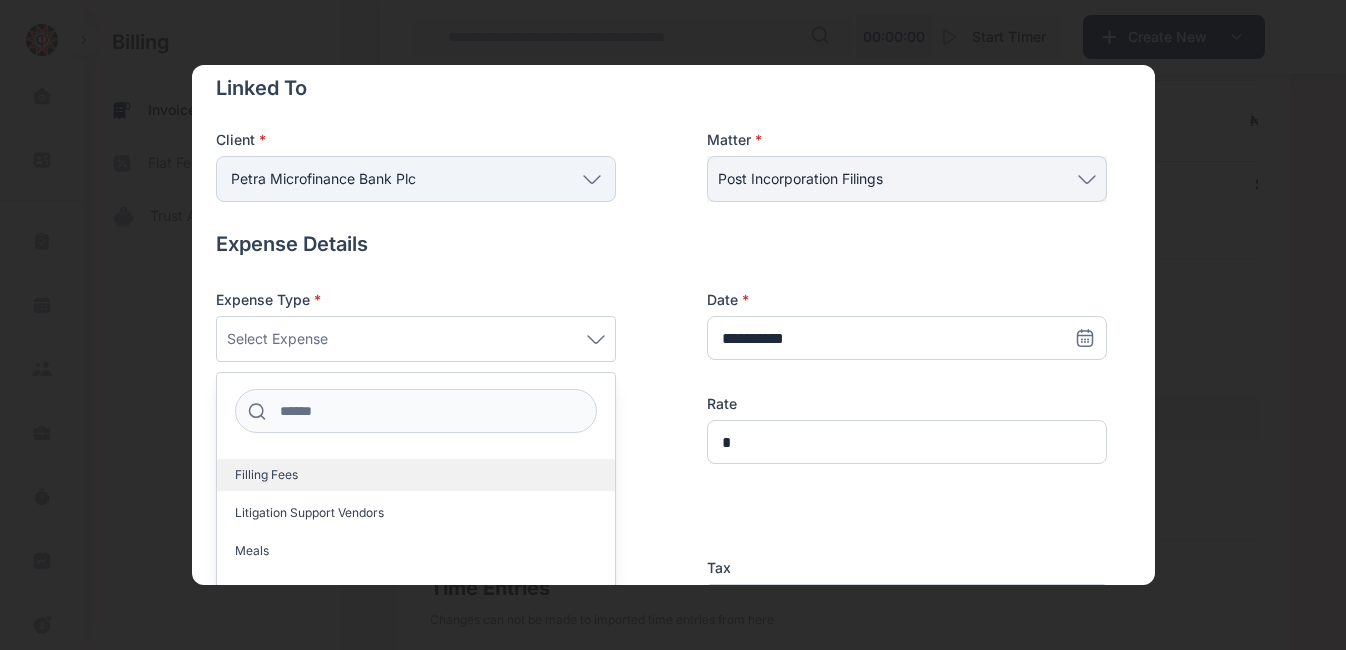 click on "Filling Fees" at bounding box center (416, 475) 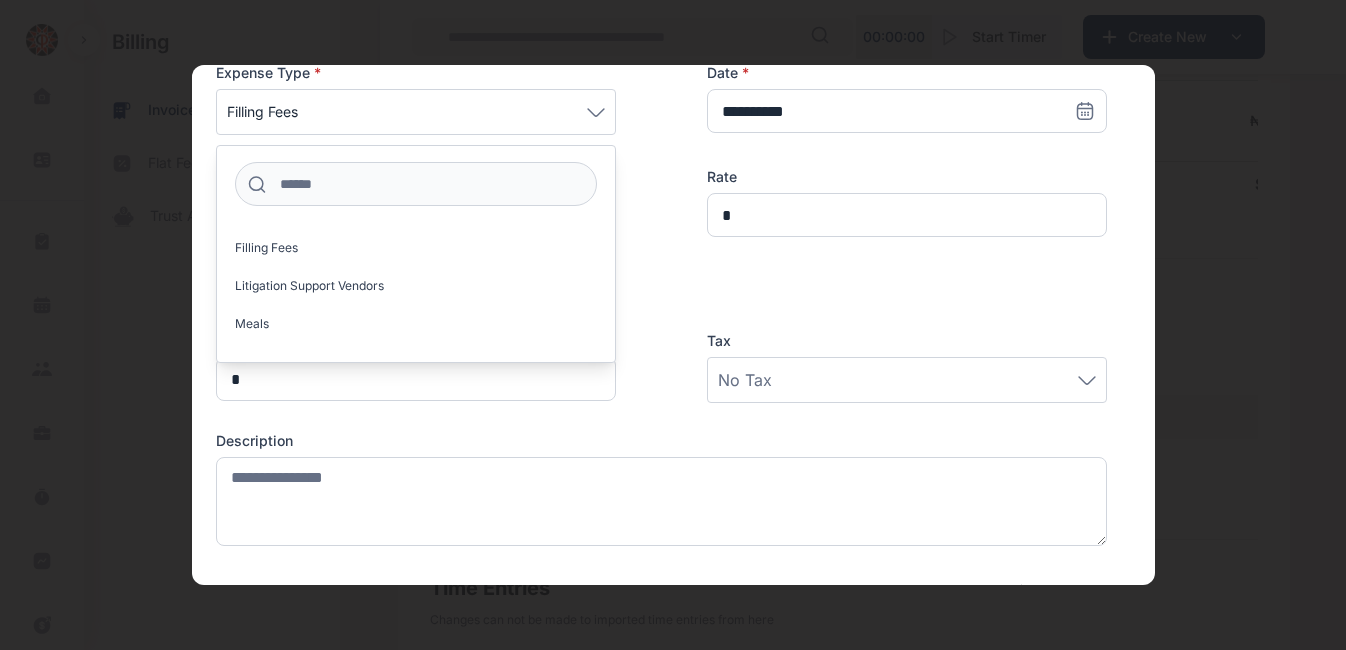 scroll, scrollTop: 319, scrollLeft: 0, axis: vertical 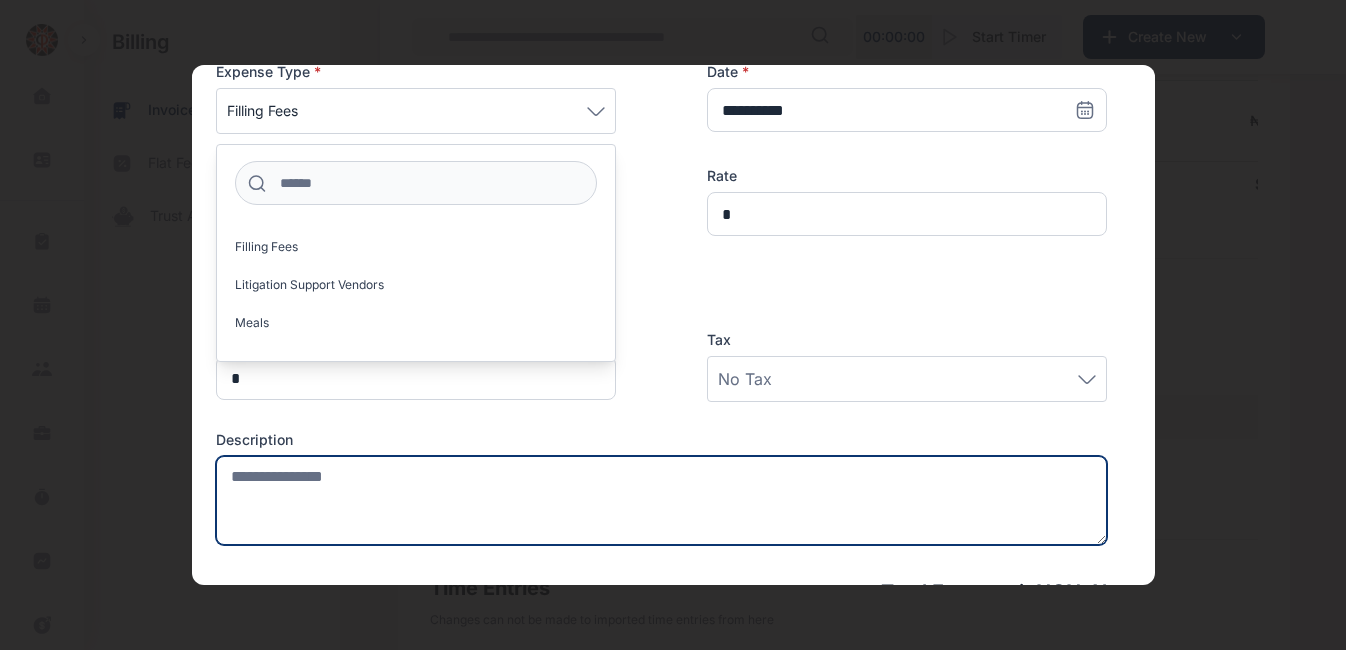 click at bounding box center [661, 500] 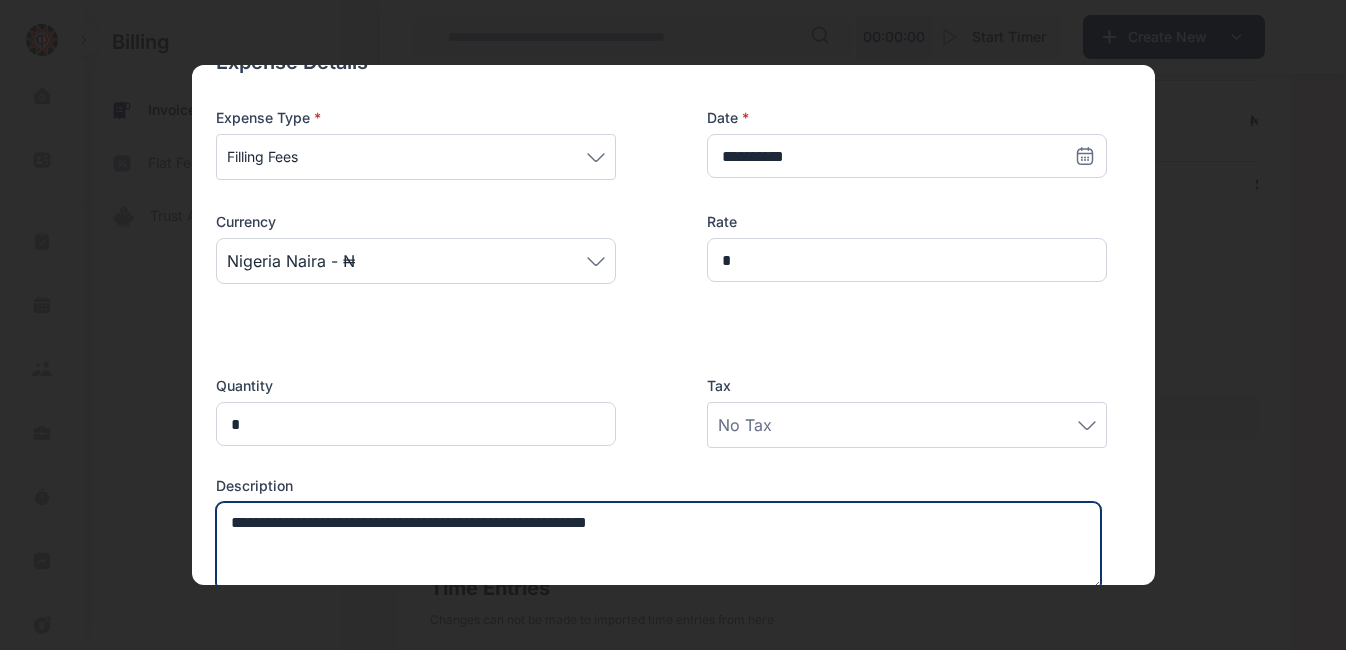 scroll, scrollTop: 272, scrollLeft: 0, axis: vertical 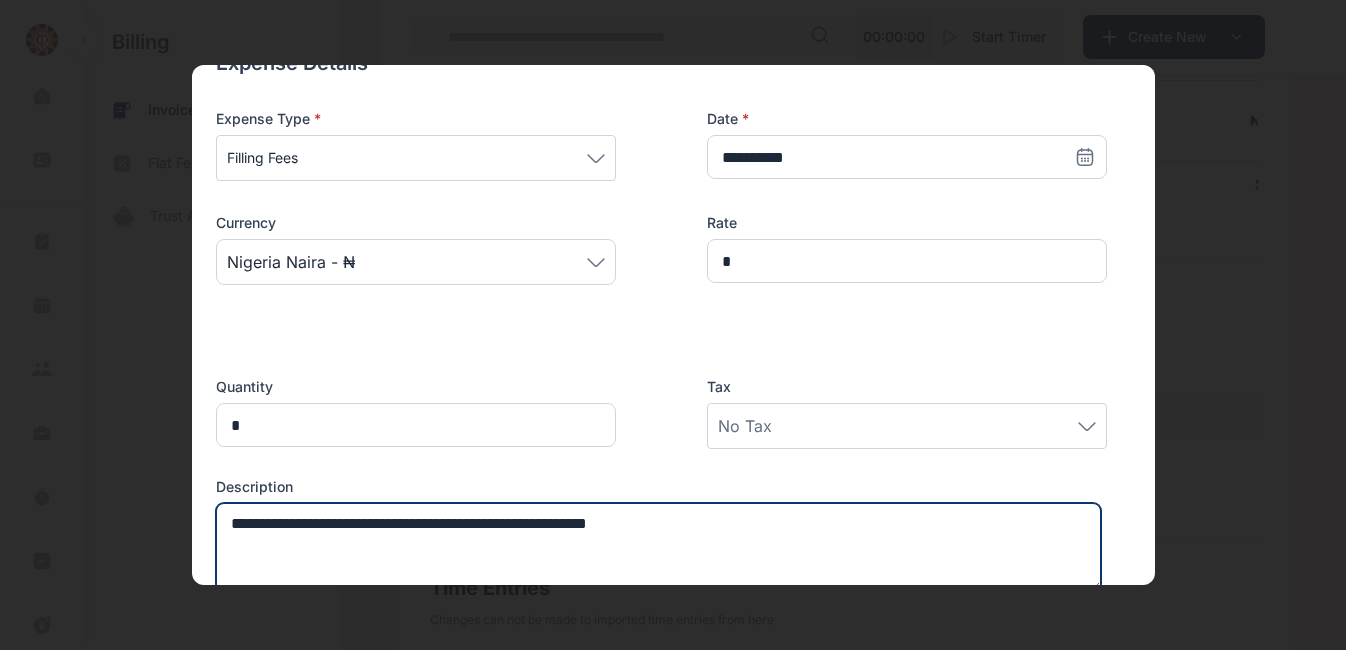 type on "**********" 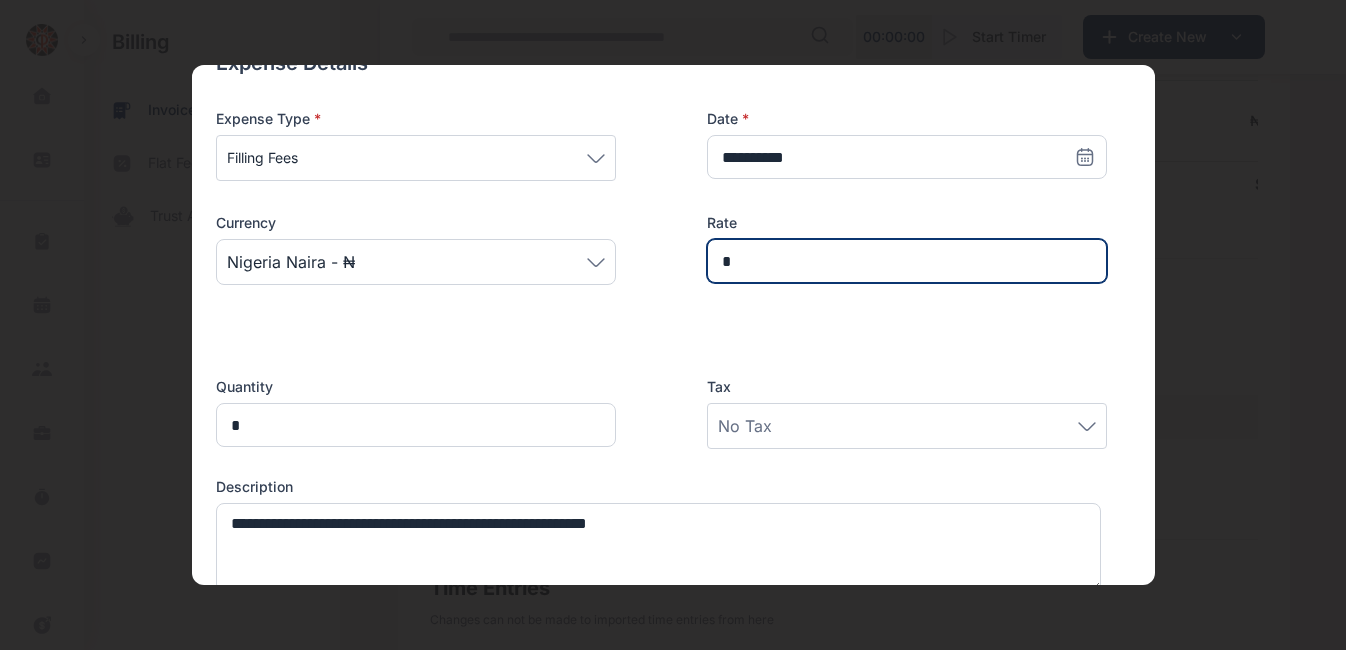 click on "*" at bounding box center [907, 261] 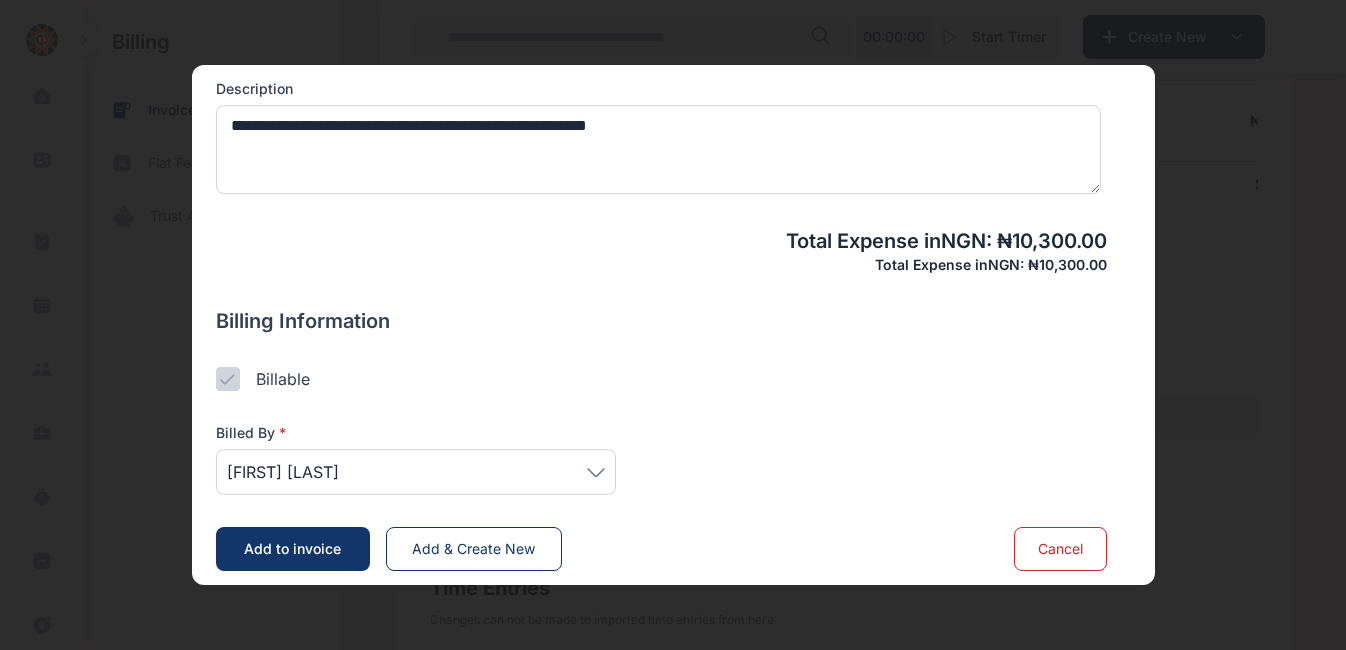 scroll, scrollTop: 680, scrollLeft: 0, axis: vertical 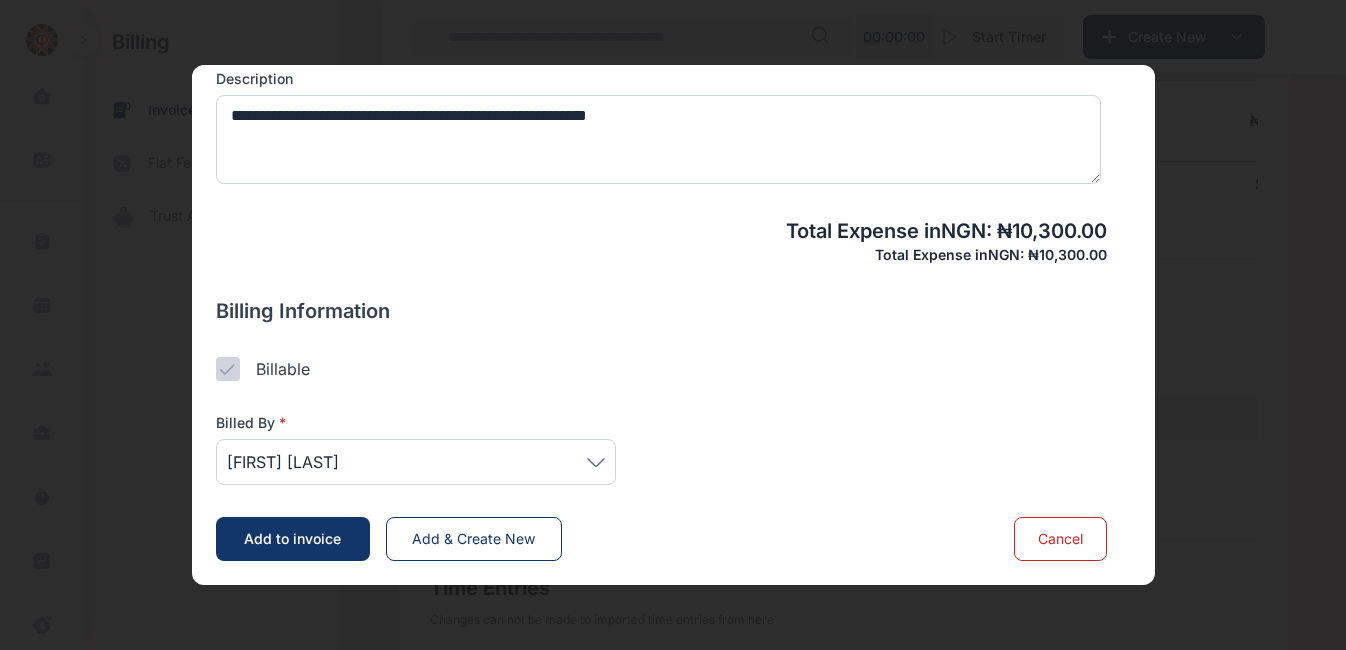 type on "******" 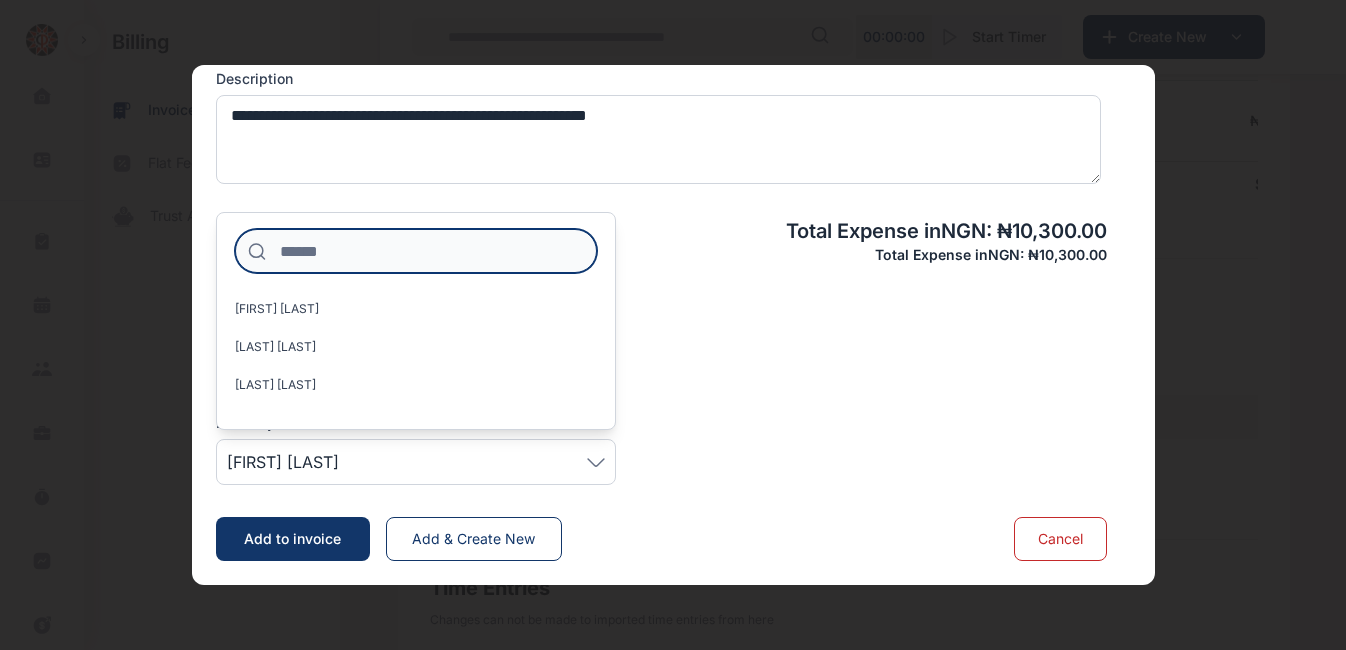 click at bounding box center [416, 251] 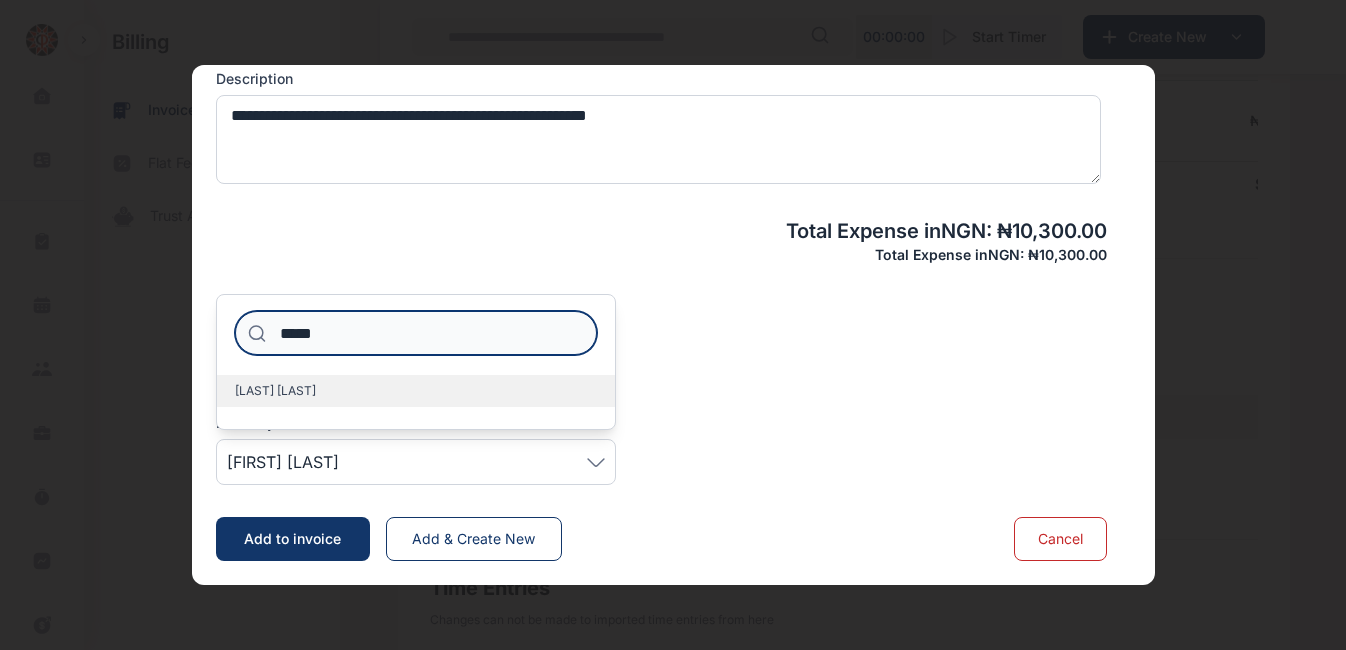 type on "*****" 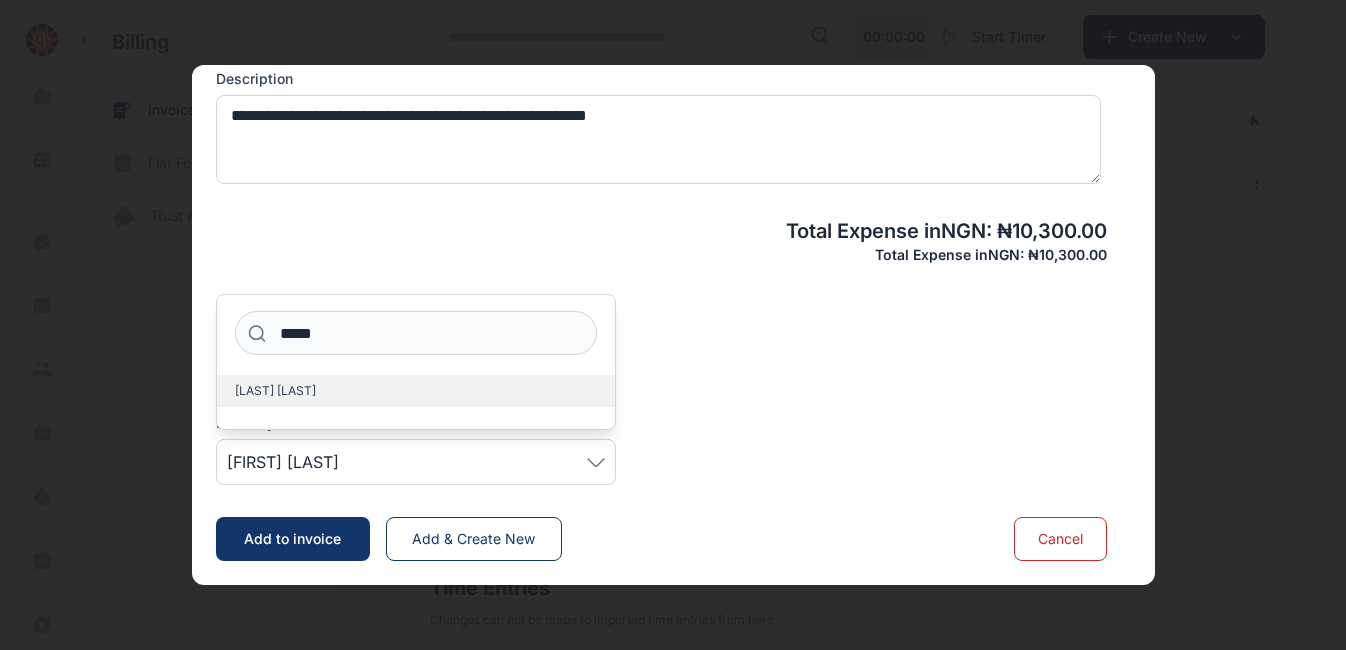 click on "[LAST] [LAST]" at bounding box center (275, 391) 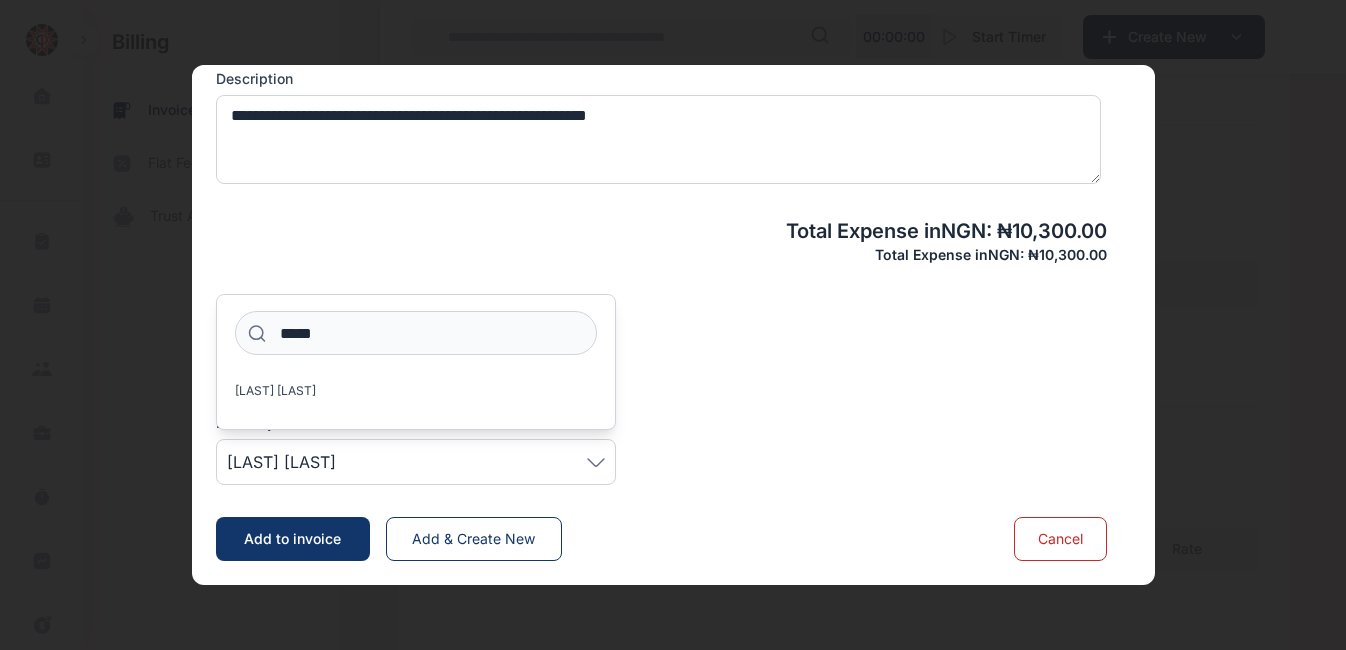 scroll, scrollTop: 959, scrollLeft: 0, axis: vertical 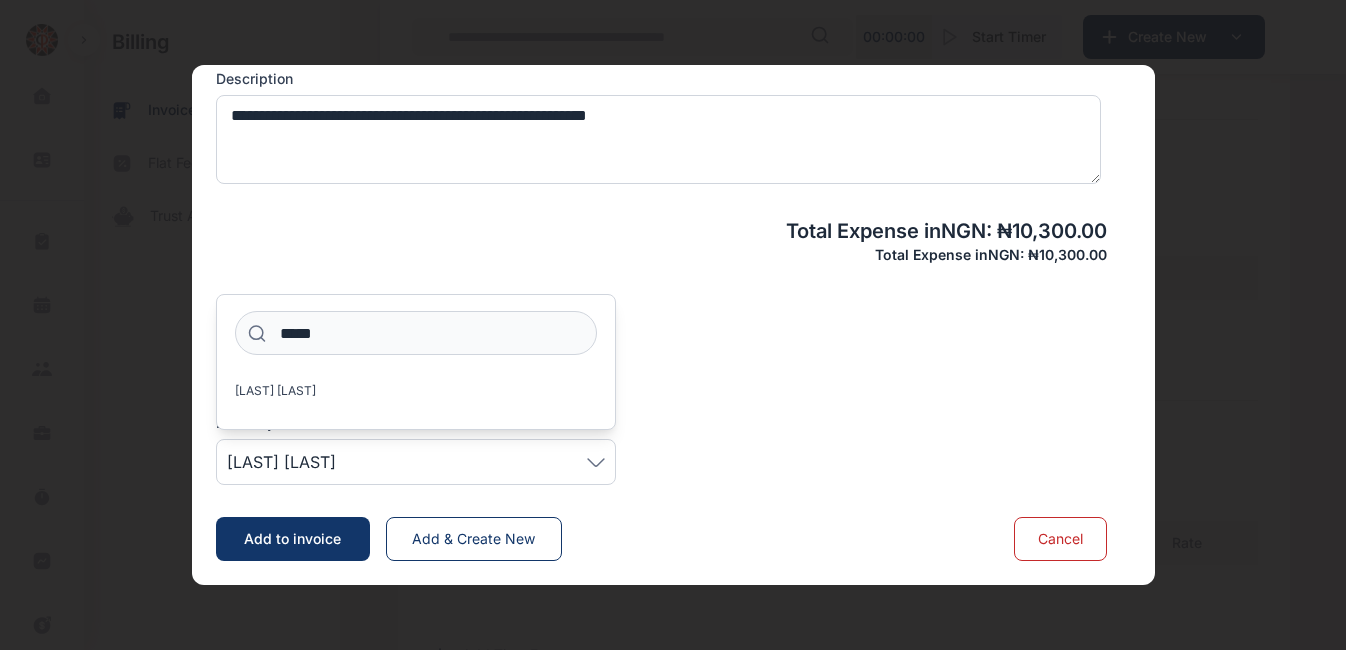 click on "Add to invoice" at bounding box center [292, 538] 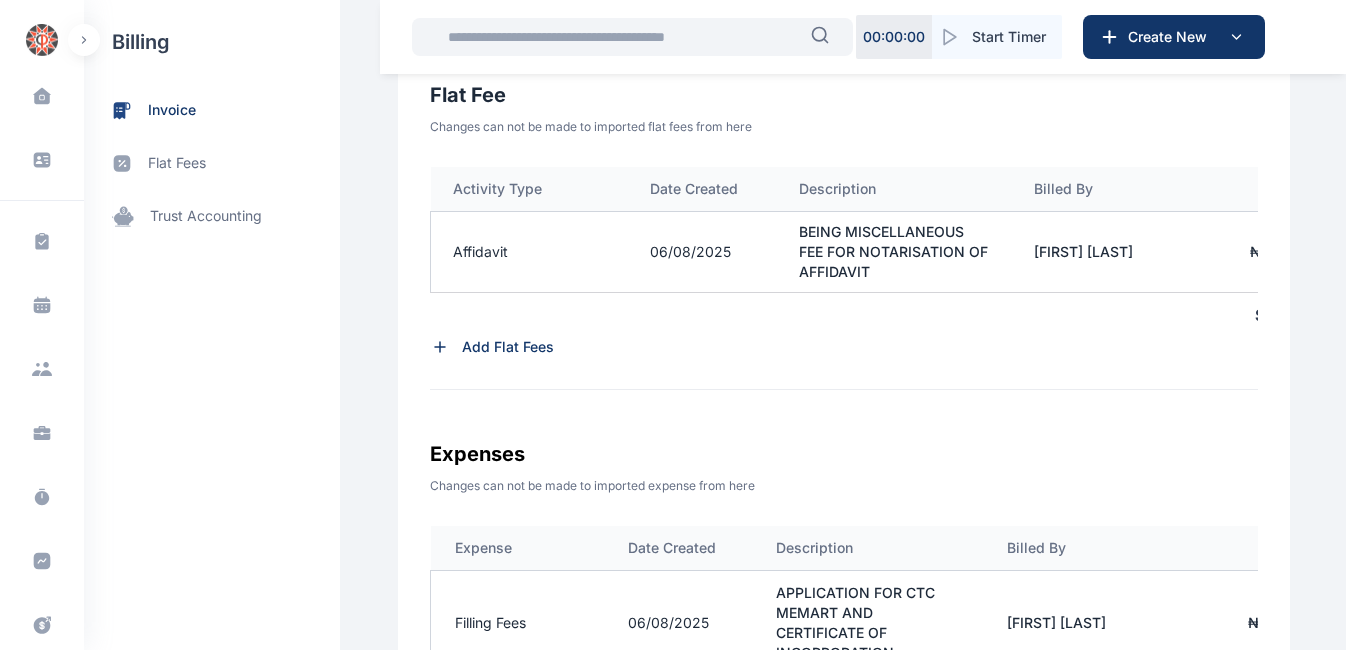 scroll, scrollTop: 645, scrollLeft: 0, axis: vertical 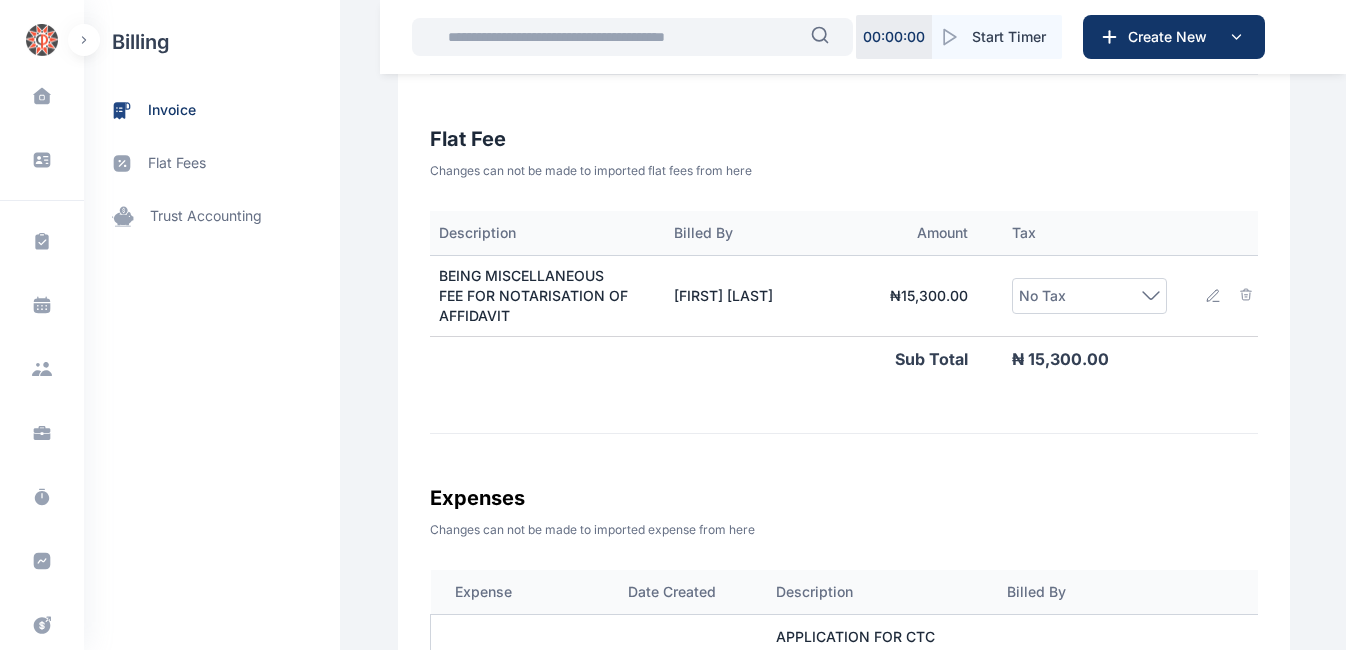 click 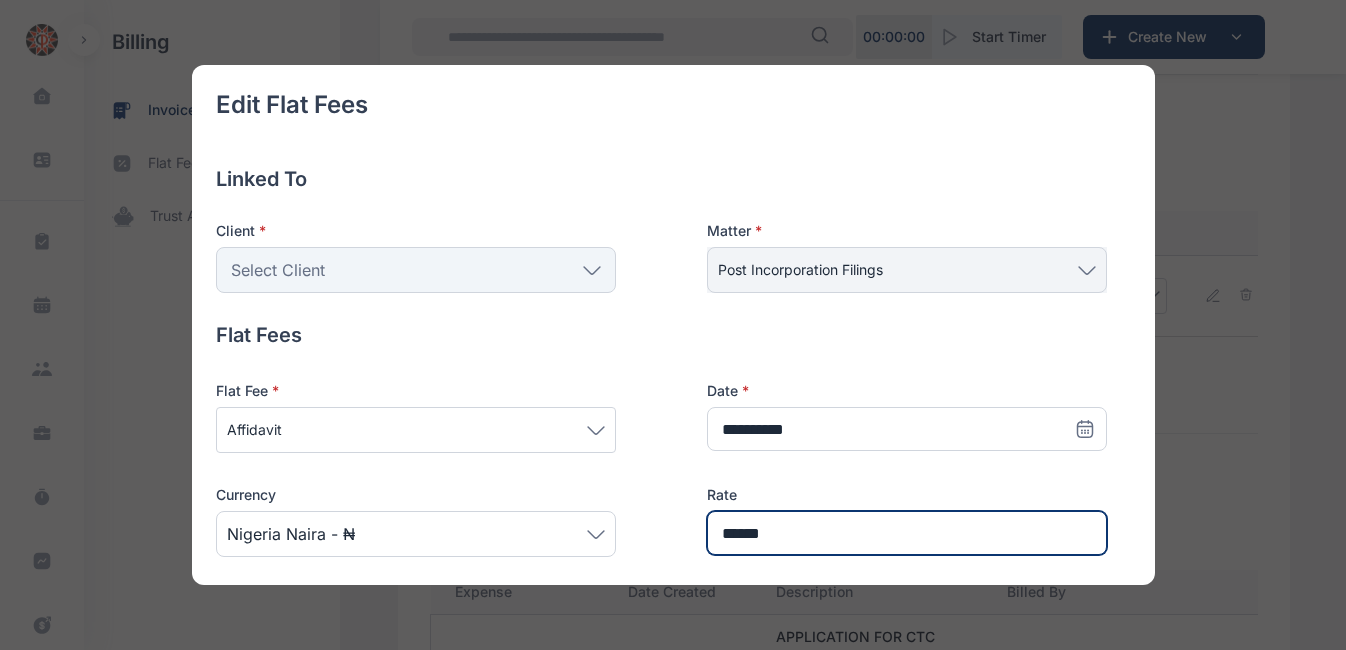 click on "******" at bounding box center (907, 533) 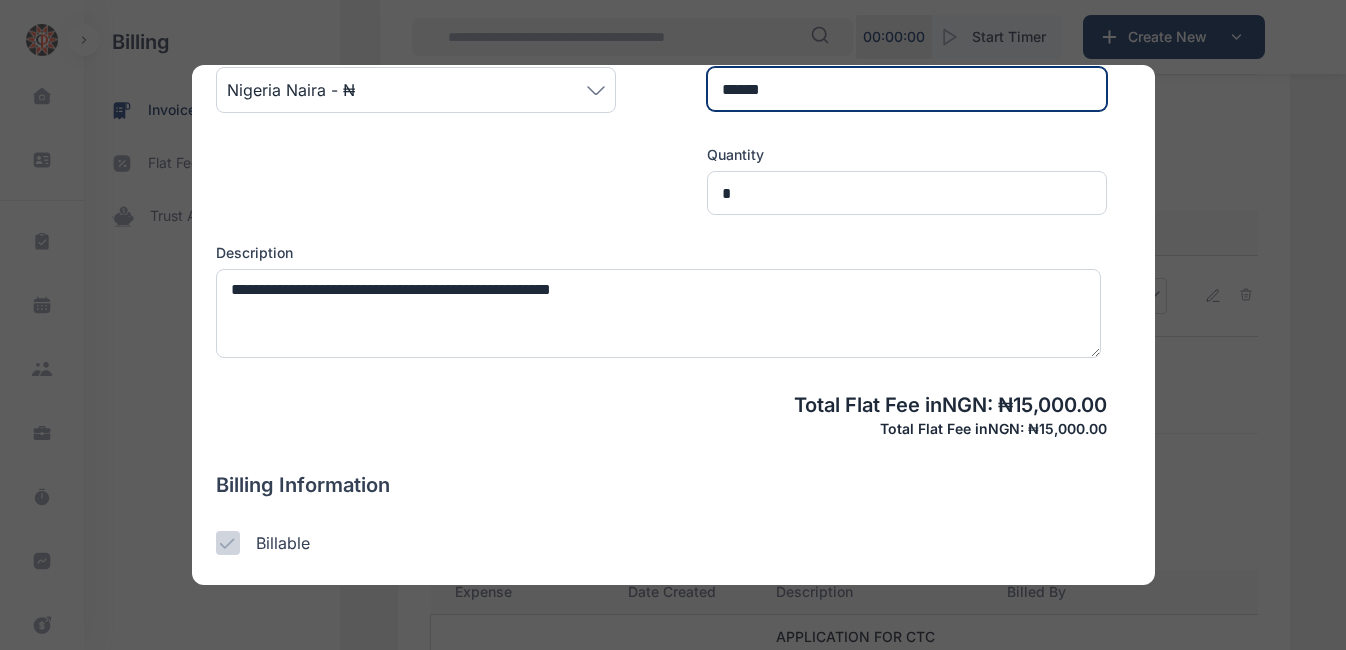 scroll, scrollTop: 618, scrollLeft: 0, axis: vertical 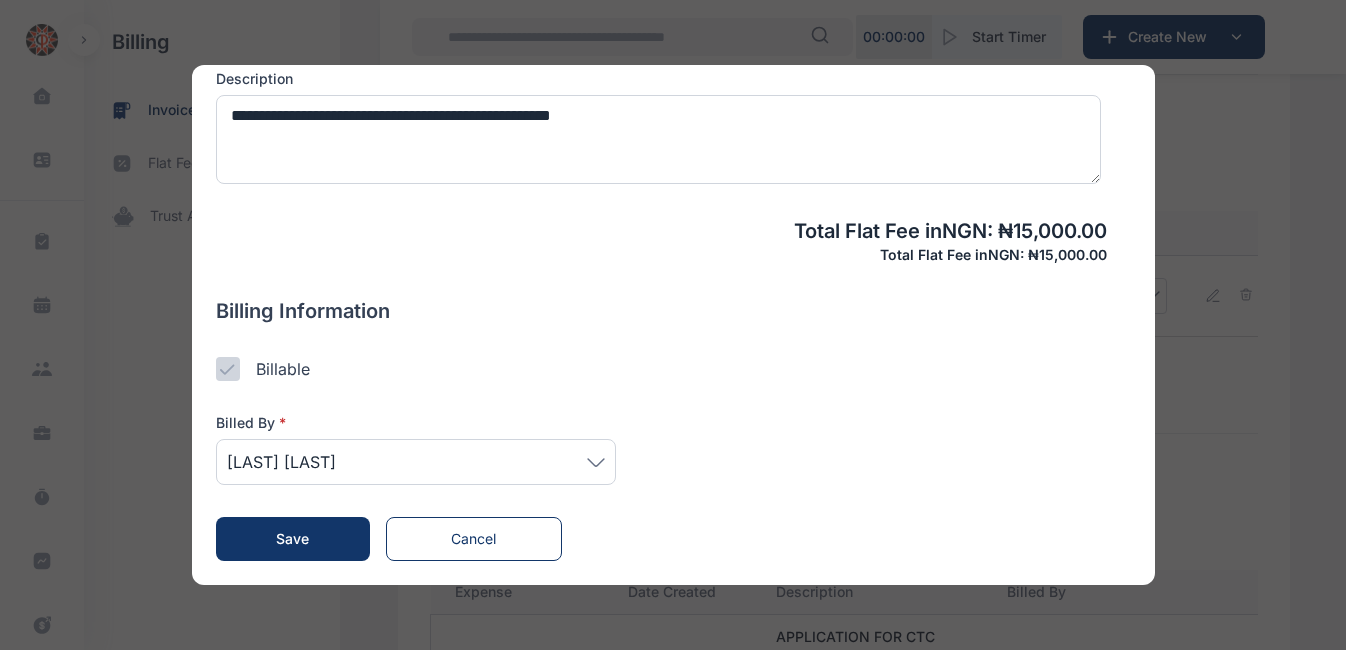 type on "******" 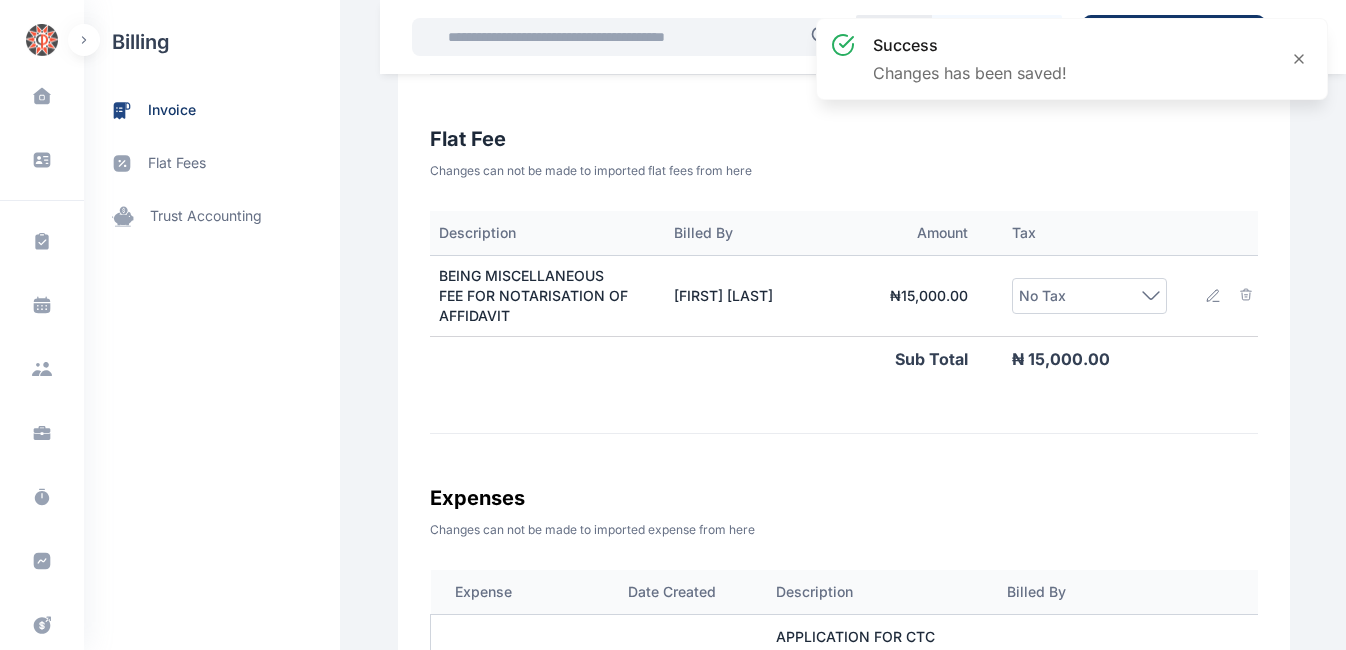 click 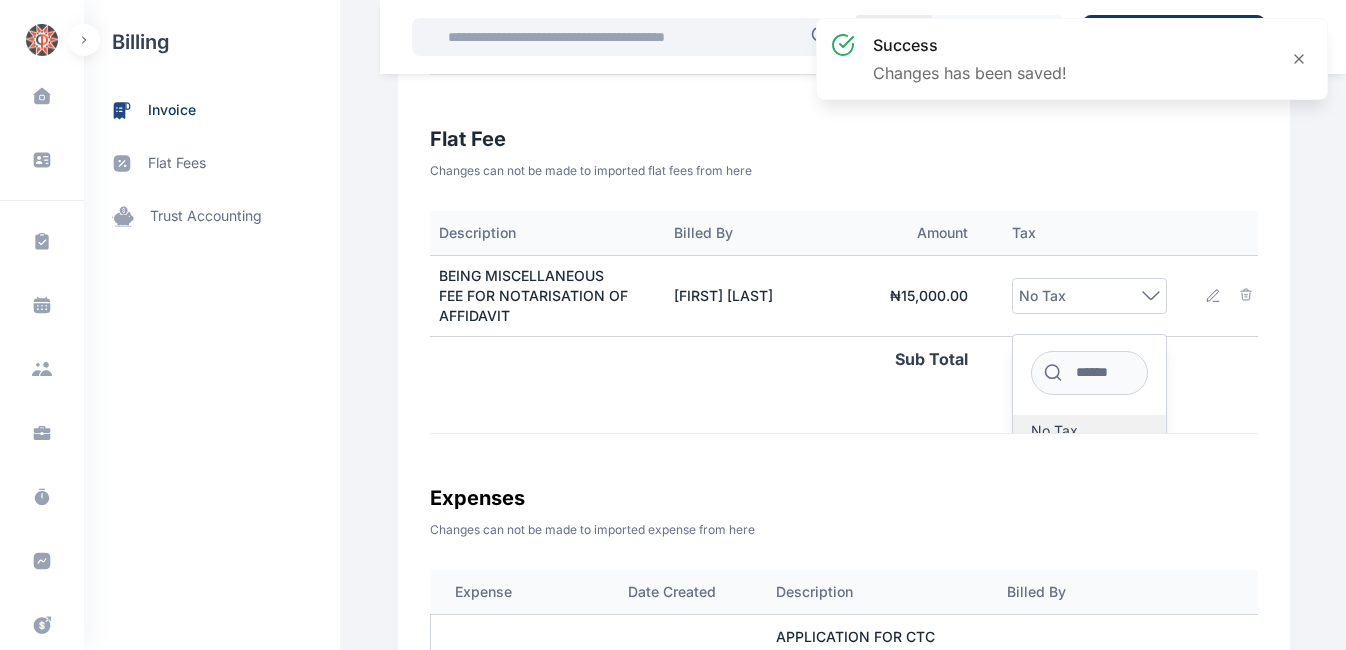 scroll, scrollTop: 56, scrollLeft: 360, axis: both 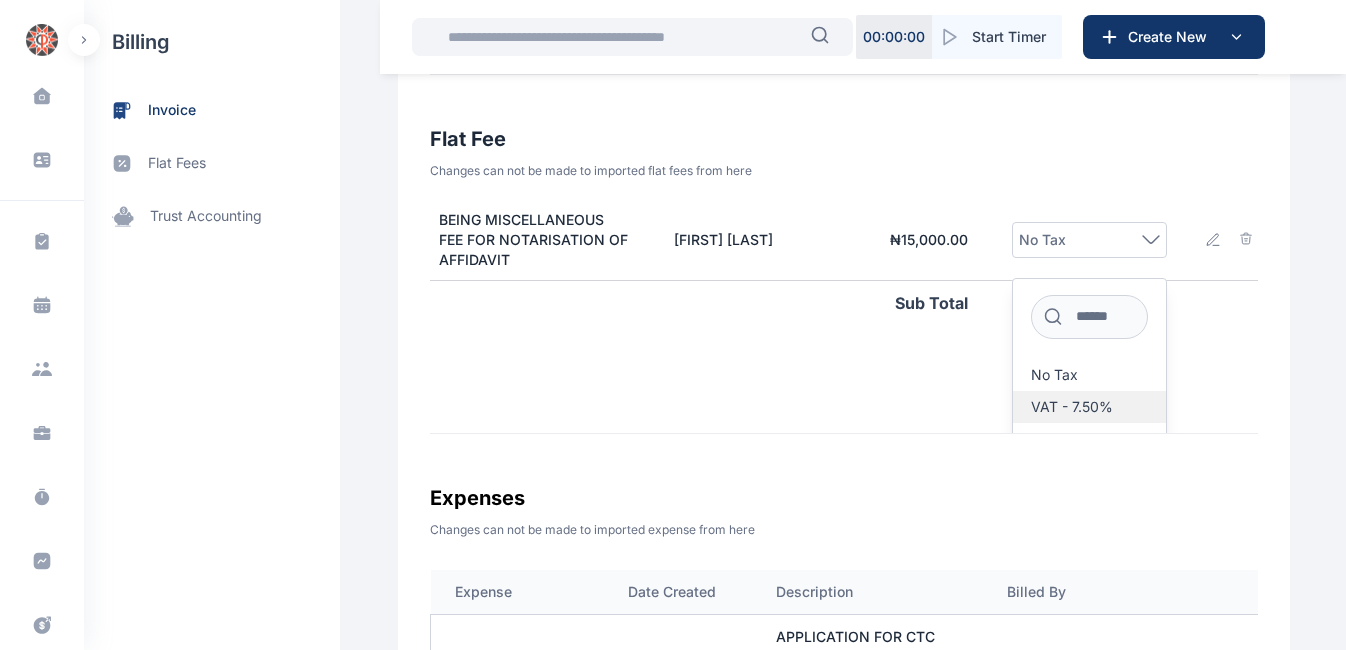 click on "VAT - 7.50%" at bounding box center [1072, 407] 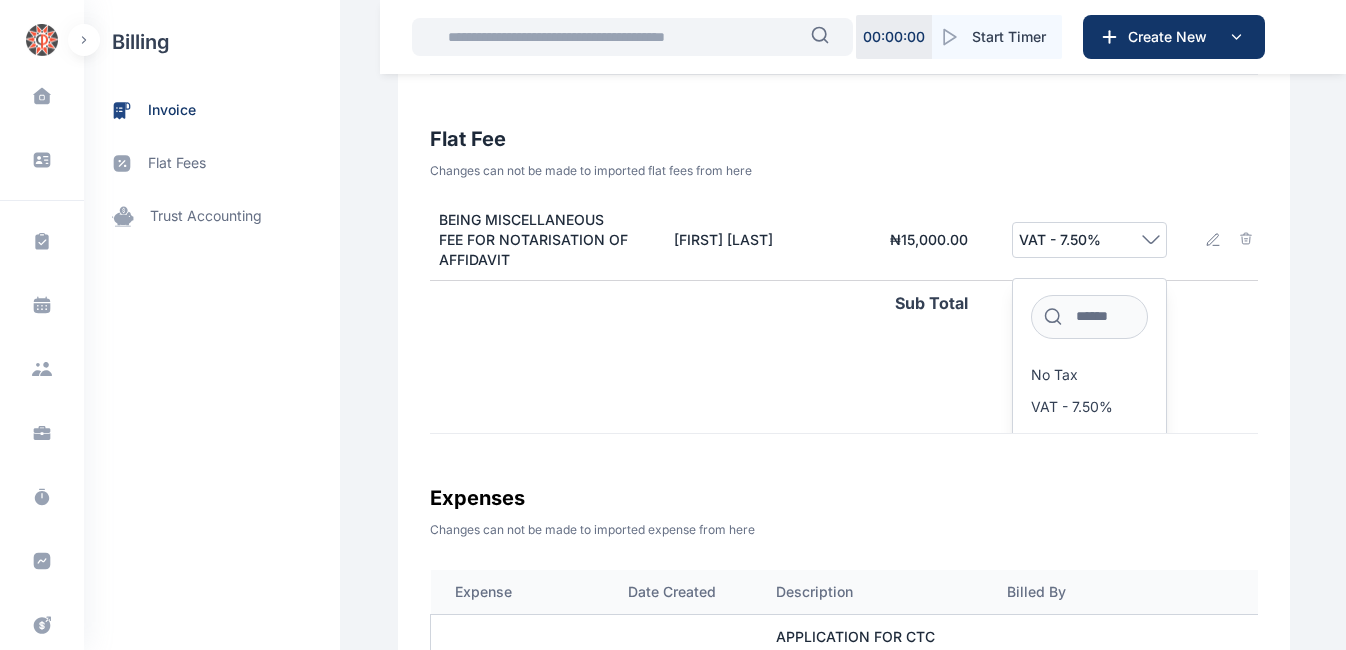 scroll, scrollTop: 107, scrollLeft: 360, axis: both 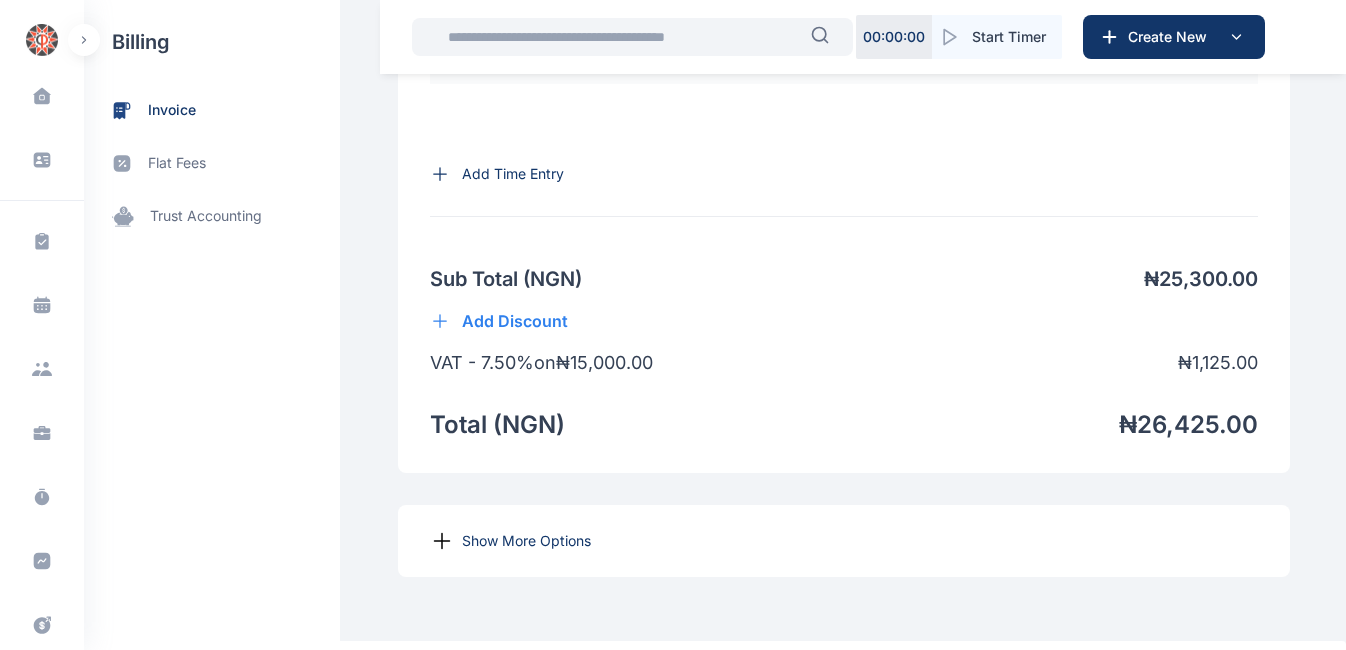 click 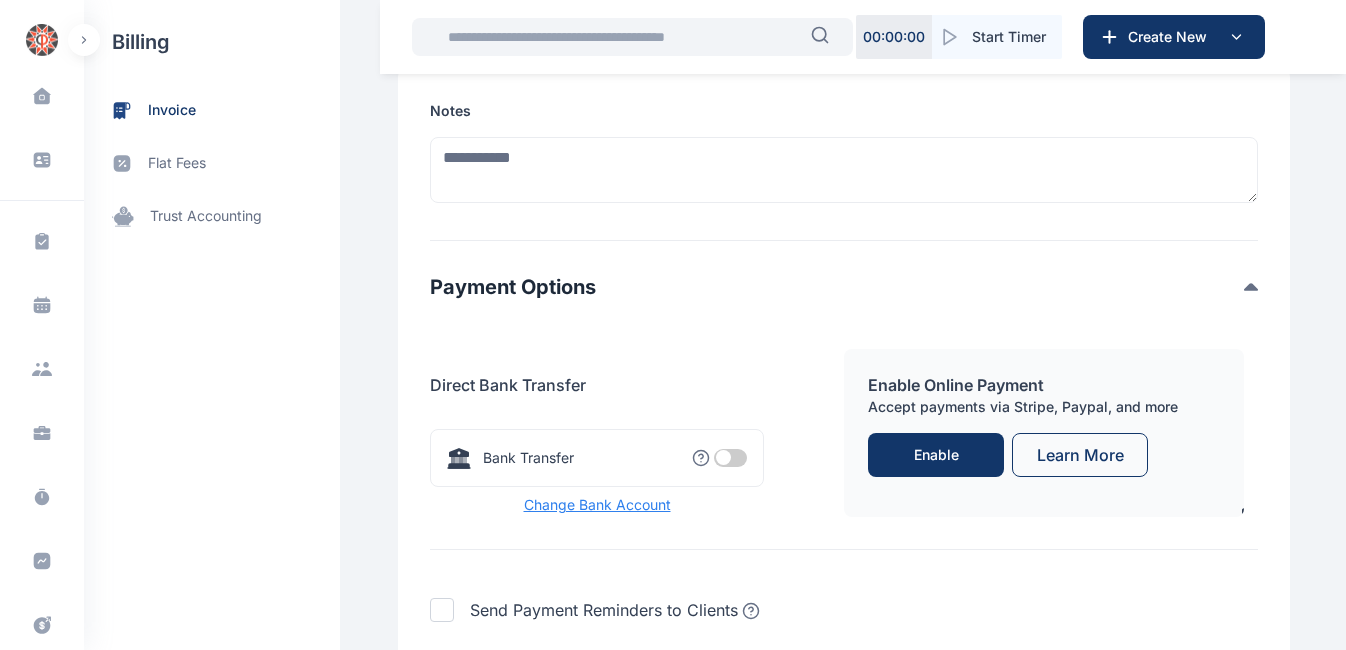scroll, scrollTop: 2087, scrollLeft: 0, axis: vertical 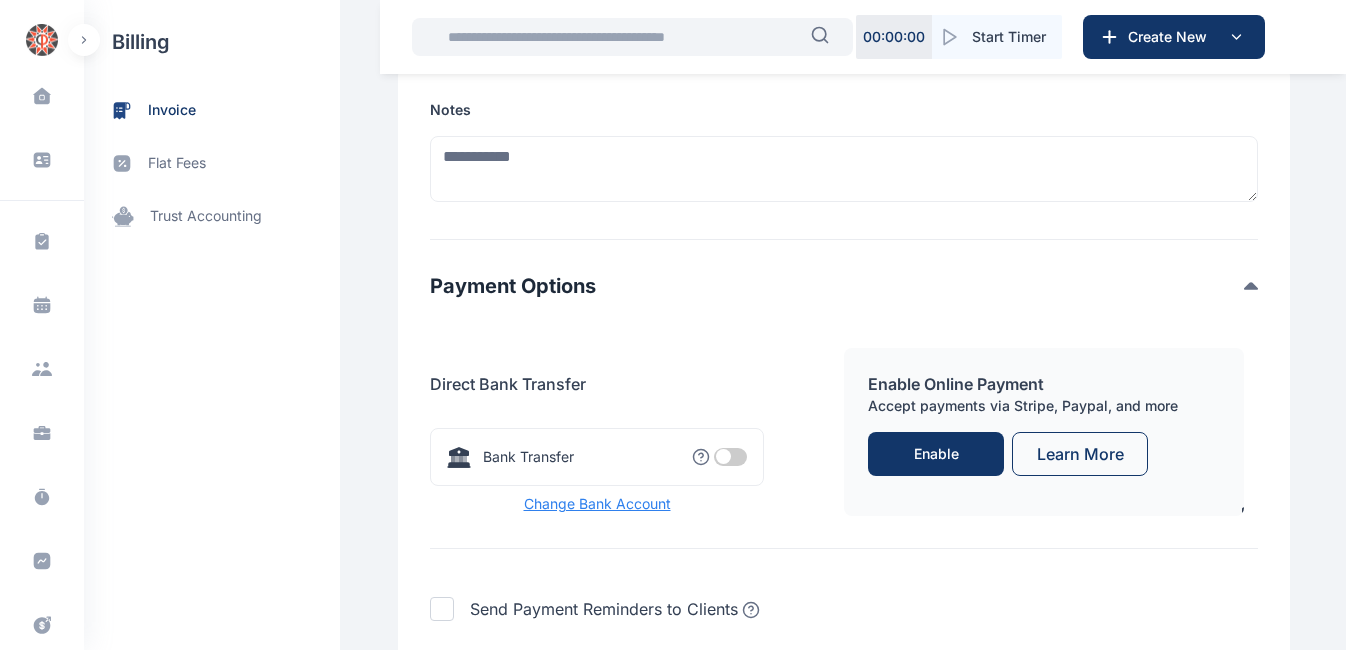 click at bounding box center [730, 457] 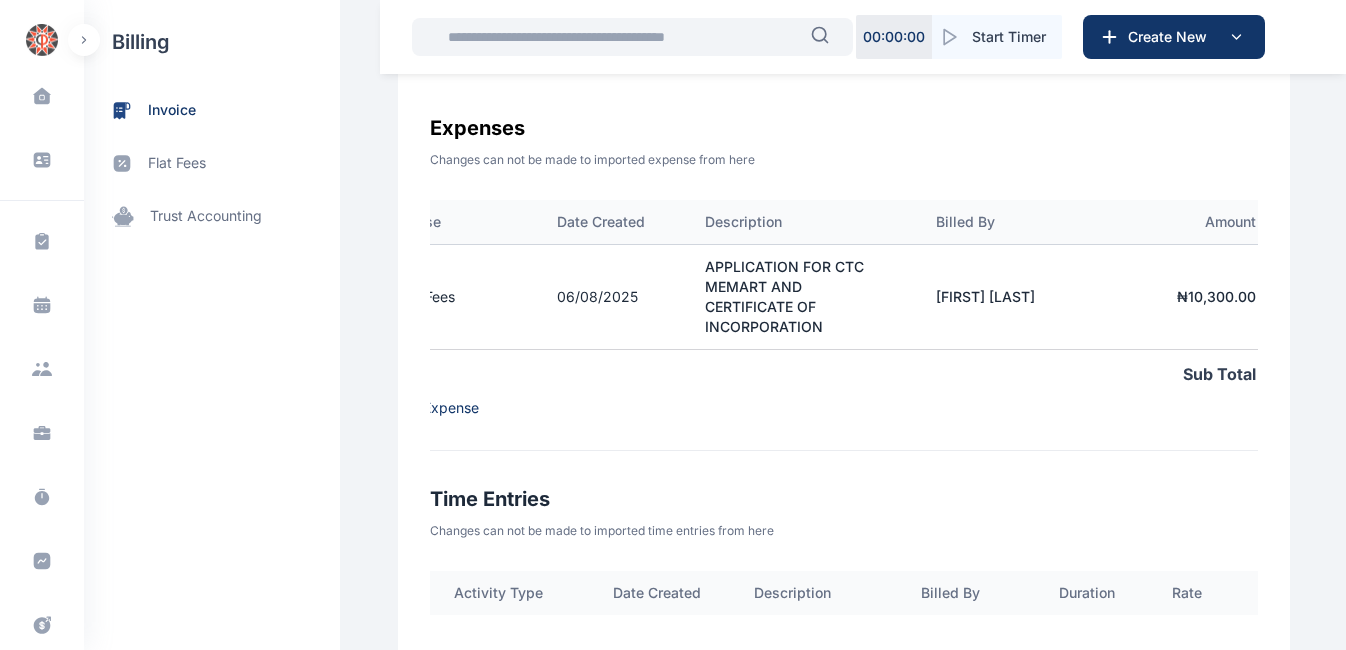 scroll, scrollTop: 1014, scrollLeft: 0, axis: vertical 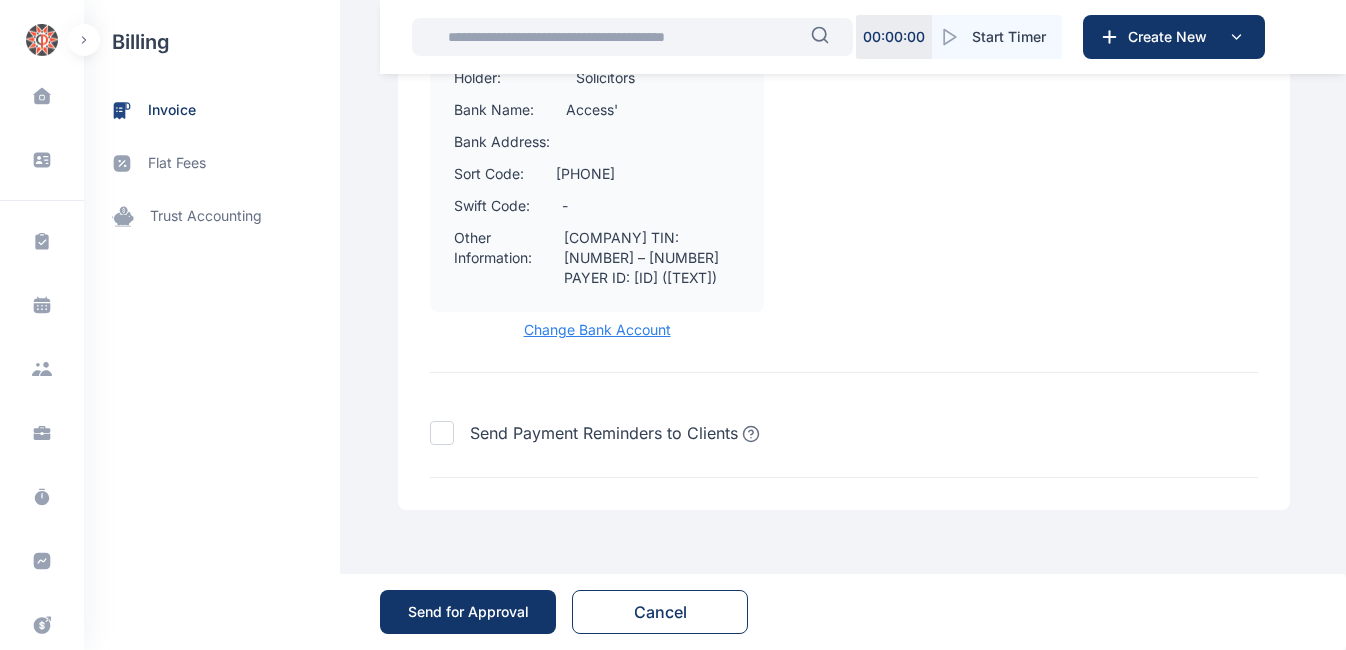 click on "Send for Approval" at bounding box center [468, 612] 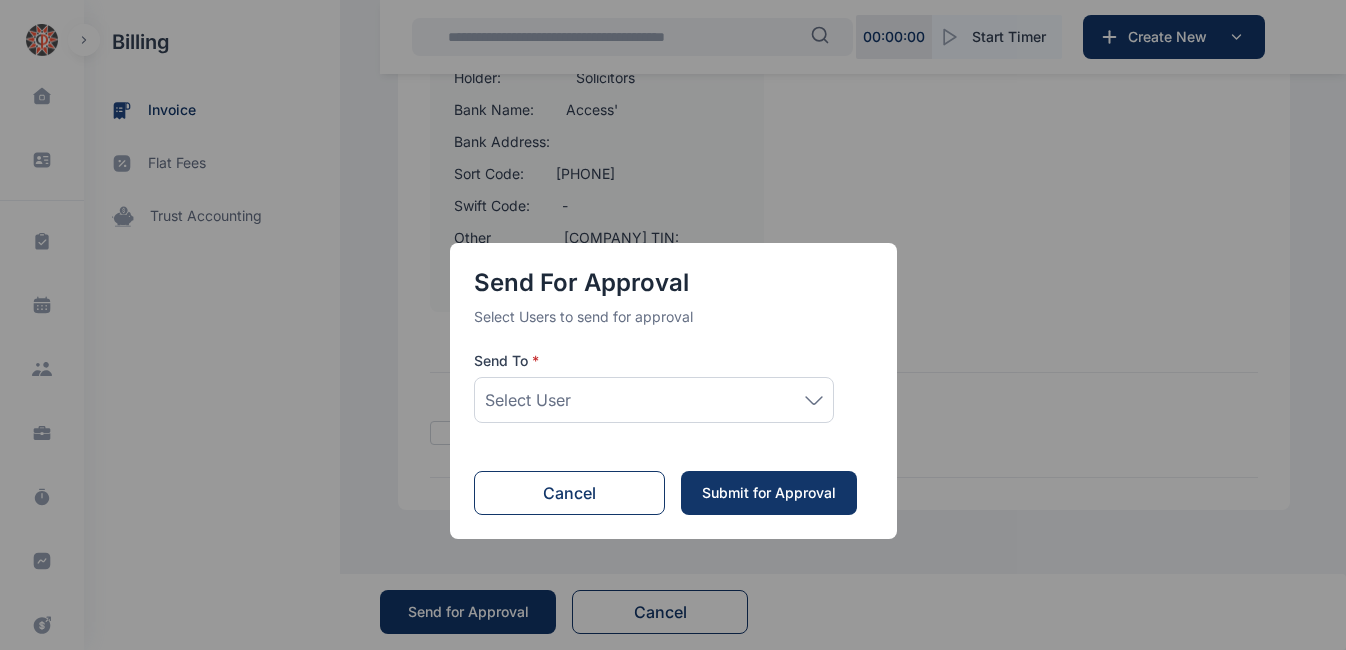 click 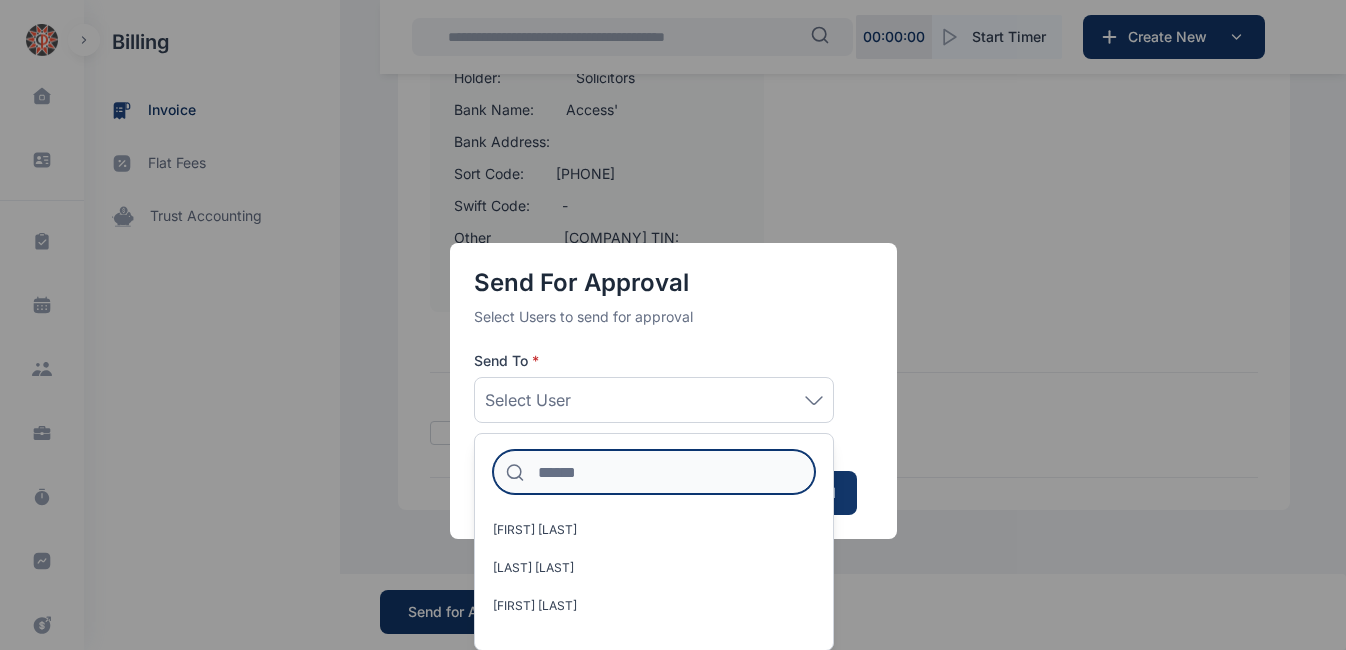 click at bounding box center (654, 472) 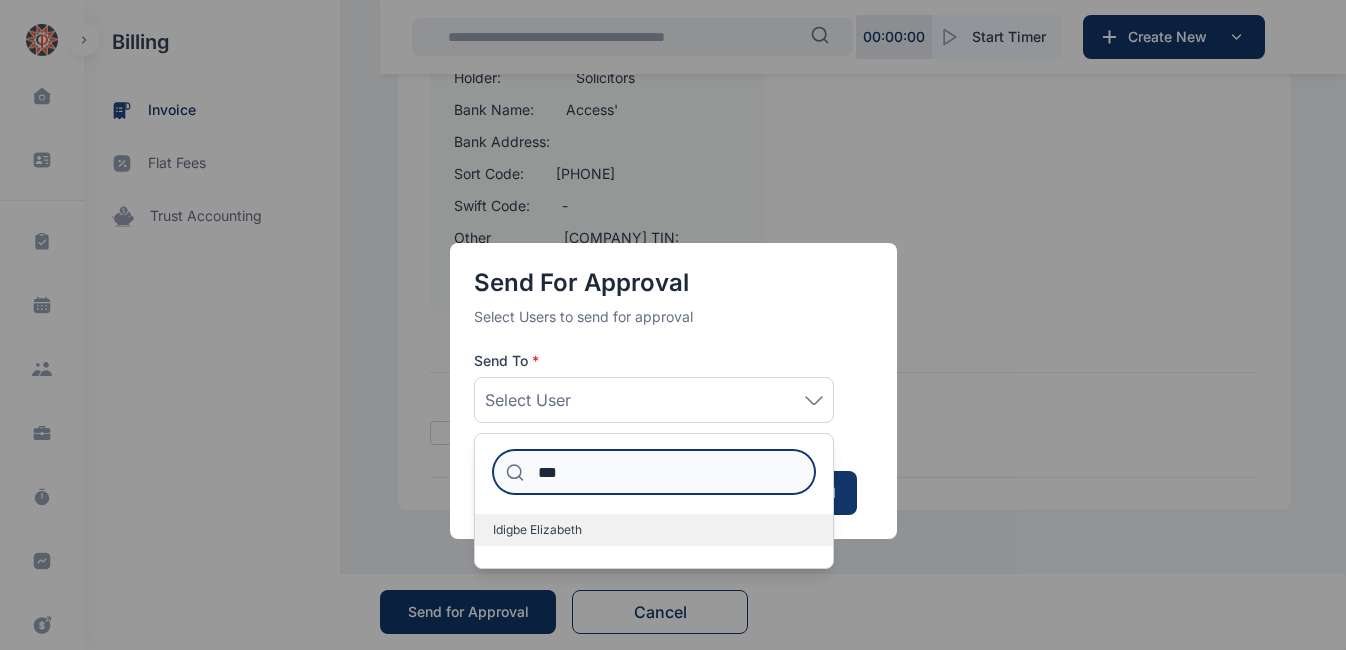 type on "***" 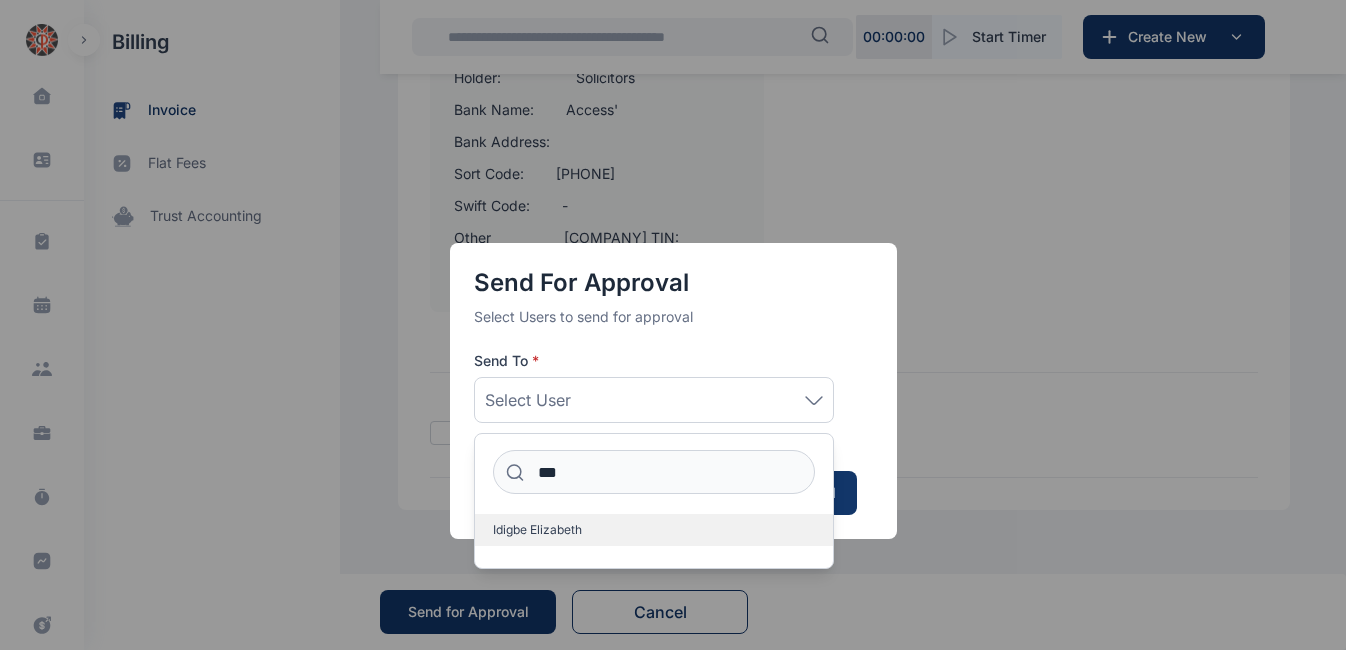 click on "Idigbe Elizabeth" at bounding box center (537, 530) 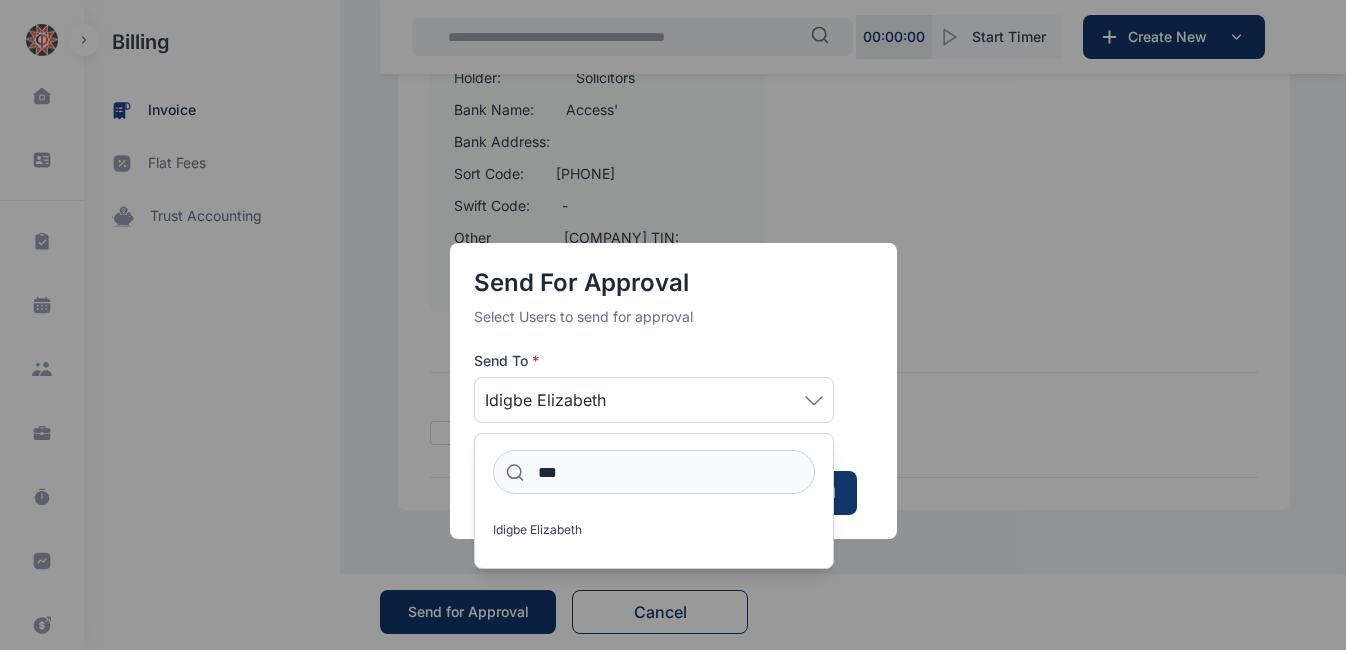 click on "Send for Approval Select Users to send for approval Send To * [LAST] [LAST] *** [LAST] [LAST] Cancel Submit for Approval" at bounding box center [673, 391] 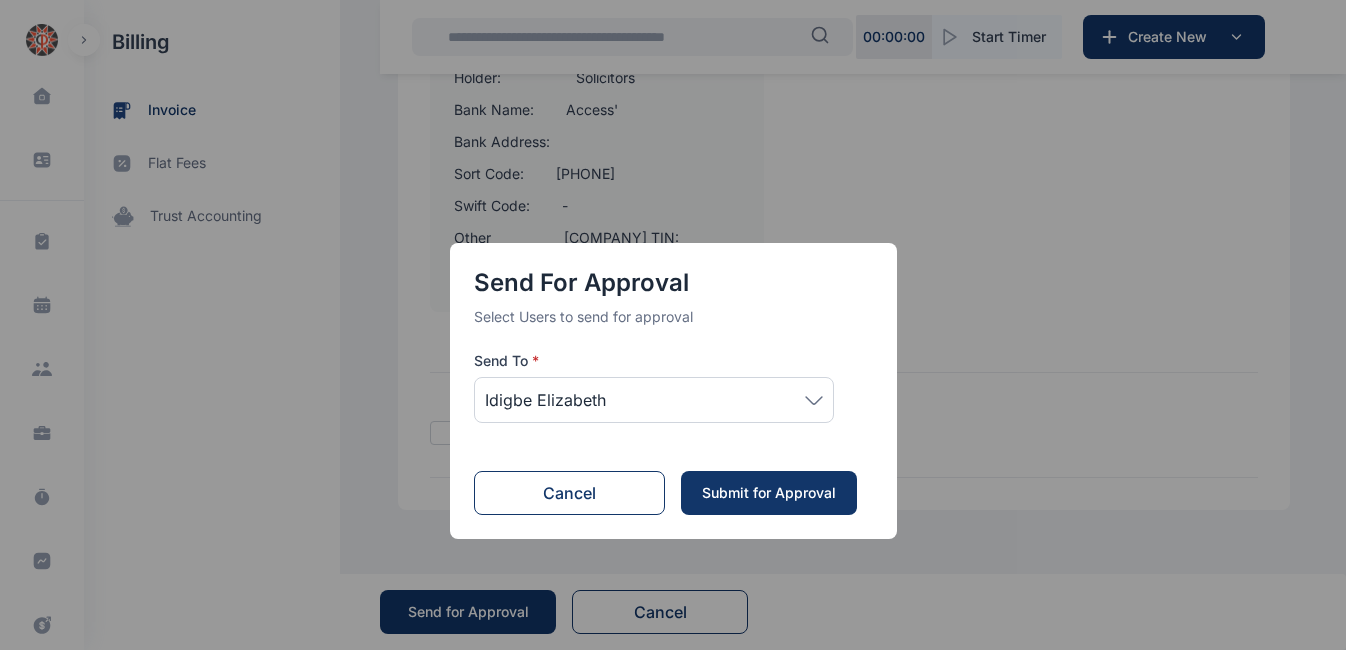 click on "Submit for Approval" at bounding box center (769, 493) 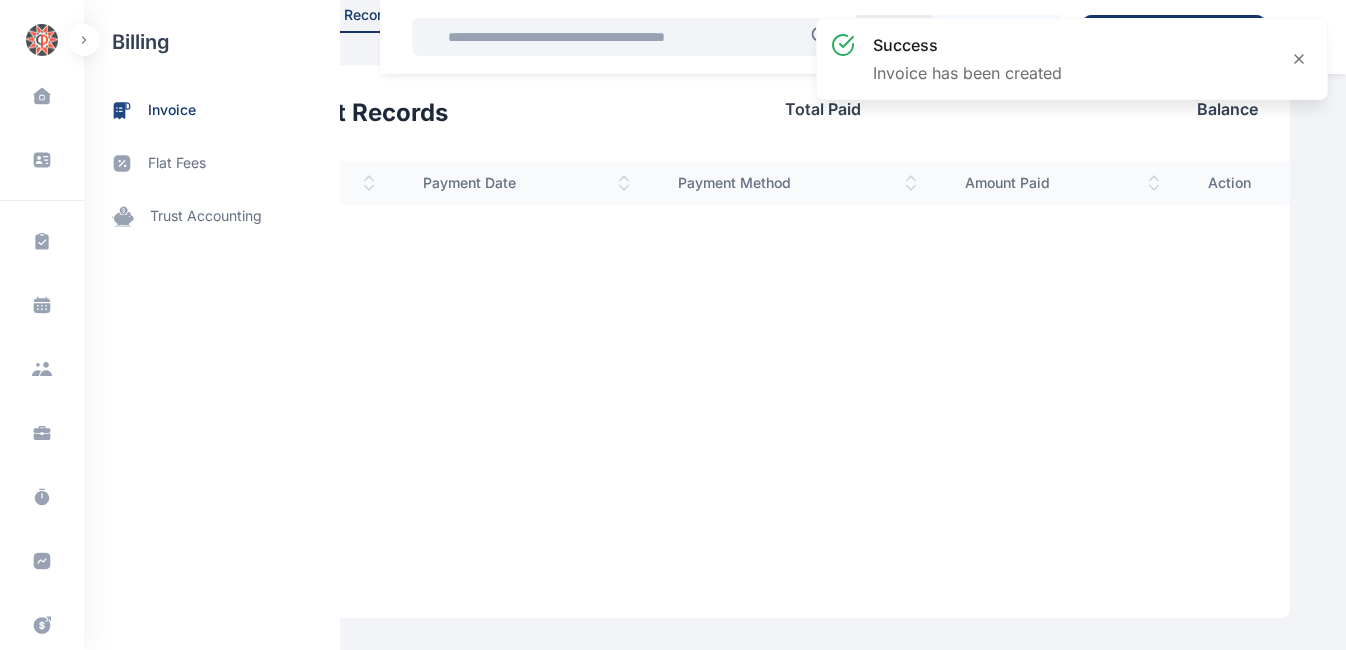 scroll, scrollTop: 0, scrollLeft: 0, axis: both 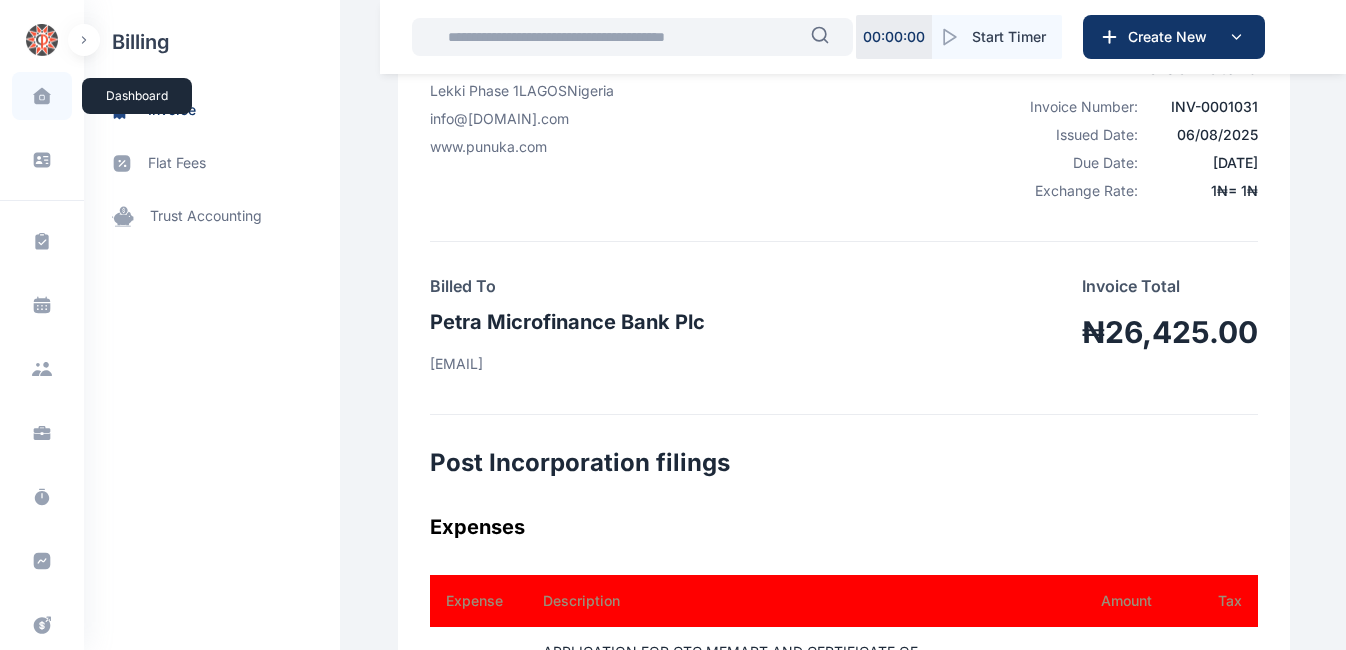 click 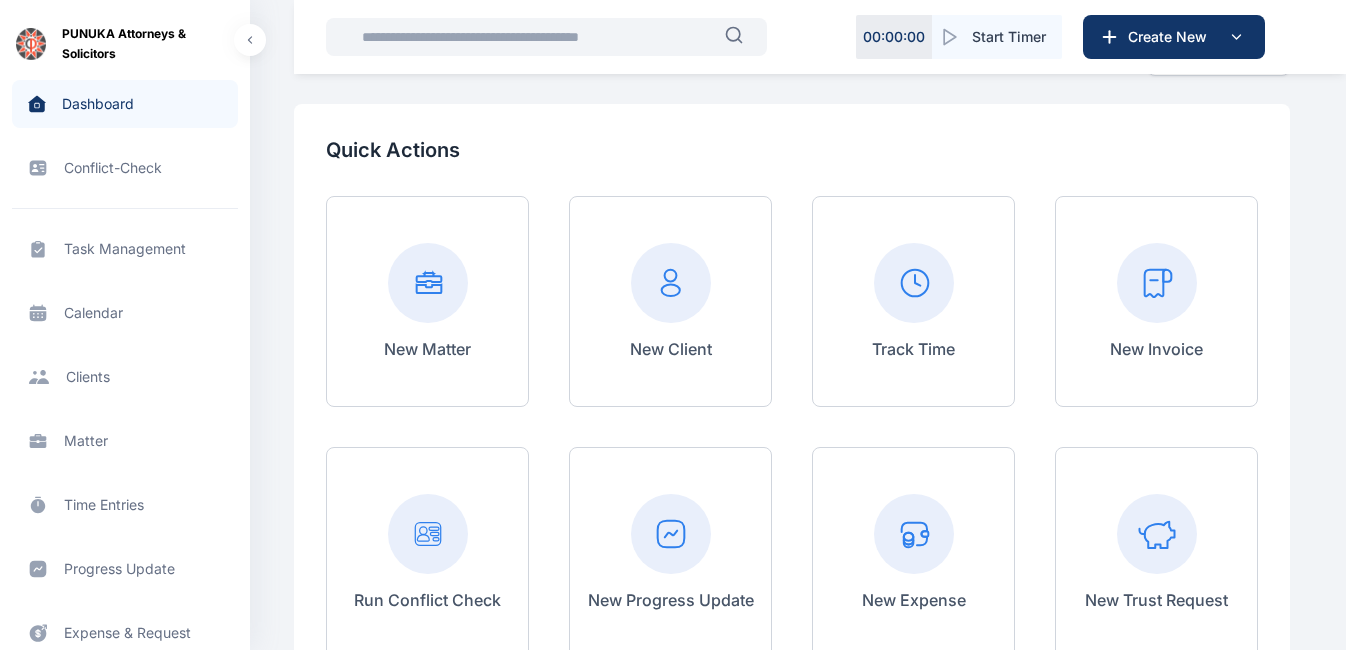 scroll, scrollTop: 98, scrollLeft: 0, axis: vertical 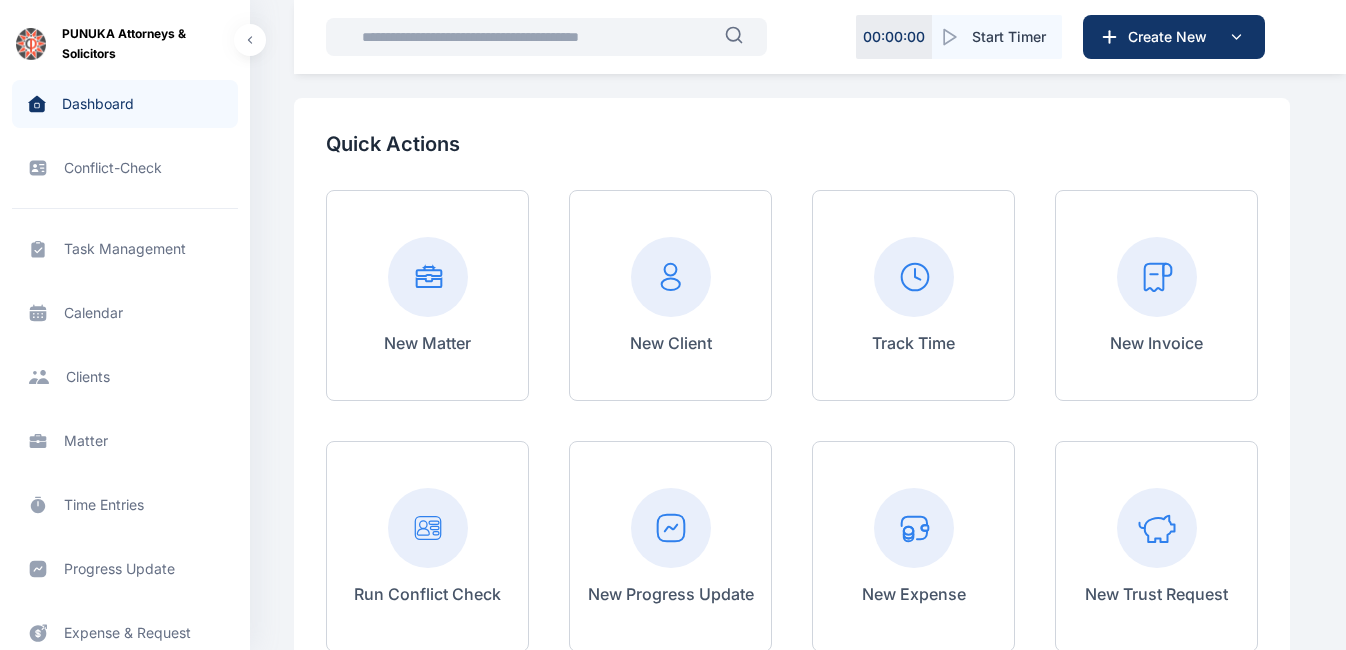 click 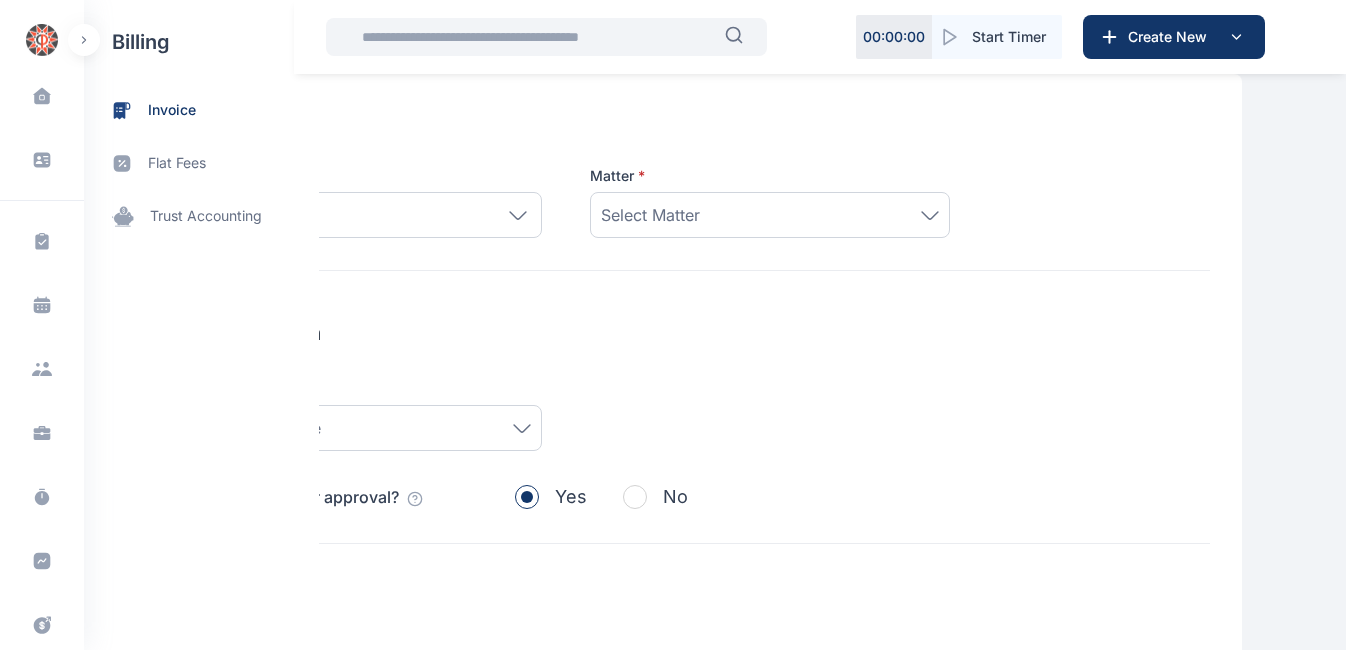 scroll, scrollTop: 0, scrollLeft: 0, axis: both 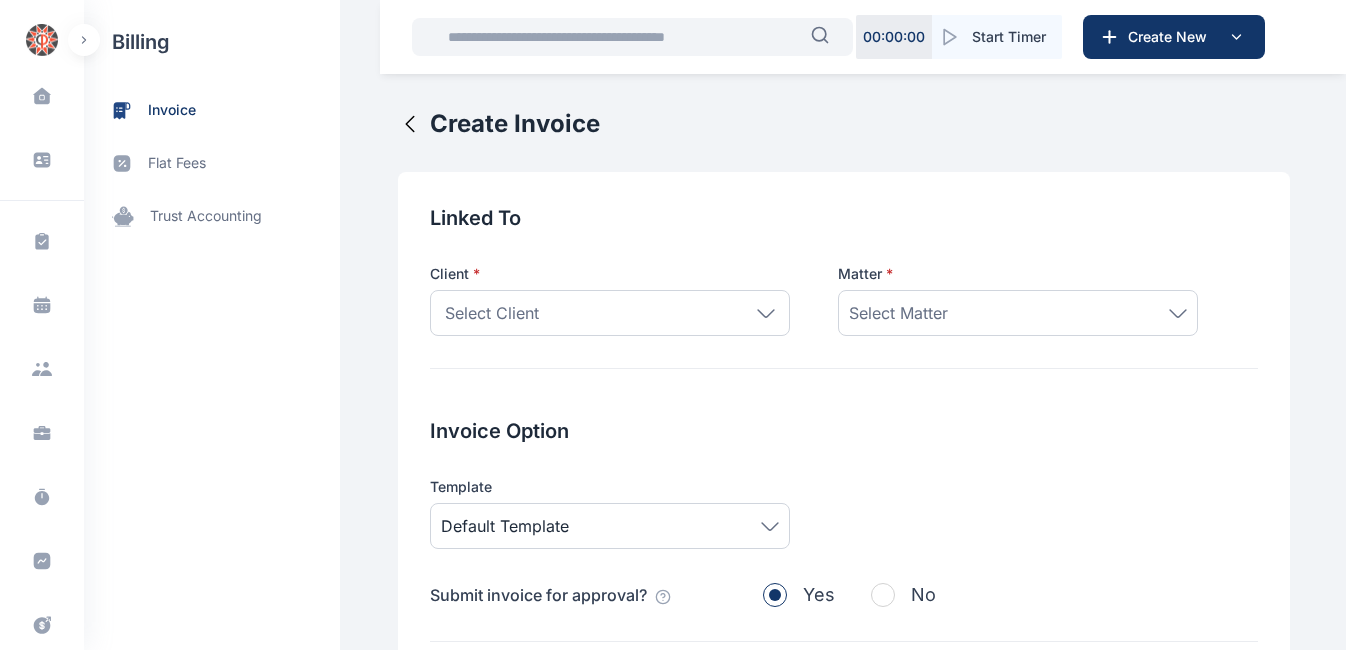 click 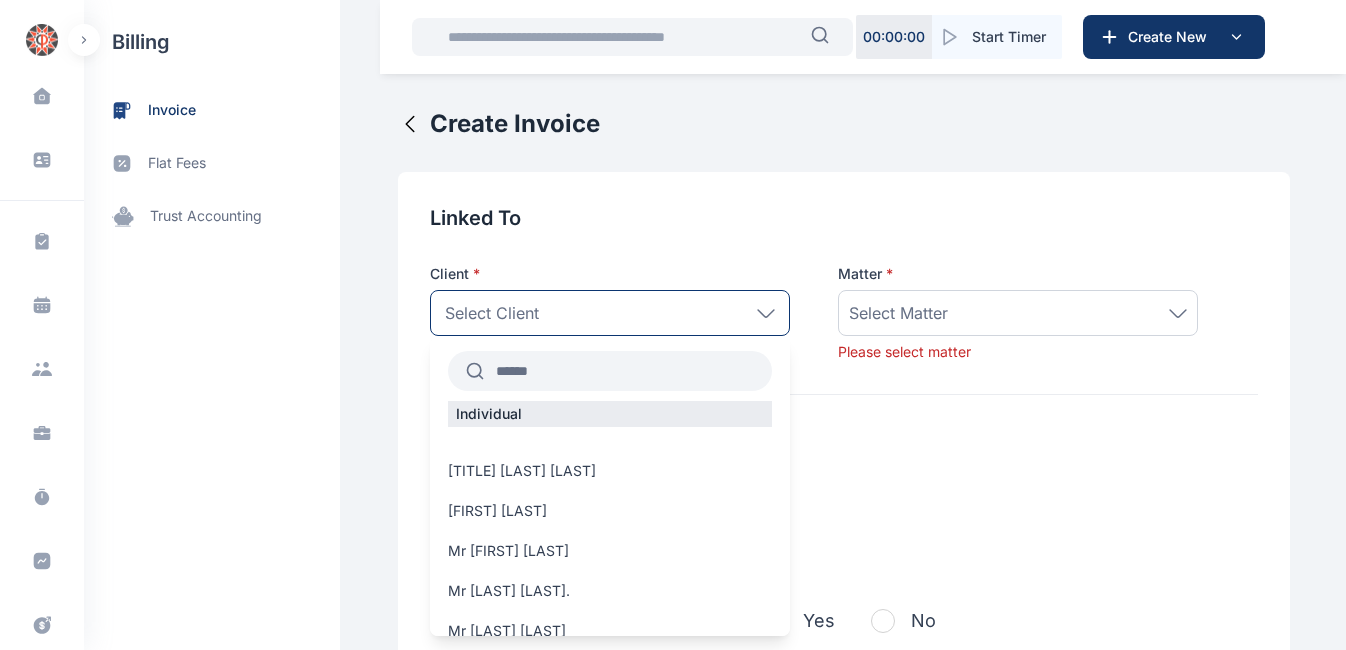 click at bounding box center (628, 371) 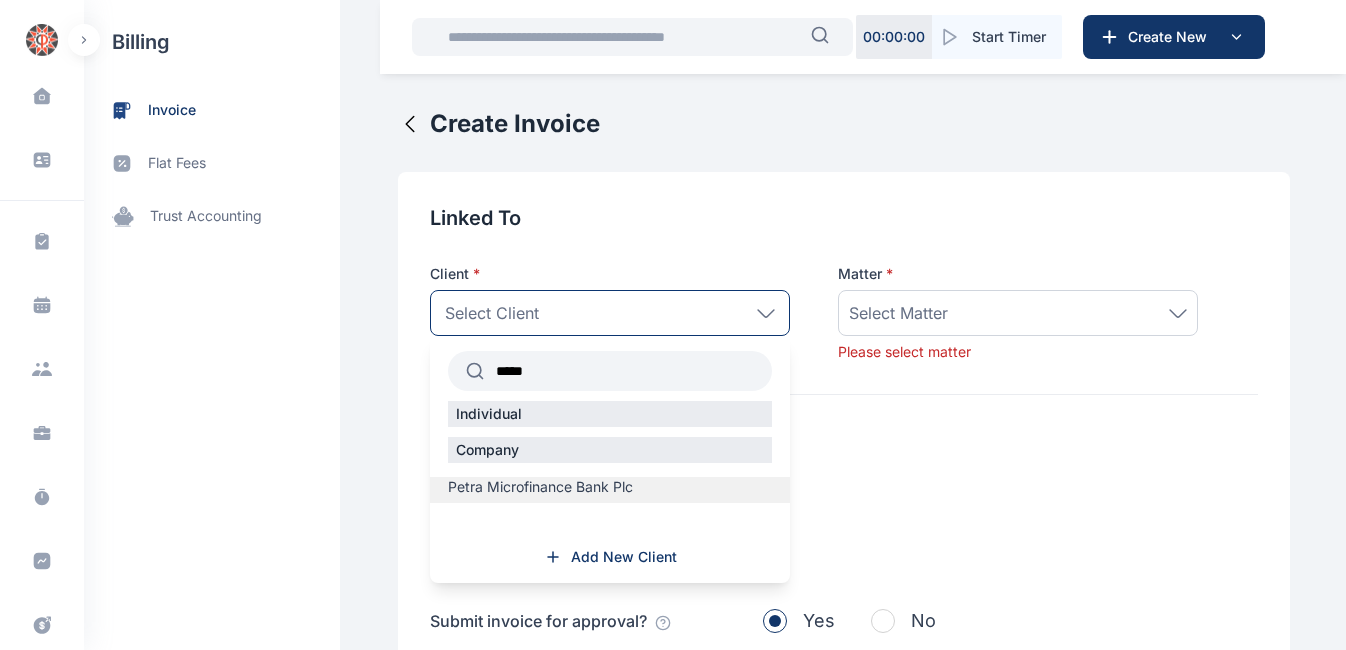 type on "*****" 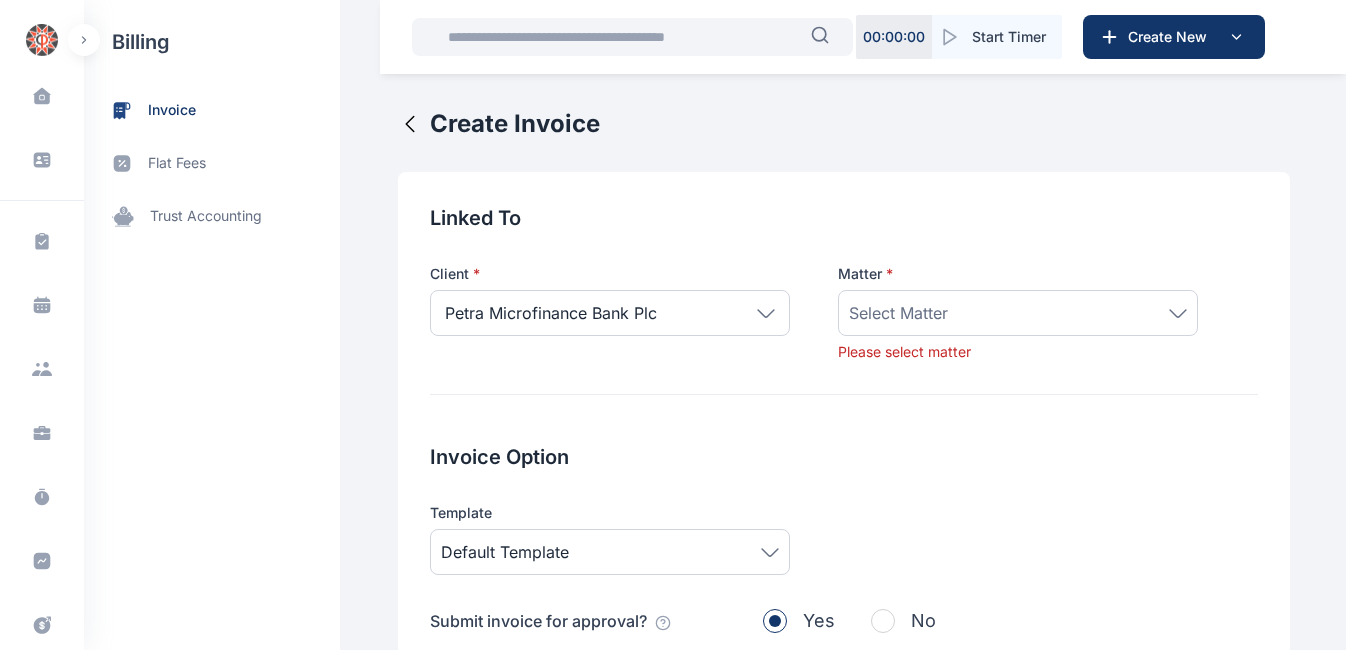 click 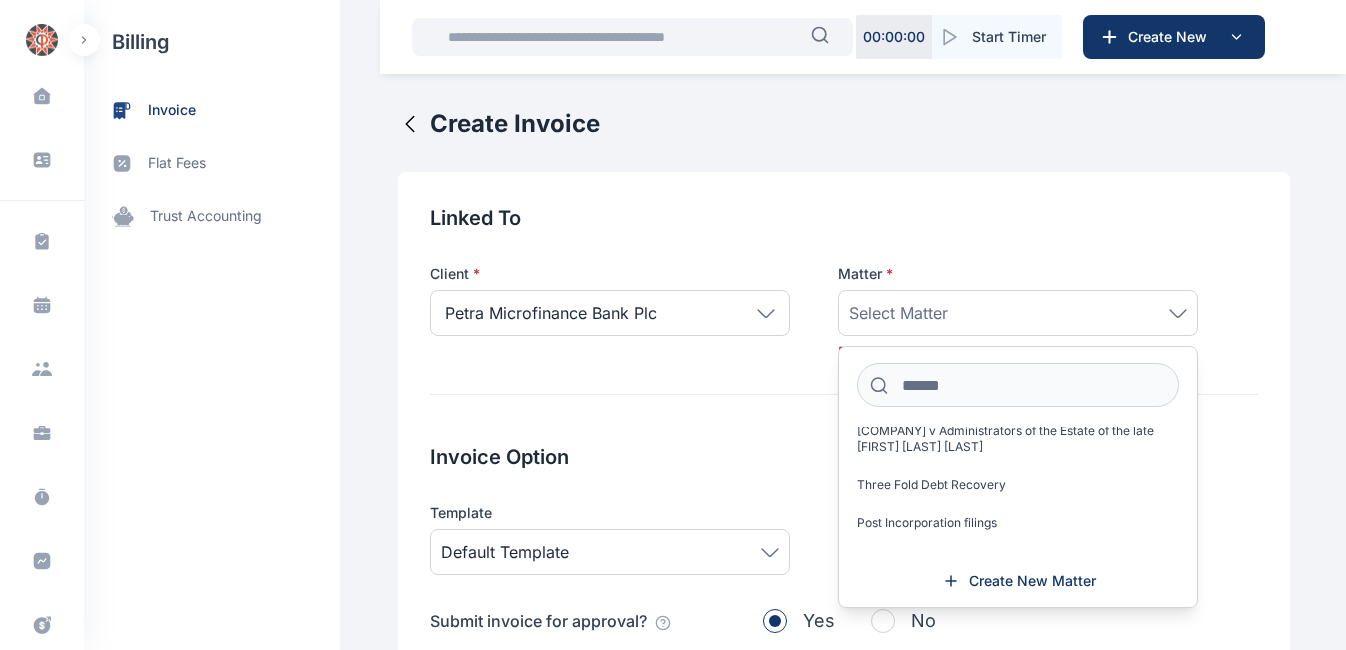 scroll, scrollTop: 128, scrollLeft: 0, axis: vertical 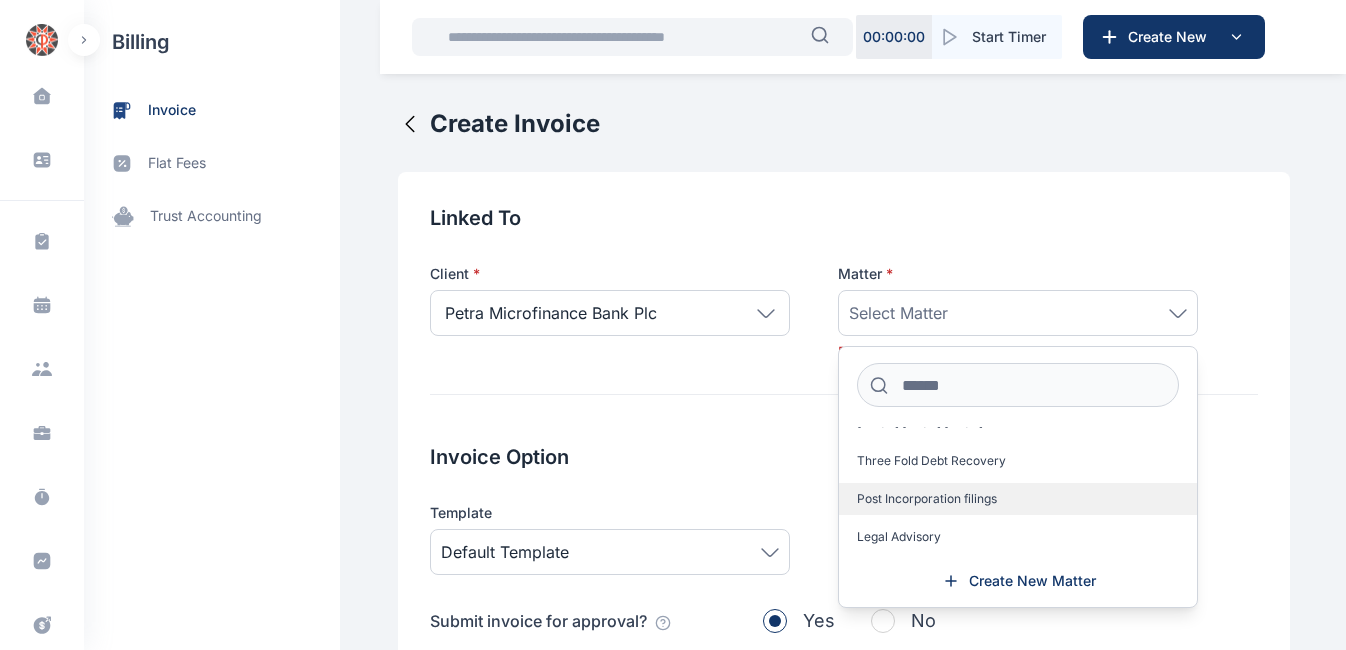click on "Post Incorporation filings" at bounding box center [927, 499] 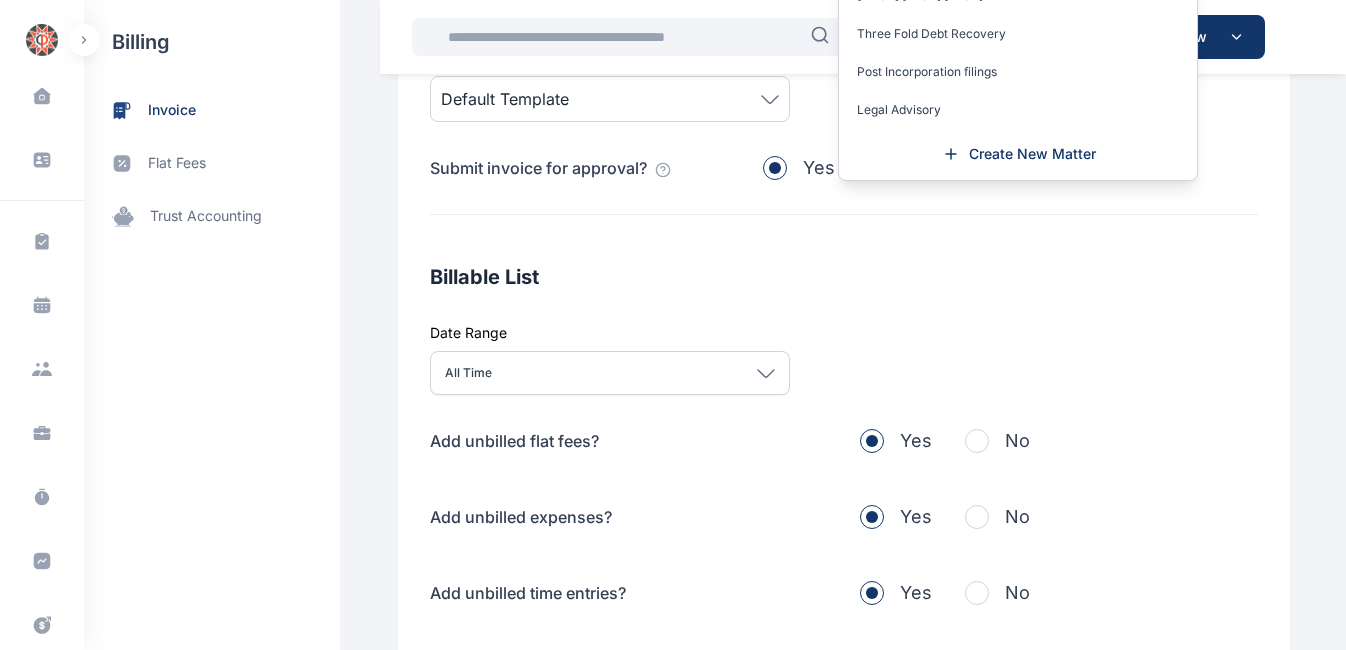 scroll, scrollTop: 428, scrollLeft: 0, axis: vertical 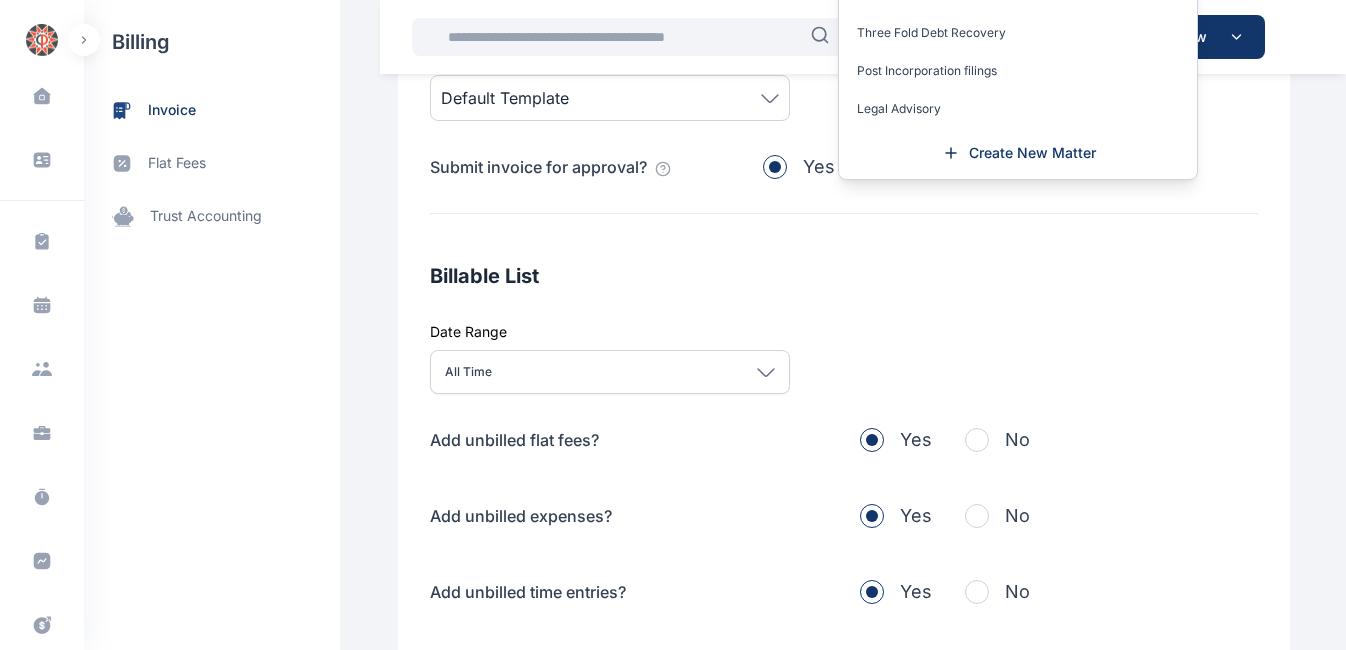 click on "No" at bounding box center [997, 440] 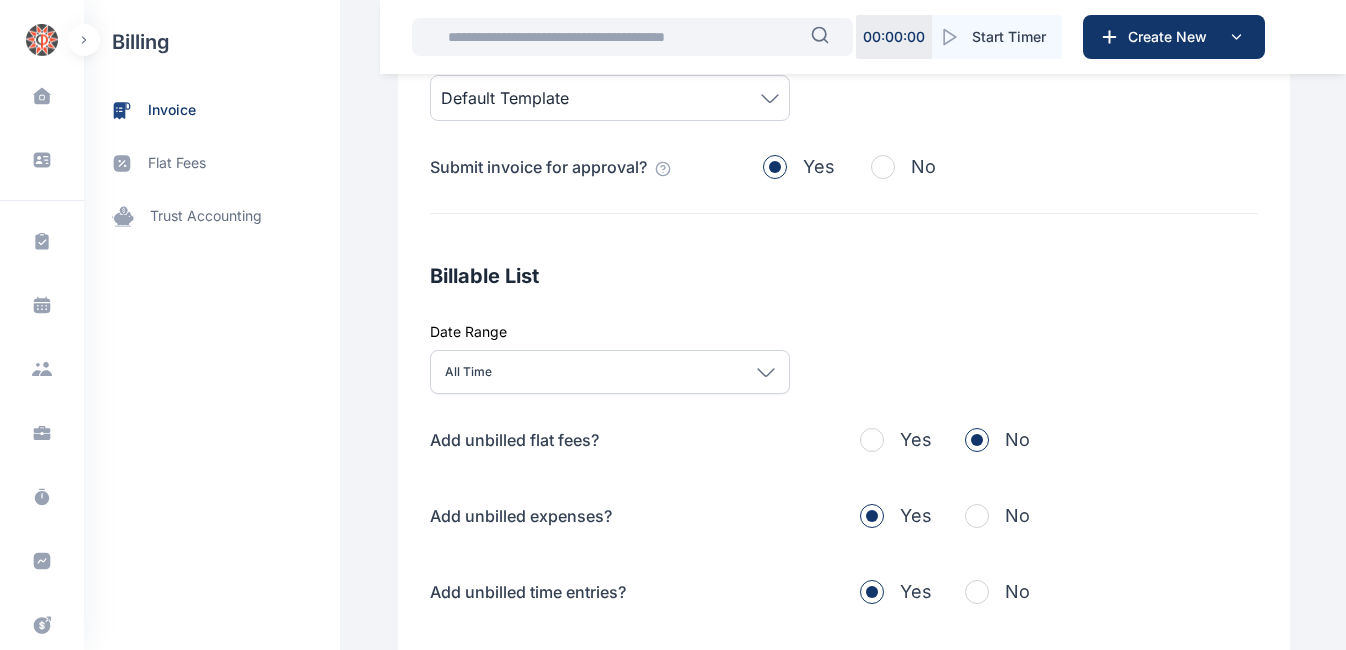 click at bounding box center [977, 516] 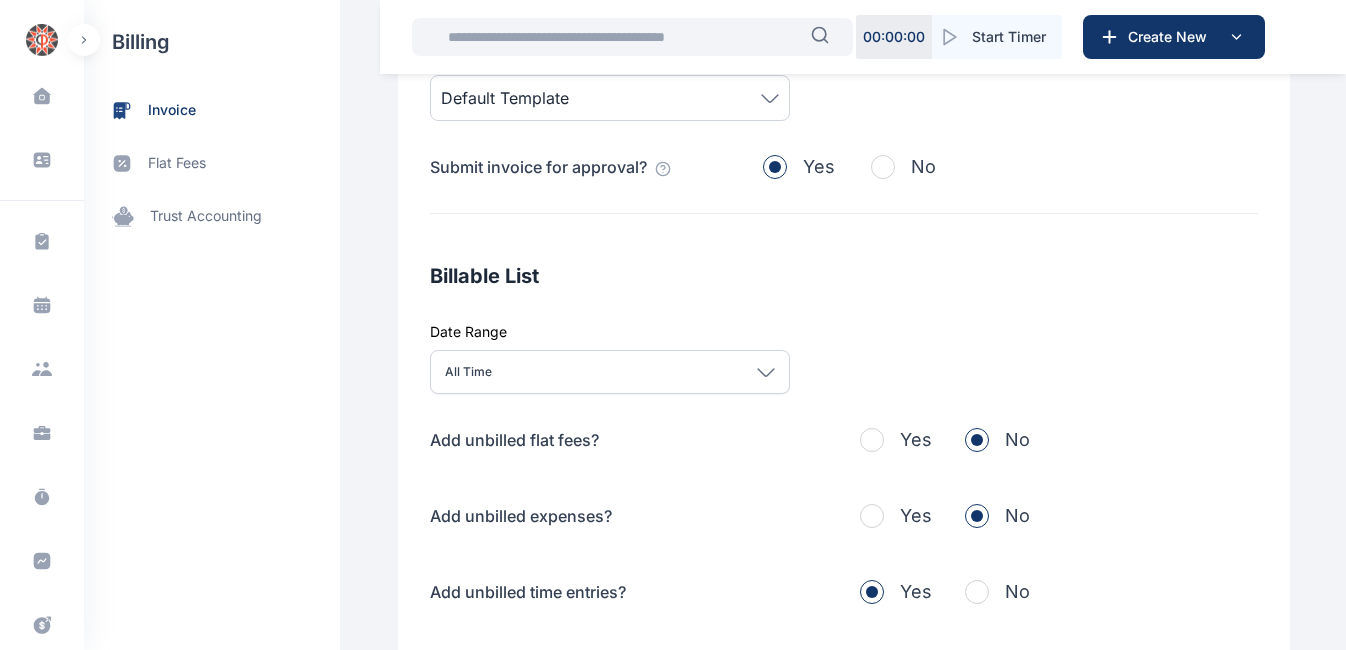 click at bounding box center [977, 592] 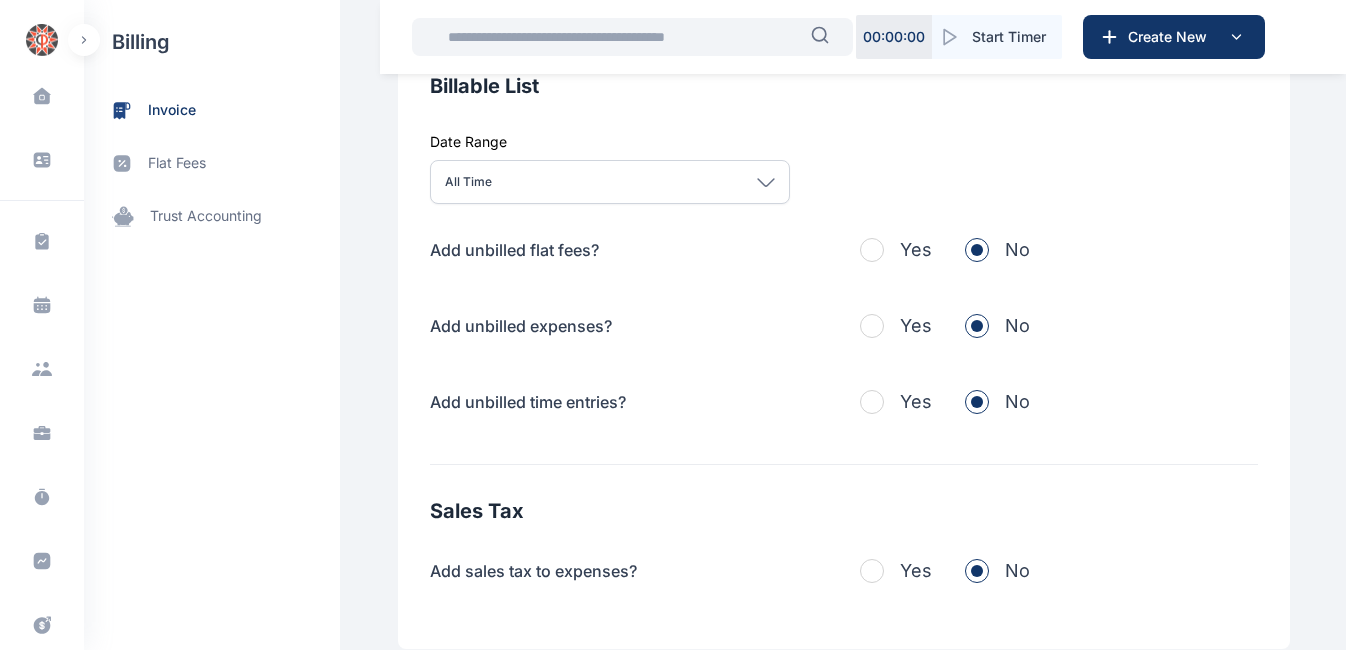 scroll, scrollTop: 757, scrollLeft: 0, axis: vertical 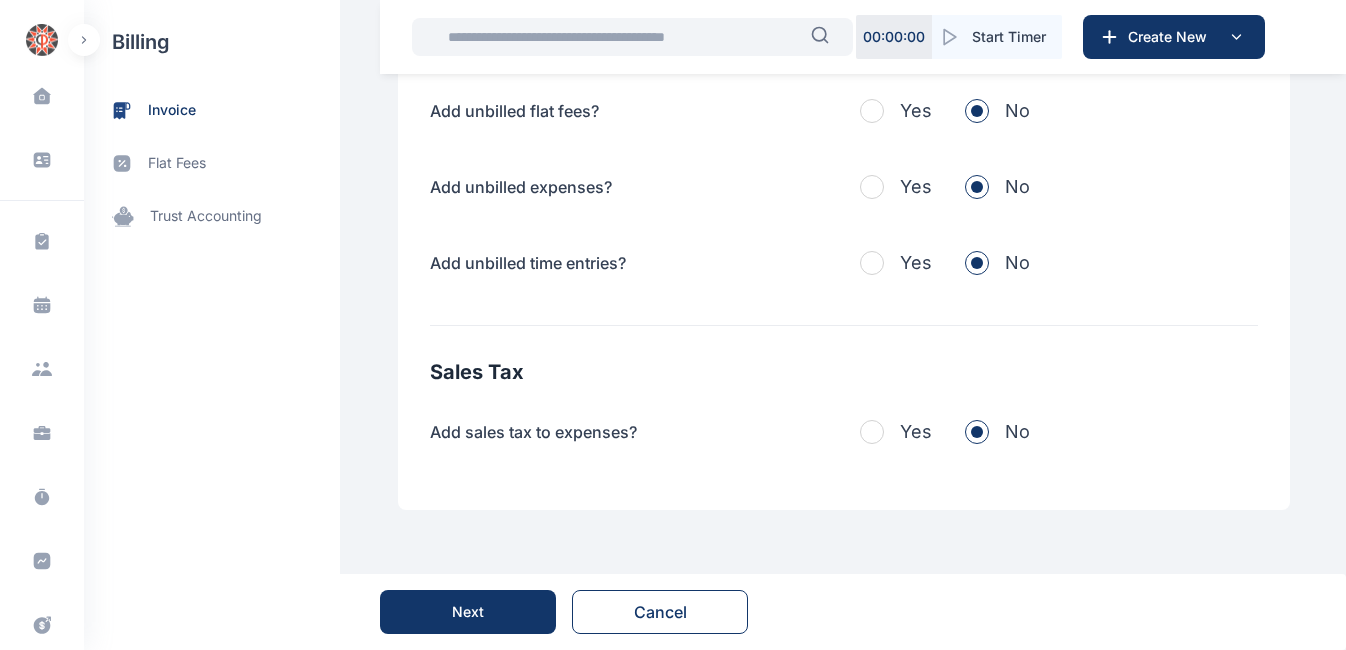 click on "Next" at bounding box center (468, 612) 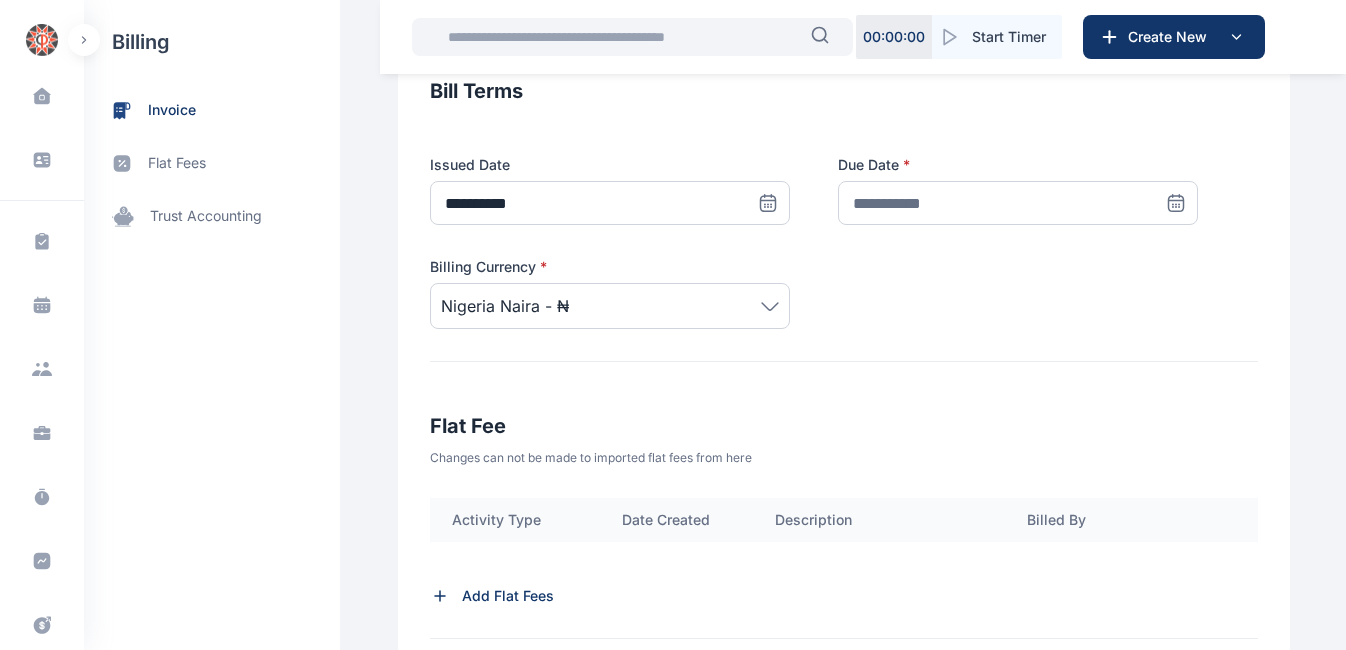 scroll, scrollTop: 357, scrollLeft: 0, axis: vertical 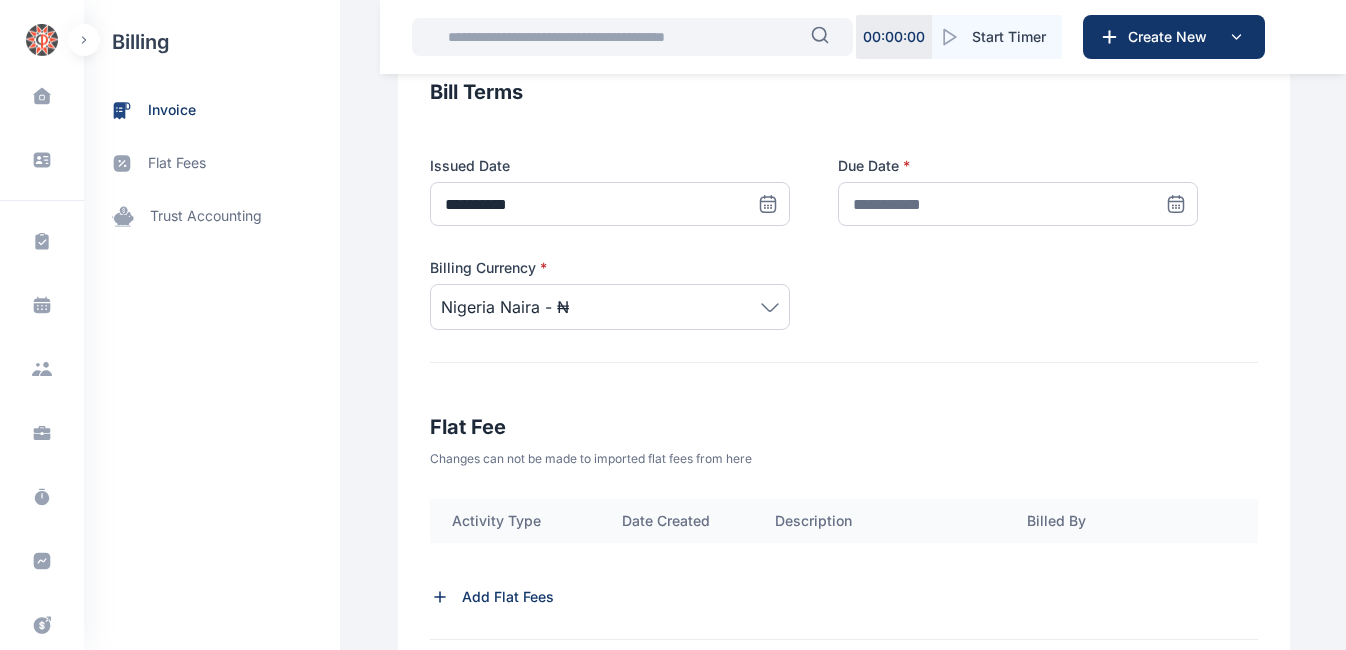click 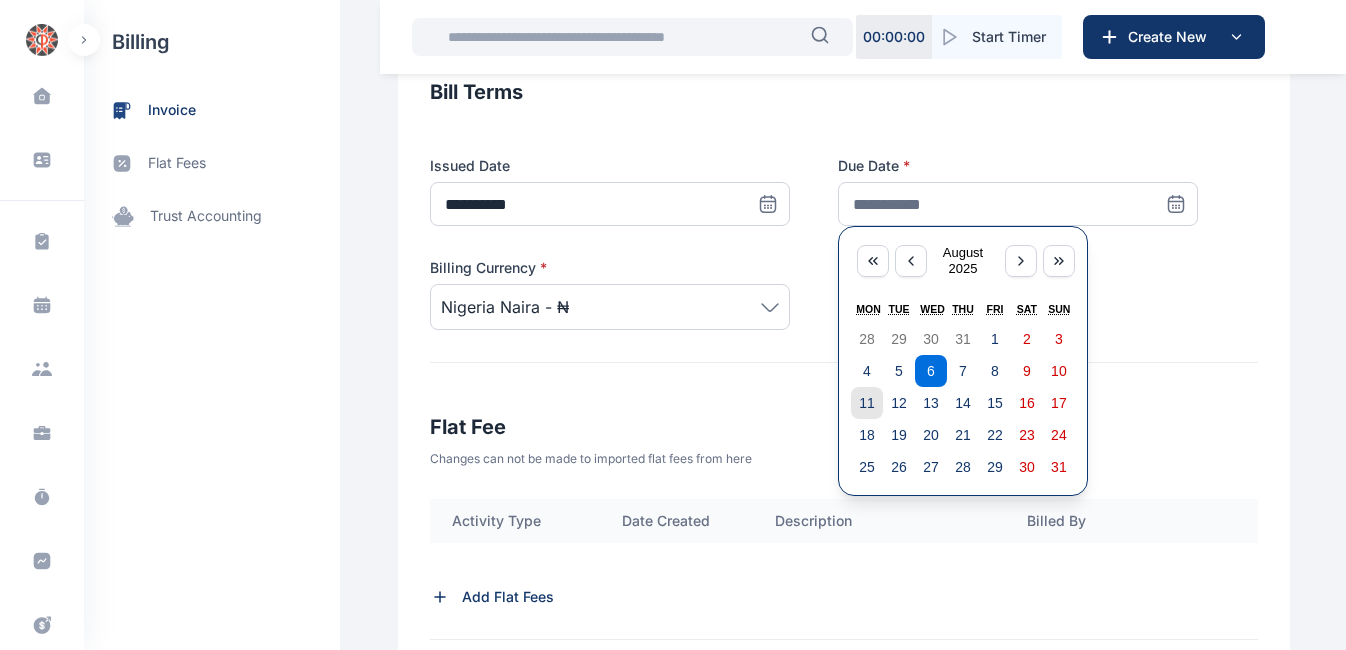 click on "11" at bounding box center (867, 403) 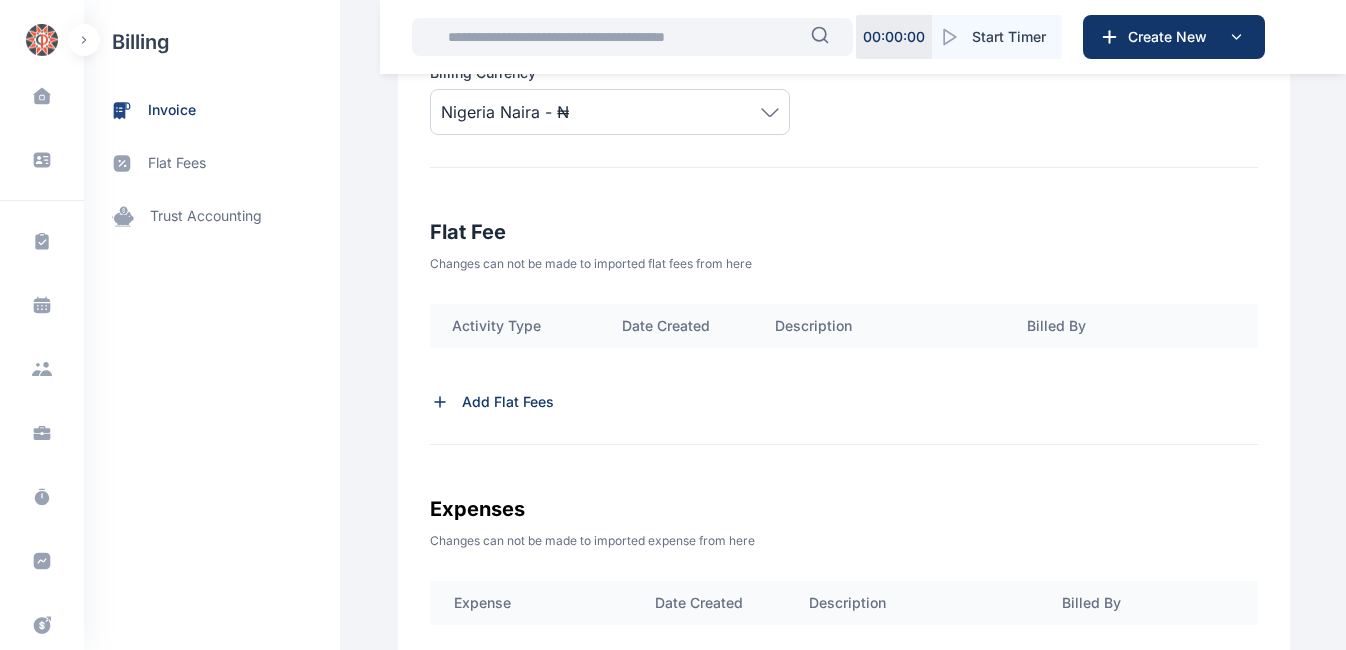 scroll, scrollTop: 553, scrollLeft: 0, axis: vertical 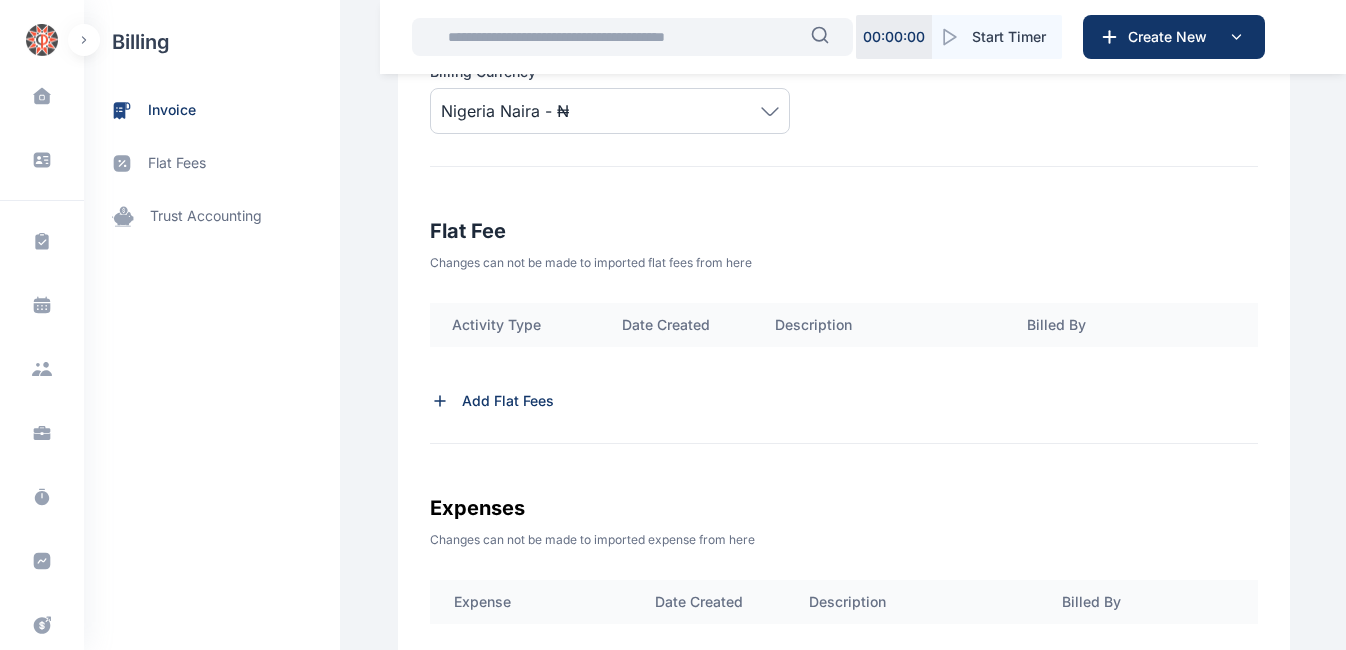 click 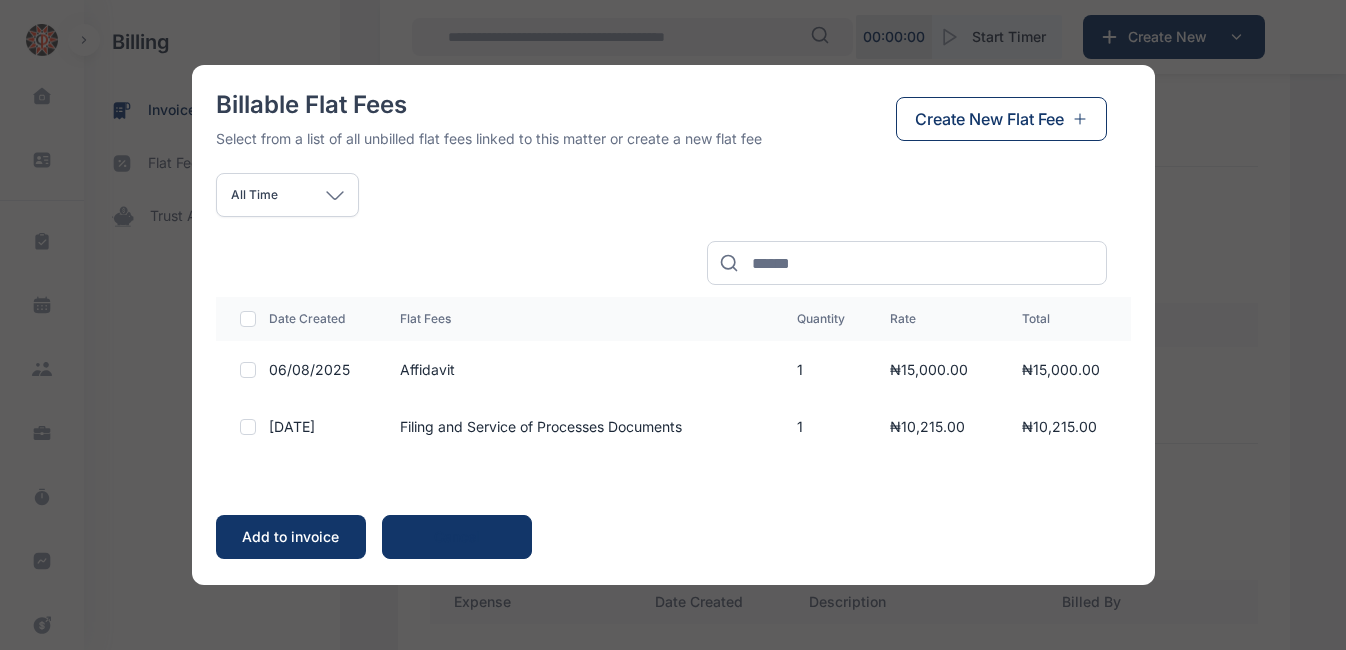 click on "Create New Flat Fee" at bounding box center [989, 119] 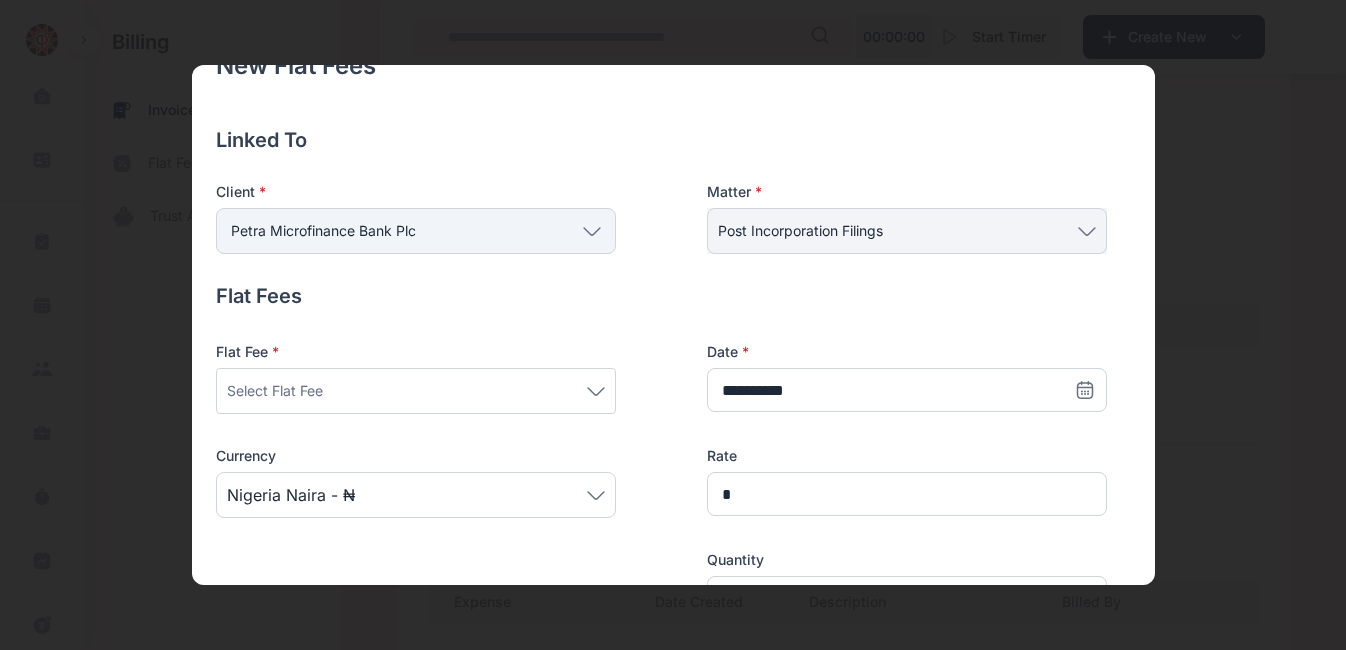scroll, scrollTop: 40, scrollLeft: 0, axis: vertical 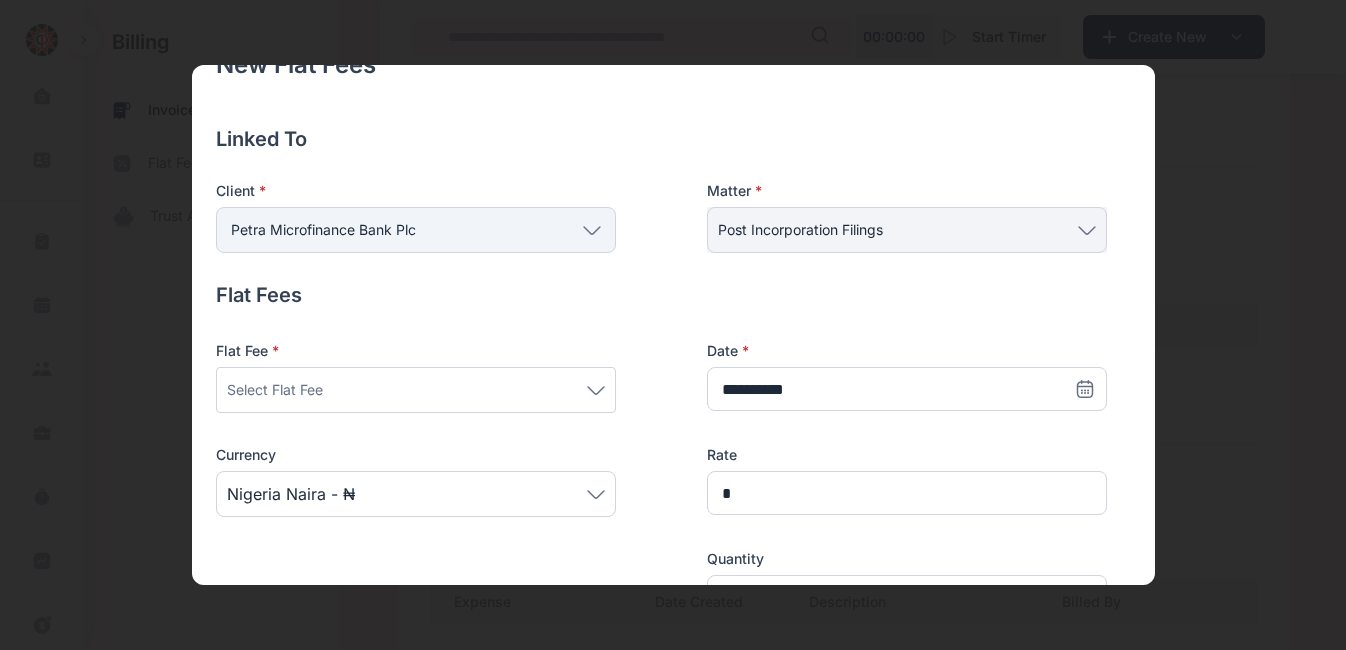 click on "Select Flat Fee" at bounding box center [416, 390] 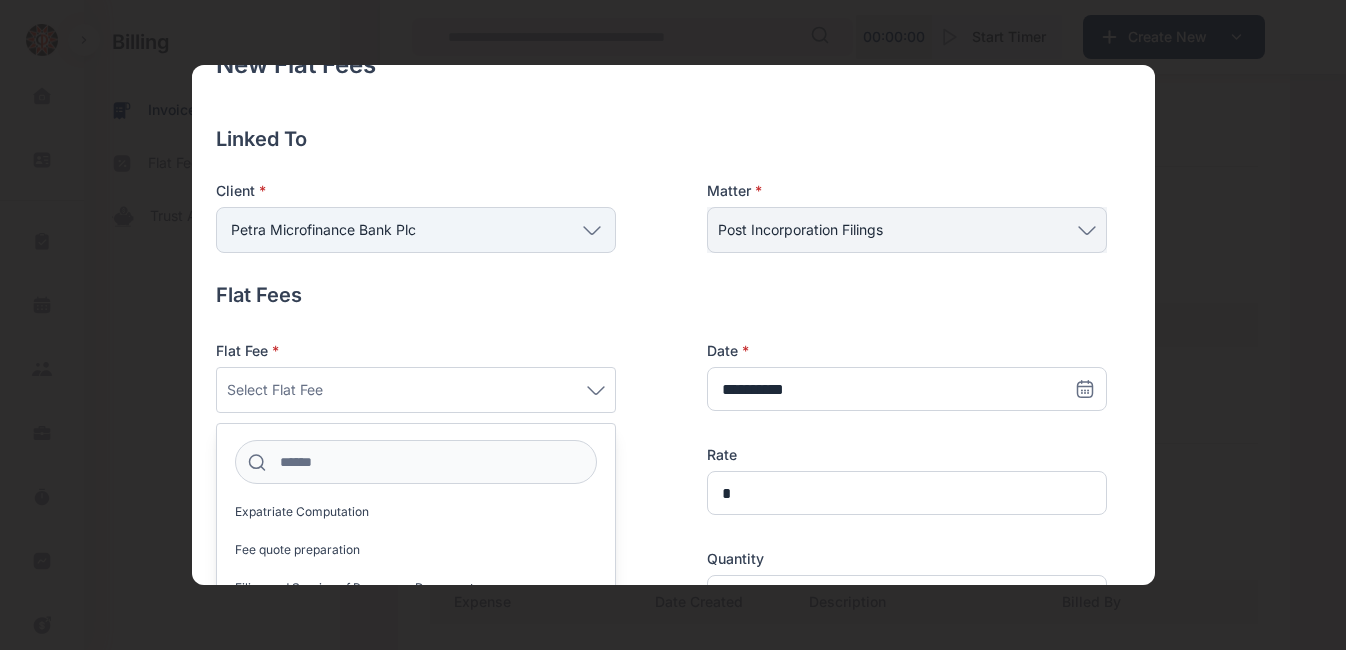 scroll, scrollTop: 997, scrollLeft: 0, axis: vertical 